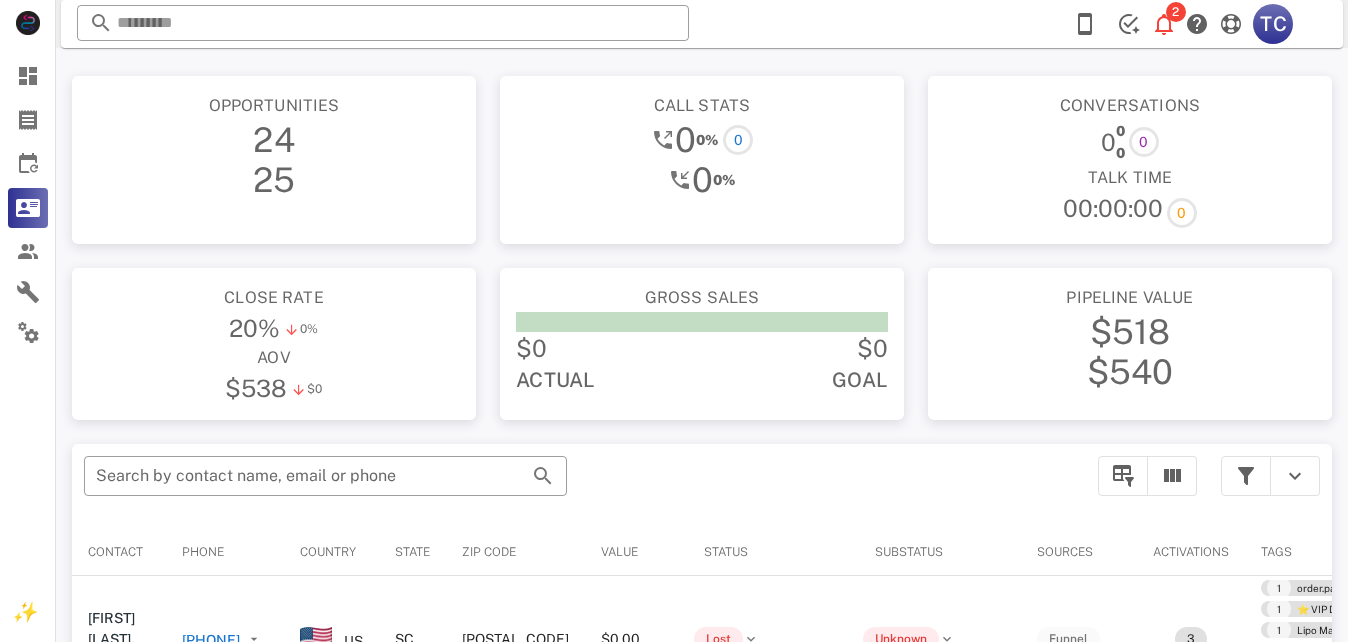 scroll, scrollTop: 0, scrollLeft: 0, axis: both 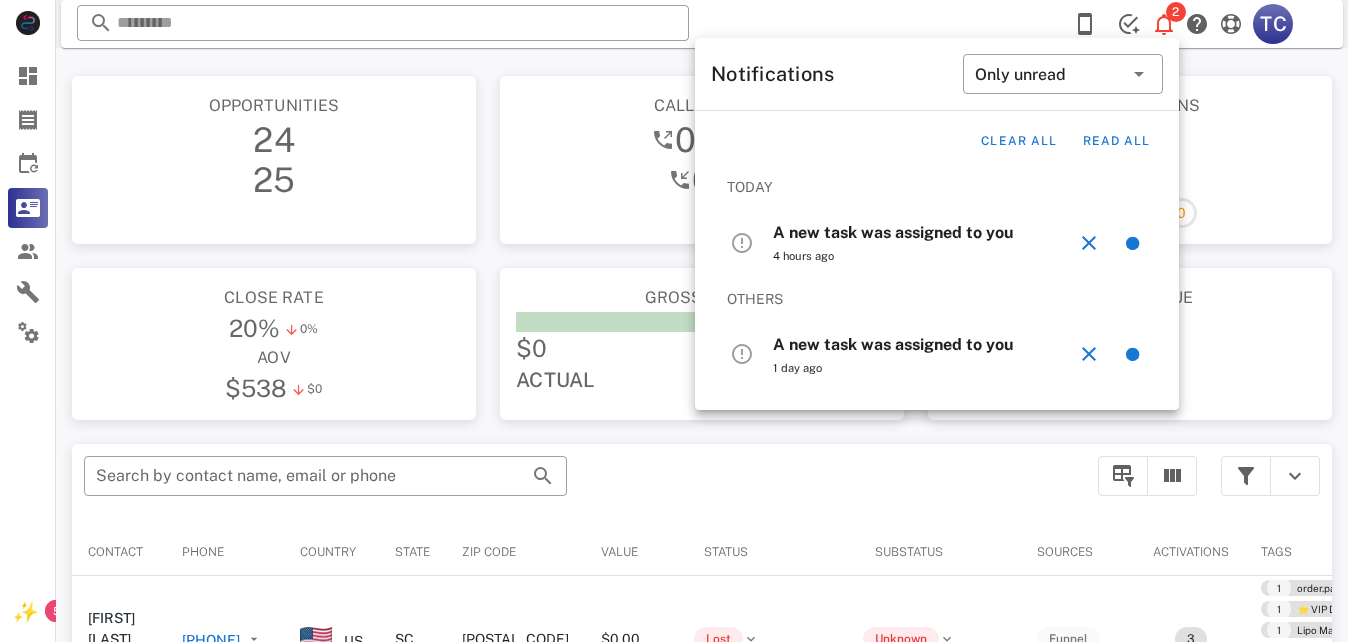 click on "A new task was assigned to you" at bounding box center (893, 232) 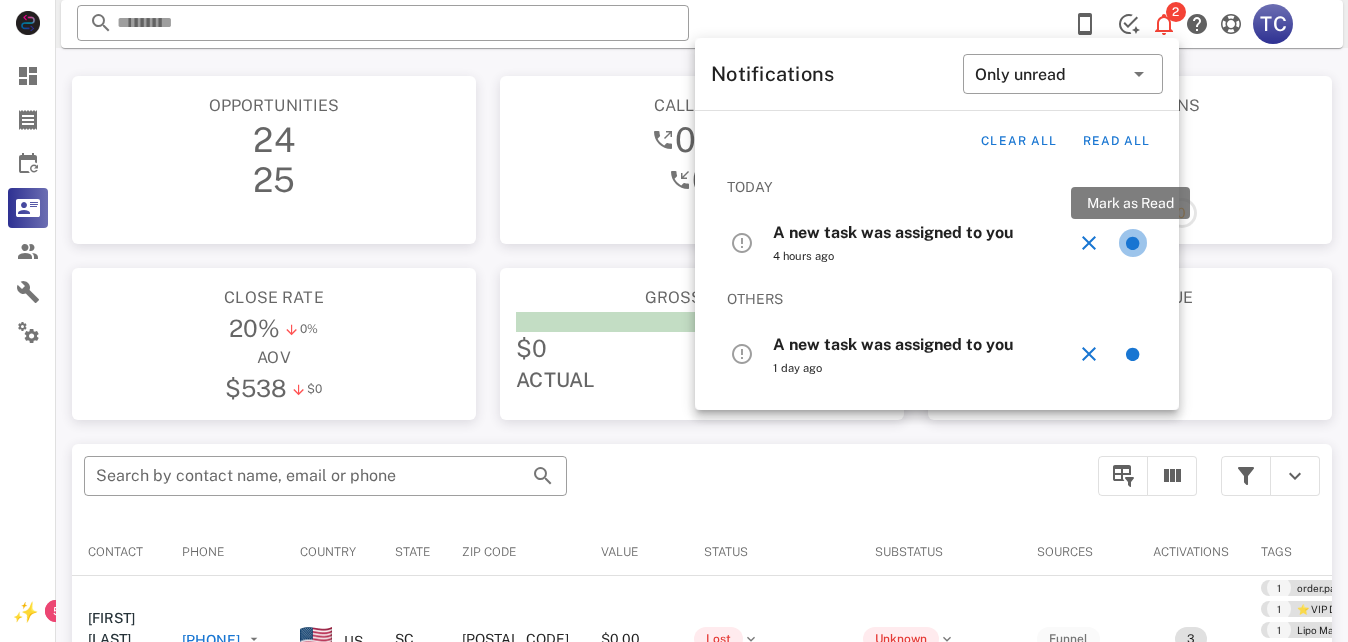 click at bounding box center [1133, 243] 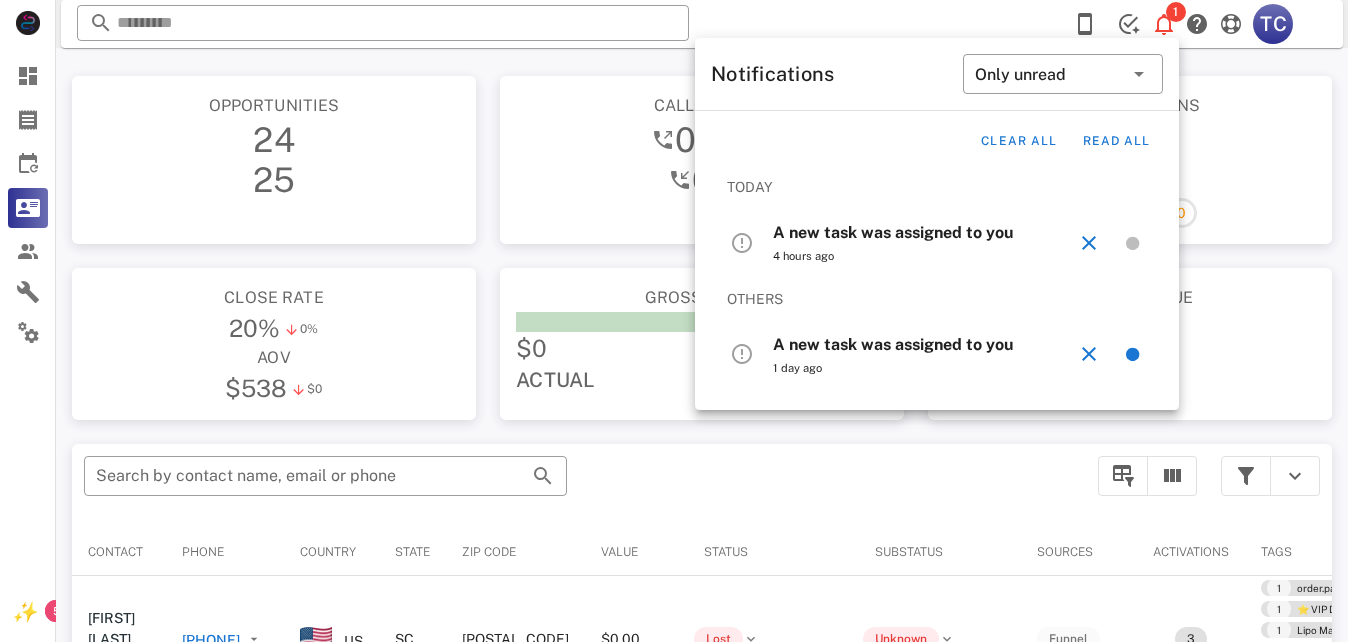 click on "A new task was assigned to you" at bounding box center [893, 232] 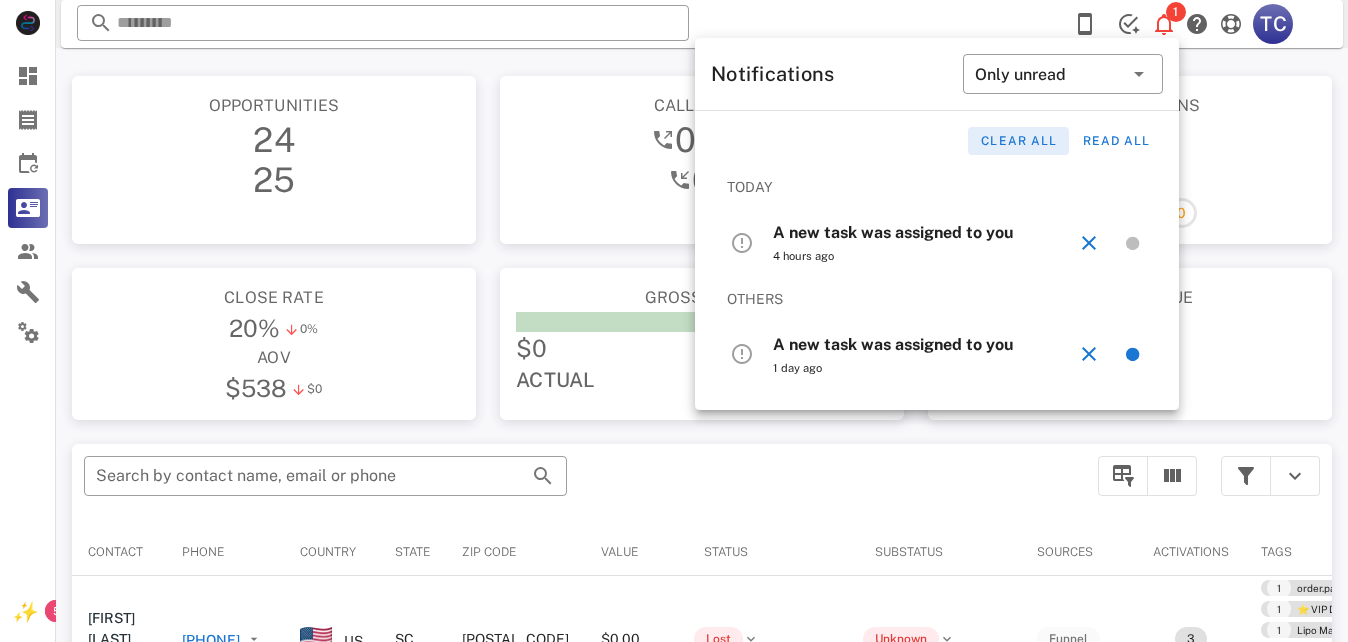 click on "Clear all" at bounding box center (1018, 141) 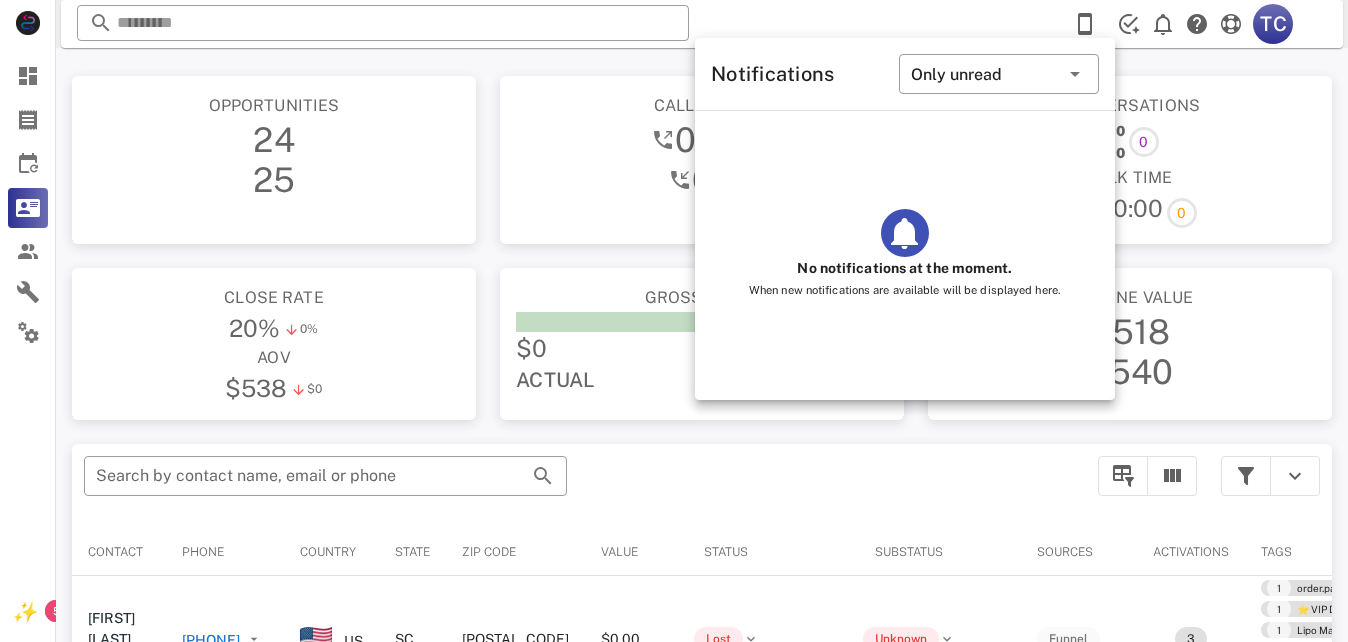click on "25" at bounding box center [274, 180] 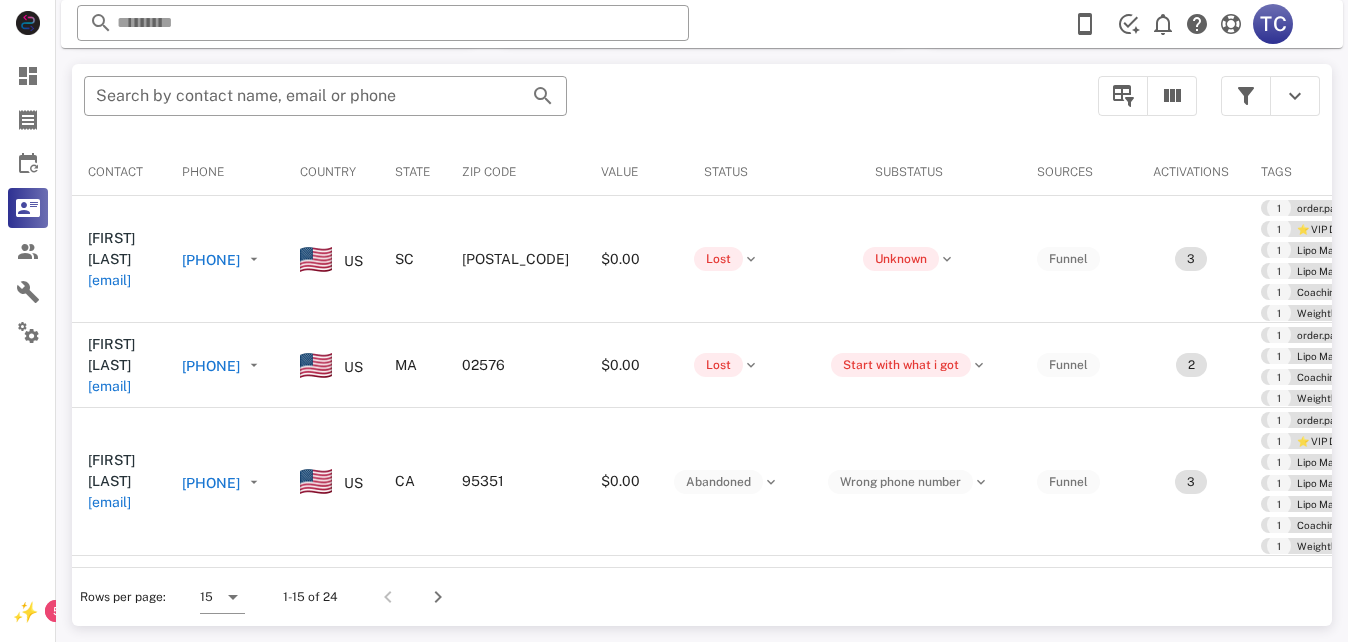 scroll, scrollTop: 0, scrollLeft: 0, axis: both 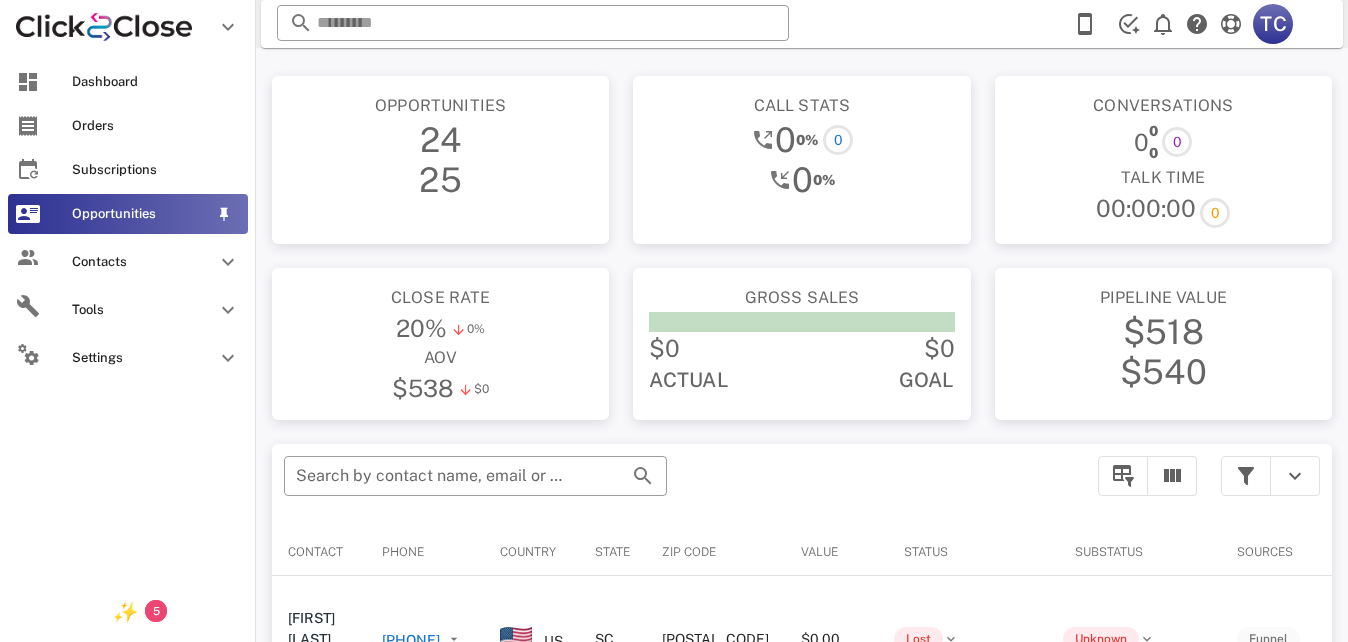 click at bounding box center [28, 214] 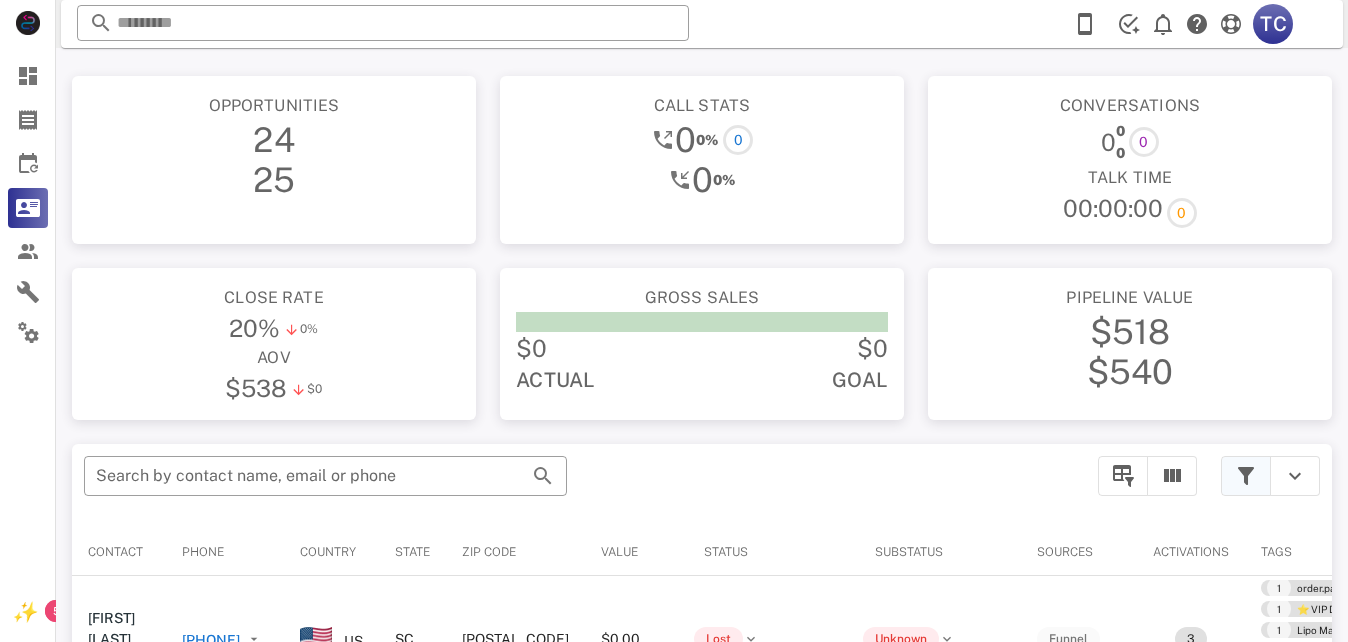 click at bounding box center (1246, 476) 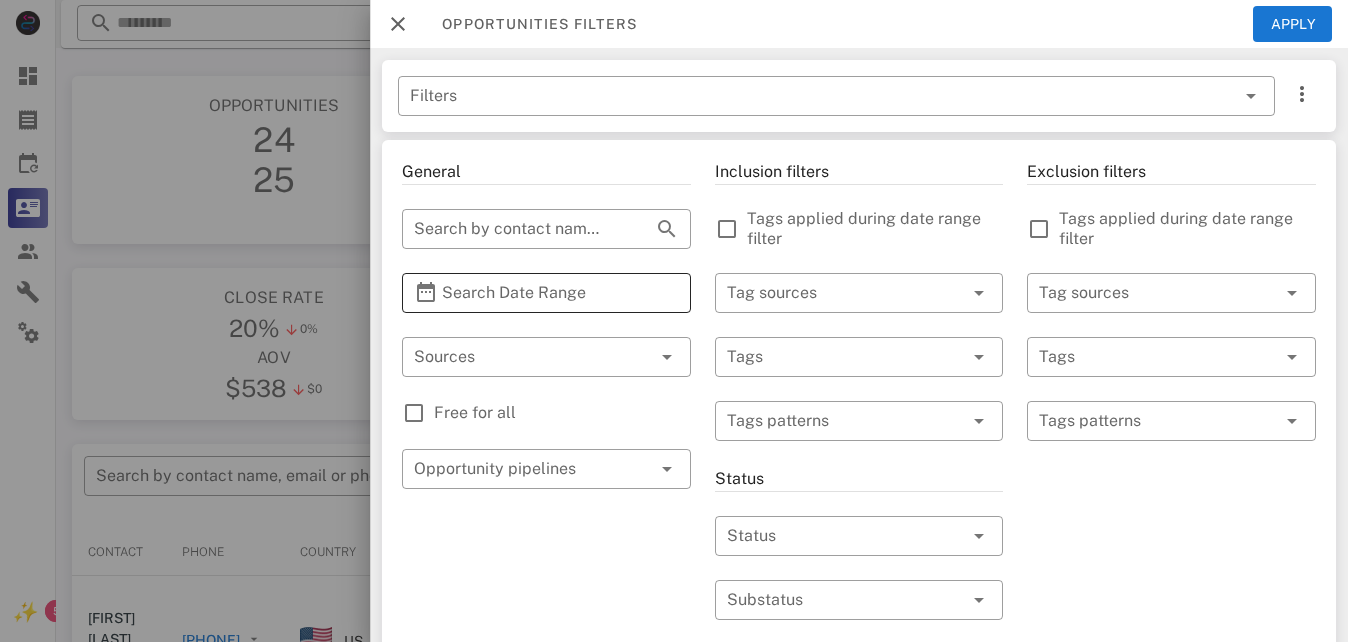 click on "Search Date Range" at bounding box center [546, 293] 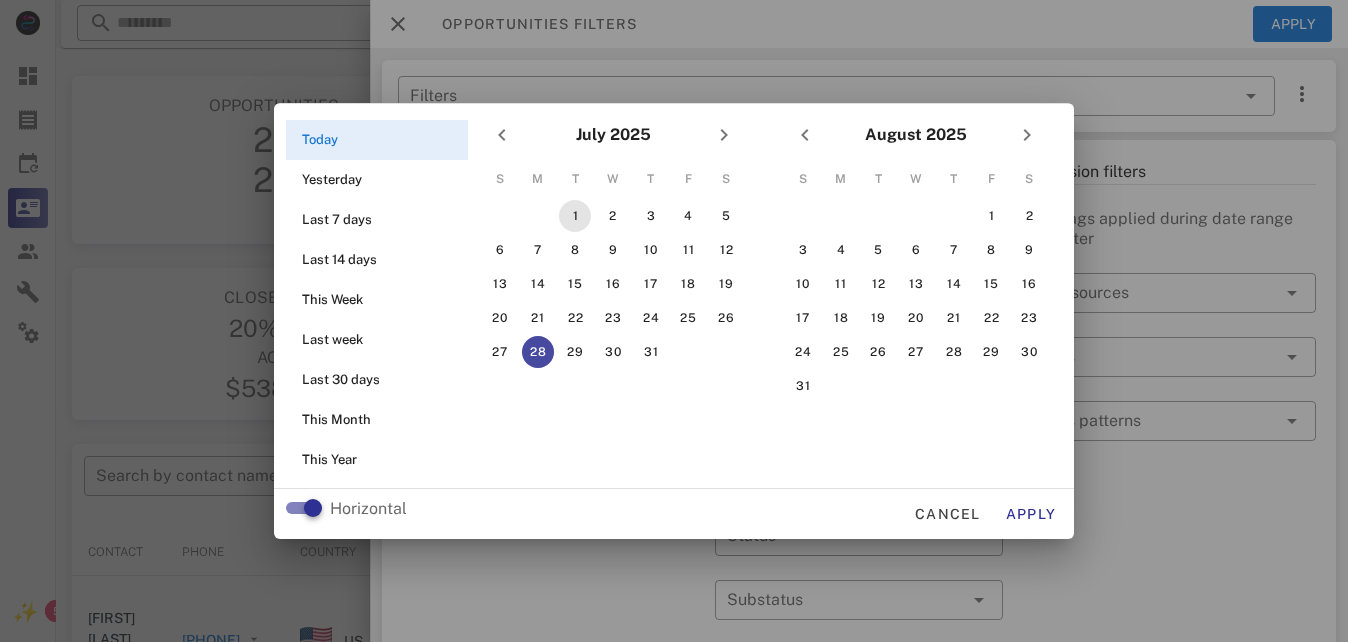 click on "1" at bounding box center [575, 216] 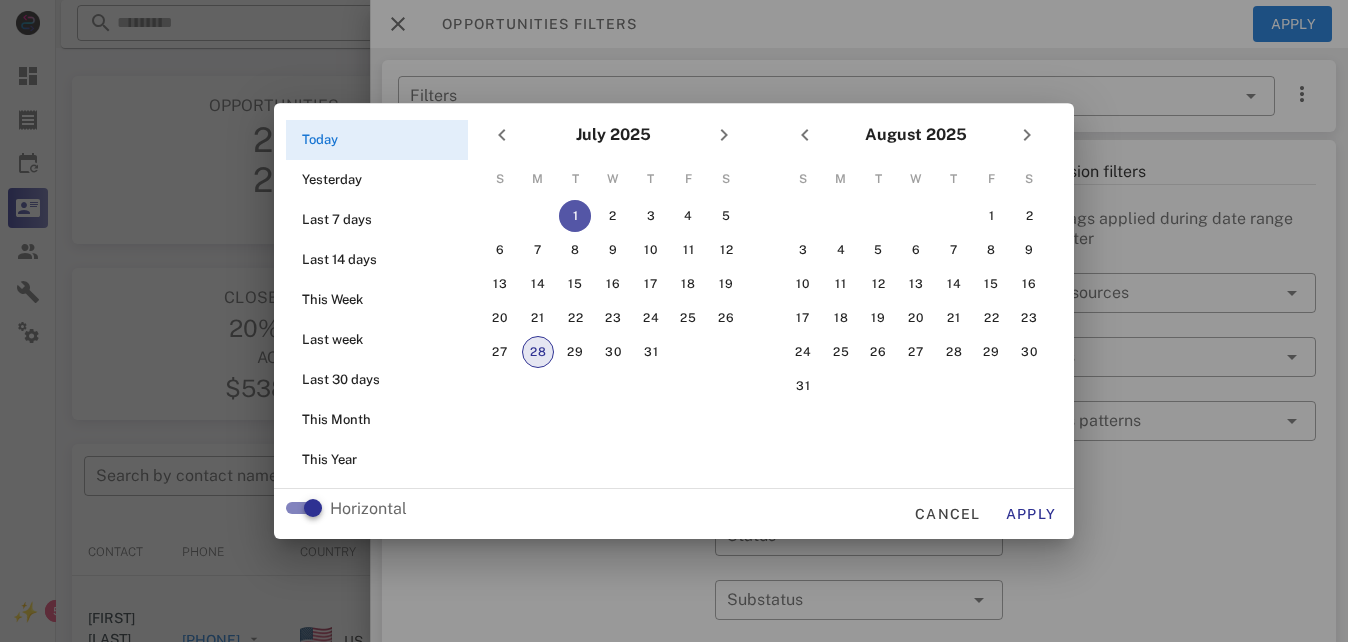 click on "28" at bounding box center (538, 352) 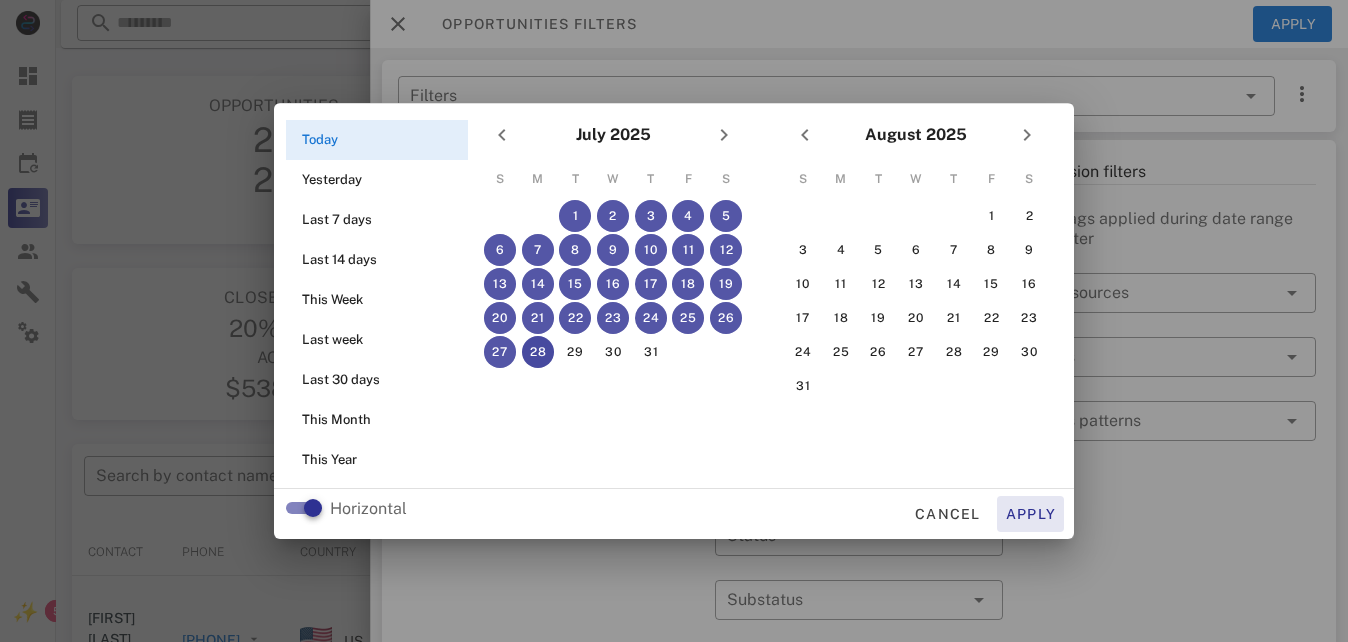 click on "Apply" at bounding box center [1031, 514] 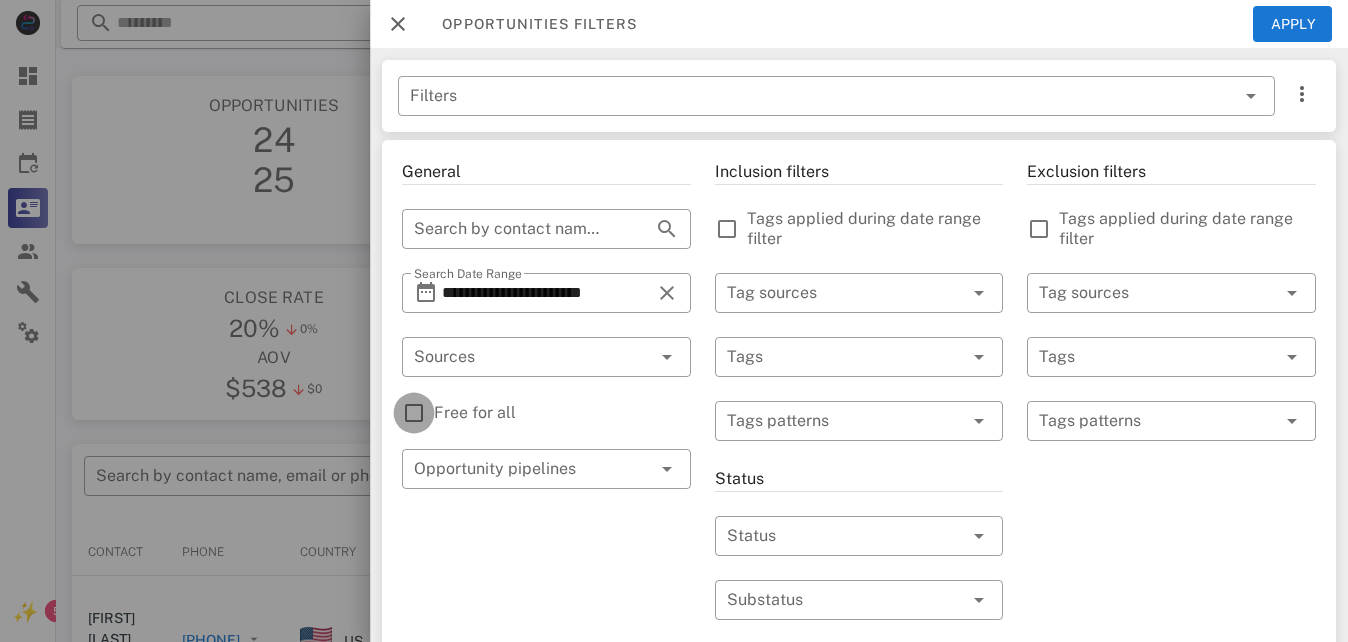 click at bounding box center [414, 413] 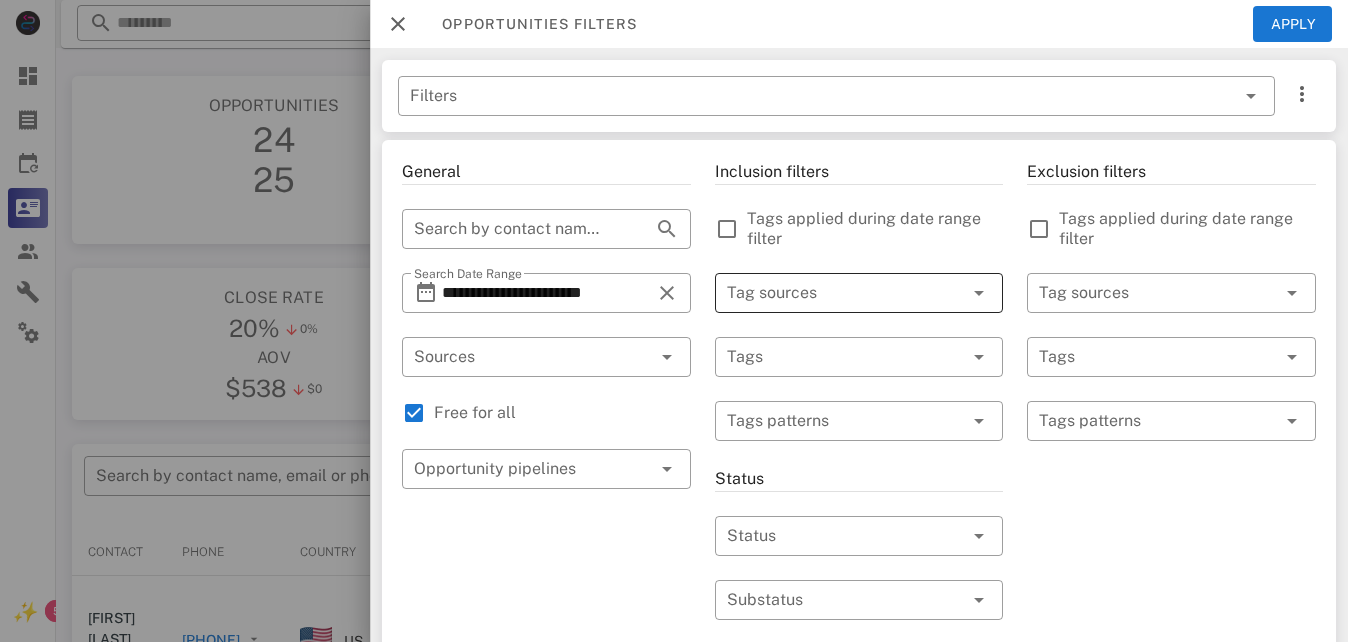 click at bounding box center [951, 293] 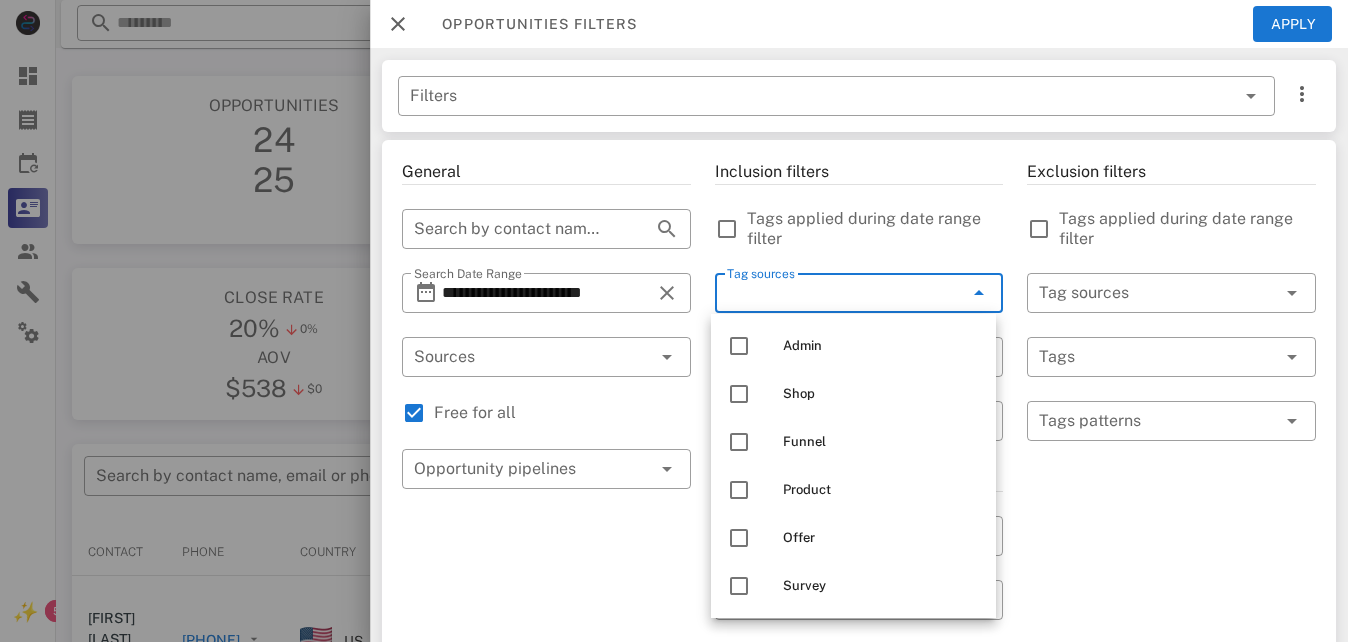 click on "Exclusion filters Tags applied during date range filter ​ Tag sources ​ Tags ​ Tags patterns" at bounding box center [1171, 717] 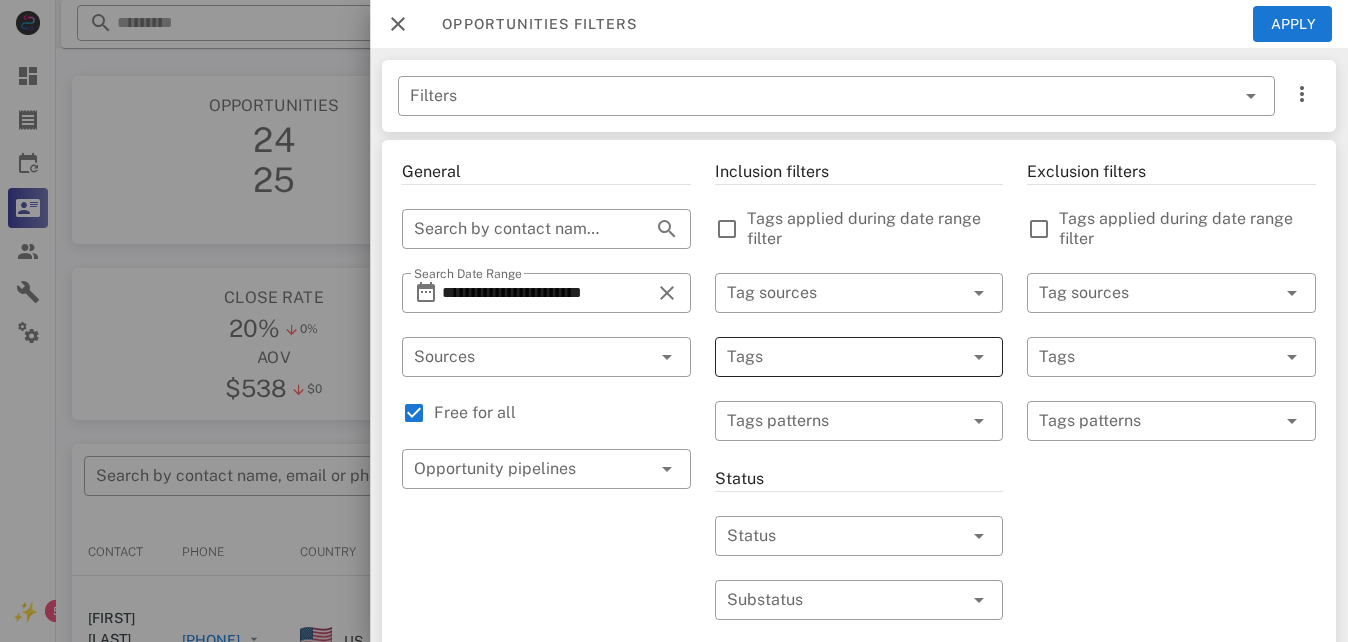 click at bounding box center [831, 357] 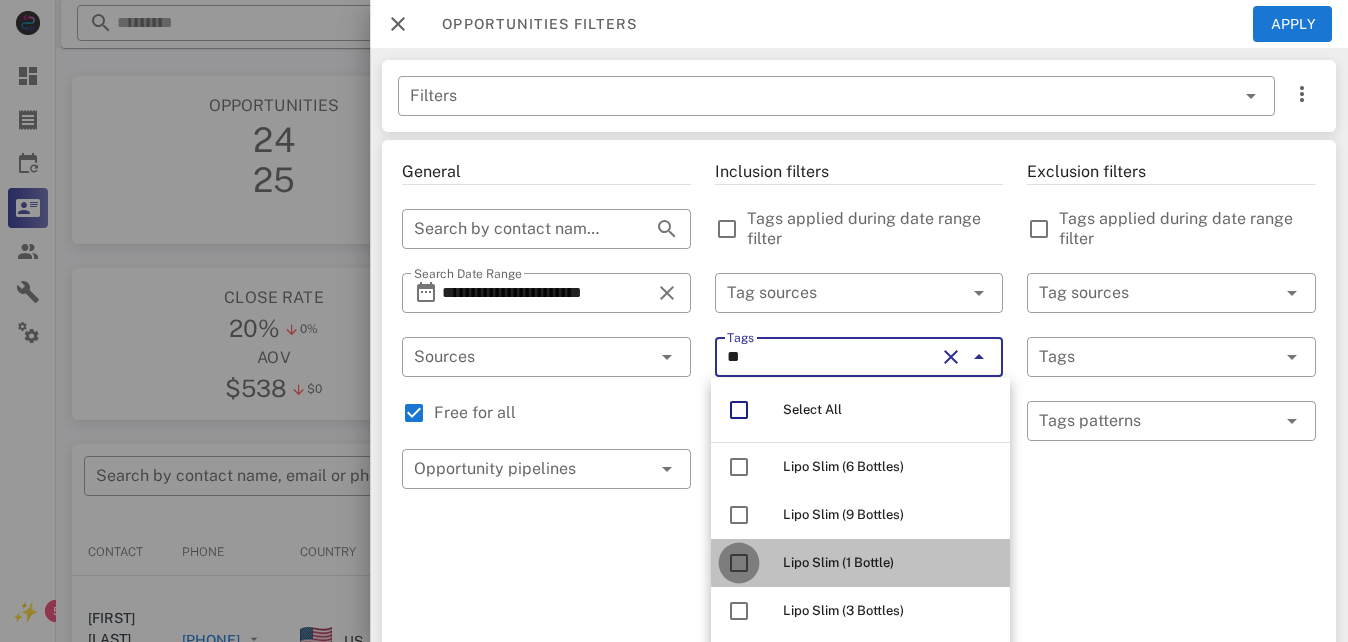 click at bounding box center (739, 563) 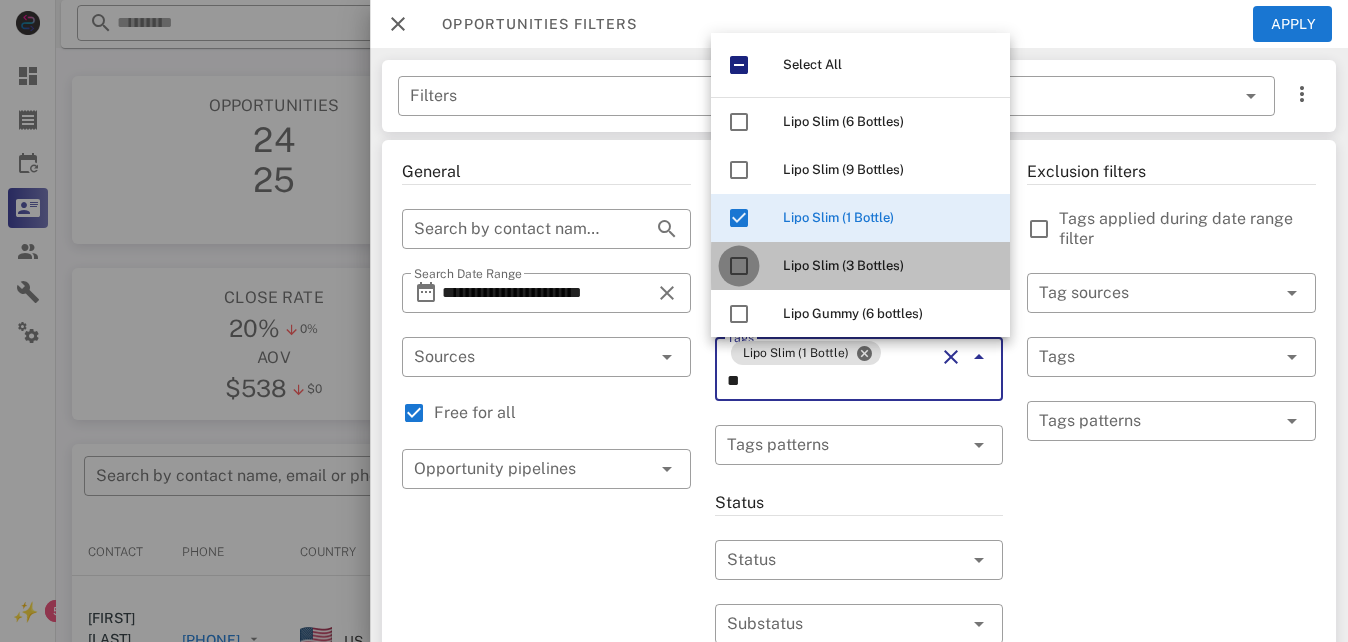 click at bounding box center (739, 266) 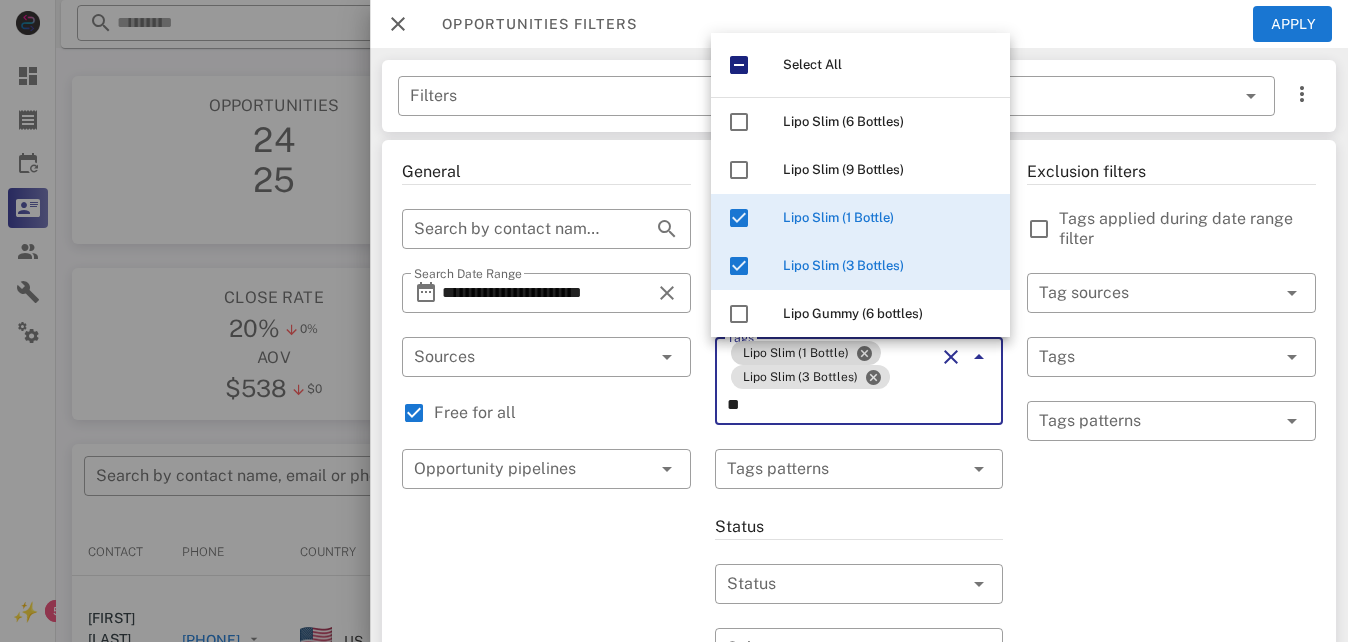type on "*" 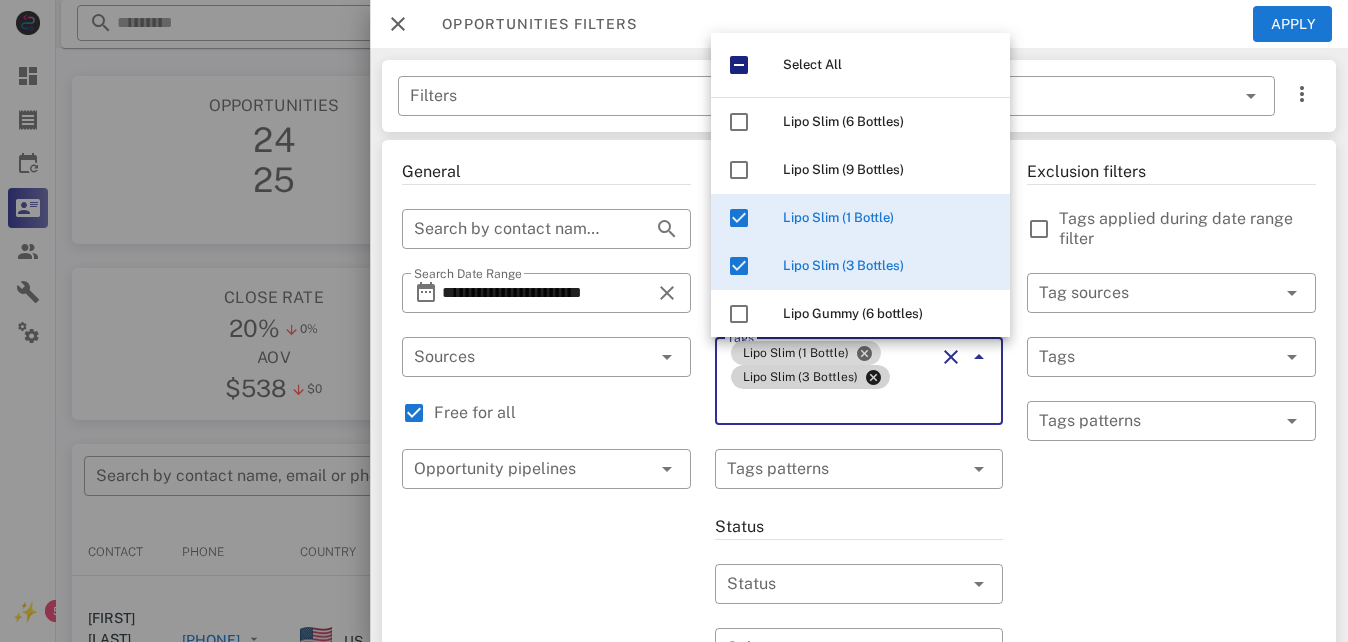 type on "*" 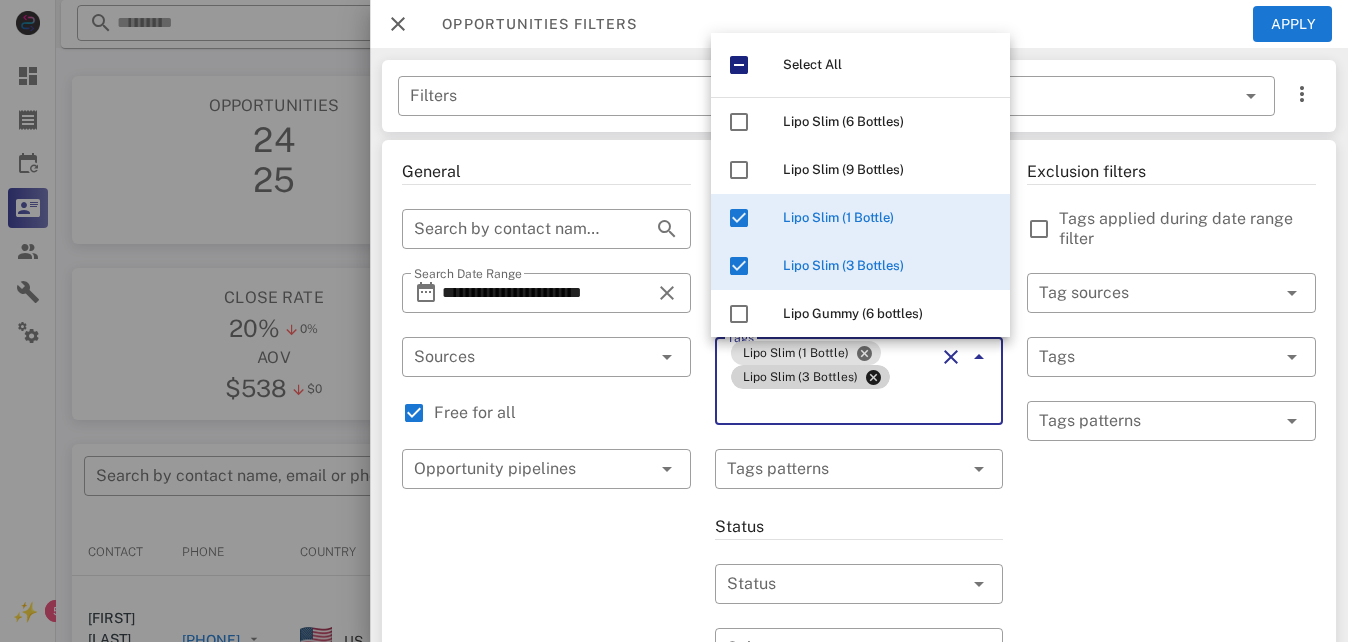 click on "*" at bounding box center (831, 405) 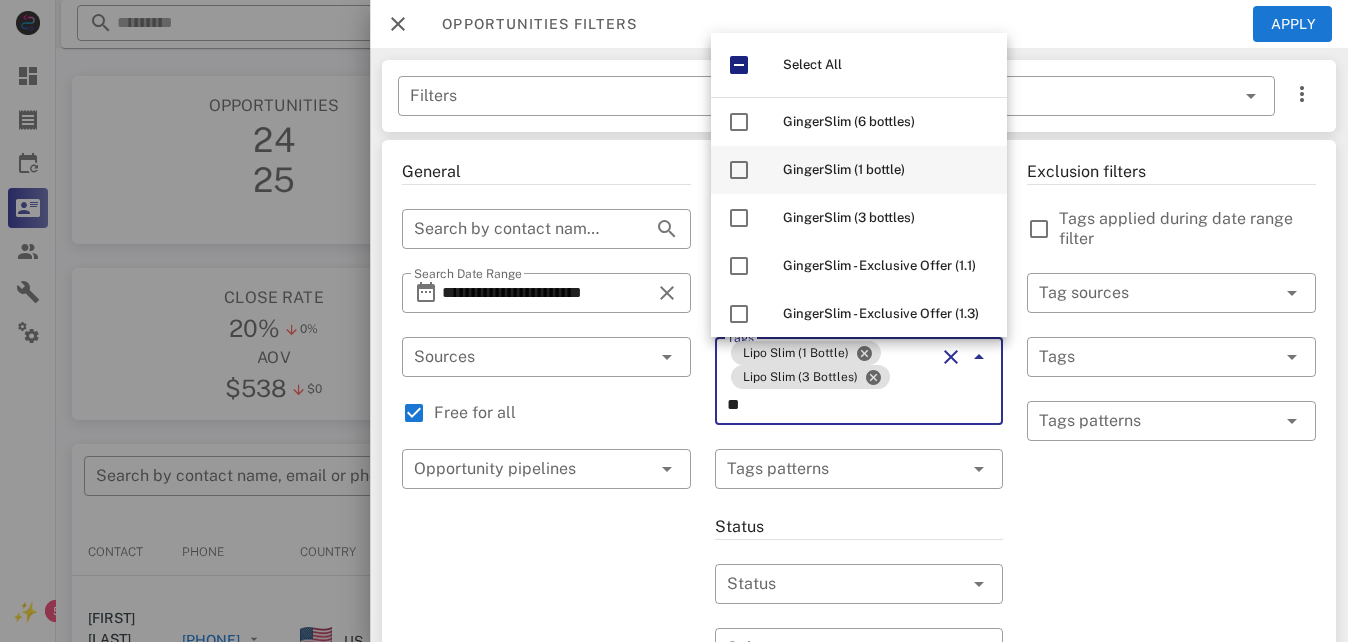 click on "GingerSlim (1 bottle)" at bounding box center (844, 169) 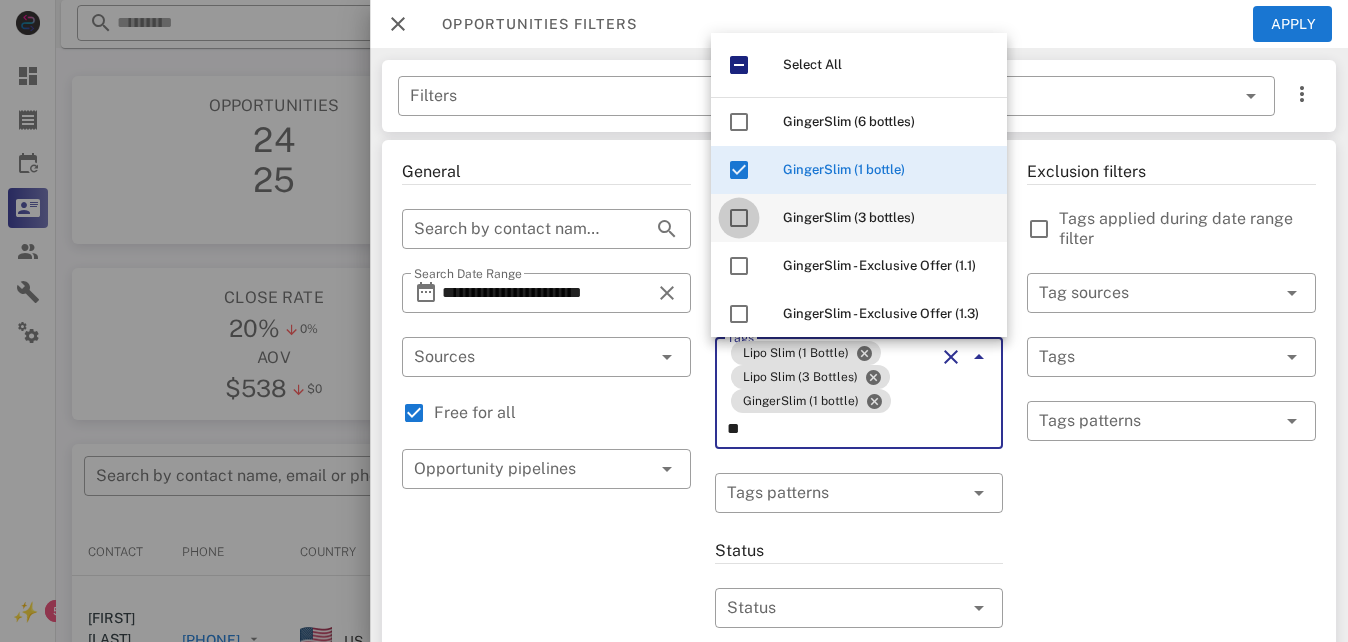 click at bounding box center (739, 218) 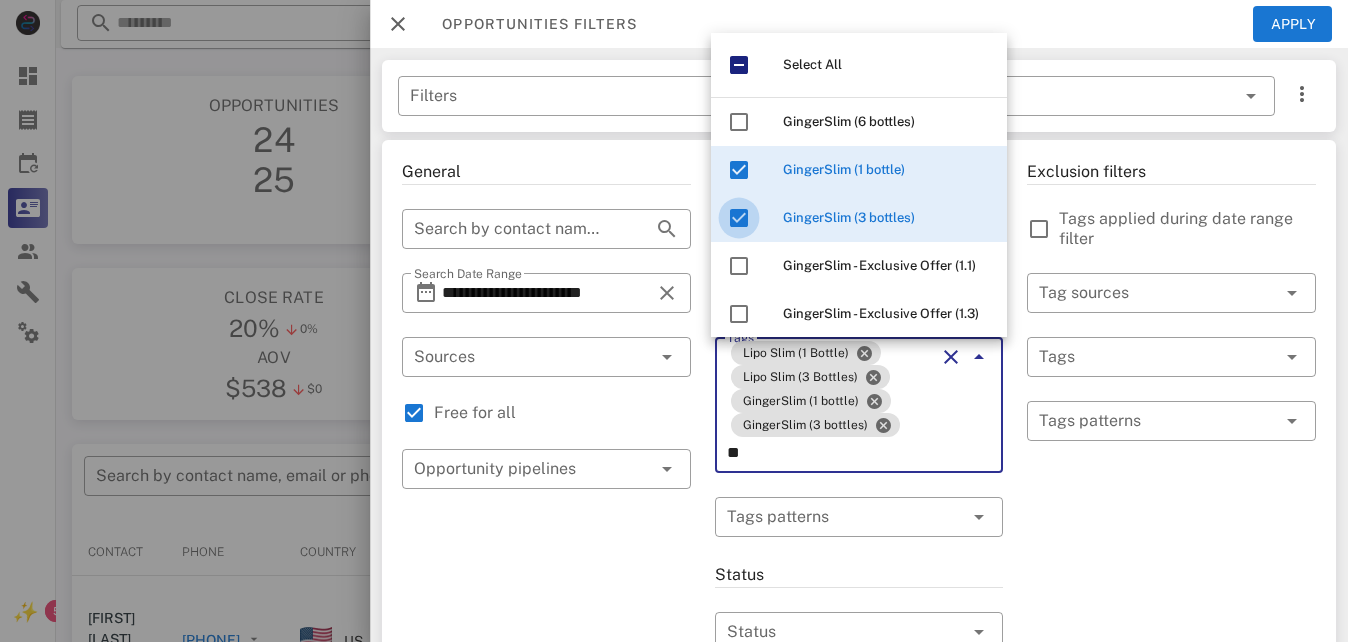 type on "*" 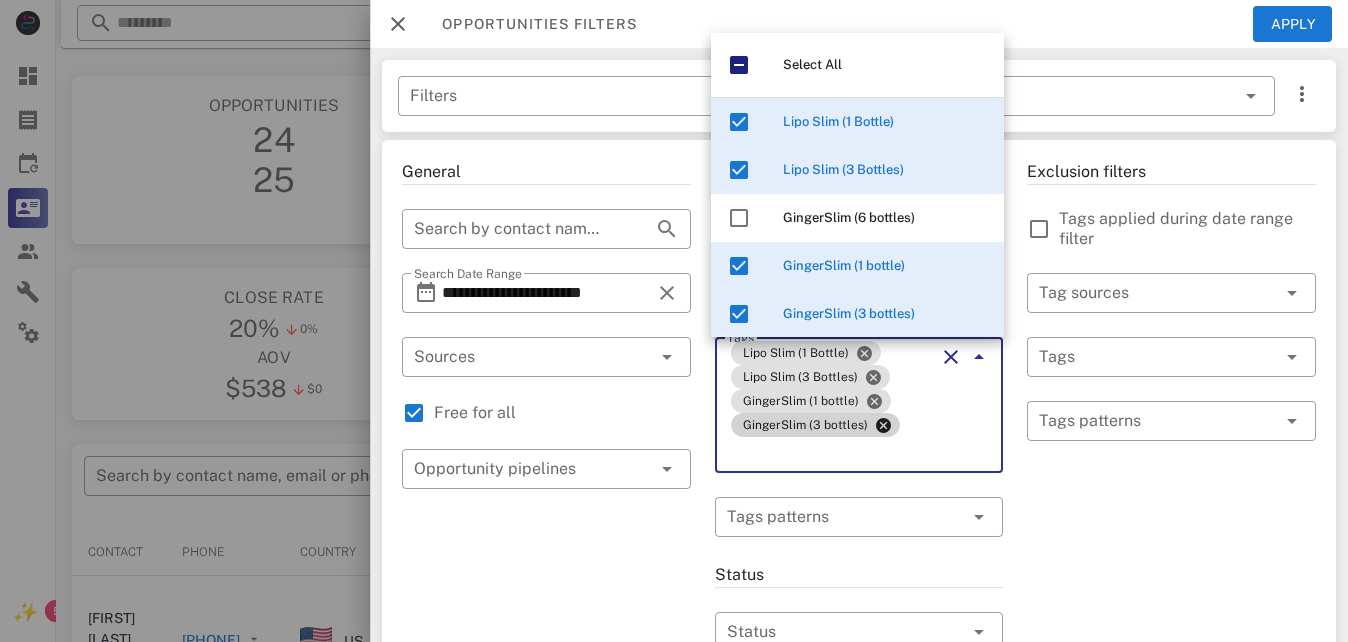 click on "Tags" at bounding box center (831, 453) 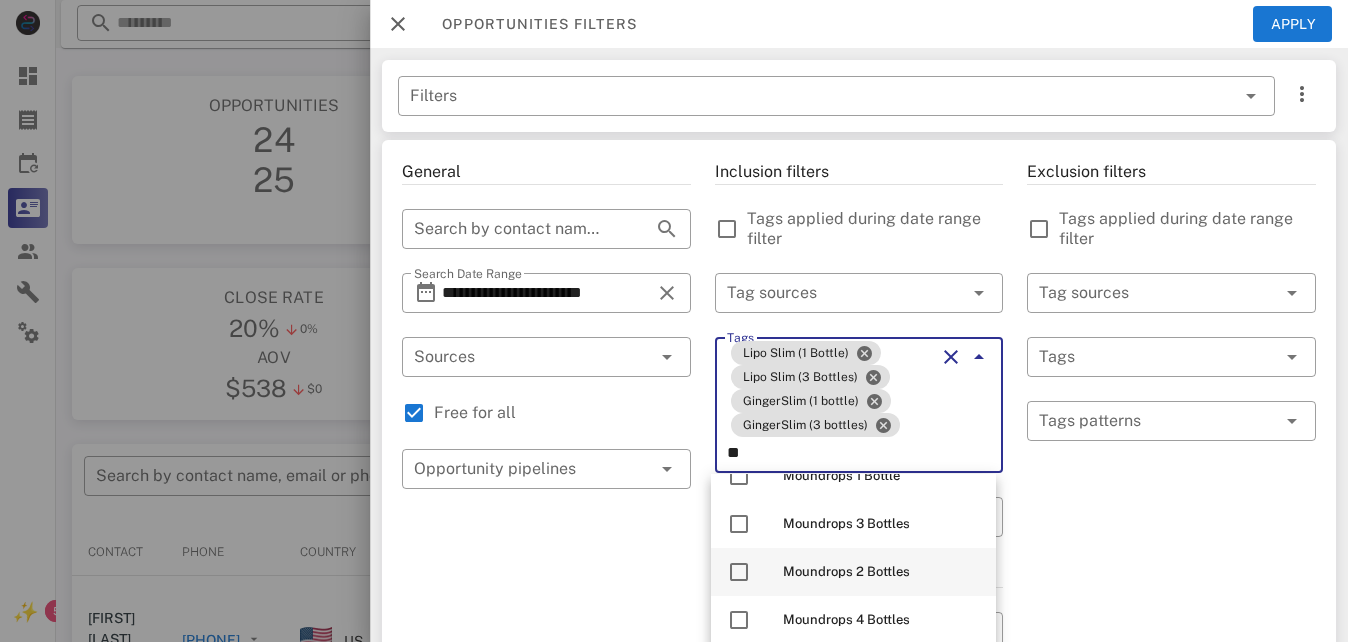 scroll, scrollTop: 100, scrollLeft: 0, axis: vertical 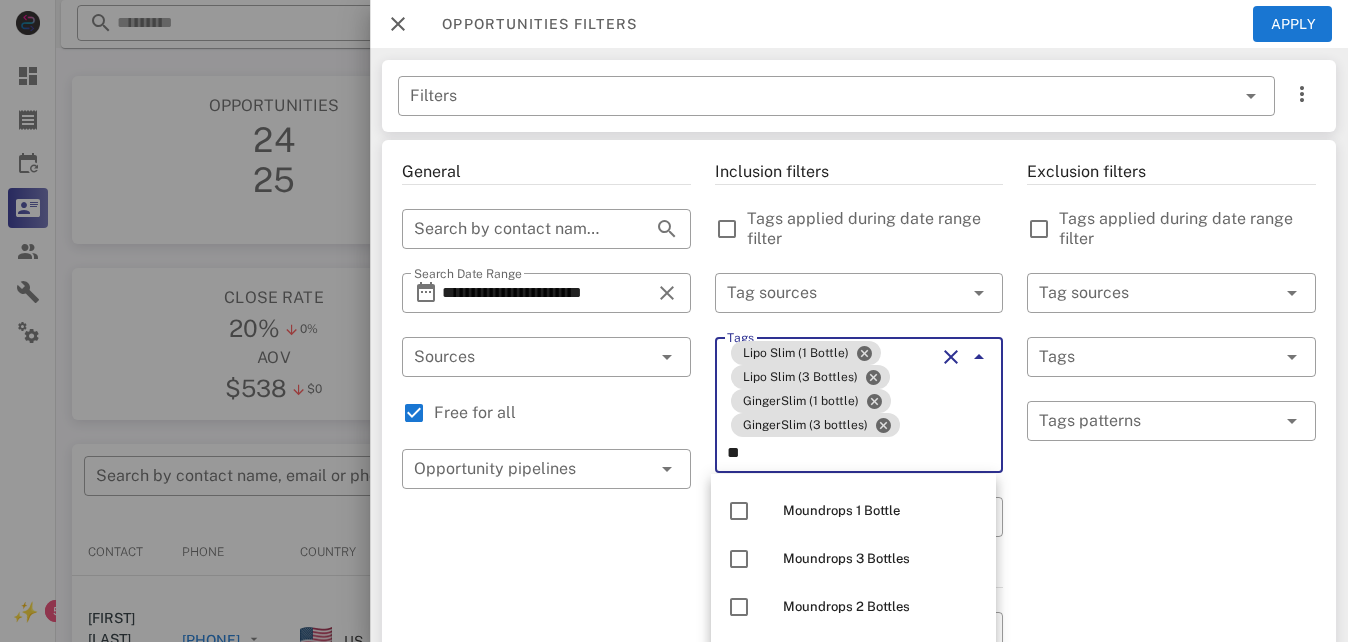 drag, startPoint x: 739, startPoint y: 514, endPoint x: 755, endPoint y: 567, distance: 55.362442 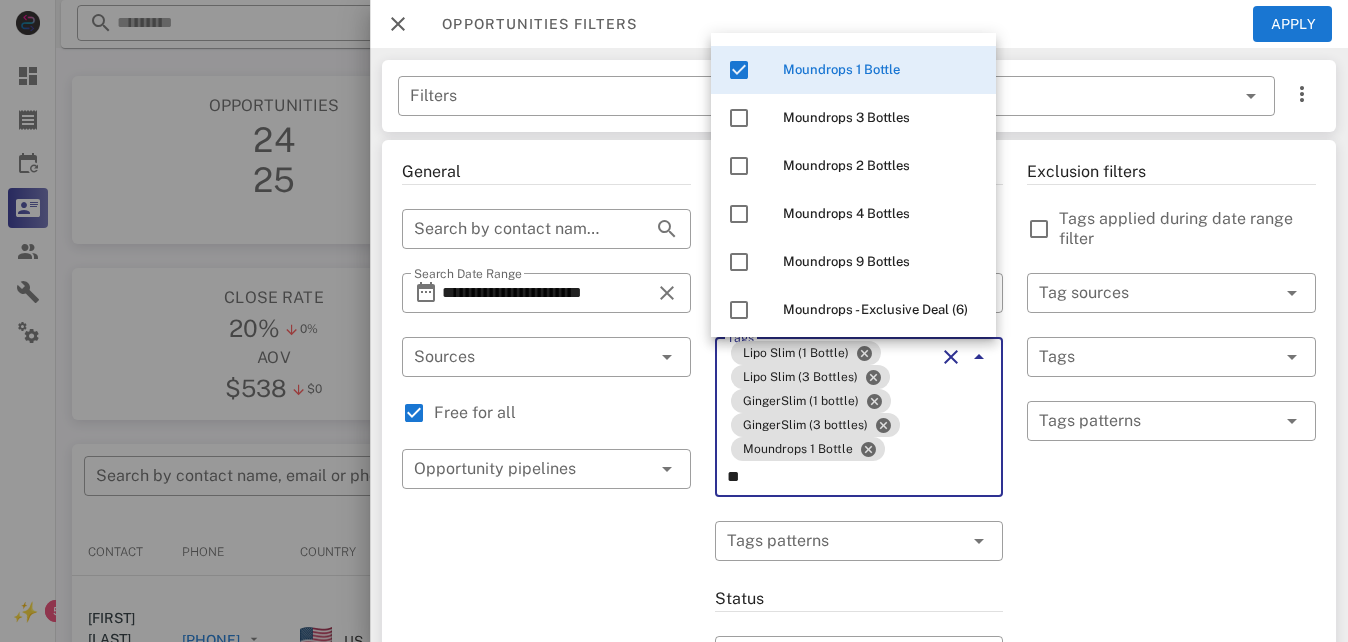 click on "Tags Lipo Slim (1 Bottle) Lipo Slim (3 Bottles) GingerSlim (1 bottle) GingerSlim (3 bottles) Moundrops 1 Bottle **" at bounding box center (859, 417) 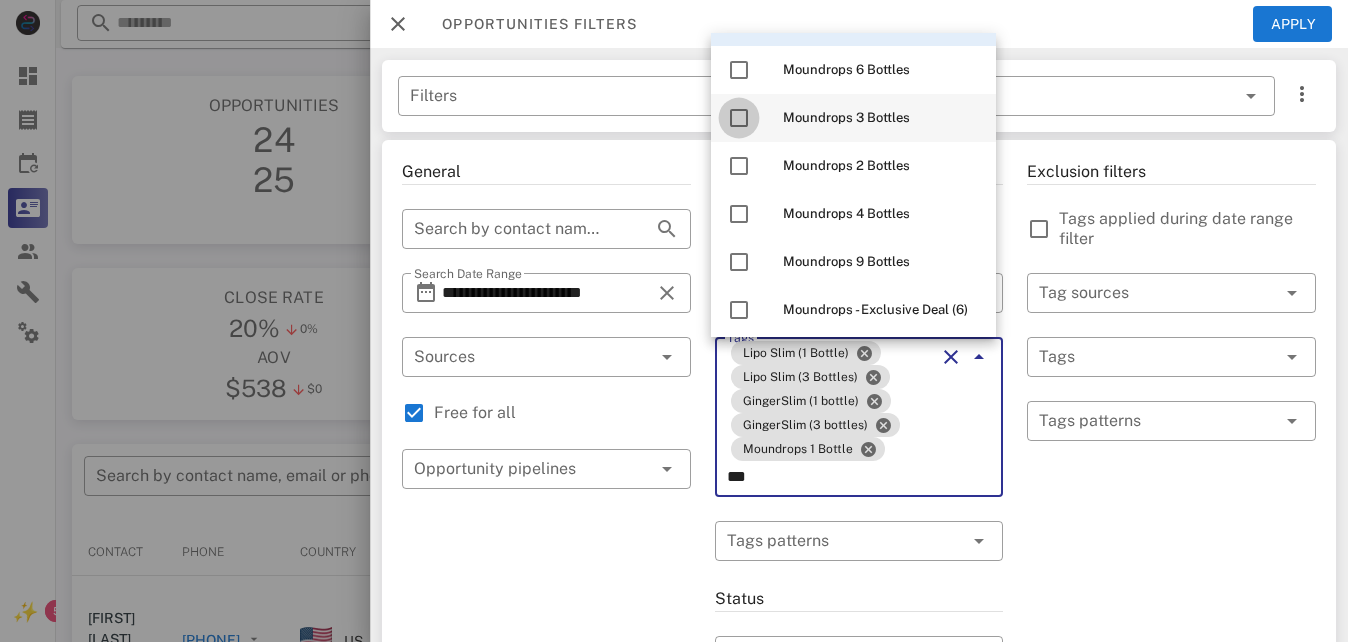 click at bounding box center [739, 118] 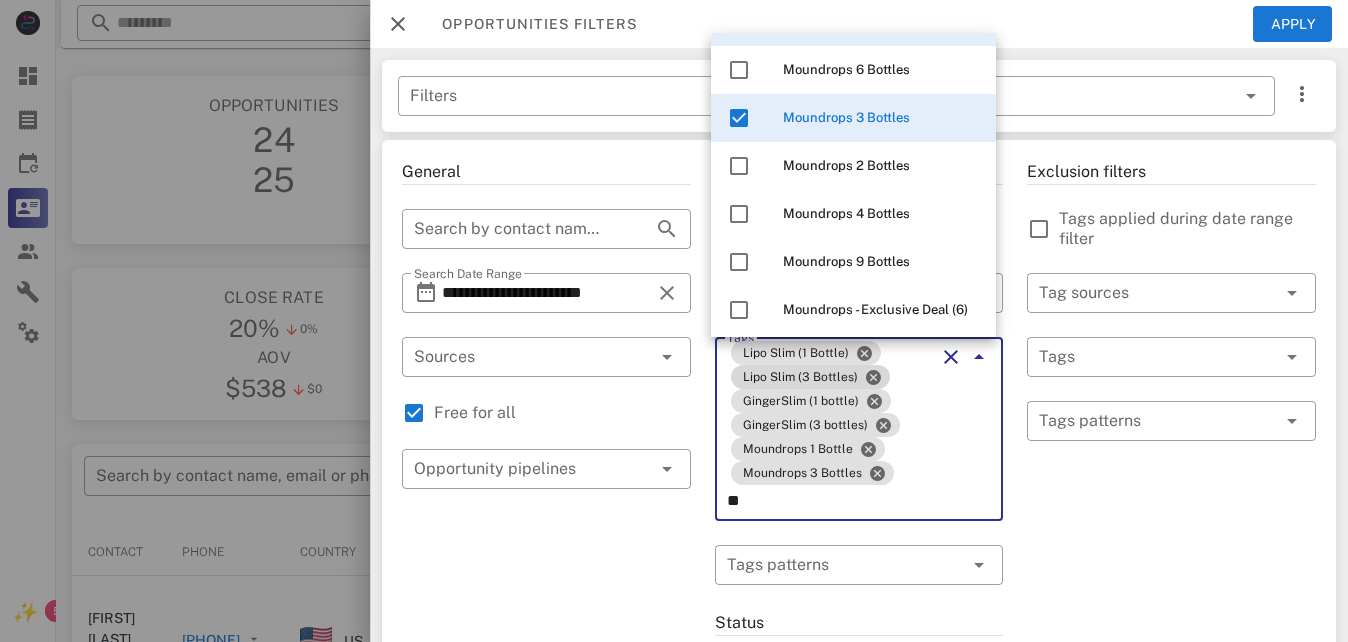 type on "*" 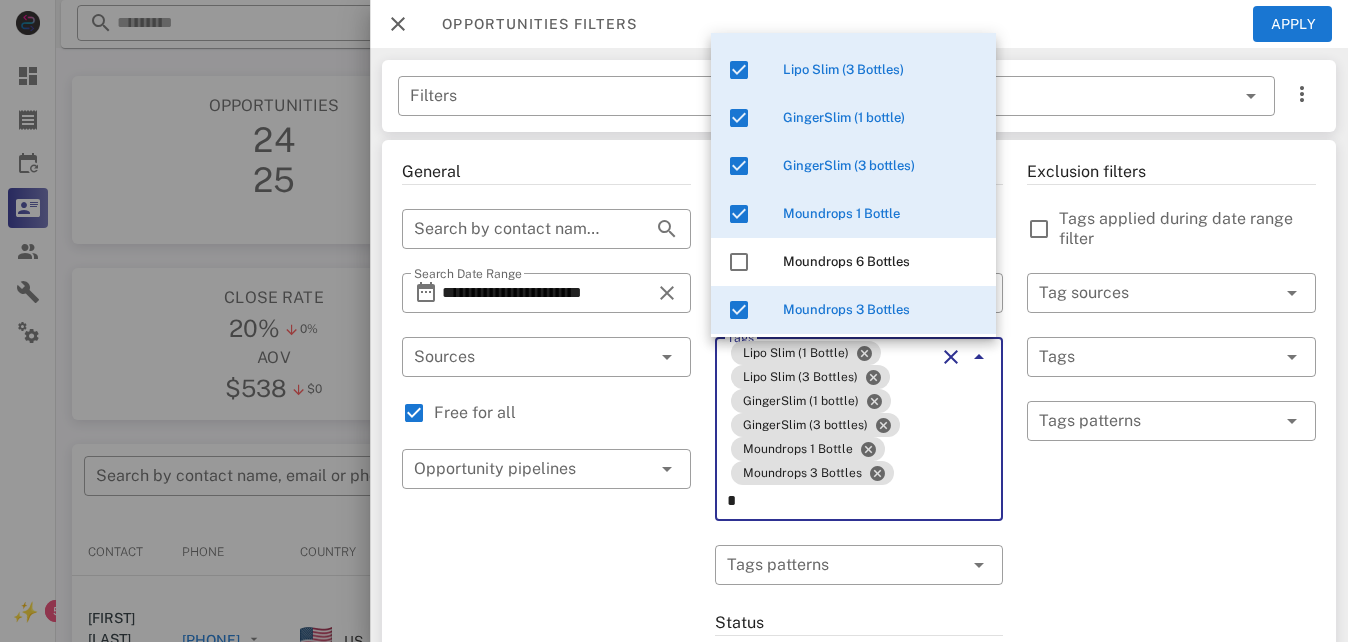 type 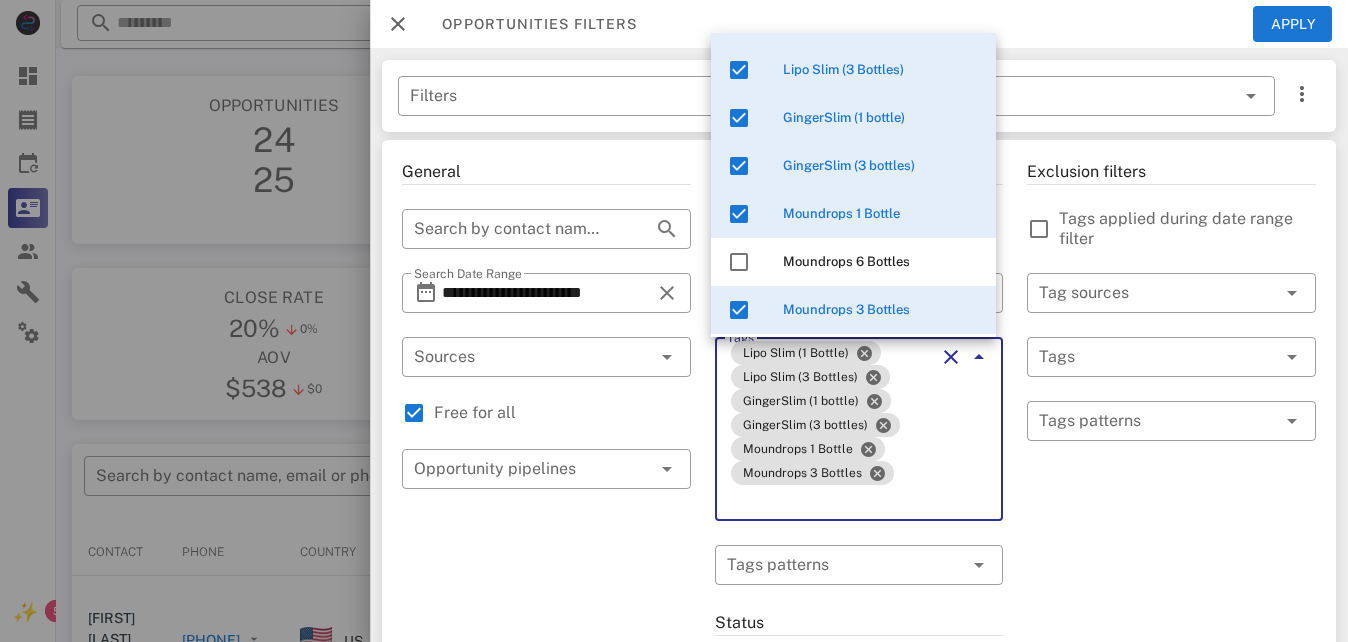 drag, startPoint x: 1150, startPoint y: 498, endPoint x: 948, endPoint y: 507, distance: 202.2004 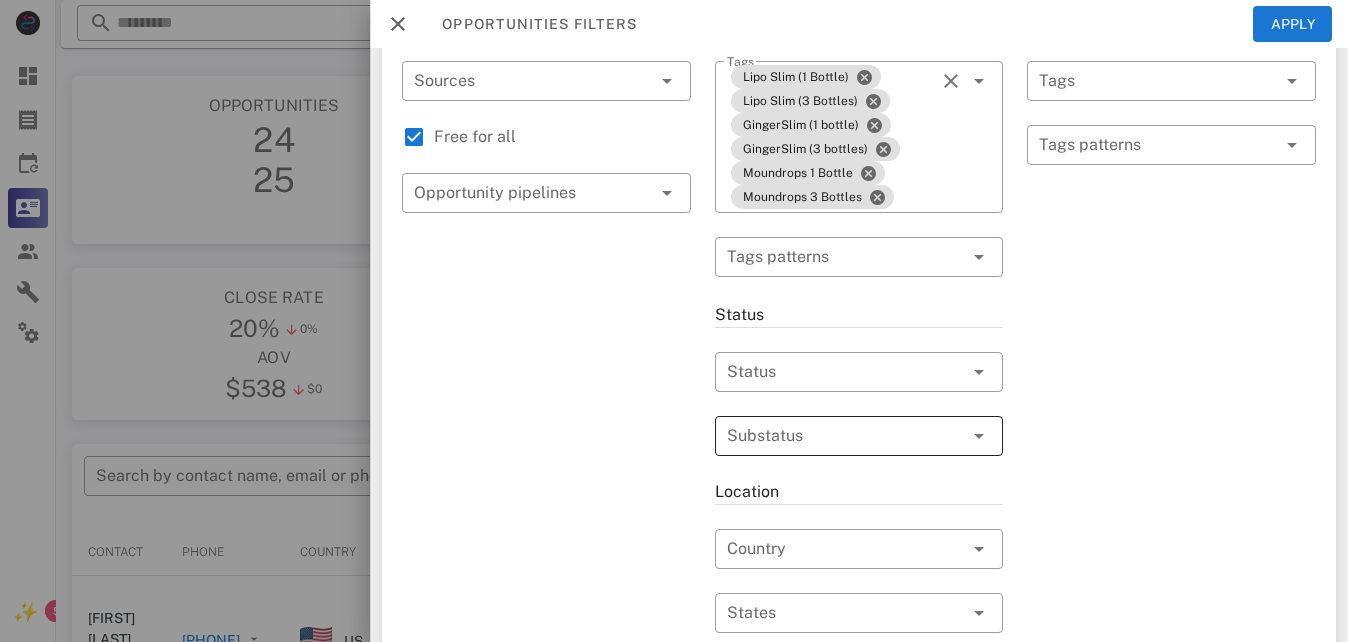 scroll, scrollTop: 300, scrollLeft: 0, axis: vertical 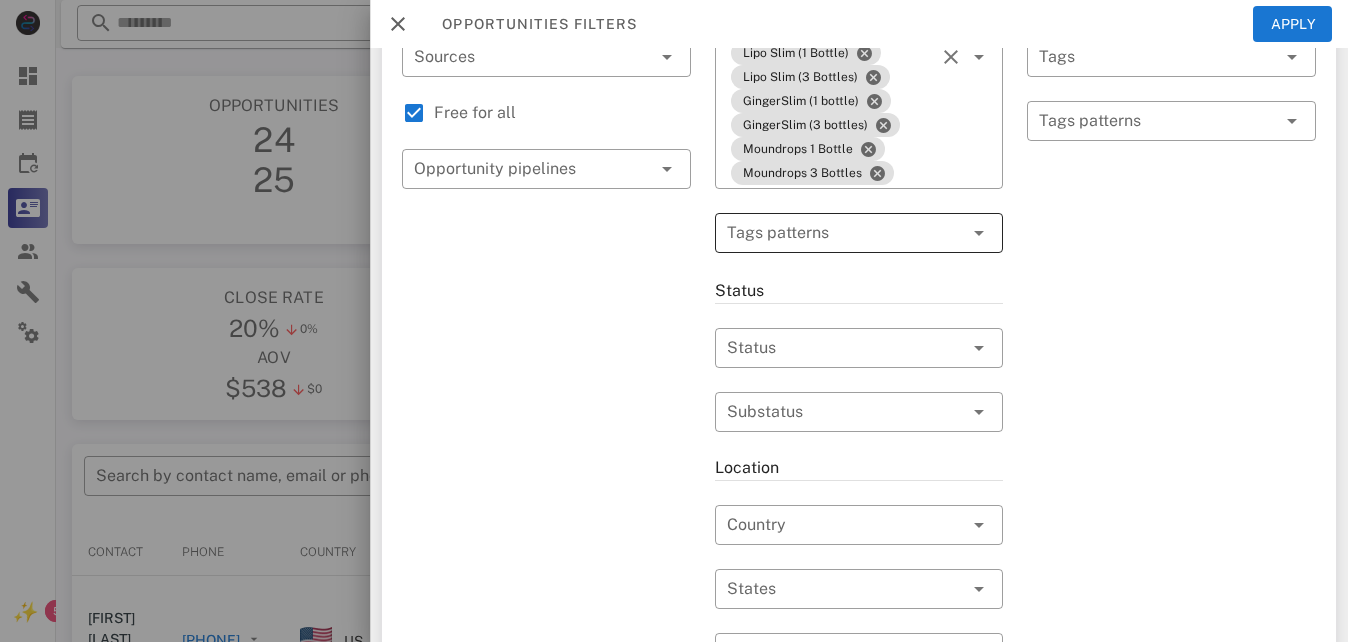 click at bounding box center [845, 233] 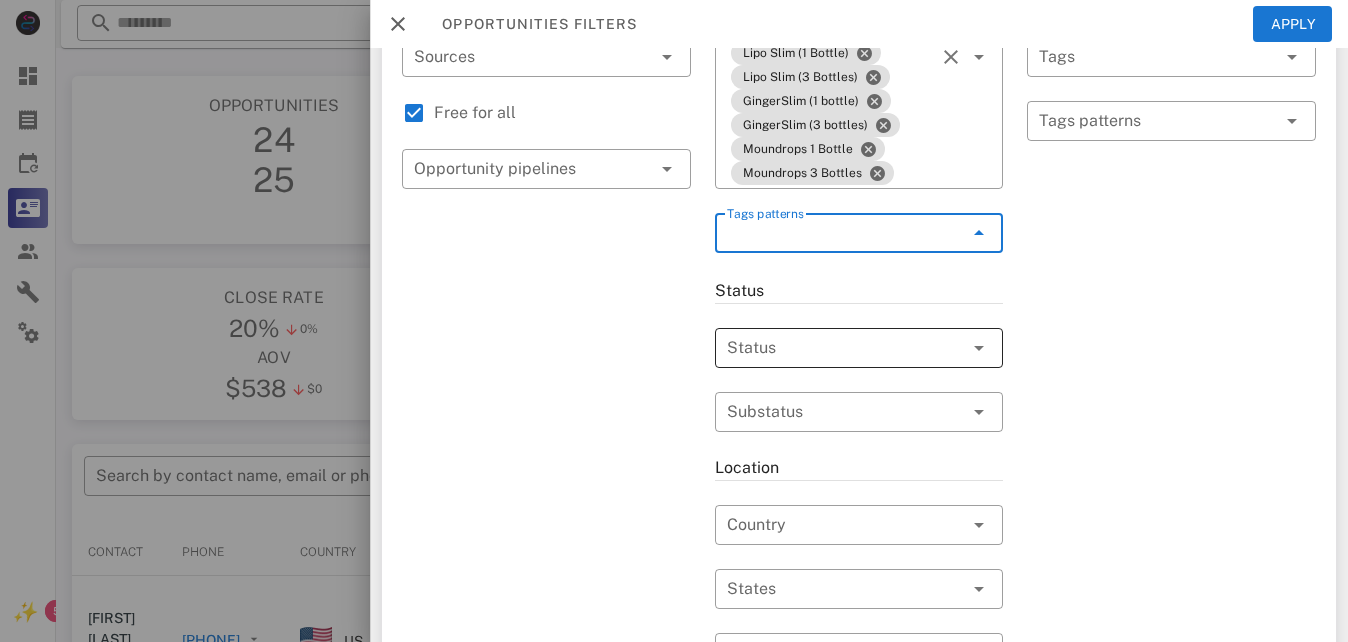 click at bounding box center (831, 348) 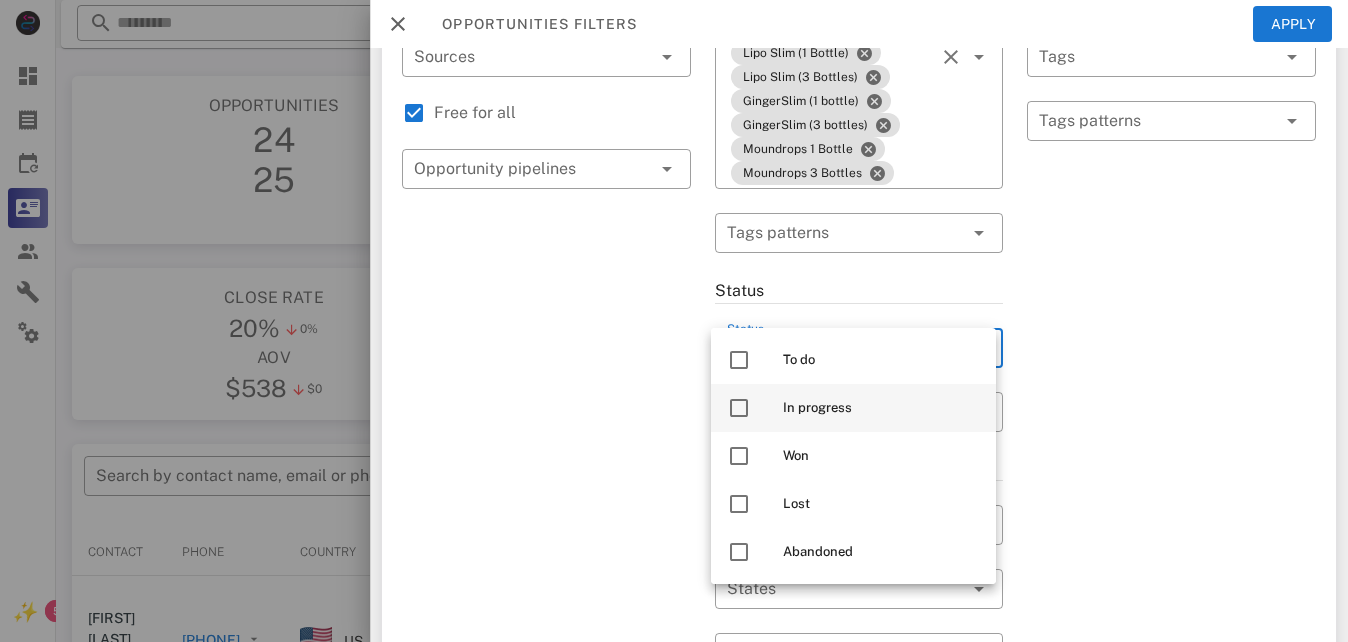 click on "In progress" at bounding box center [881, 408] 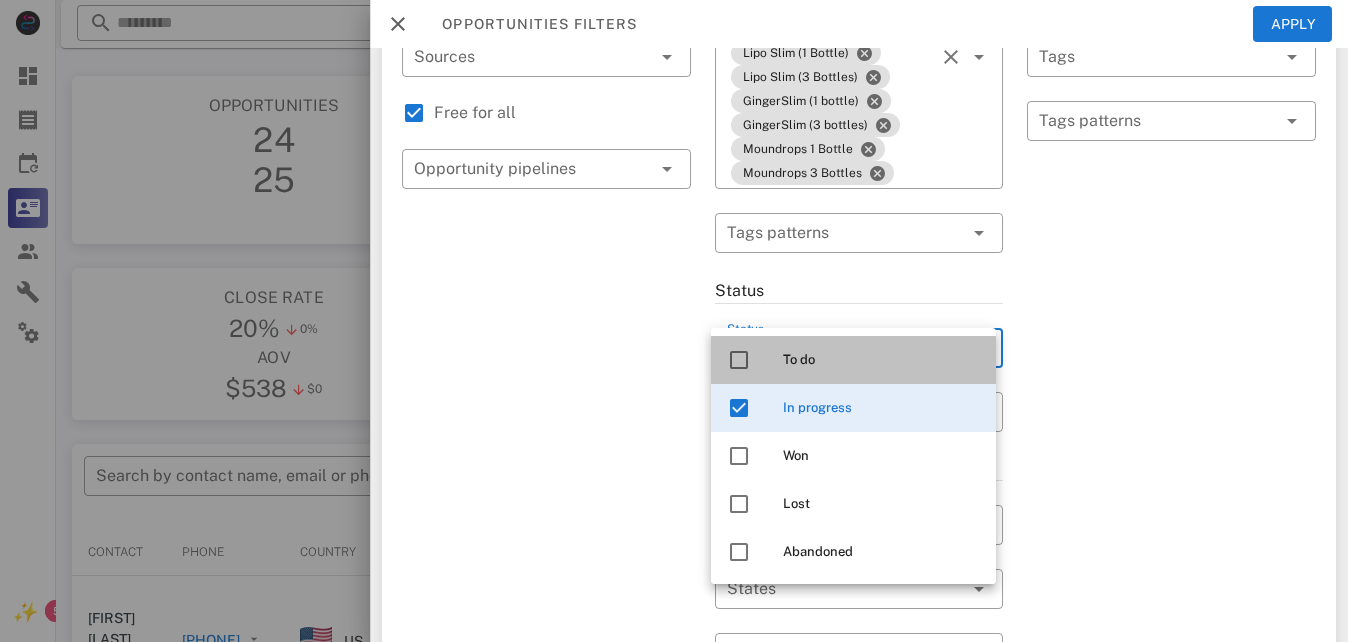 click on "To do" at bounding box center [881, 360] 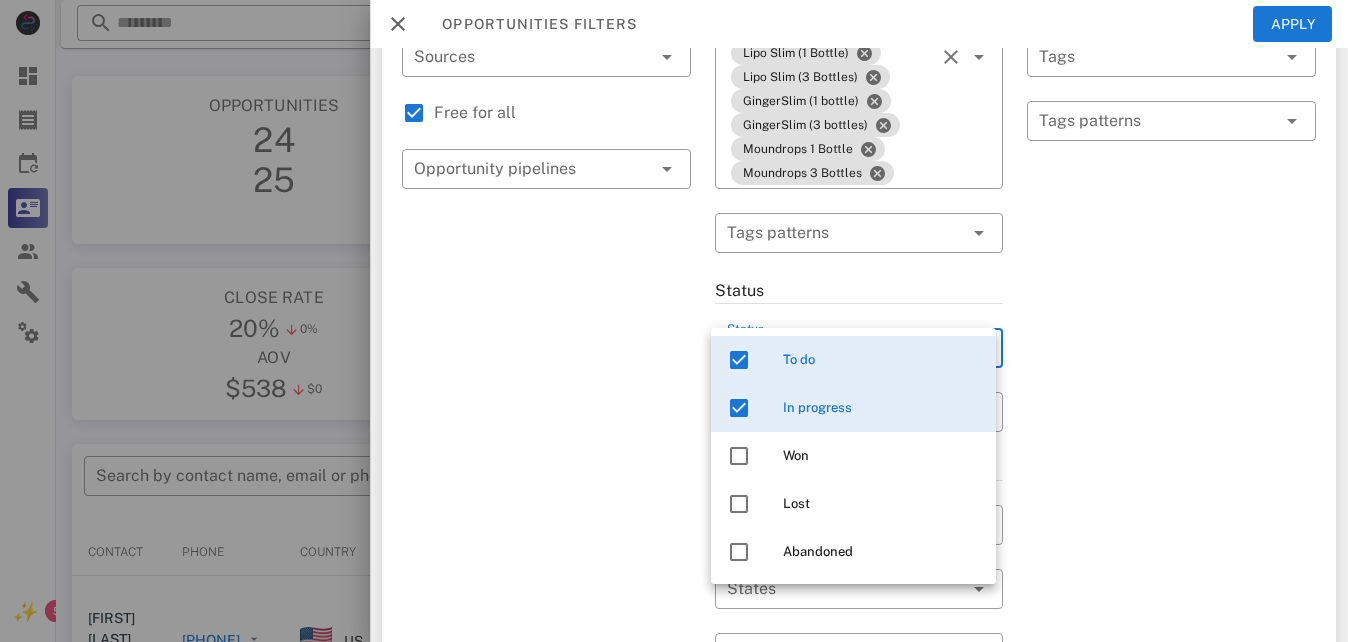 click on "Exclusion filters Tags applied during date range filter ​ Tag sources ​ Tags ​ Tags patterns" at bounding box center [1171, 473] 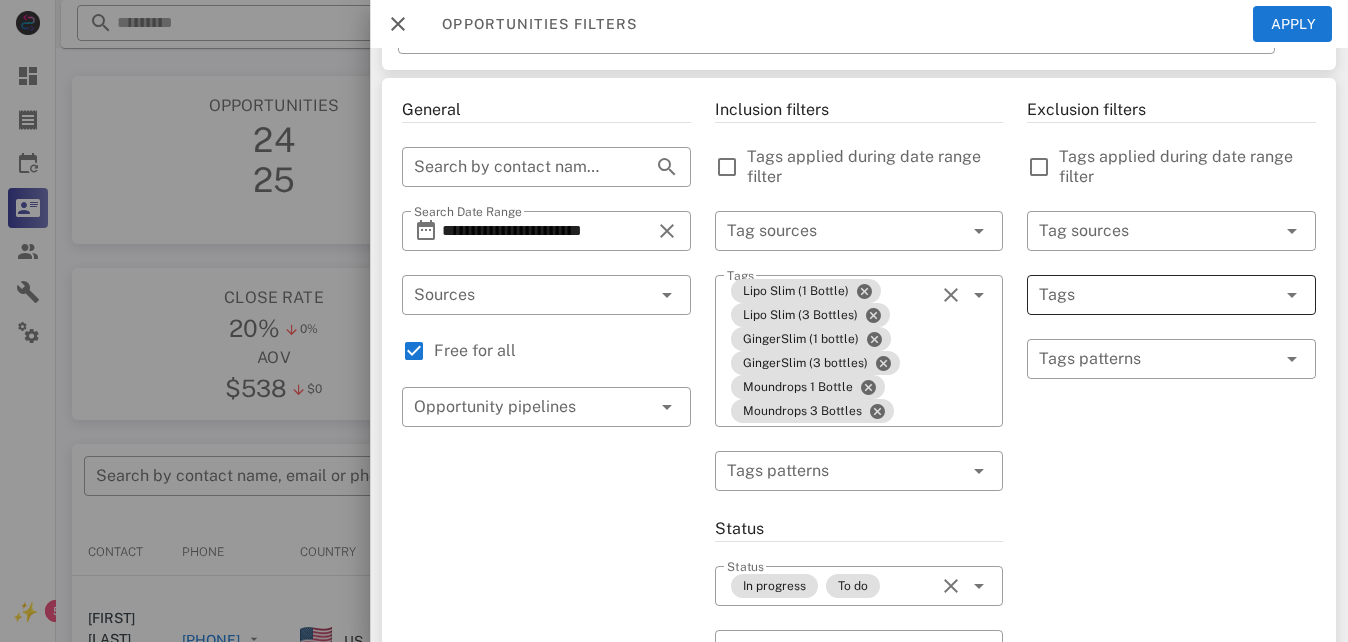 scroll, scrollTop: 0, scrollLeft: 0, axis: both 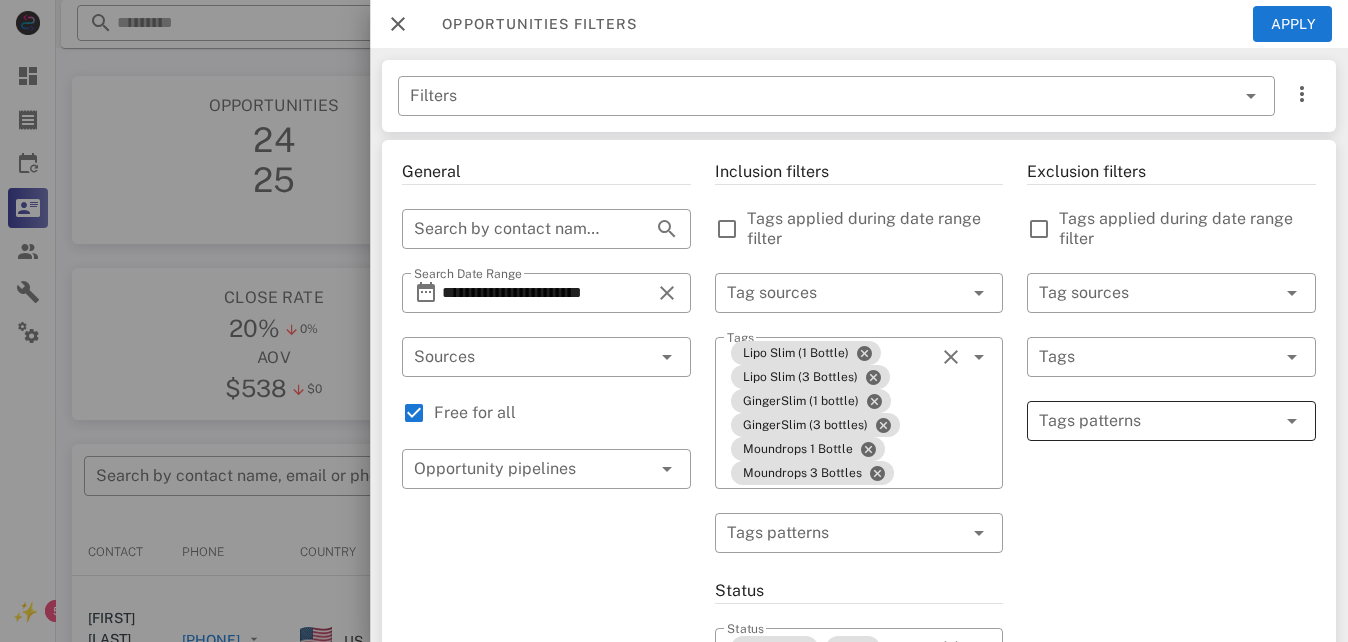 click at bounding box center [1157, 421] 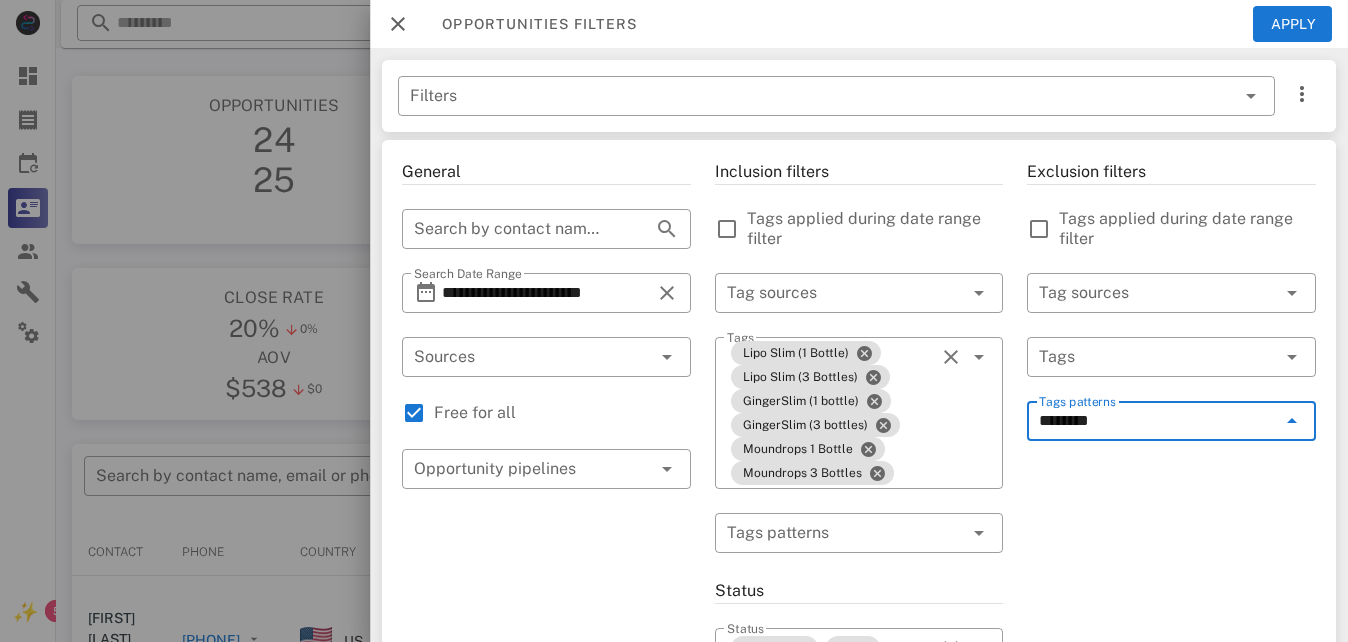 type on "*********" 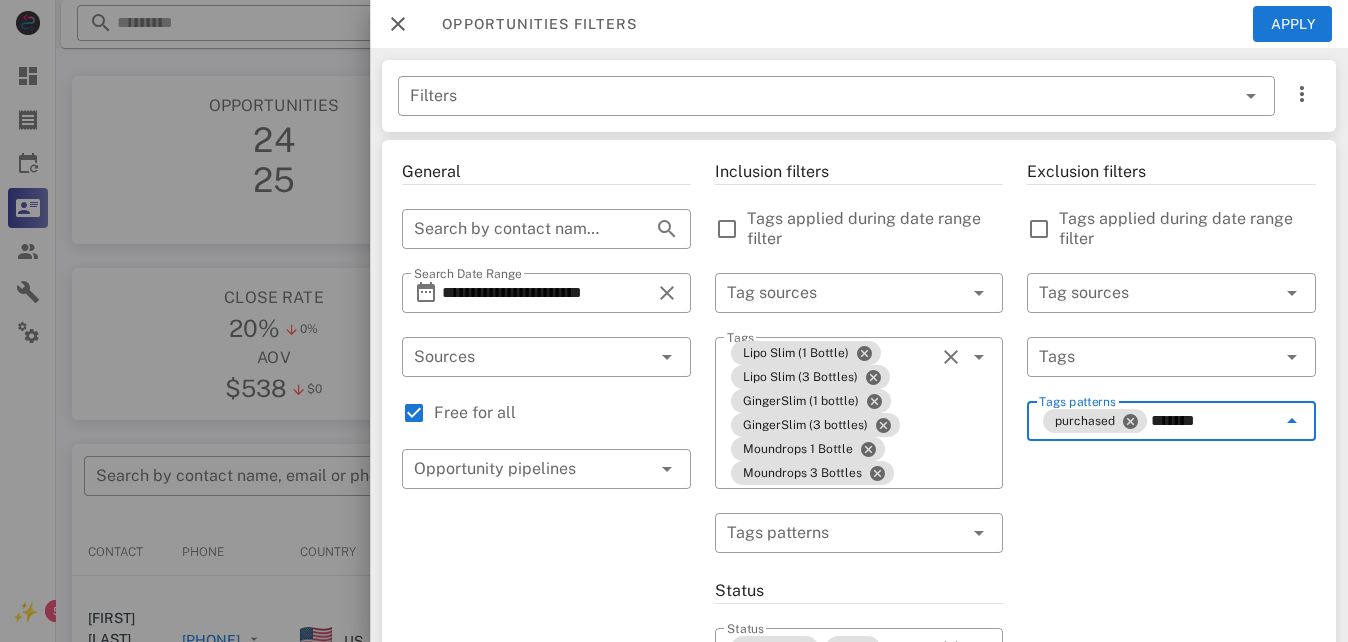 type on "********" 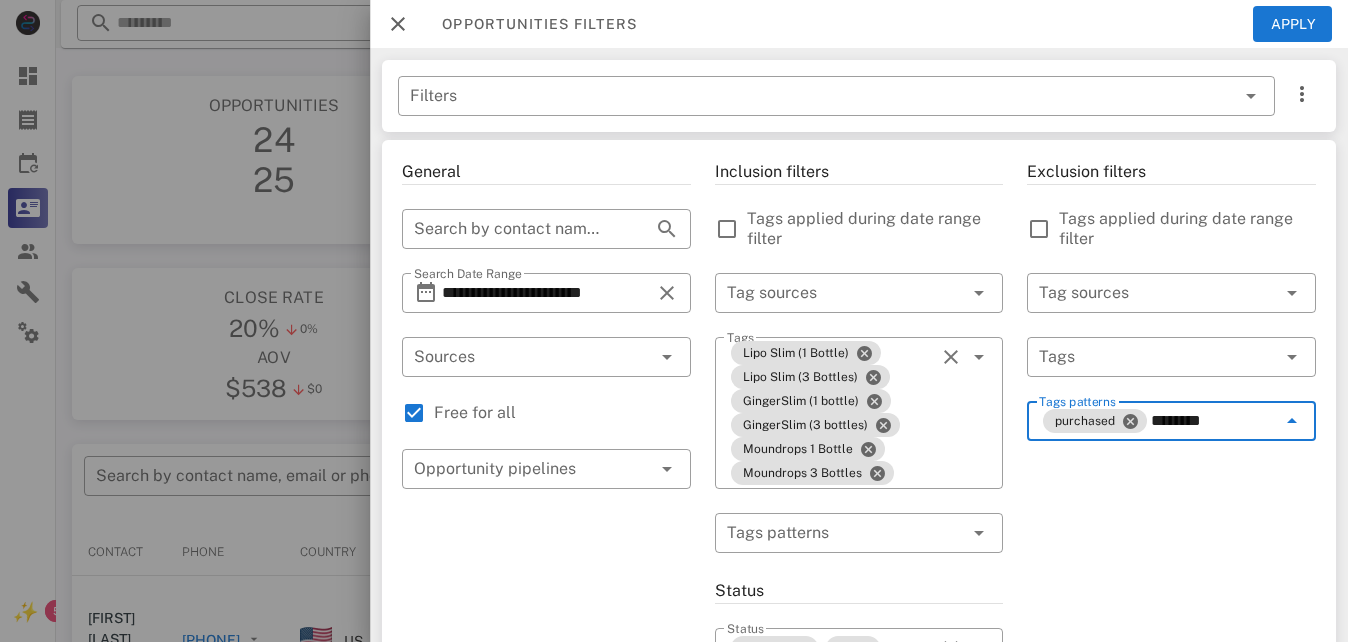 type 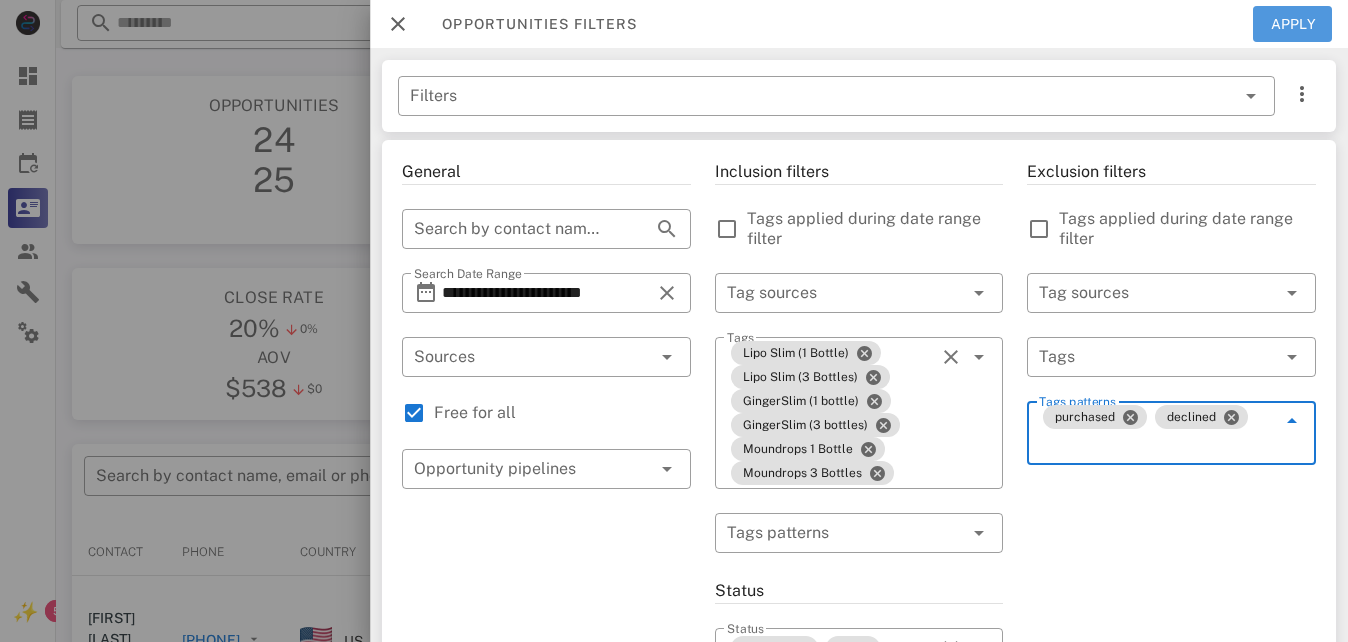 click on "Apply" at bounding box center [1293, 24] 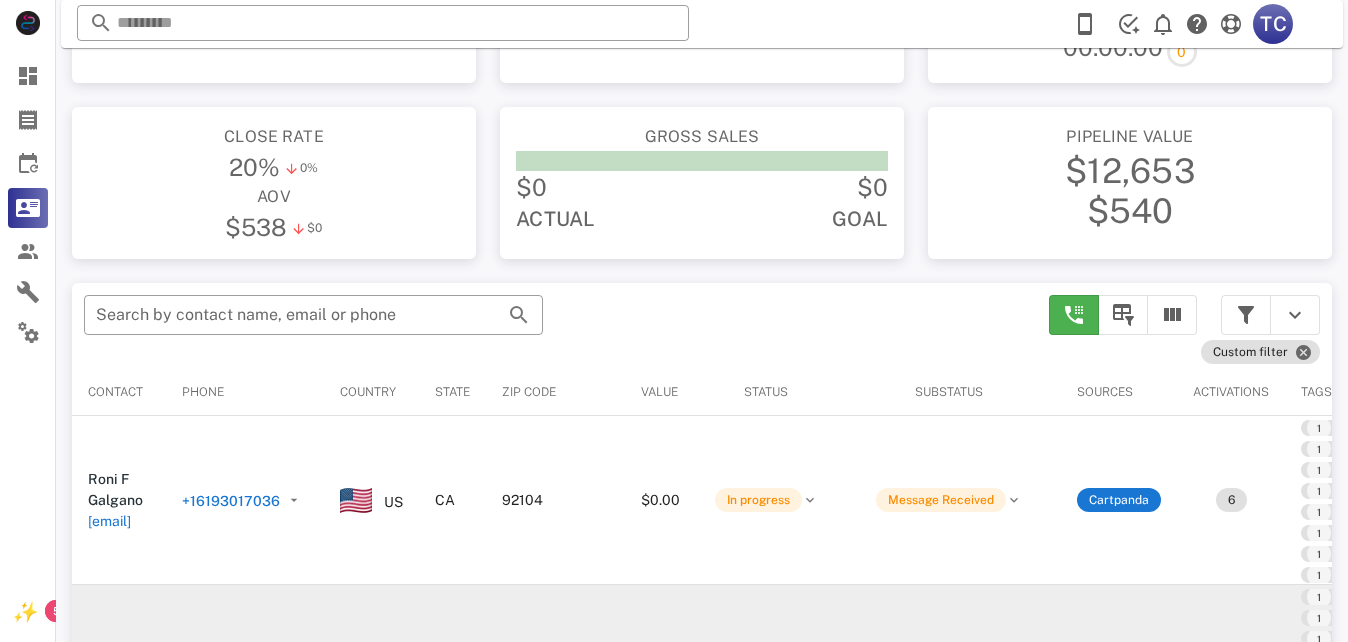scroll, scrollTop: 380, scrollLeft: 0, axis: vertical 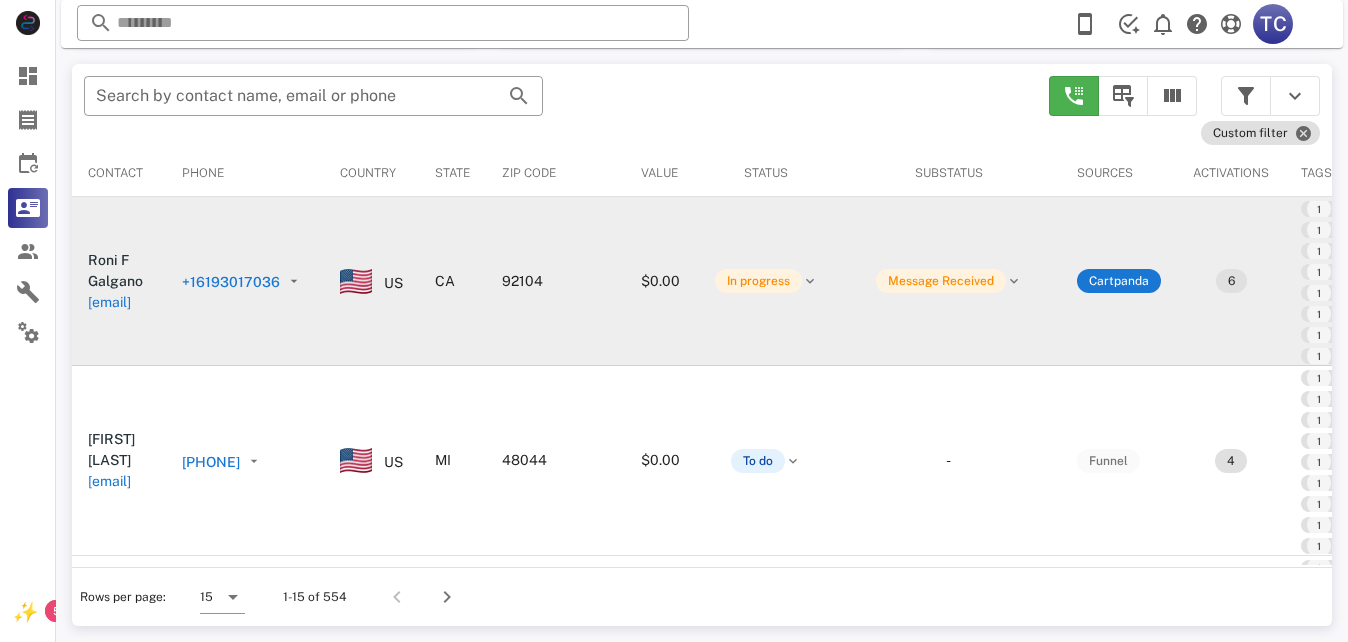 click on "+16193017036" at bounding box center (231, 282) 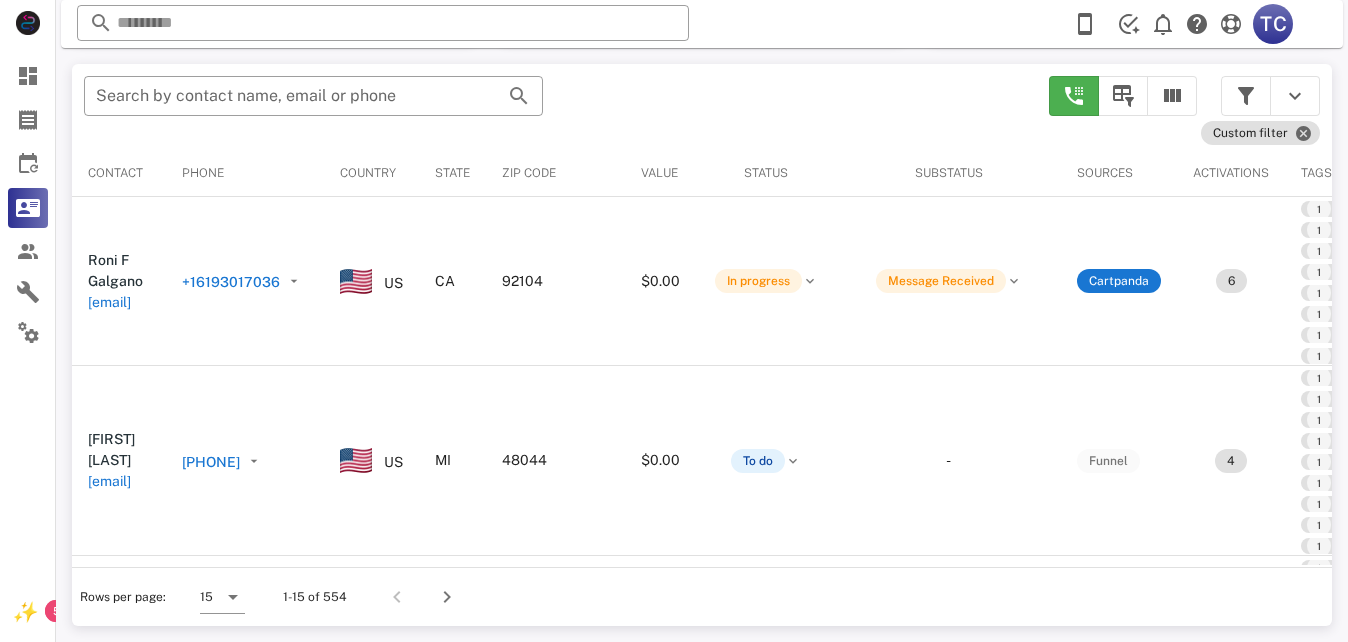 type on "**********" 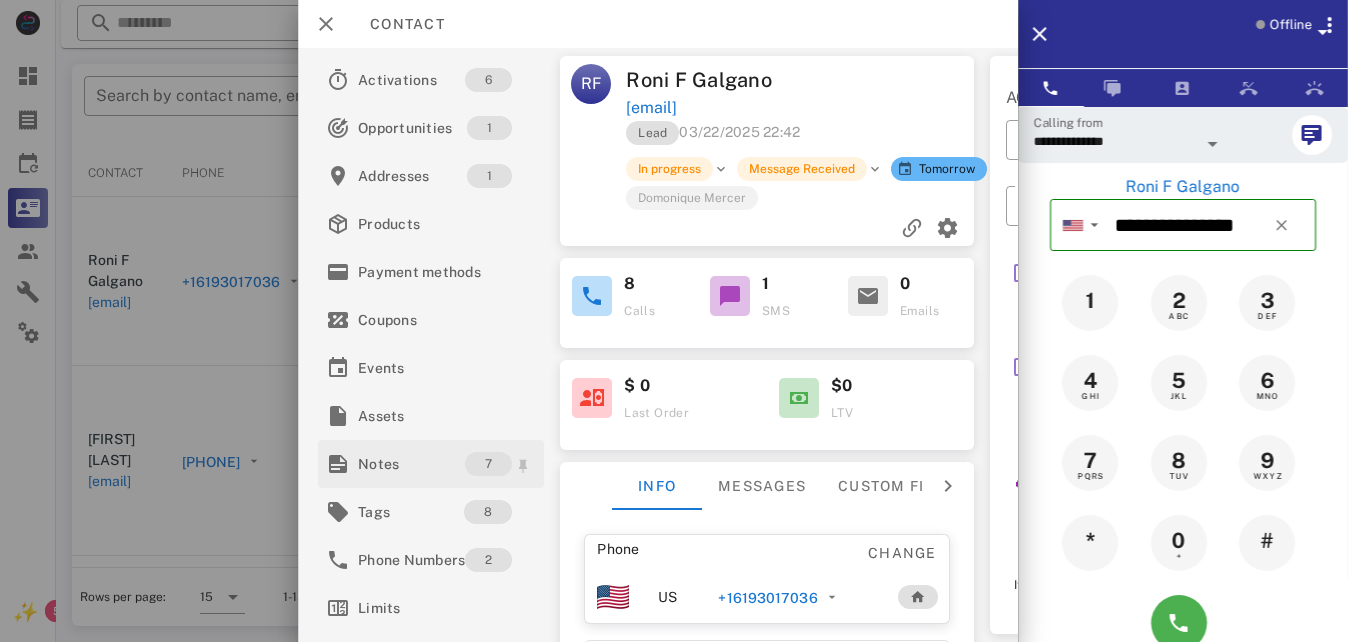 scroll, scrollTop: 100, scrollLeft: 0, axis: vertical 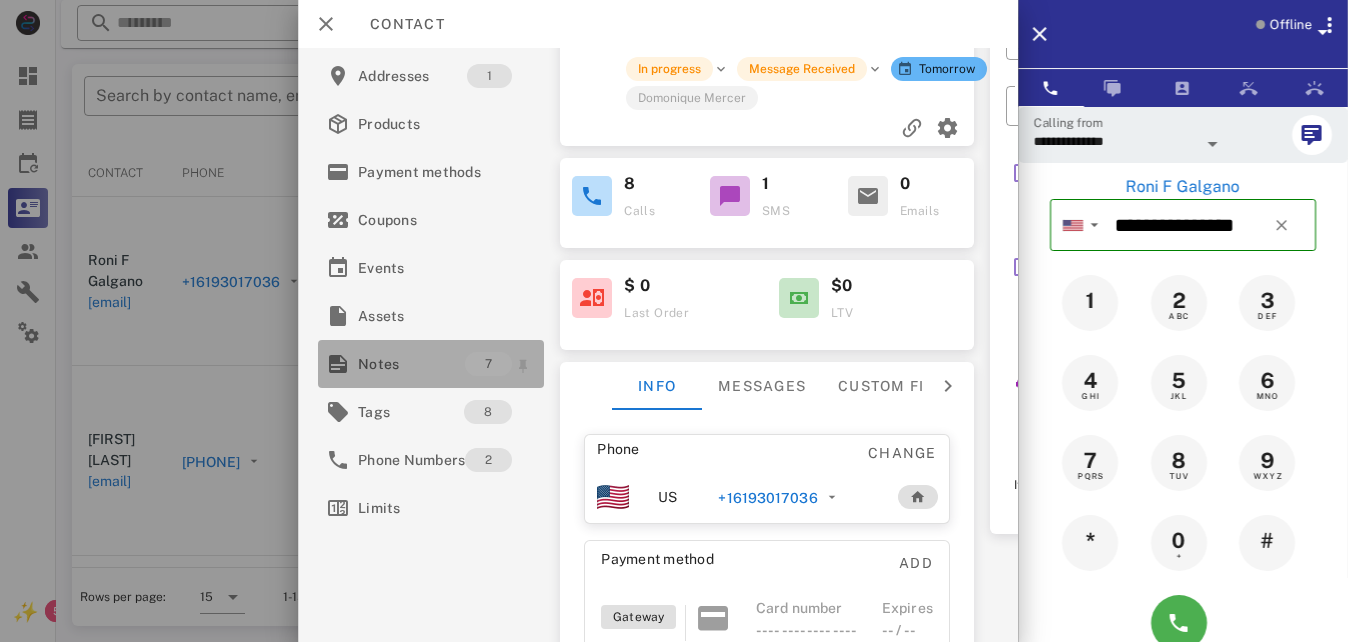 click on "Notes" at bounding box center [411, 364] 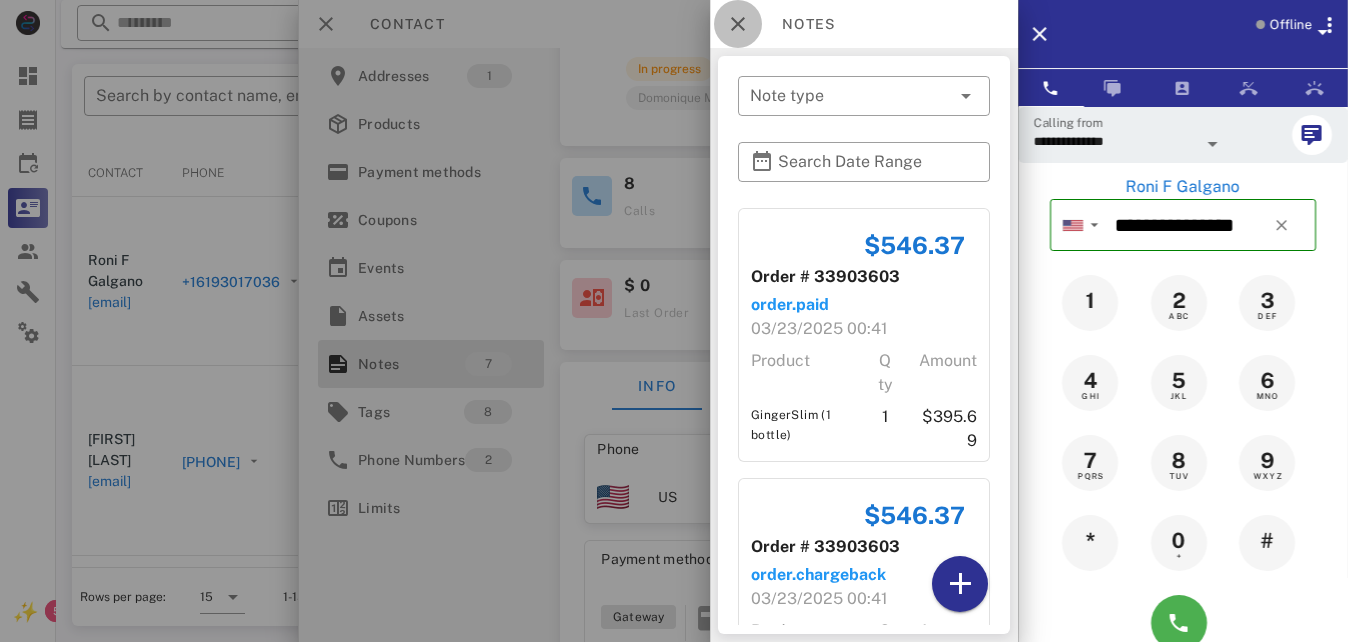 click at bounding box center (738, 24) 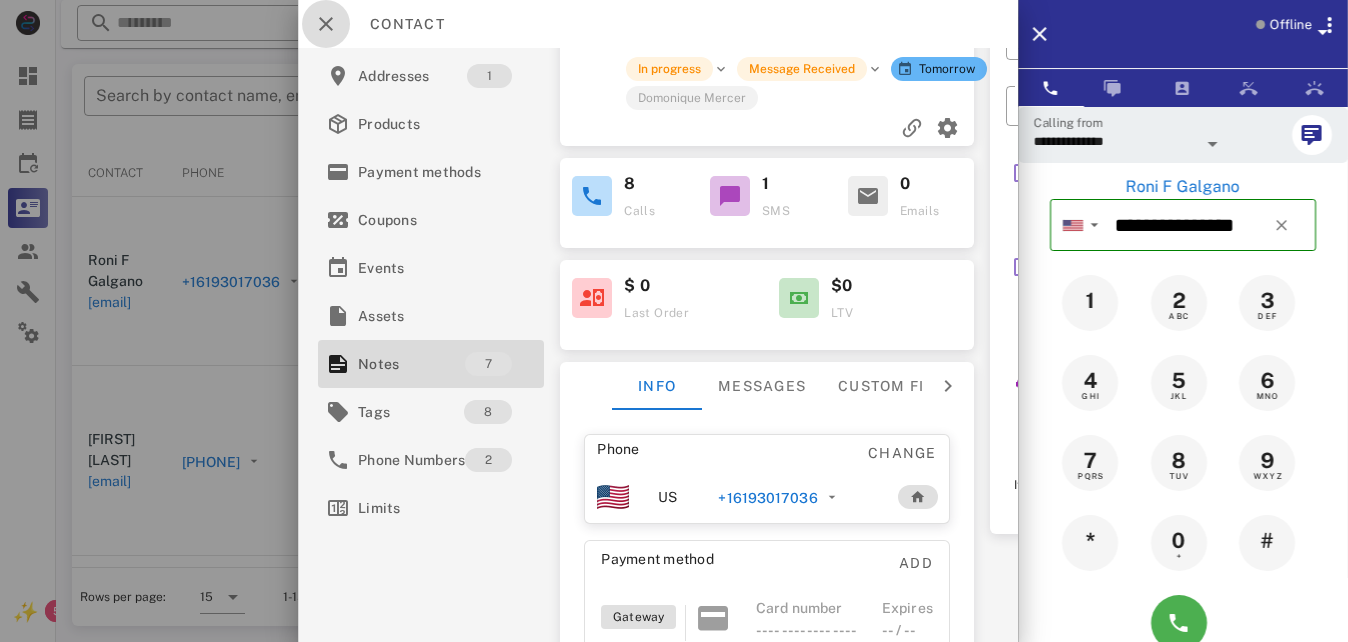 click at bounding box center [326, 24] 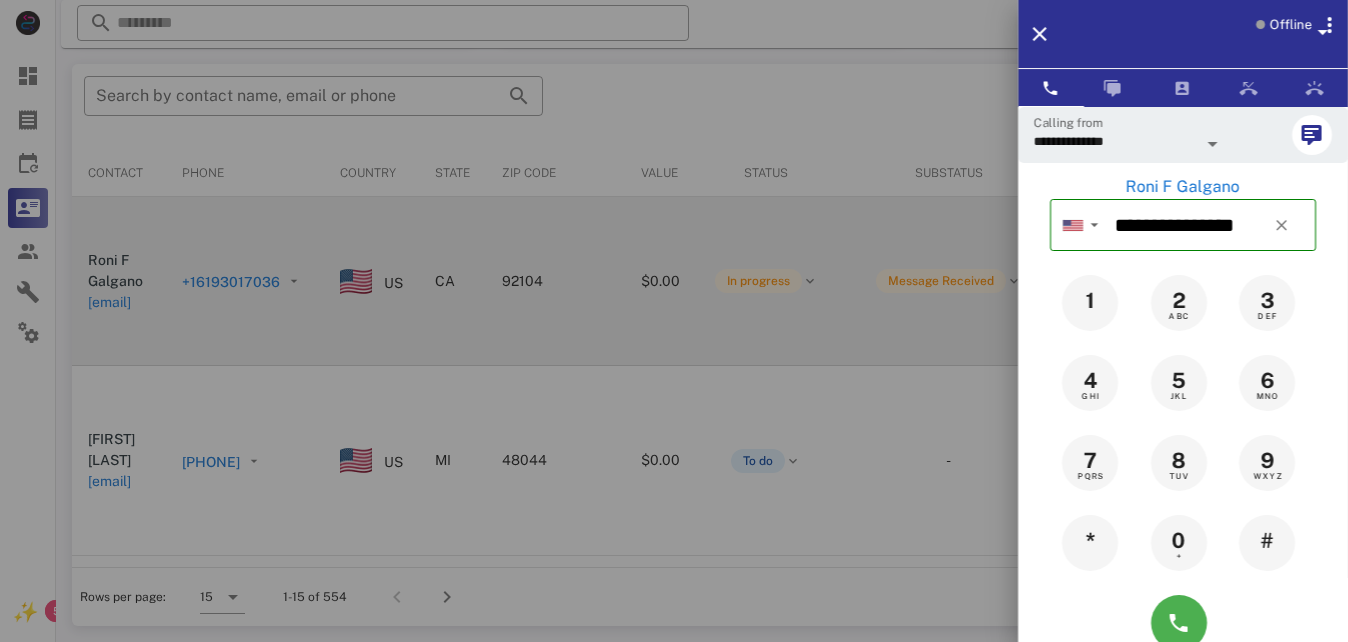 click at bounding box center (674, 321) 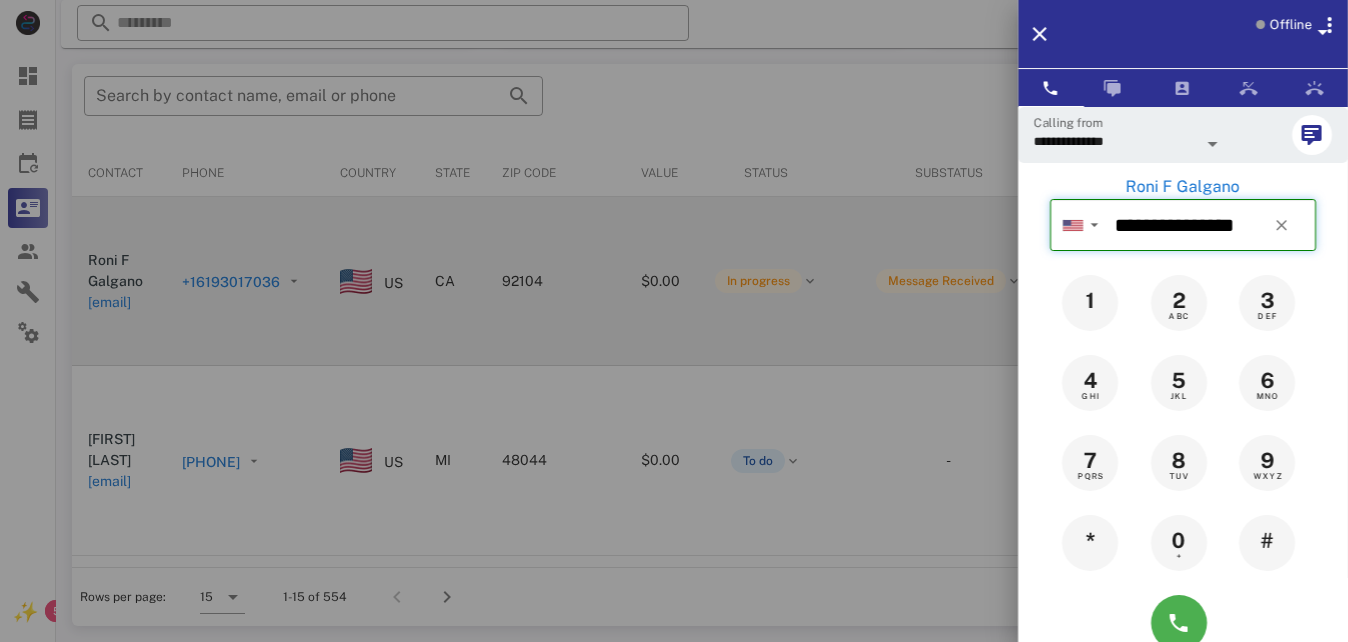 type 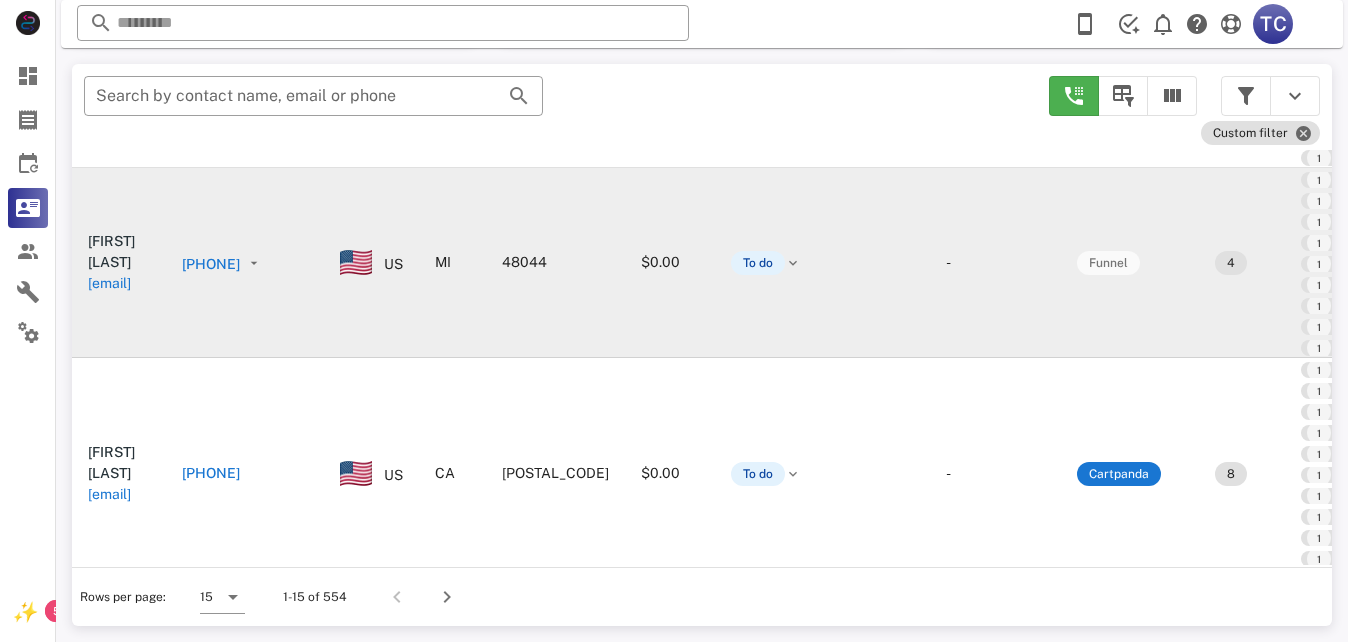 scroll, scrollTop: 200, scrollLeft: 0, axis: vertical 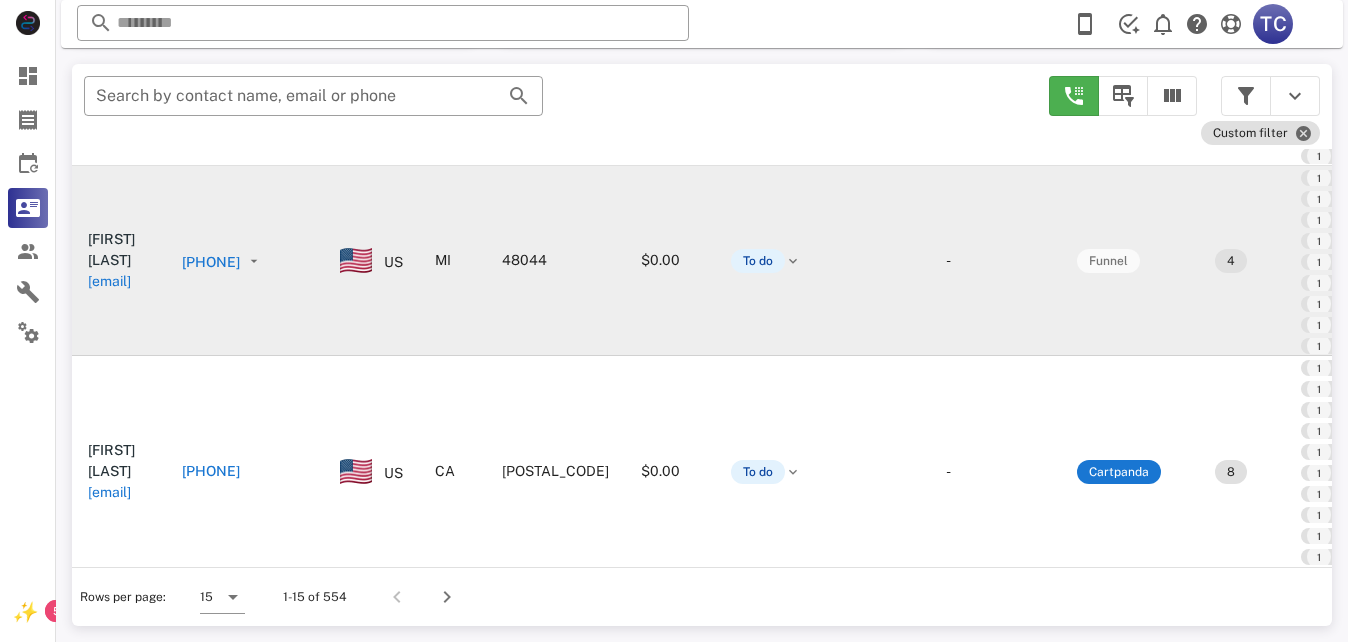 click on "[PHONE]" at bounding box center [211, 262] 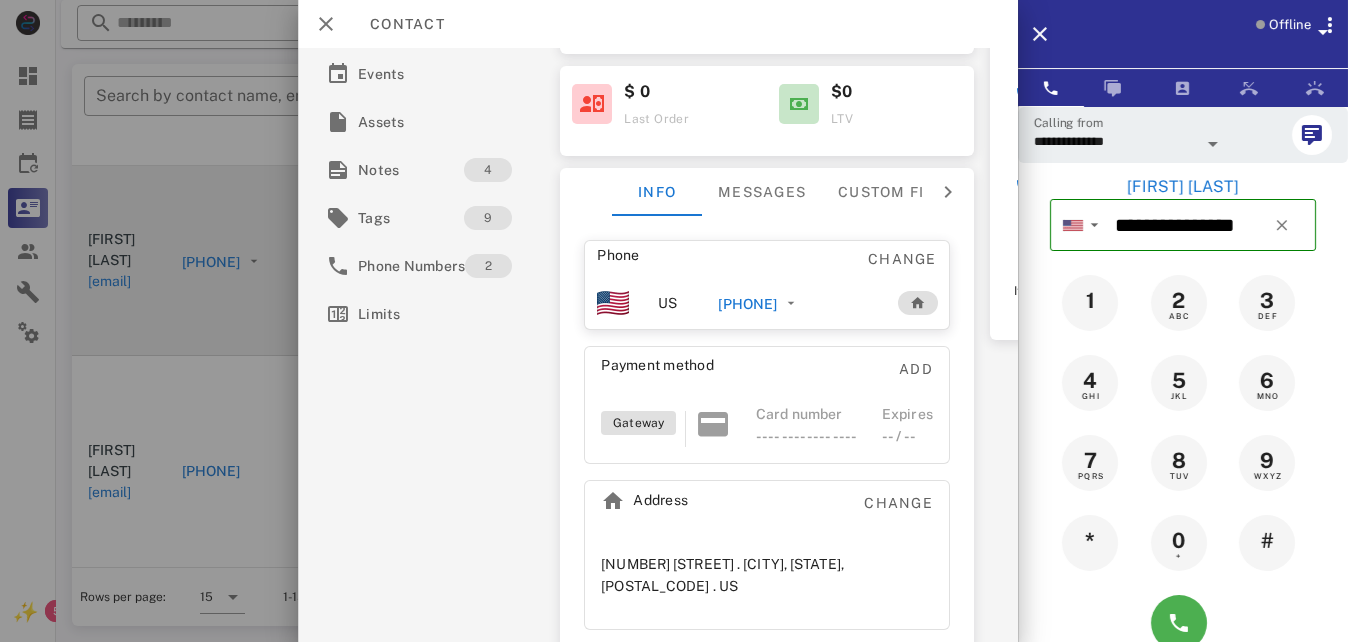 scroll, scrollTop: 0, scrollLeft: 0, axis: both 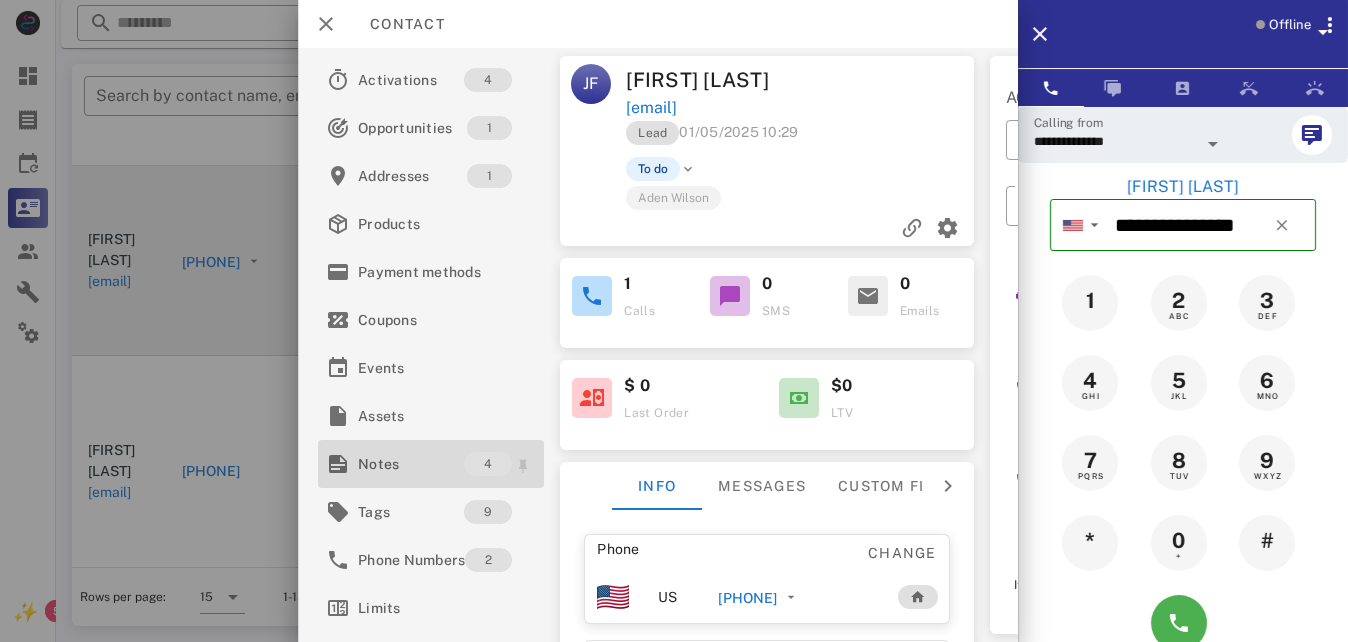 click on "Notes" at bounding box center (411, 464) 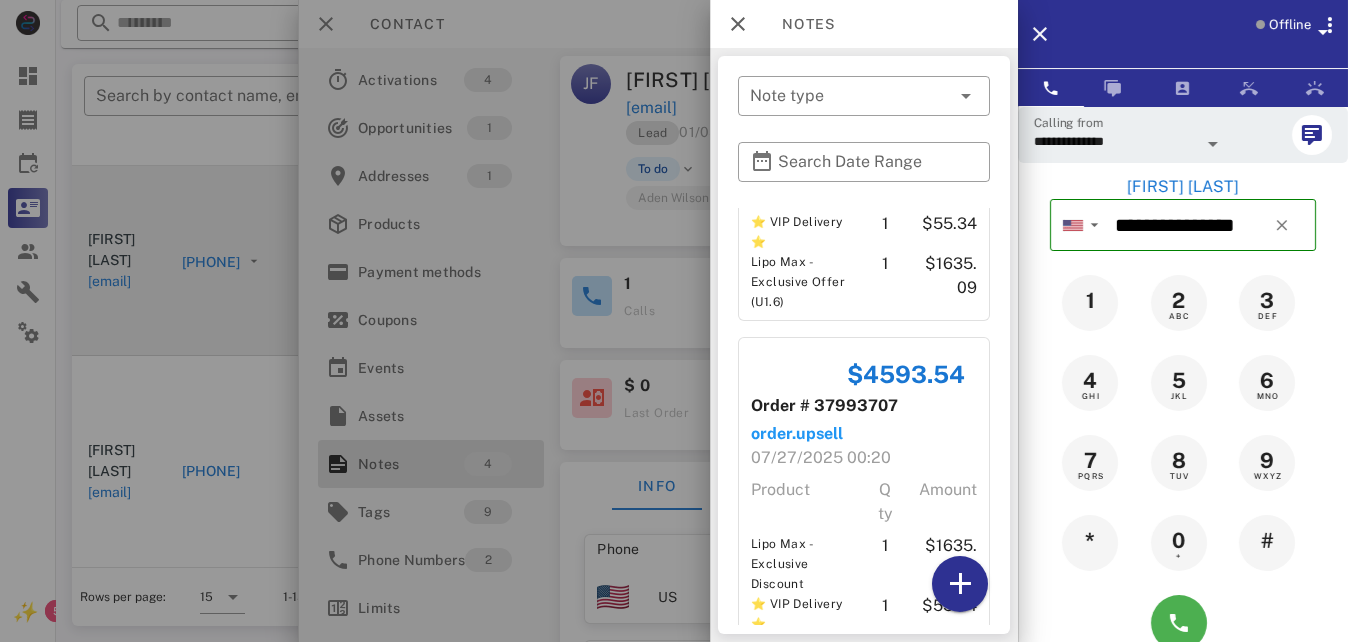 scroll, scrollTop: 711, scrollLeft: 0, axis: vertical 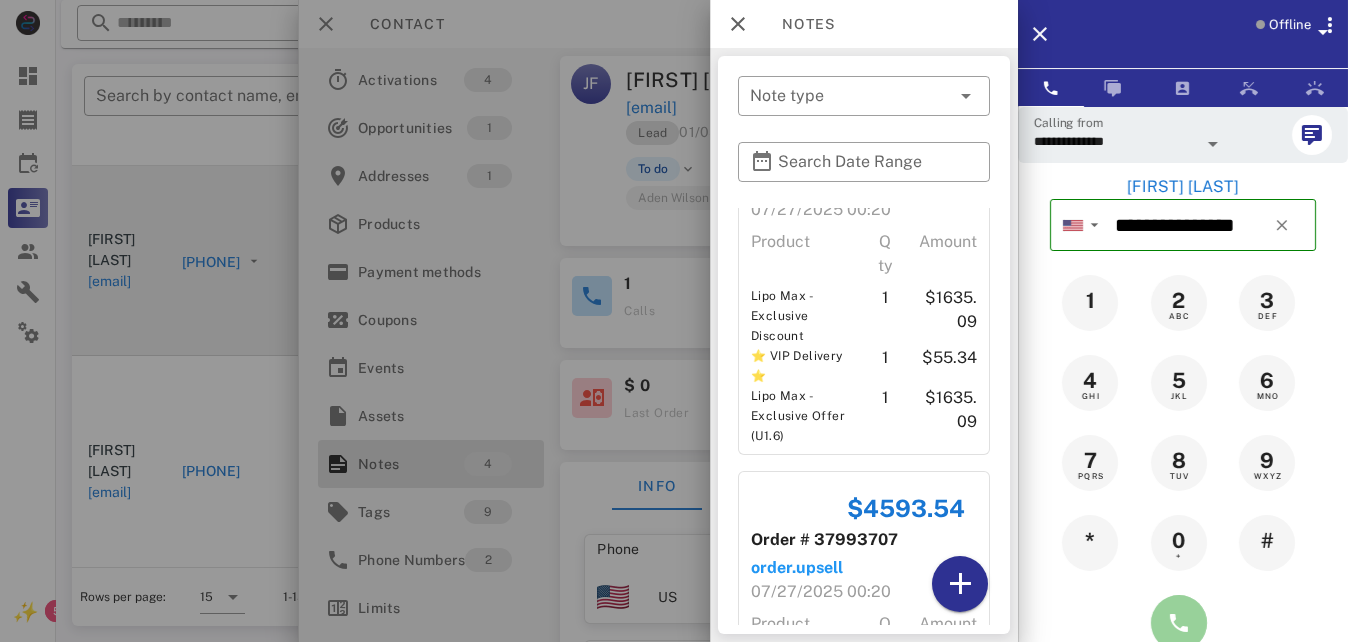 click at bounding box center (1179, 623) 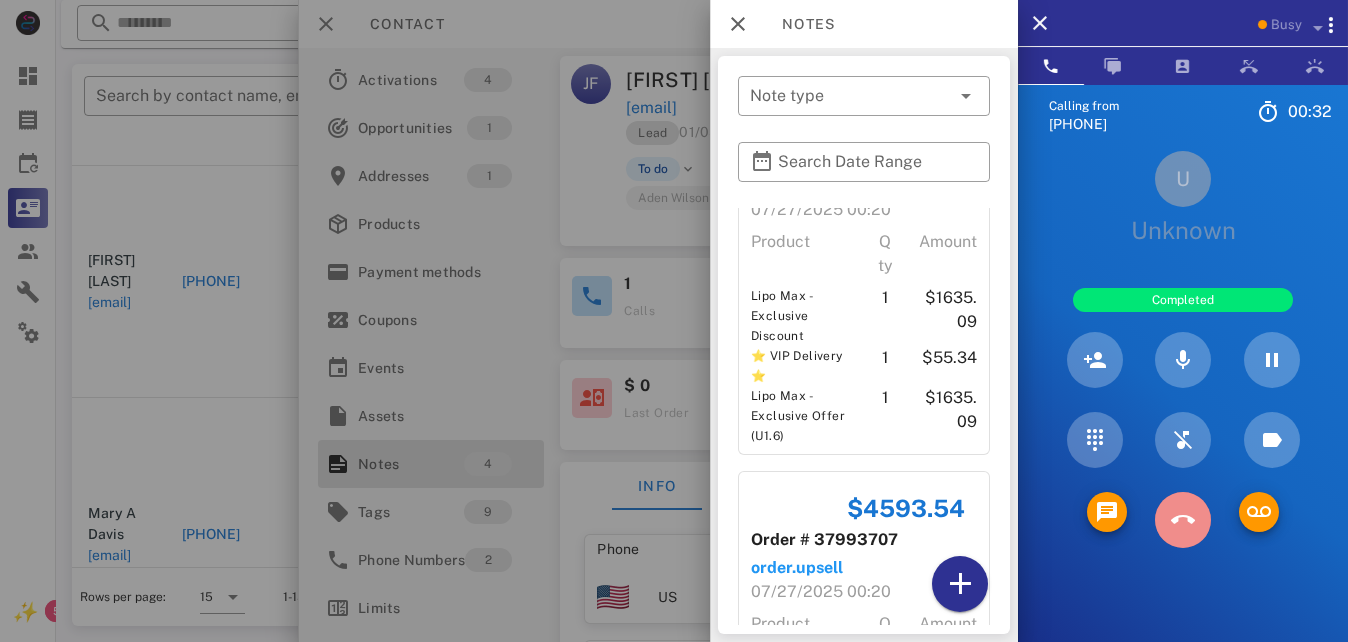 click at bounding box center [1183, 520] 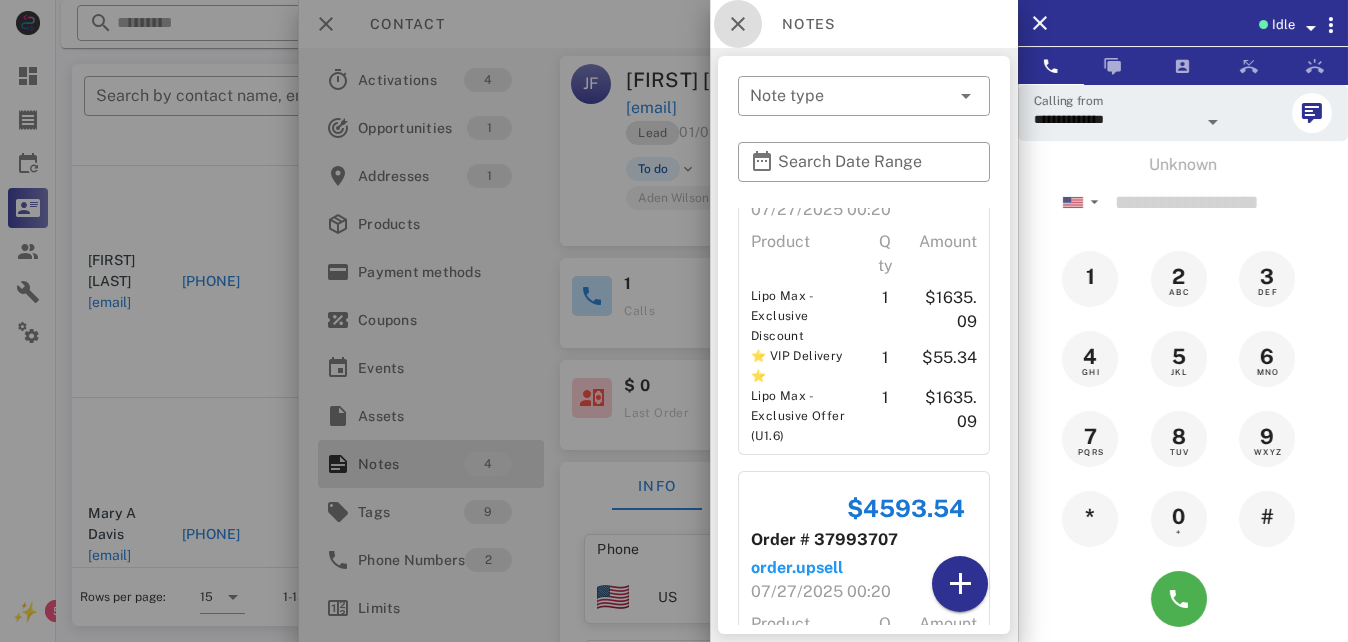 click at bounding box center [738, 24] 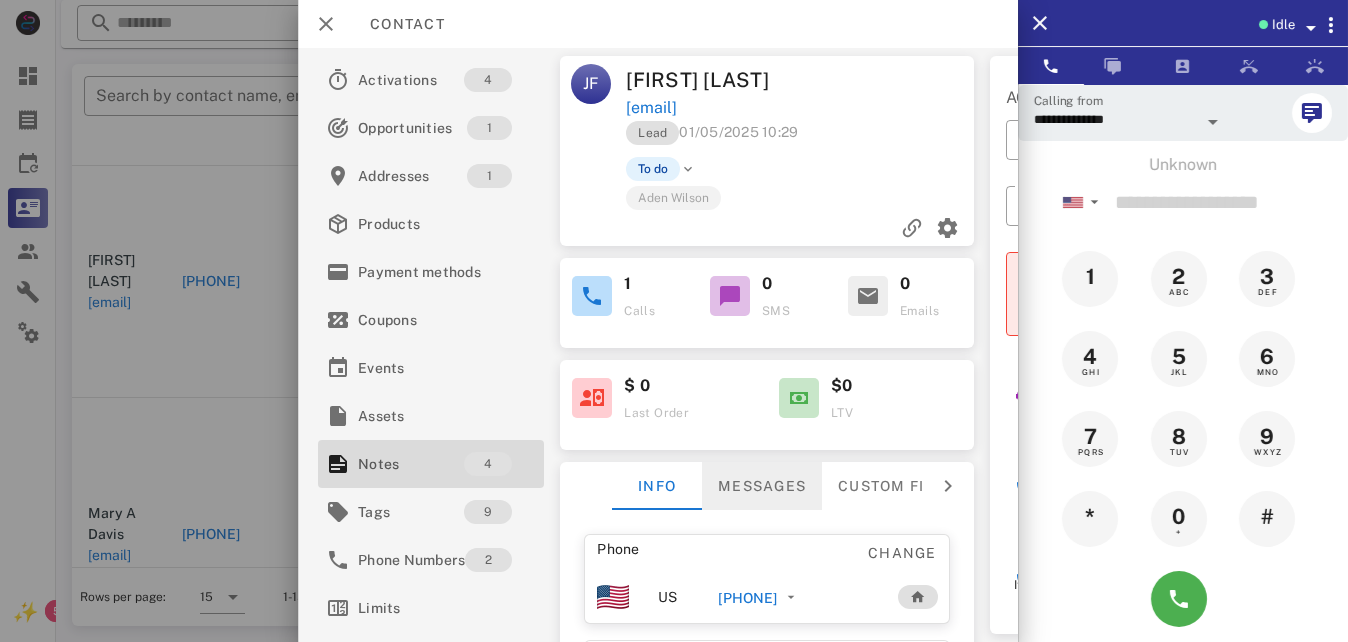 click on "Messages" at bounding box center (763, 486) 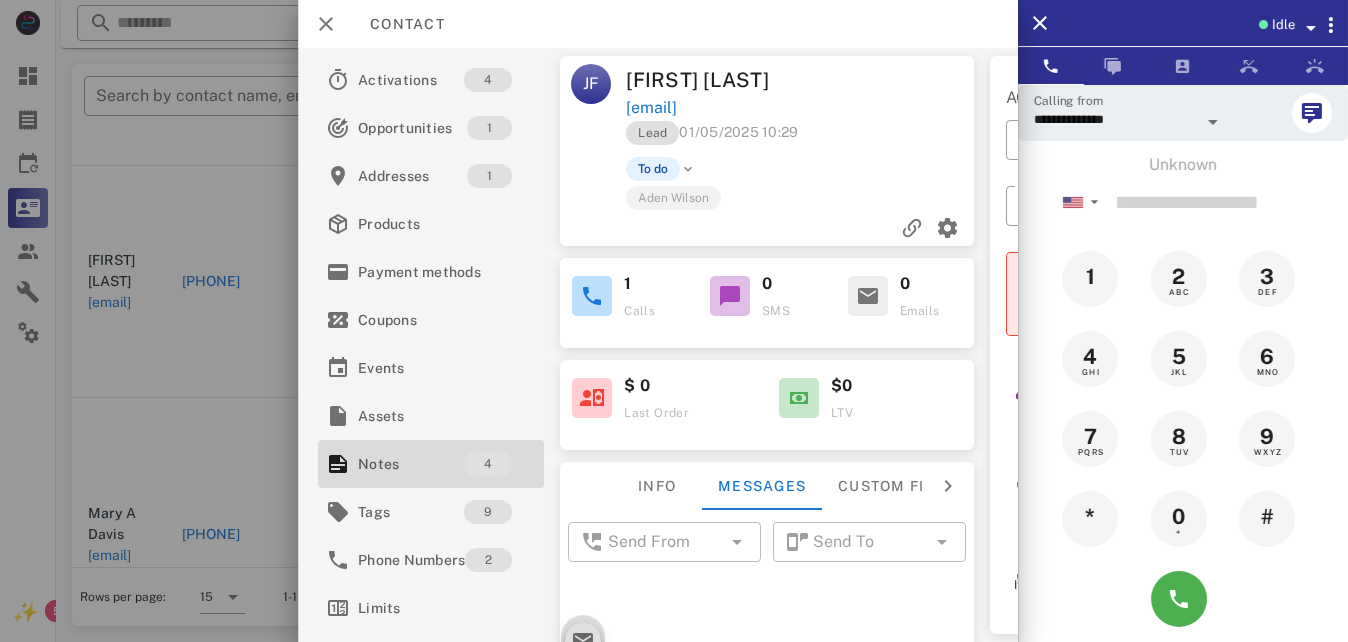 scroll, scrollTop: 296, scrollLeft: 0, axis: vertical 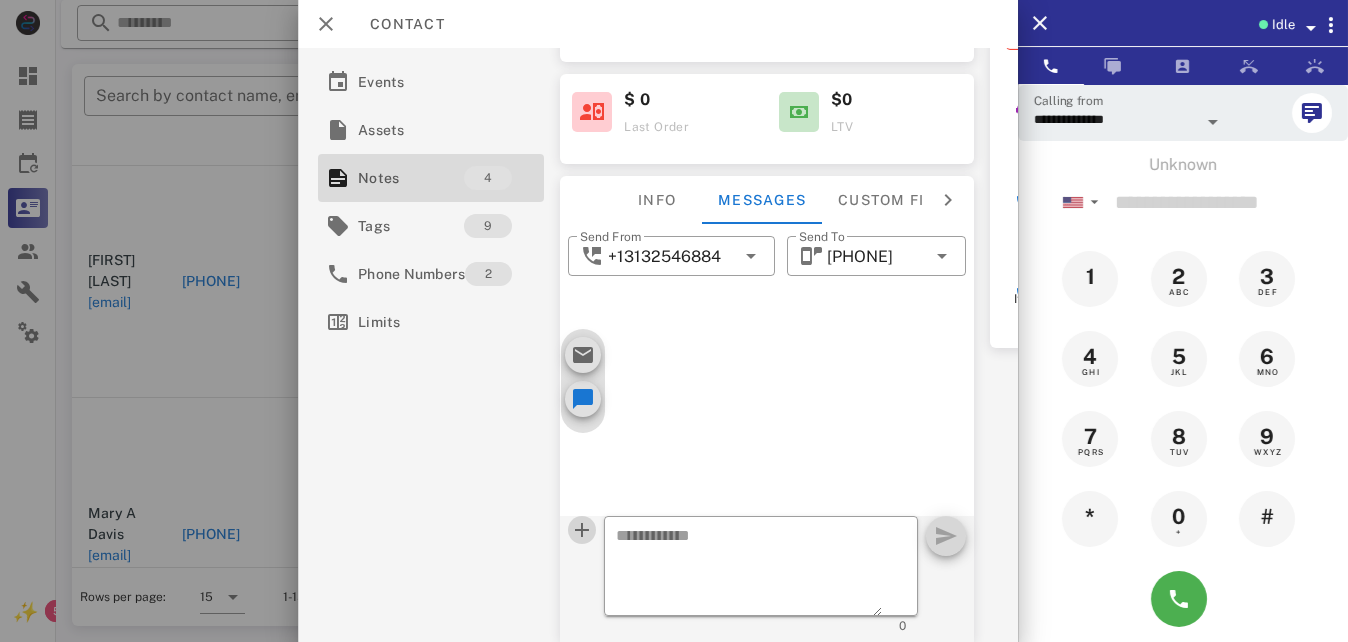 click at bounding box center [583, 530] 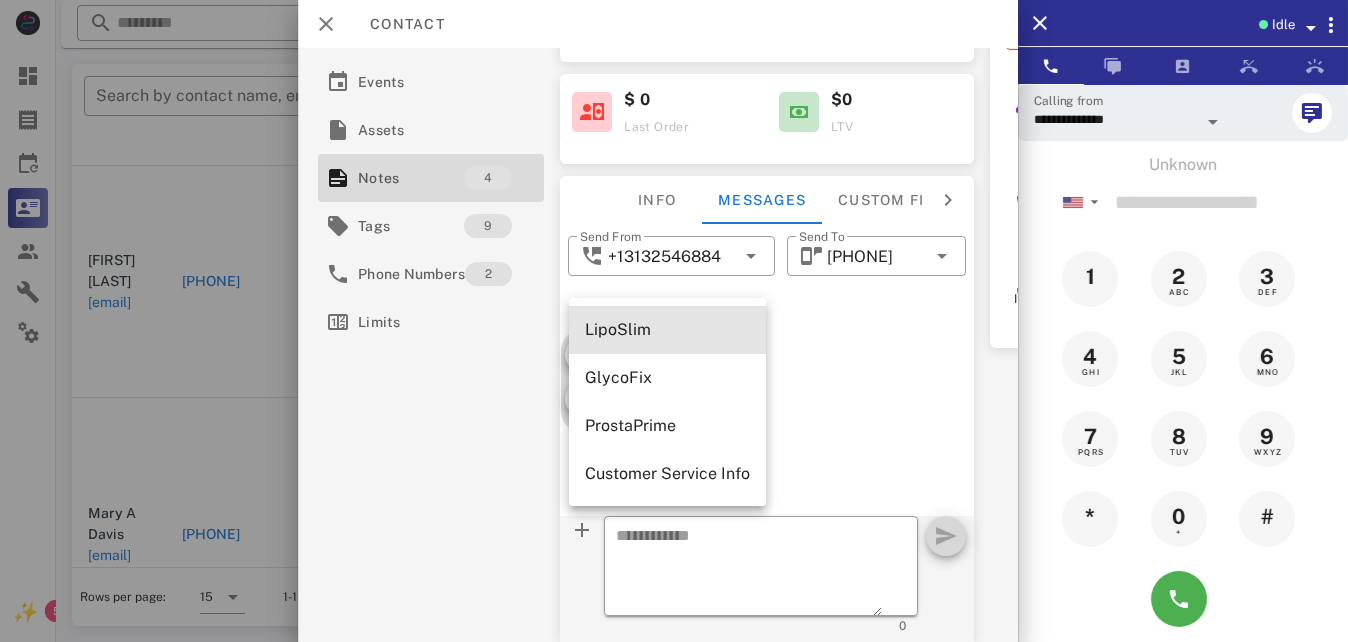 click on "LipoSlim" at bounding box center [667, 330] 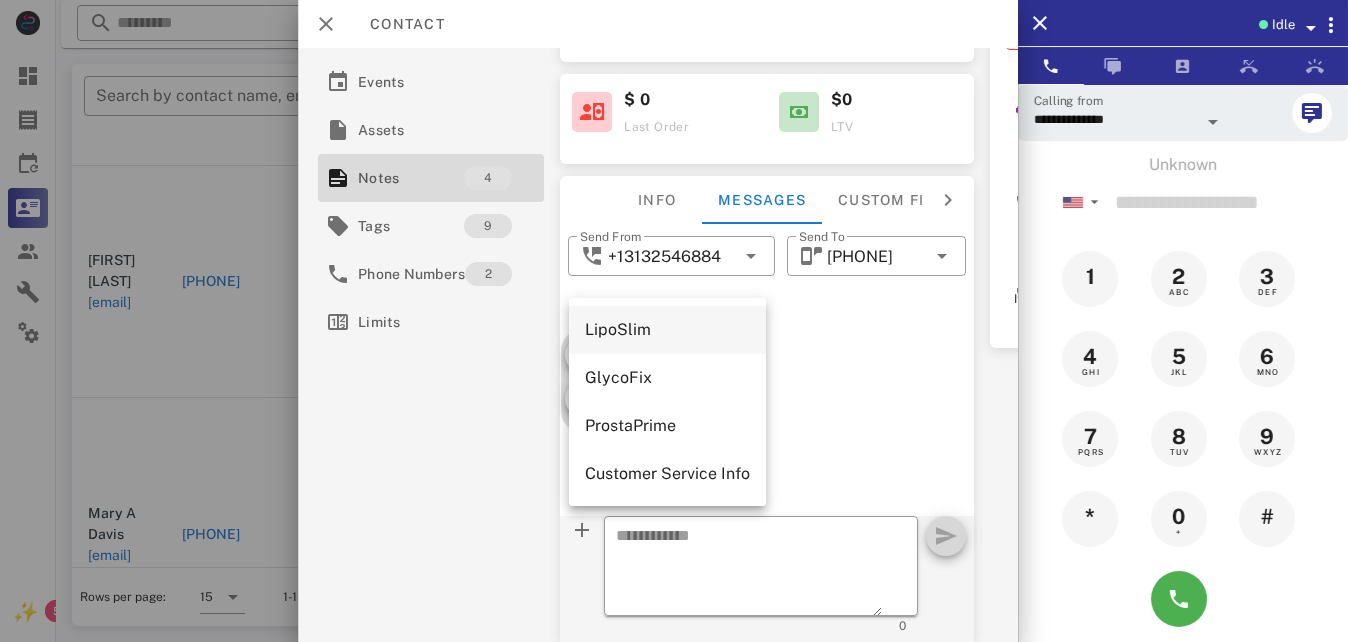 type on "**********" 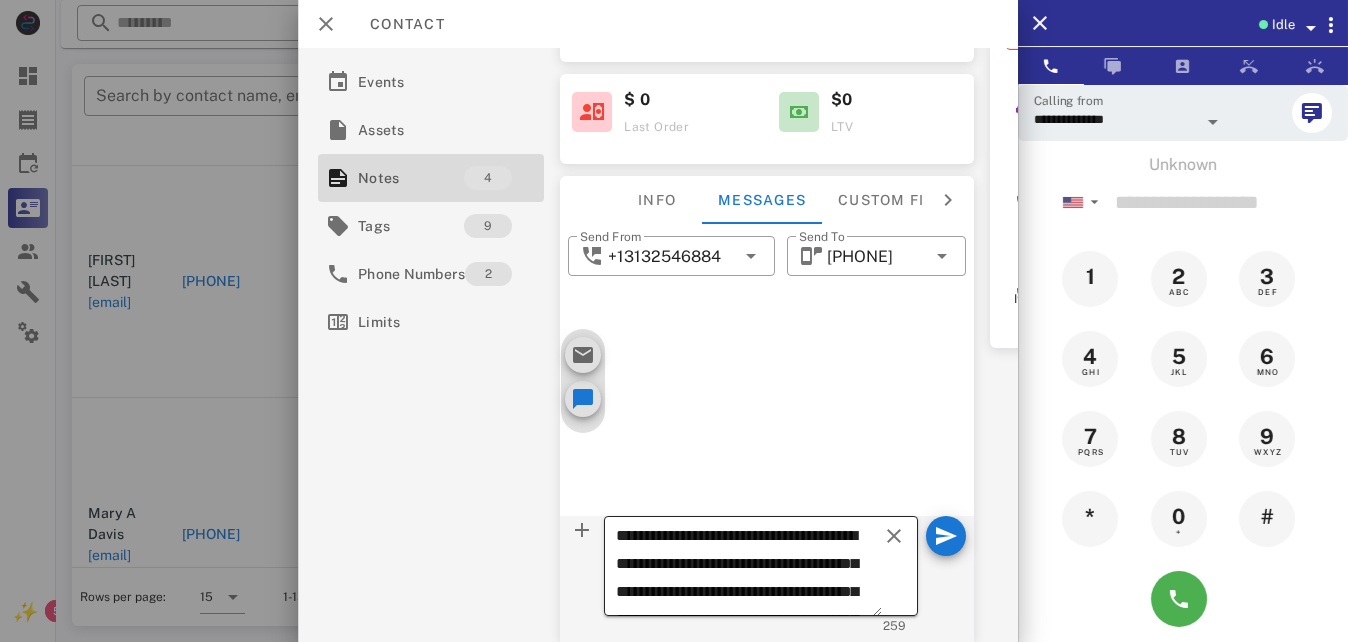 scroll, scrollTop: 158, scrollLeft: 0, axis: vertical 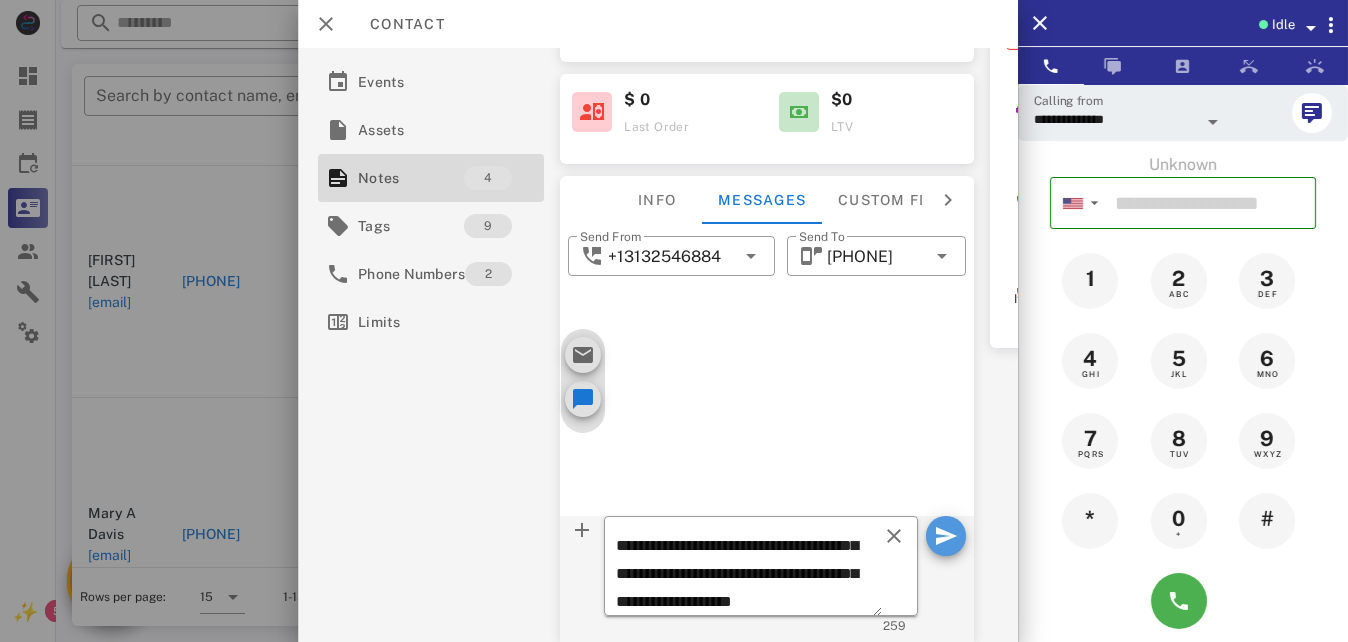 click at bounding box center [946, 536] 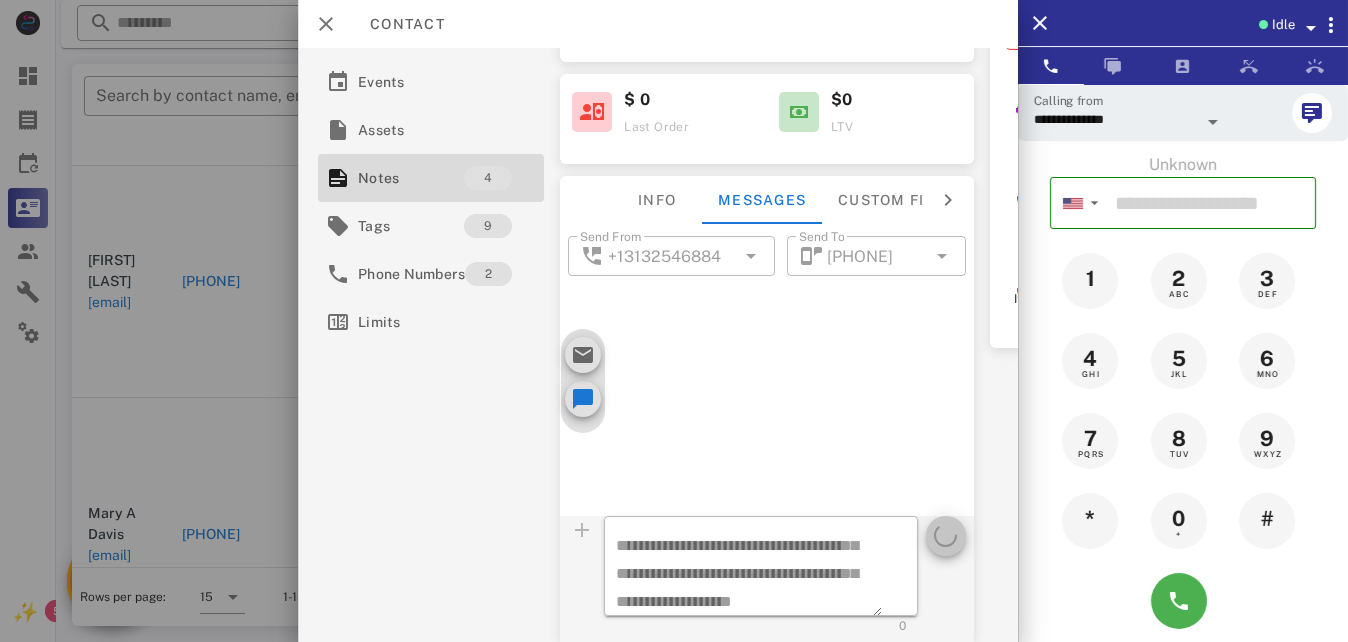 type 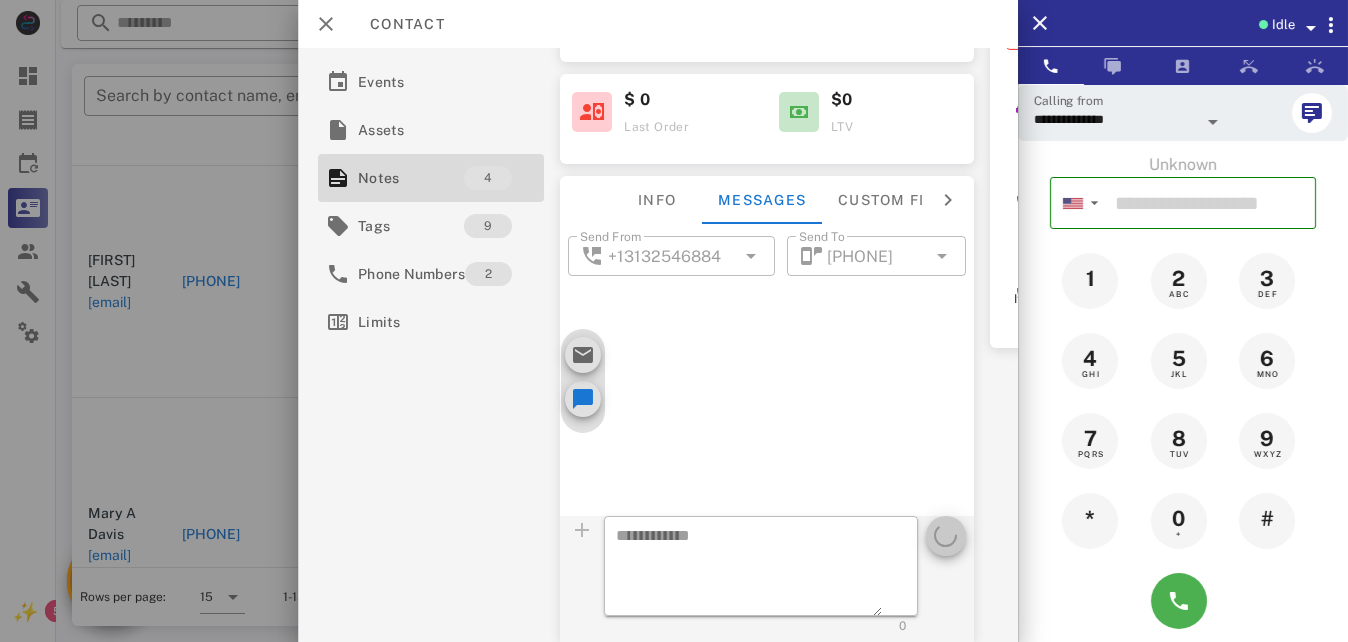scroll, scrollTop: 0, scrollLeft: 0, axis: both 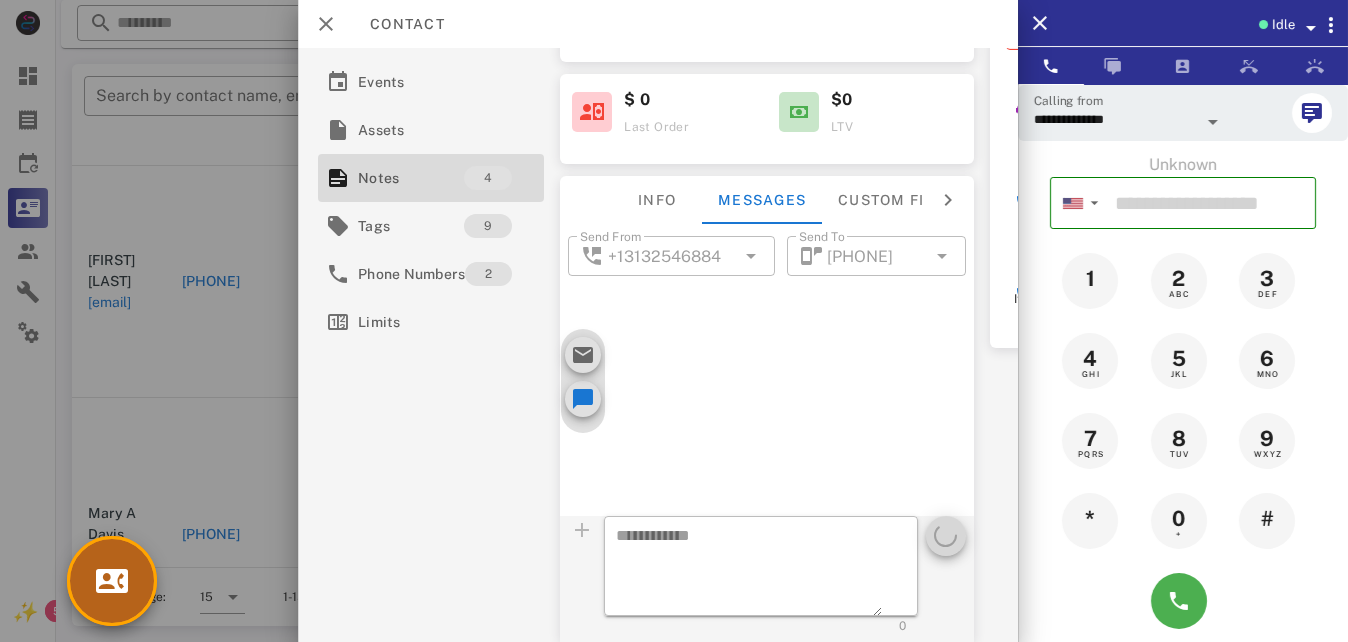 click at bounding box center (112, 581) 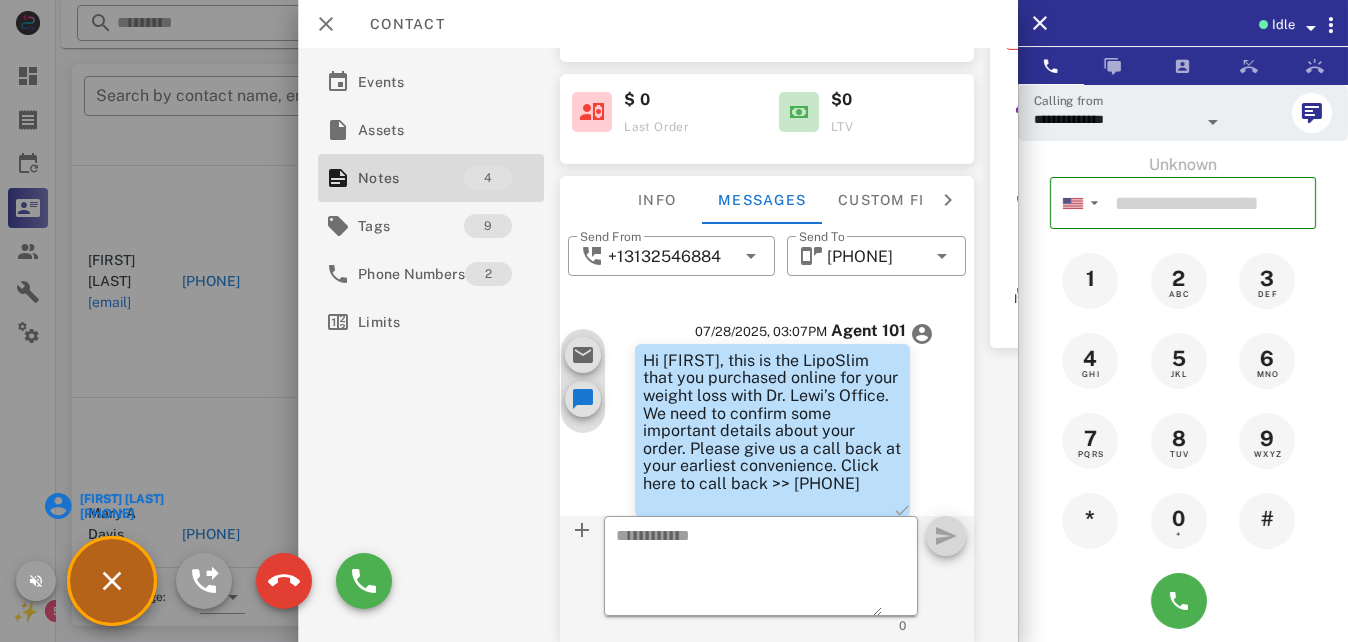 scroll, scrollTop: 167, scrollLeft: 0, axis: vertical 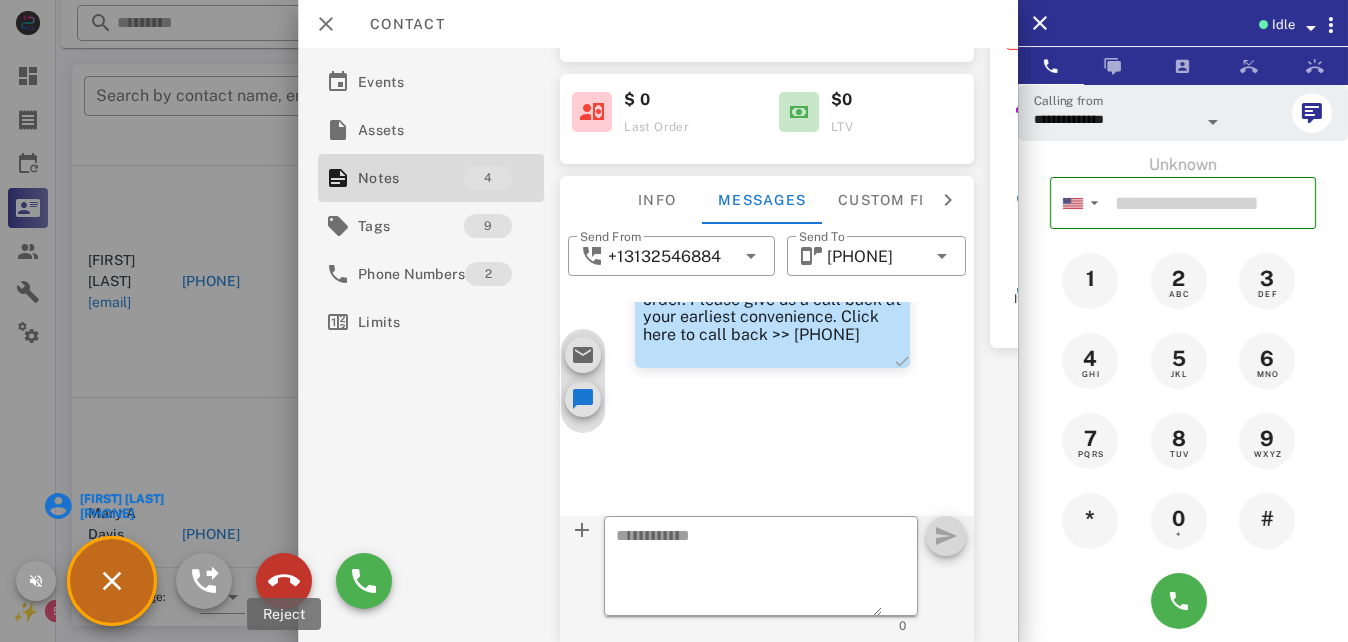 click at bounding box center (284, 581) 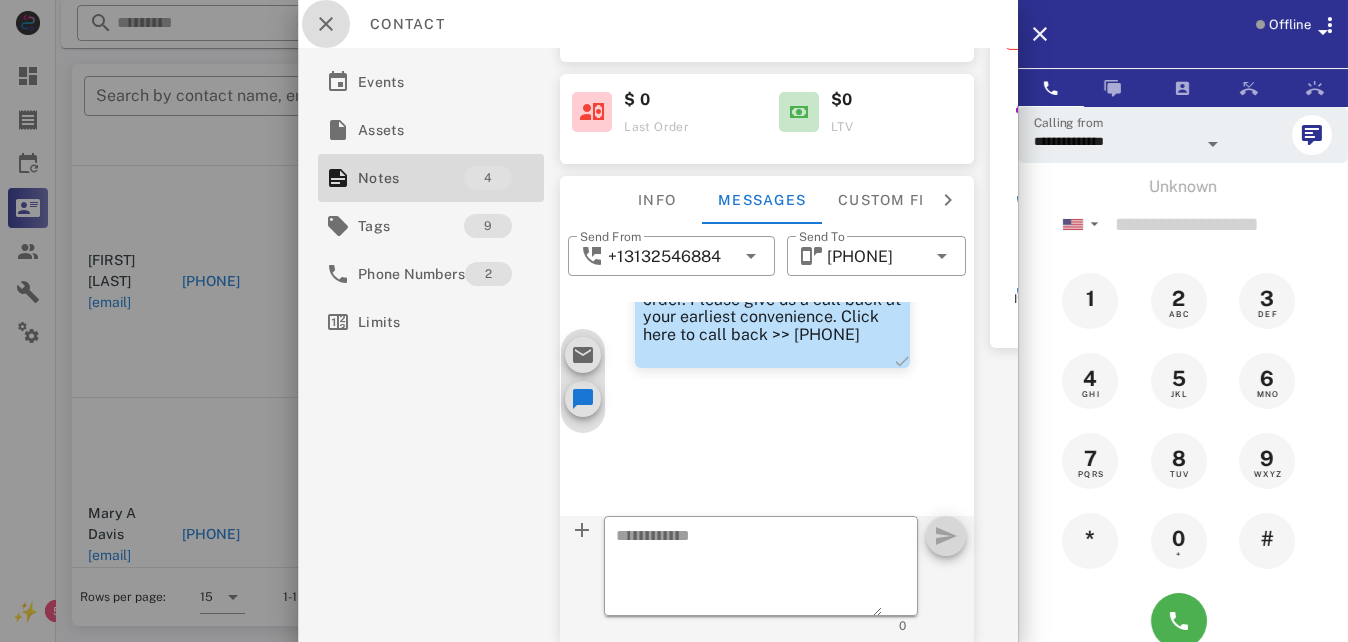 click at bounding box center [326, 24] 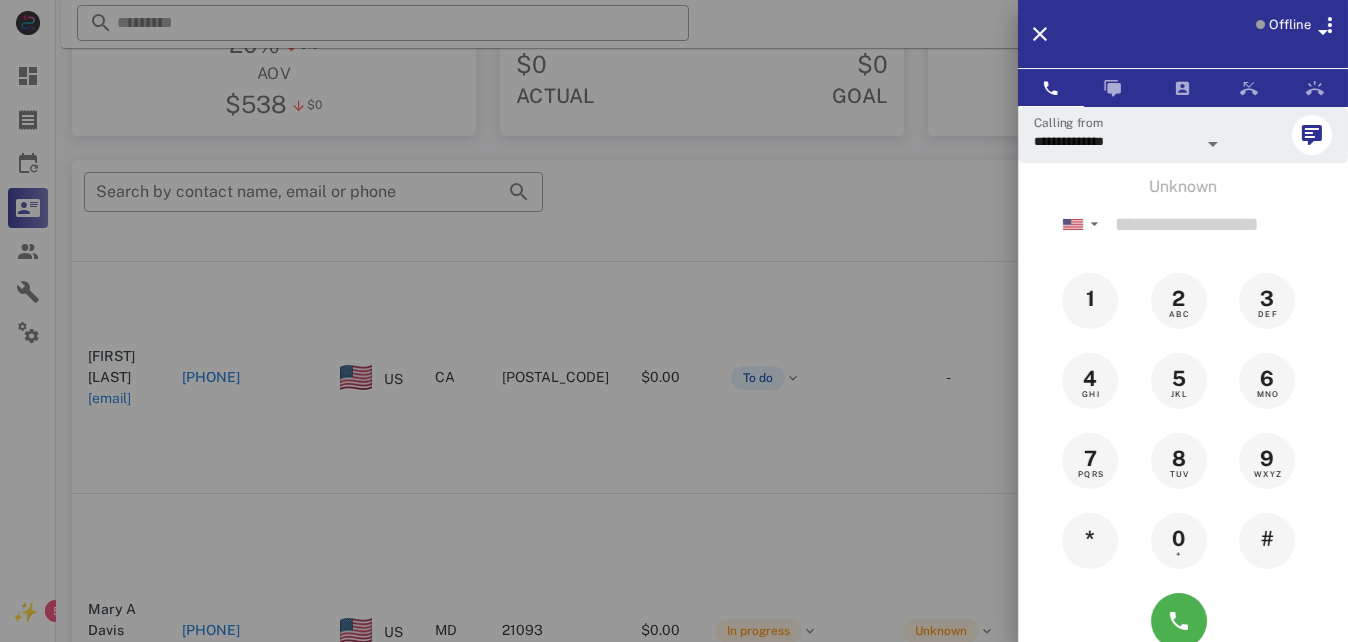 scroll, scrollTop: 380, scrollLeft: 0, axis: vertical 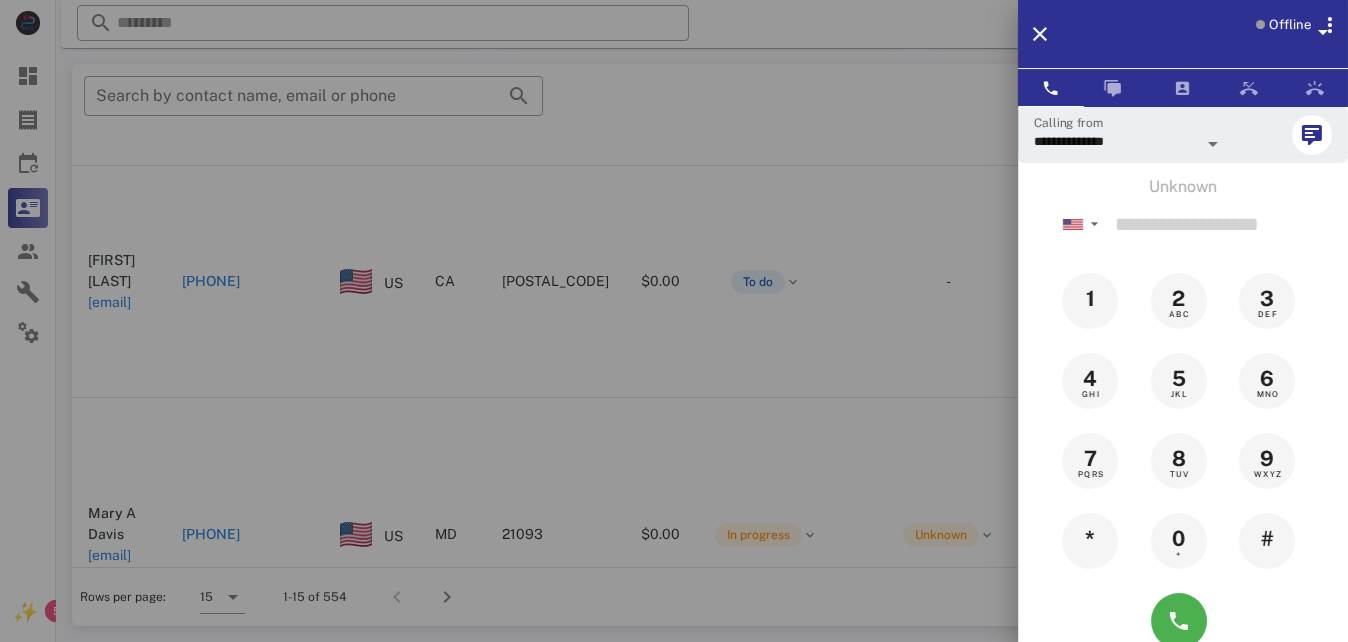 click at bounding box center (674, 321) 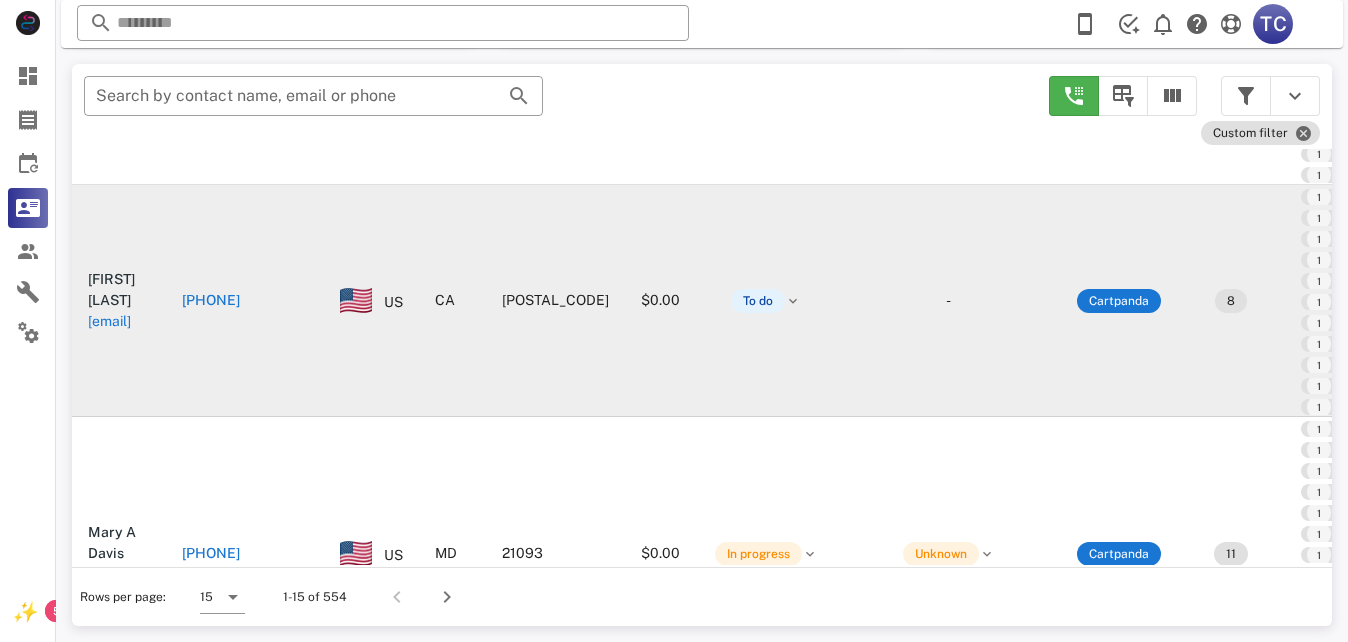scroll, scrollTop: 200, scrollLeft: 0, axis: vertical 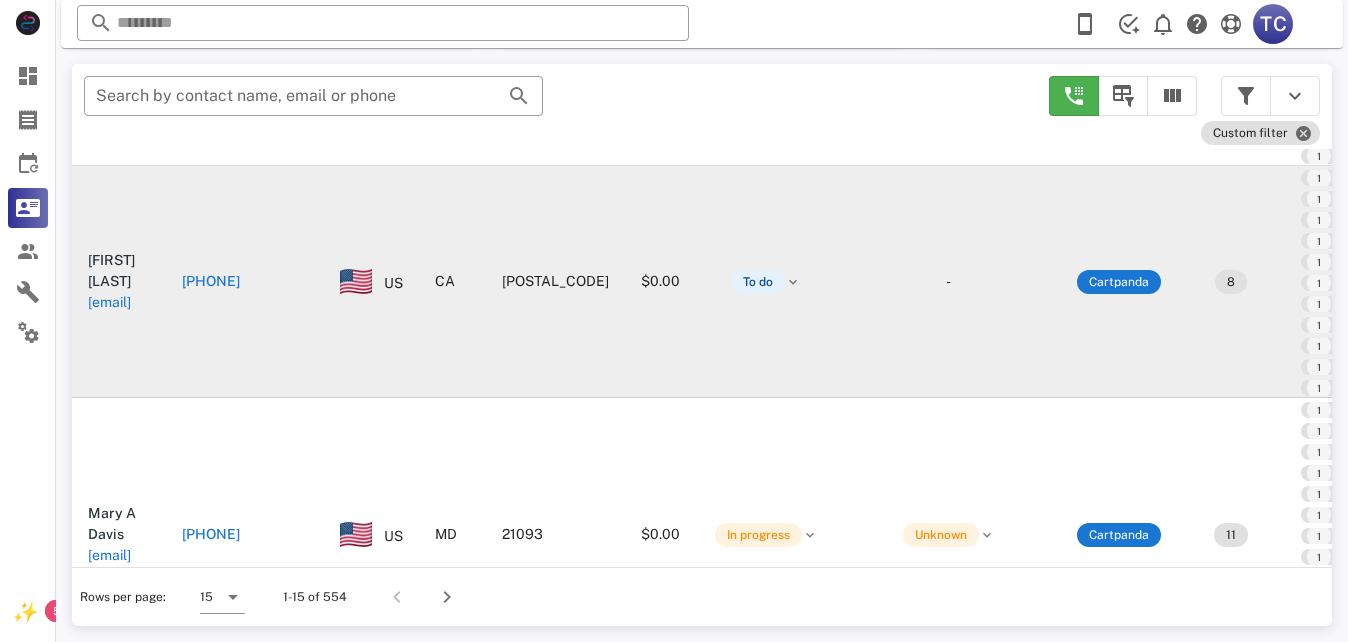 click on "[PHONE]" at bounding box center (211, 281) 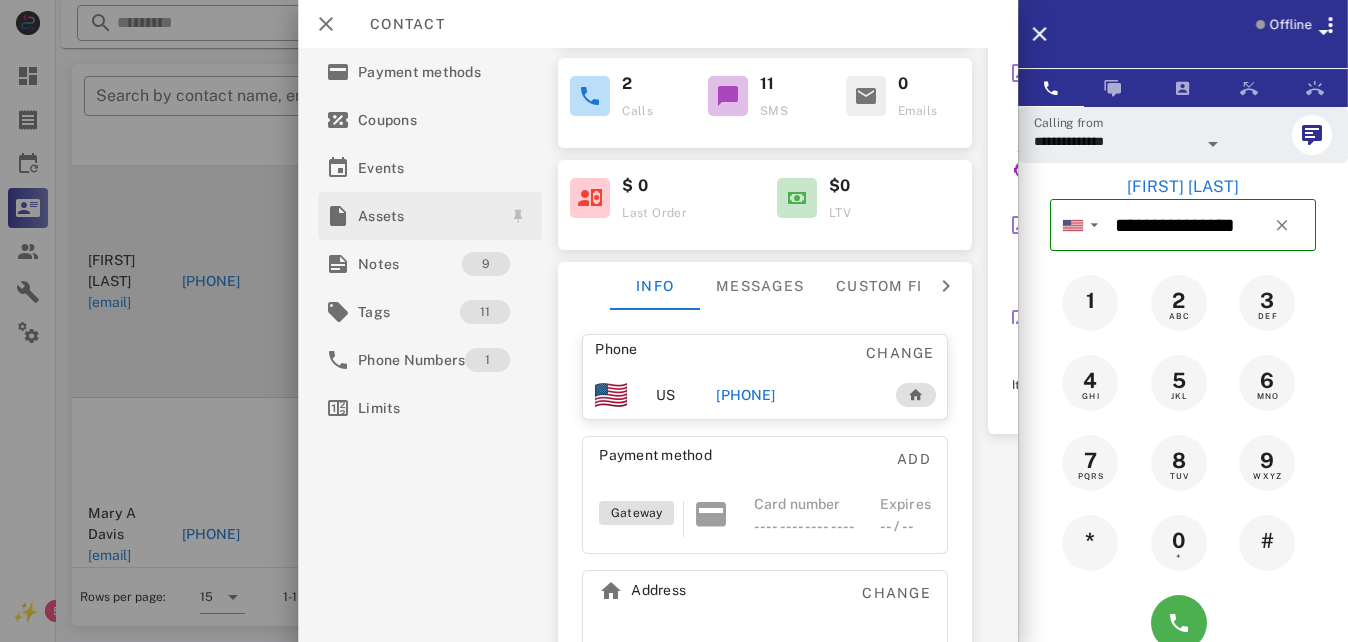 scroll, scrollTop: 100, scrollLeft: 0, axis: vertical 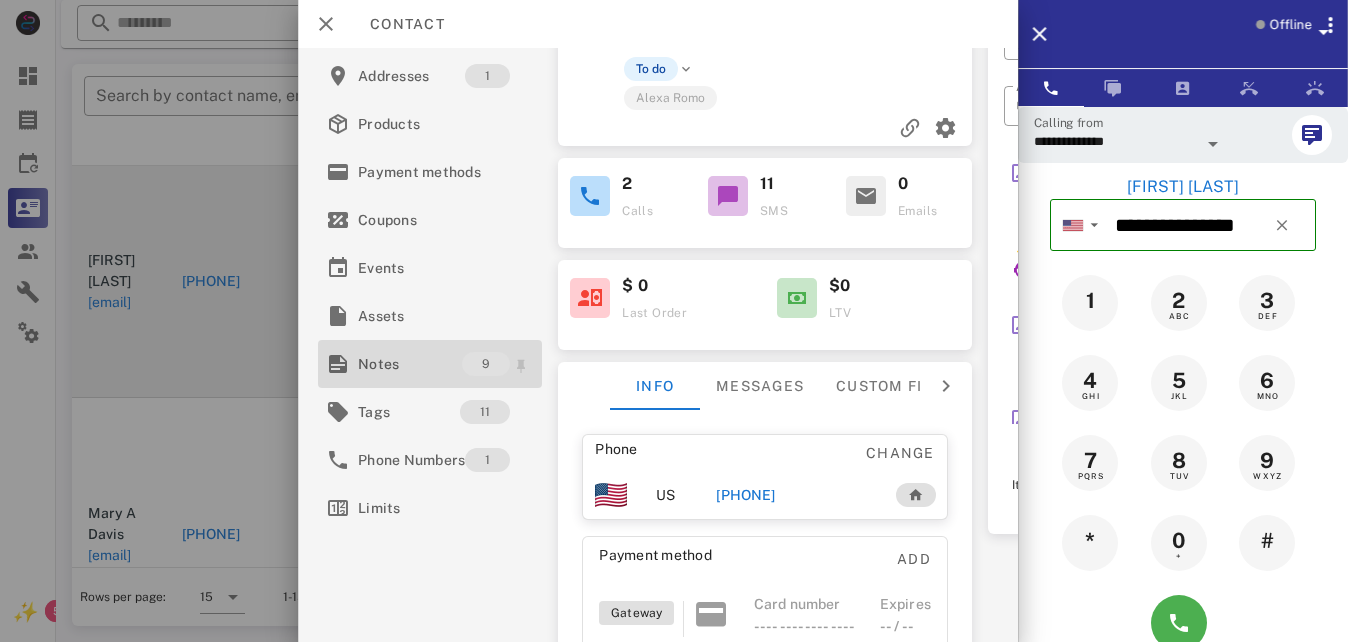 click on "Notes" at bounding box center (410, 364) 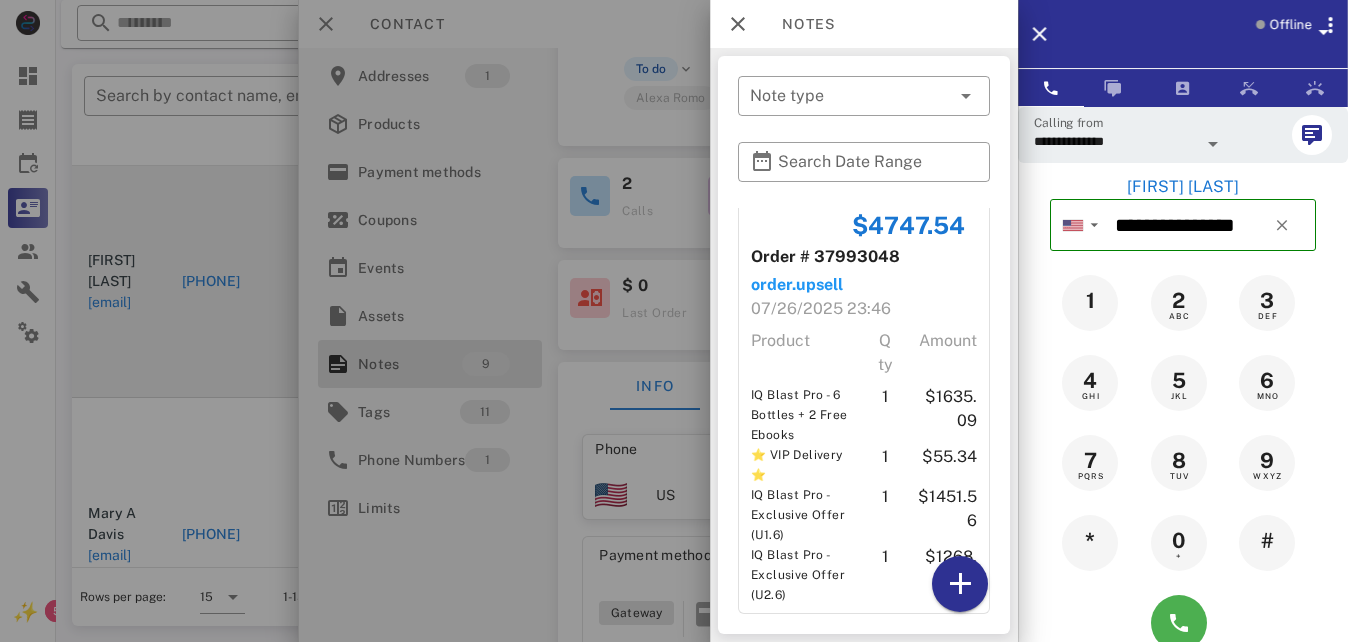 scroll, scrollTop: 2517, scrollLeft: 0, axis: vertical 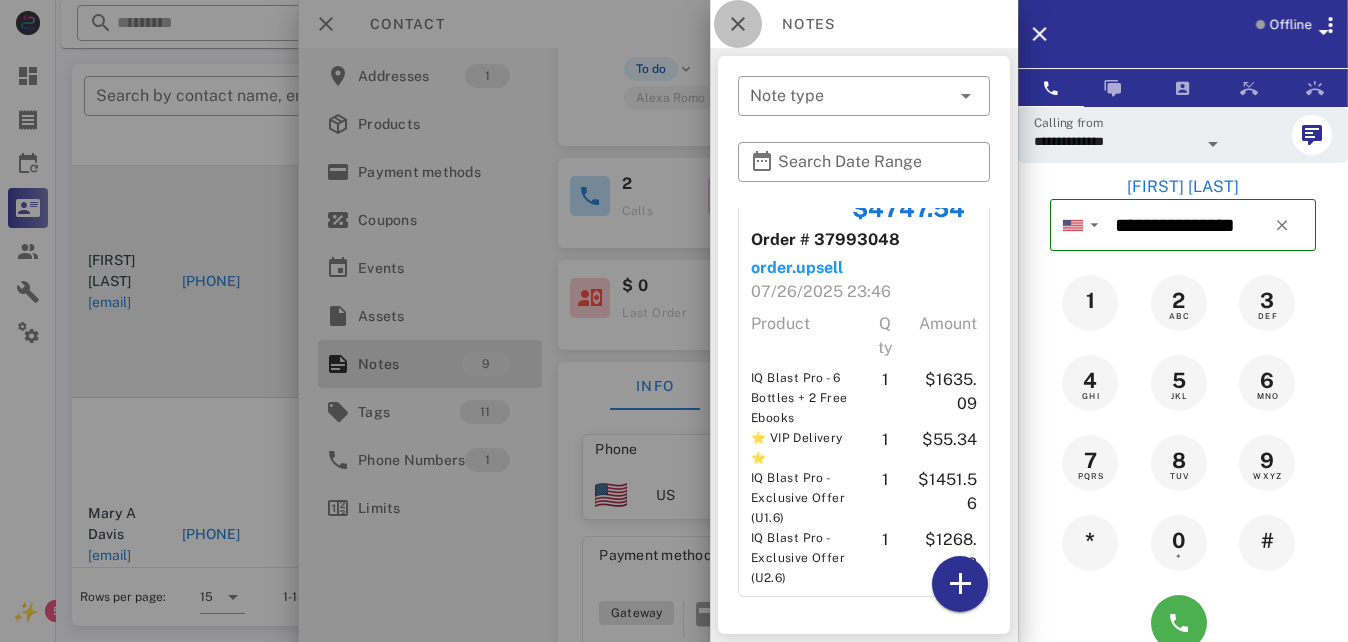 click at bounding box center [738, 24] 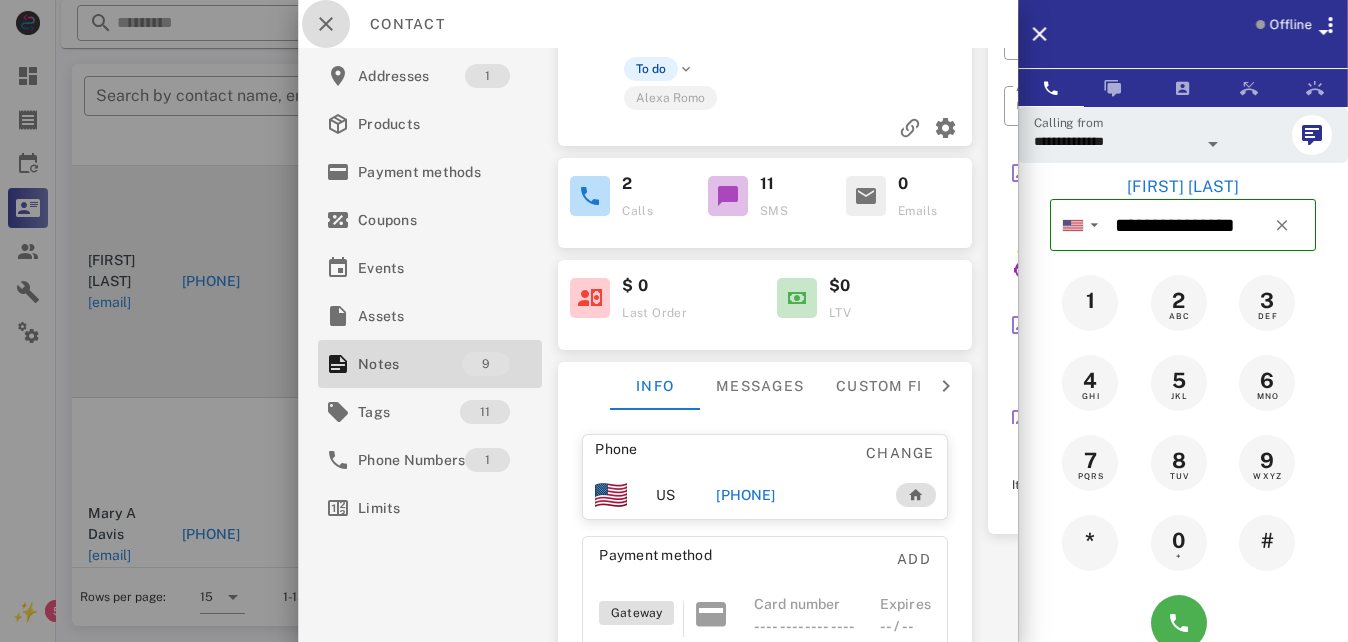 click at bounding box center (326, 24) 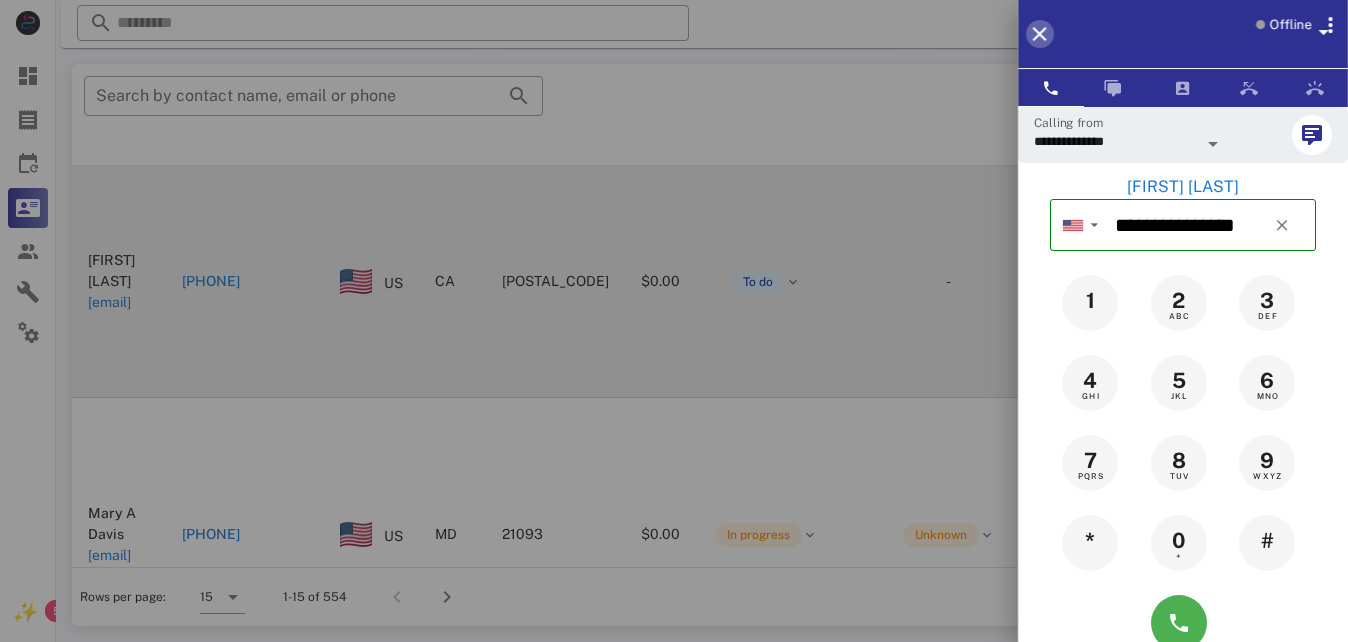 drag, startPoint x: 1041, startPoint y: 29, endPoint x: 1011, endPoint y: 38, distance: 31.320919 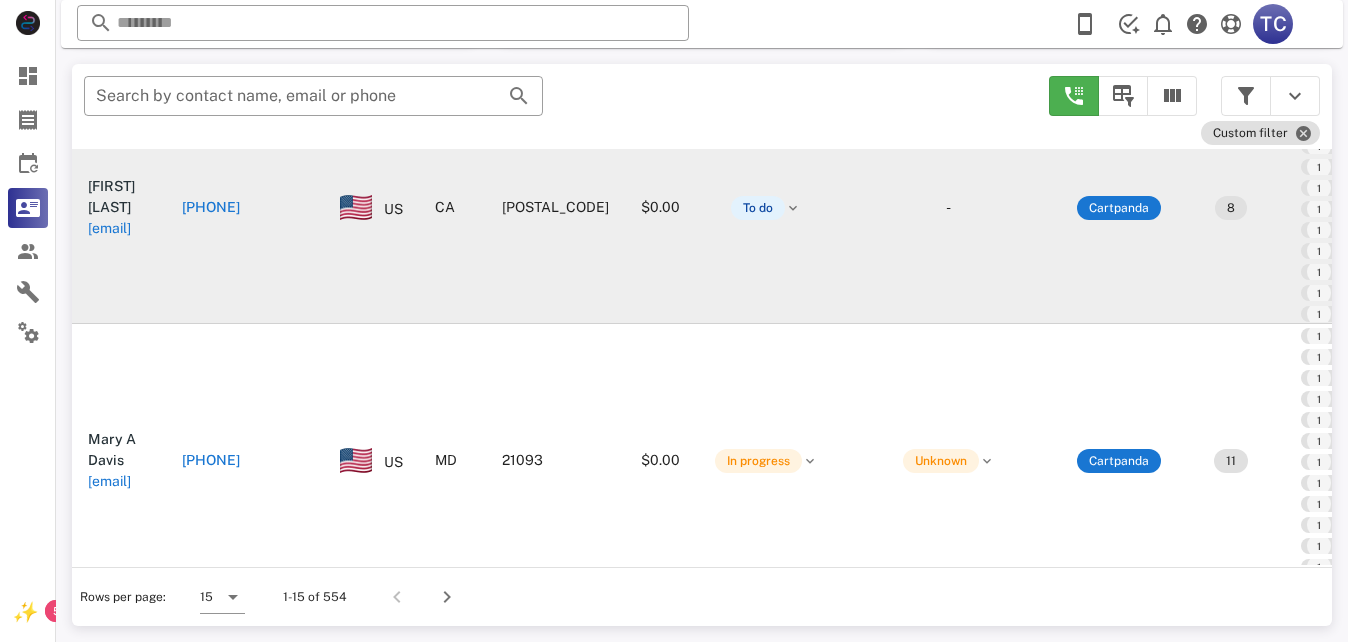 scroll, scrollTop: 500, scrollLeft: 0, axis: vertical 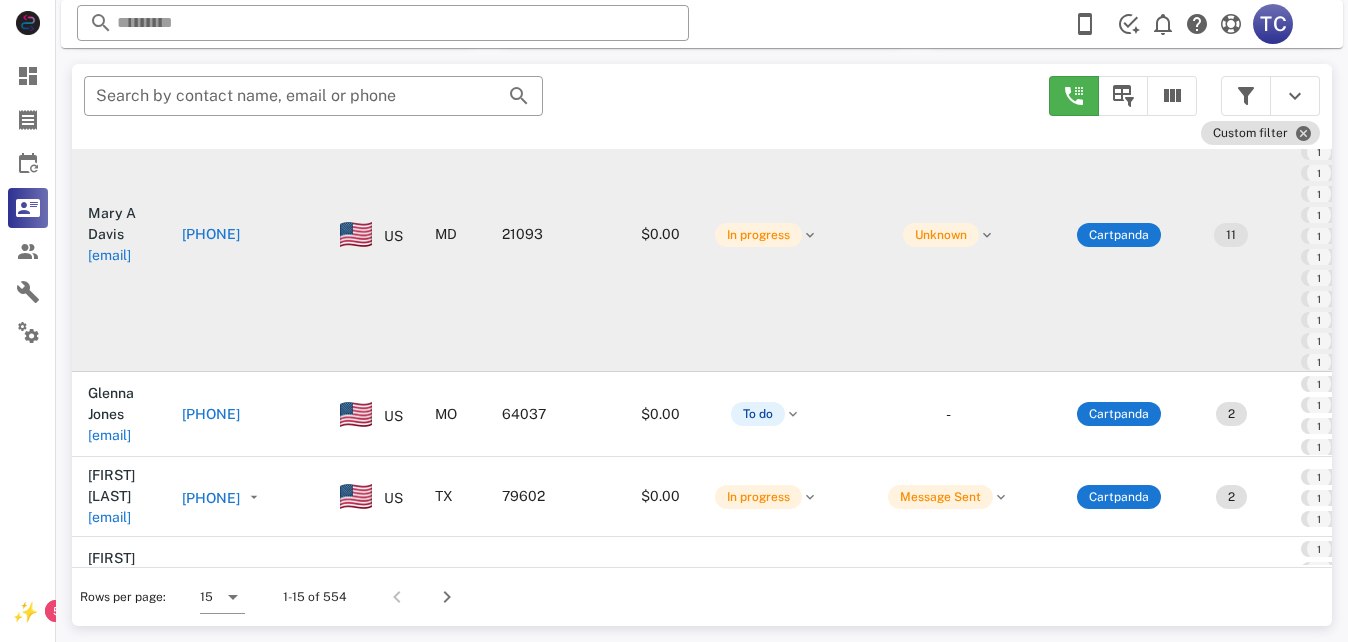 click on "[PHONE]" at bounding box center [245, 235] 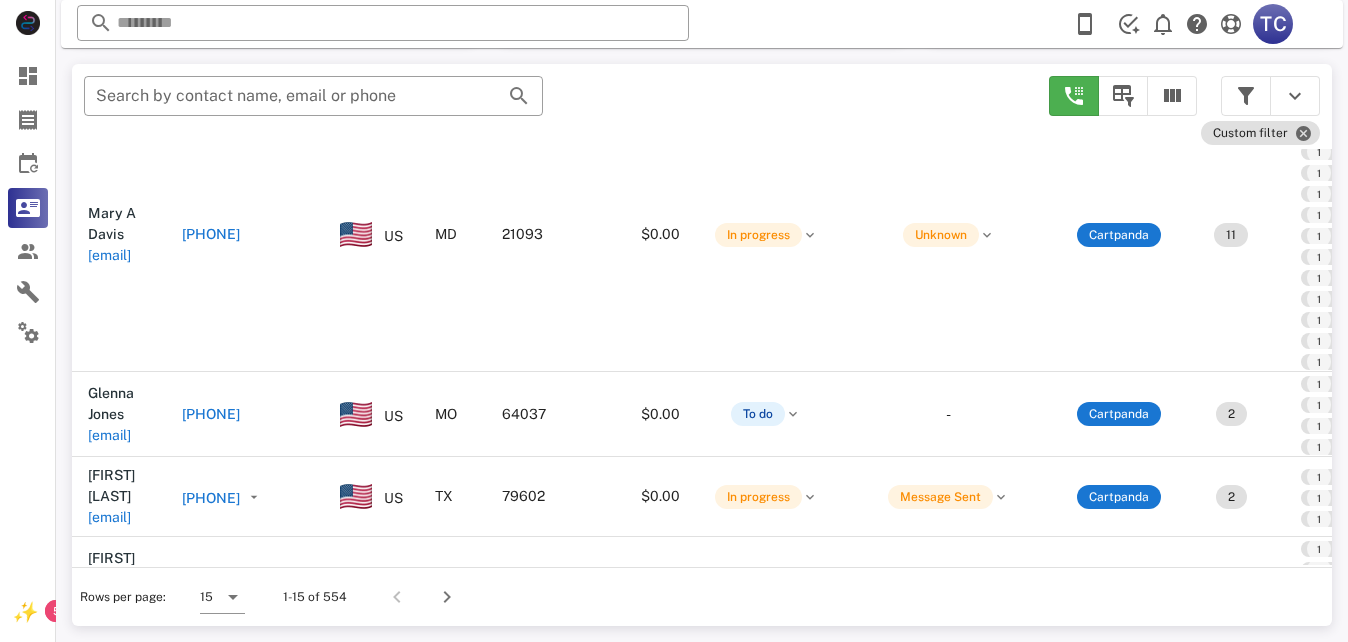 click on "[PHONE]" at bounding box center [211, 234] 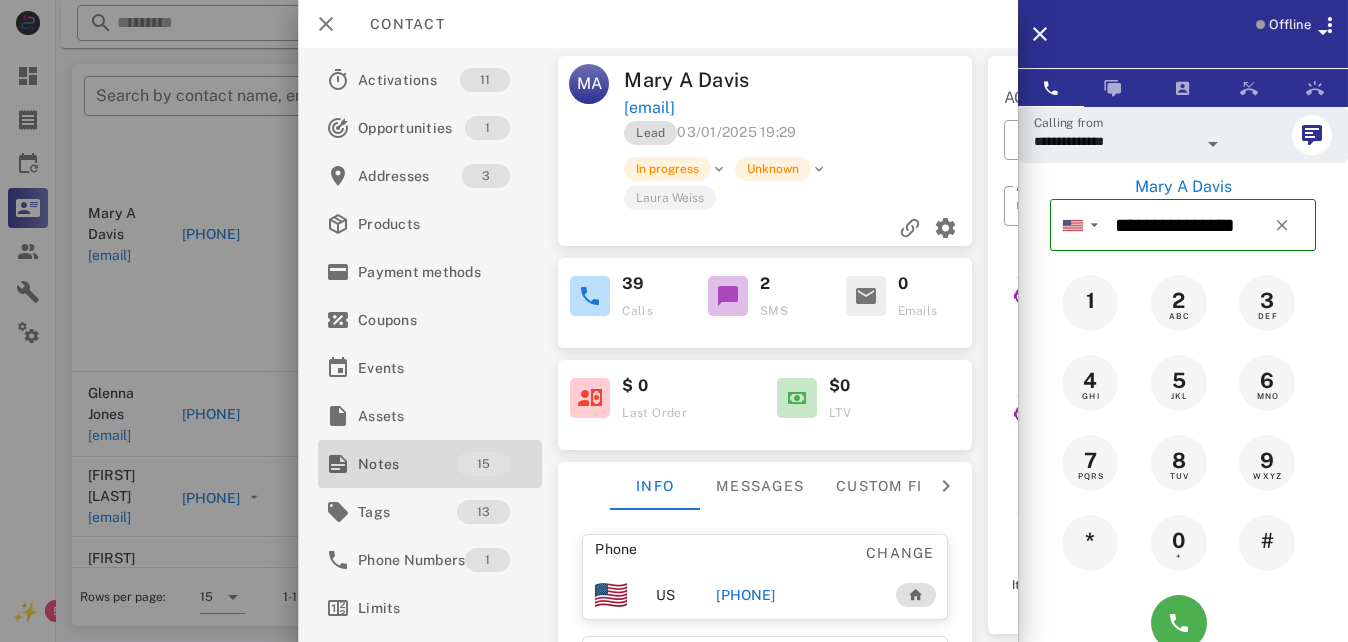 drag, startPoint x: 416, startPoint y: 460, endPoint x: 546, endPoint y: 378, distance: 153.701 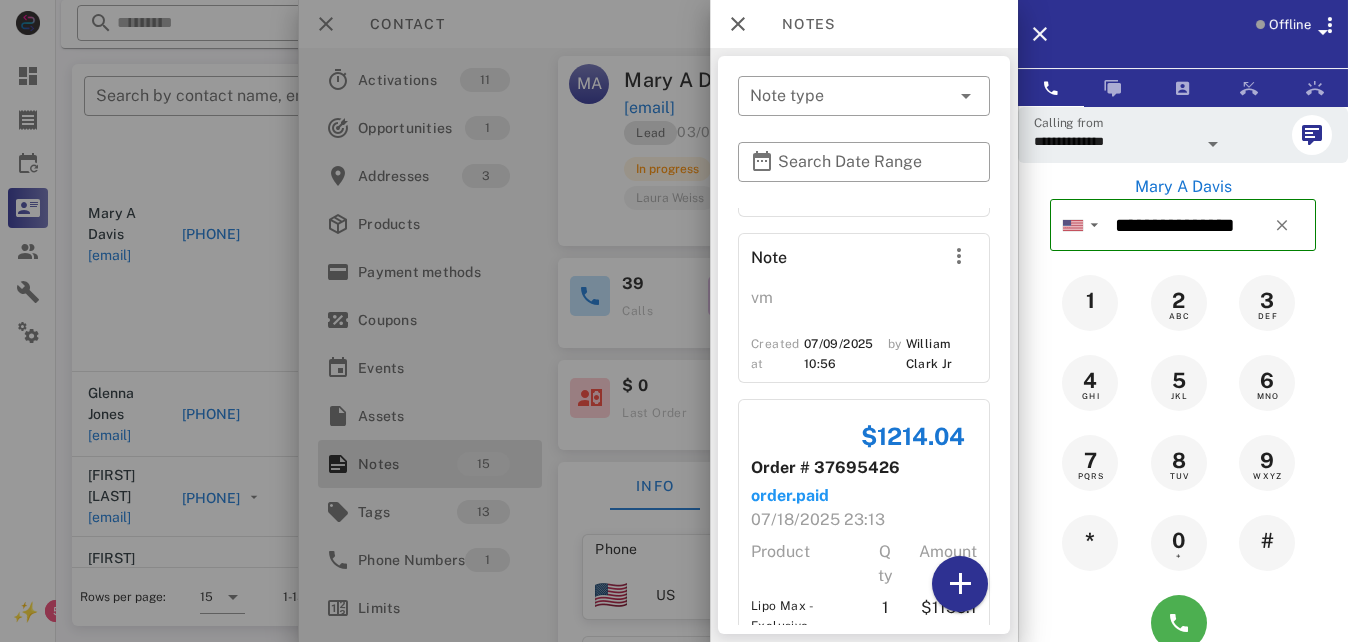 scroll, scrollTop: 3781, scrollLeft: 0, axis: vertical 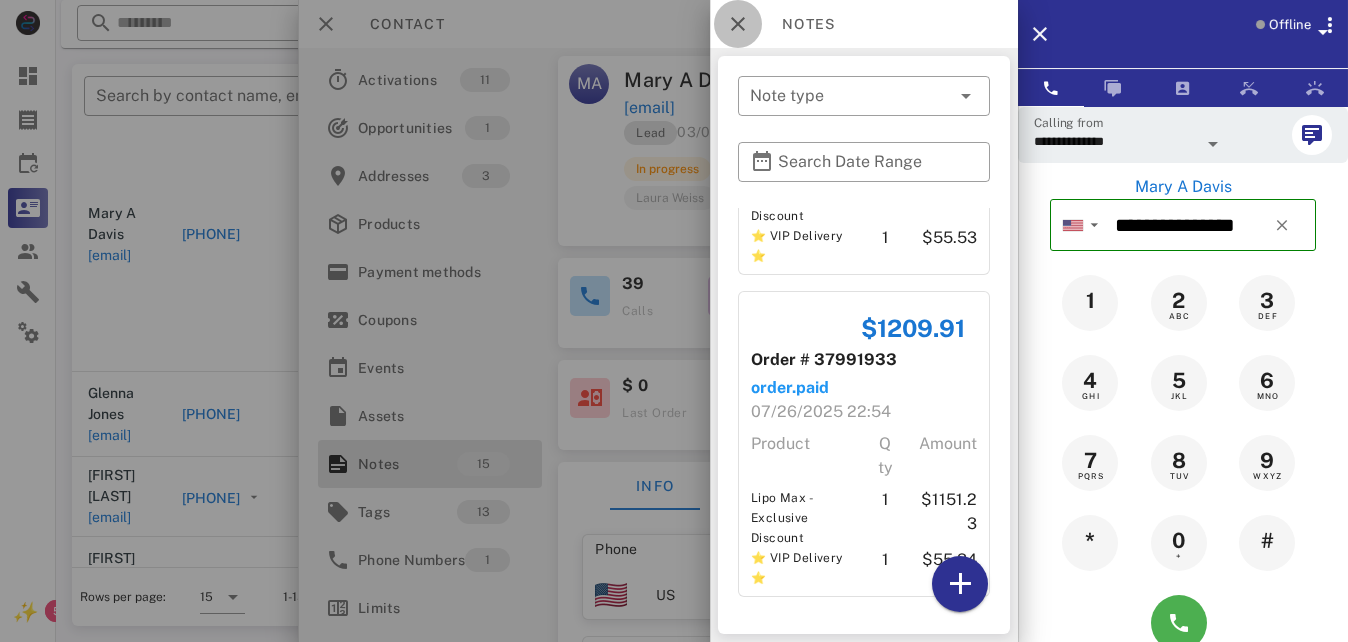 click at bounding box center (738, 24) 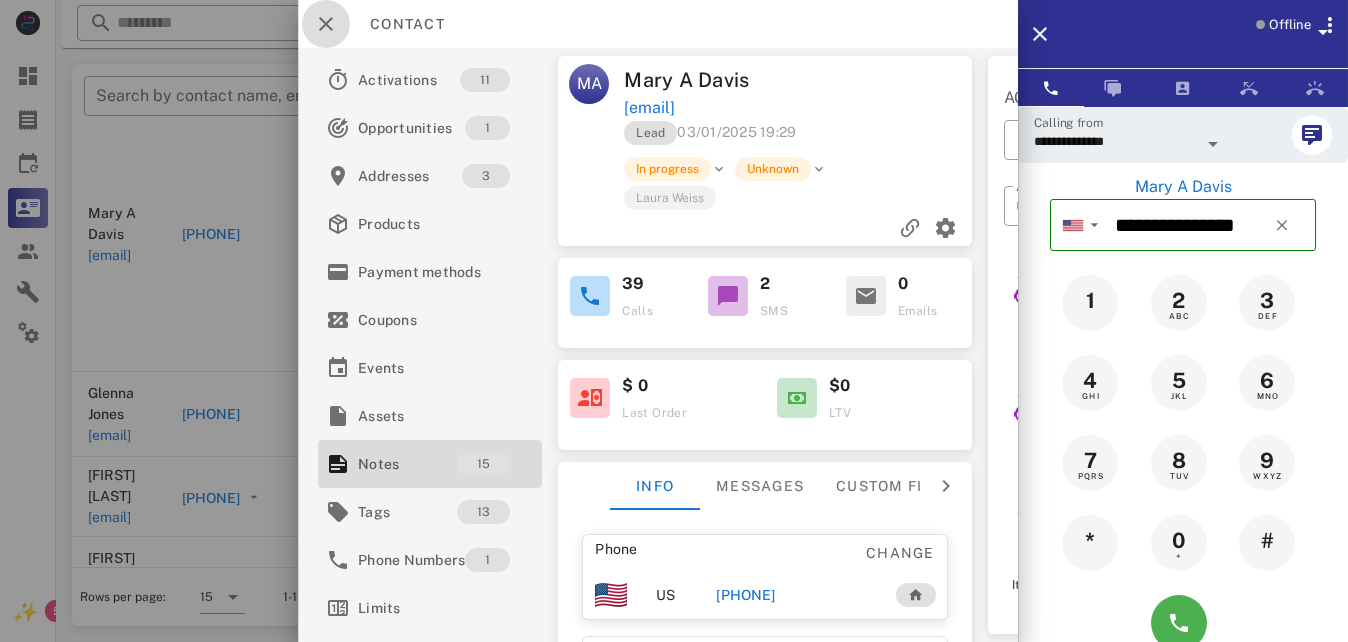 drag, startPoint x: 330, startPoint y: 24, endPoint x: 299, endPoint y: 88, distance: 71.11259 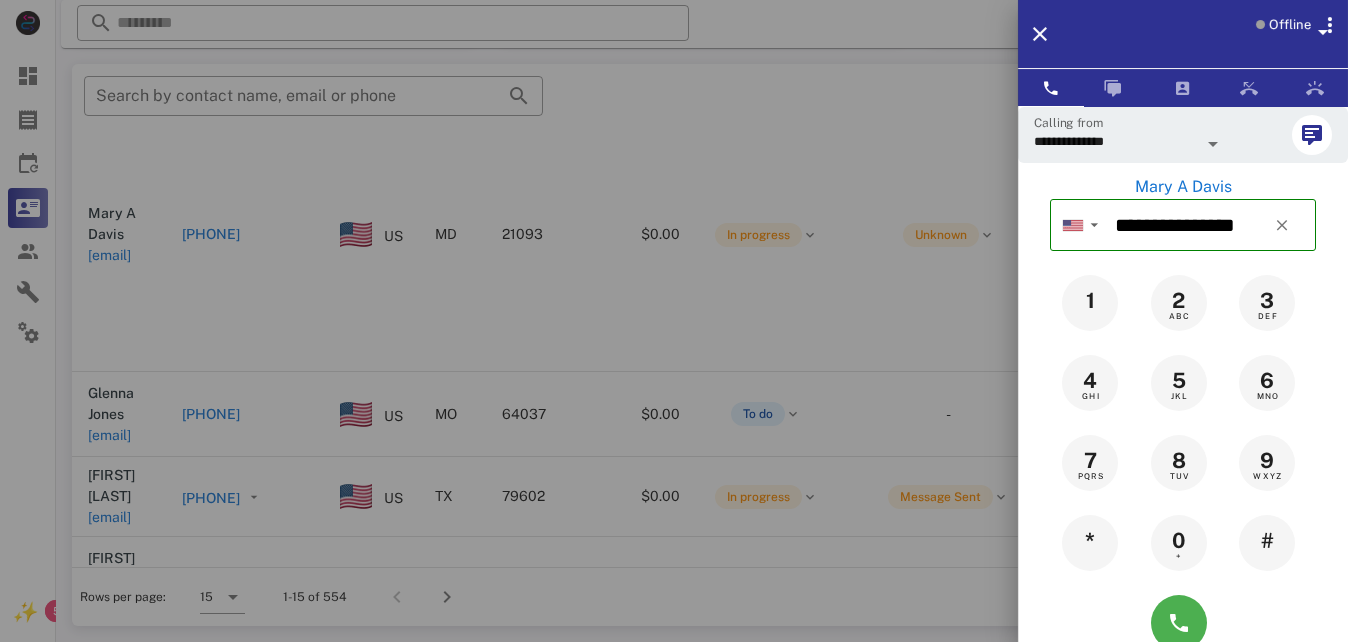 click at bounding box center [674, 321] 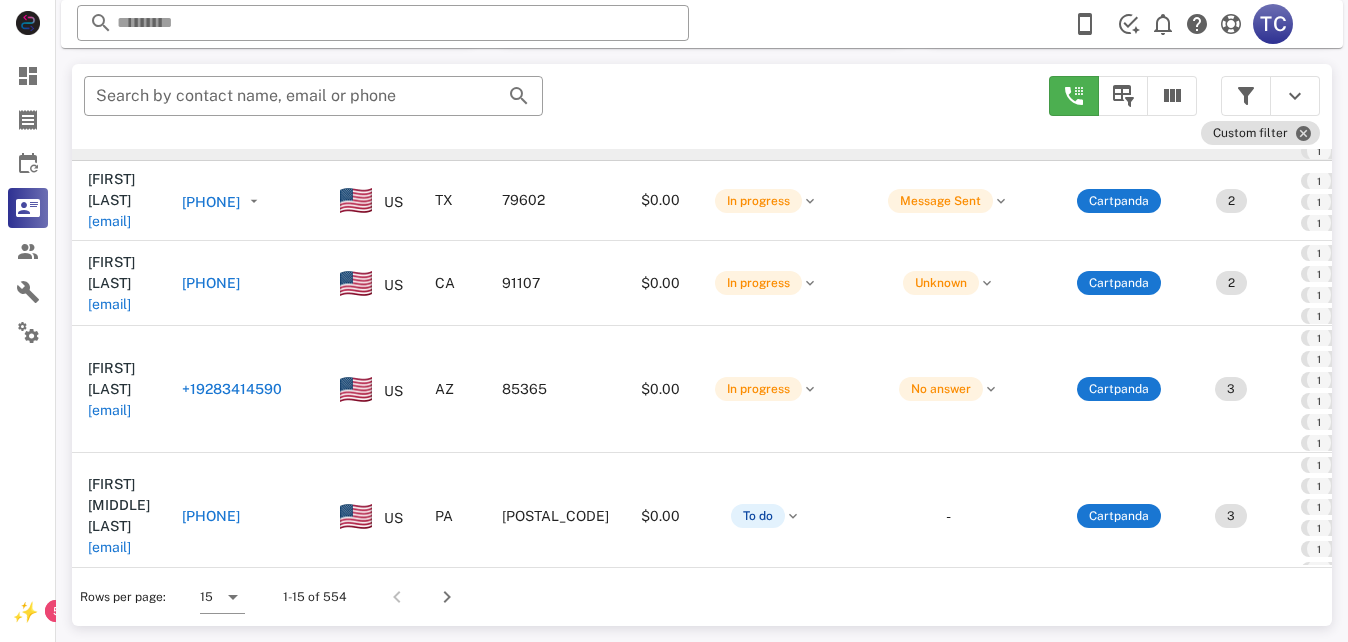 scroll, scrollTop: 800, scrollLeft: 0, axis: vertical 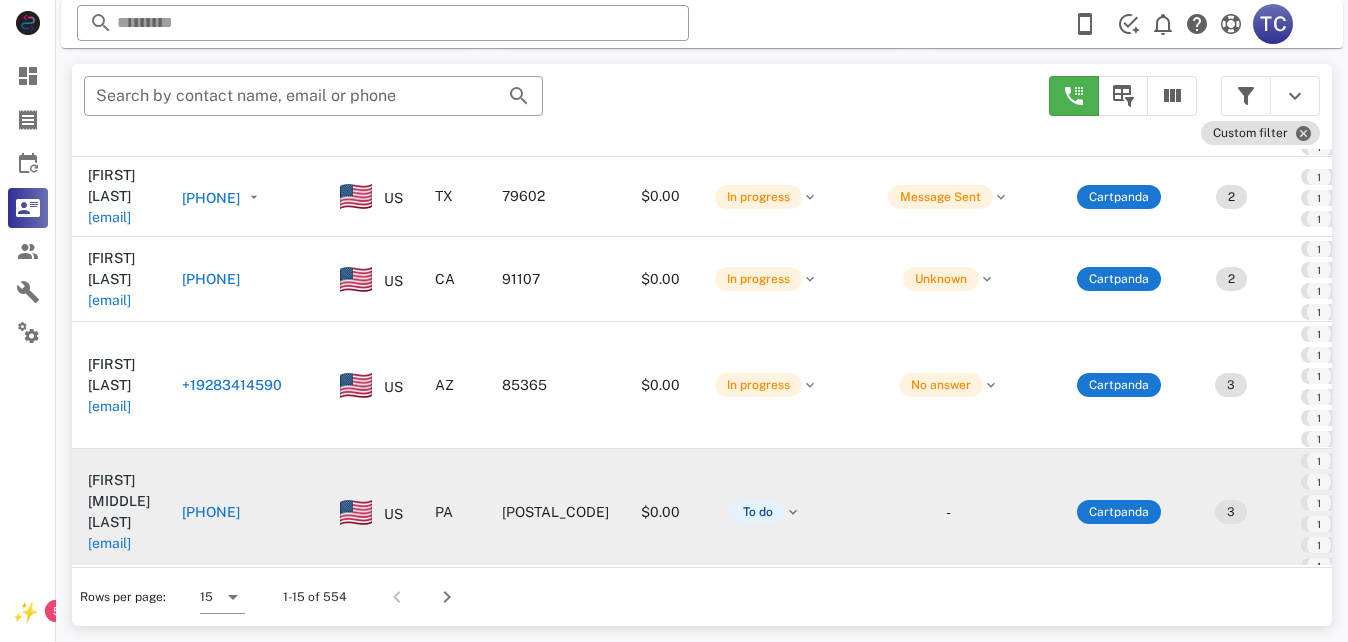 click on "[PHONE]" at bounding box center [211, 512] 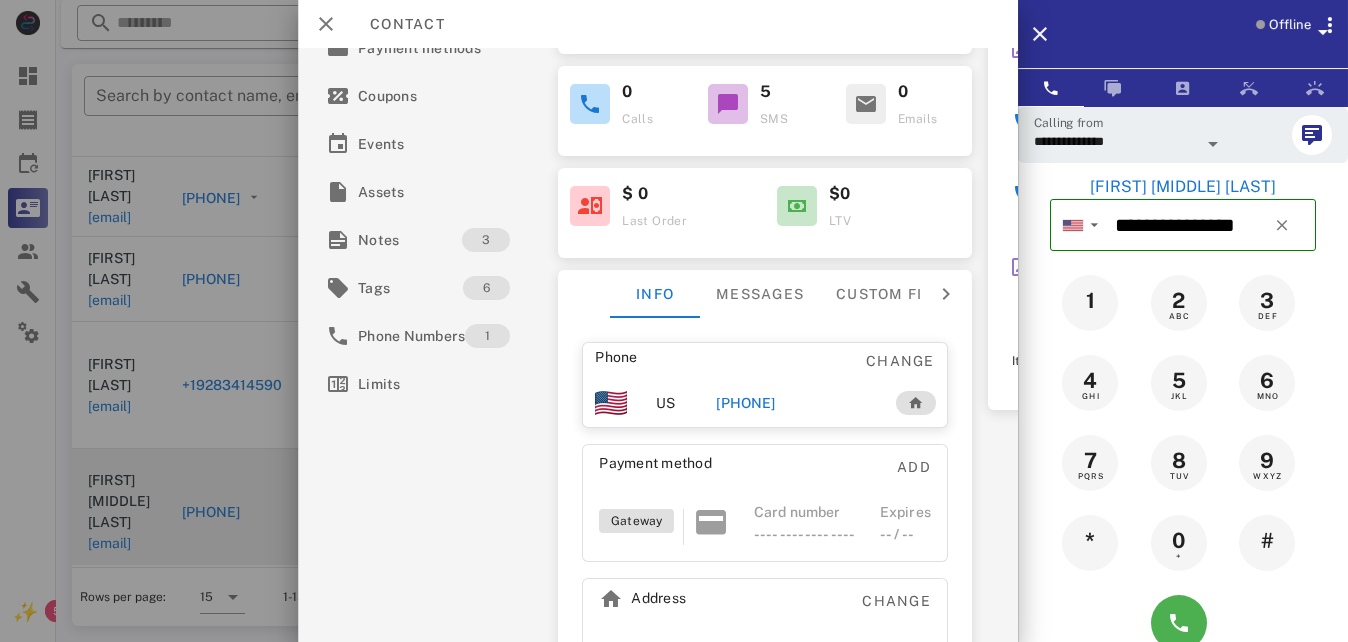 scroll, scrollTop: 190, scrollLeft: 0, axis: vertical 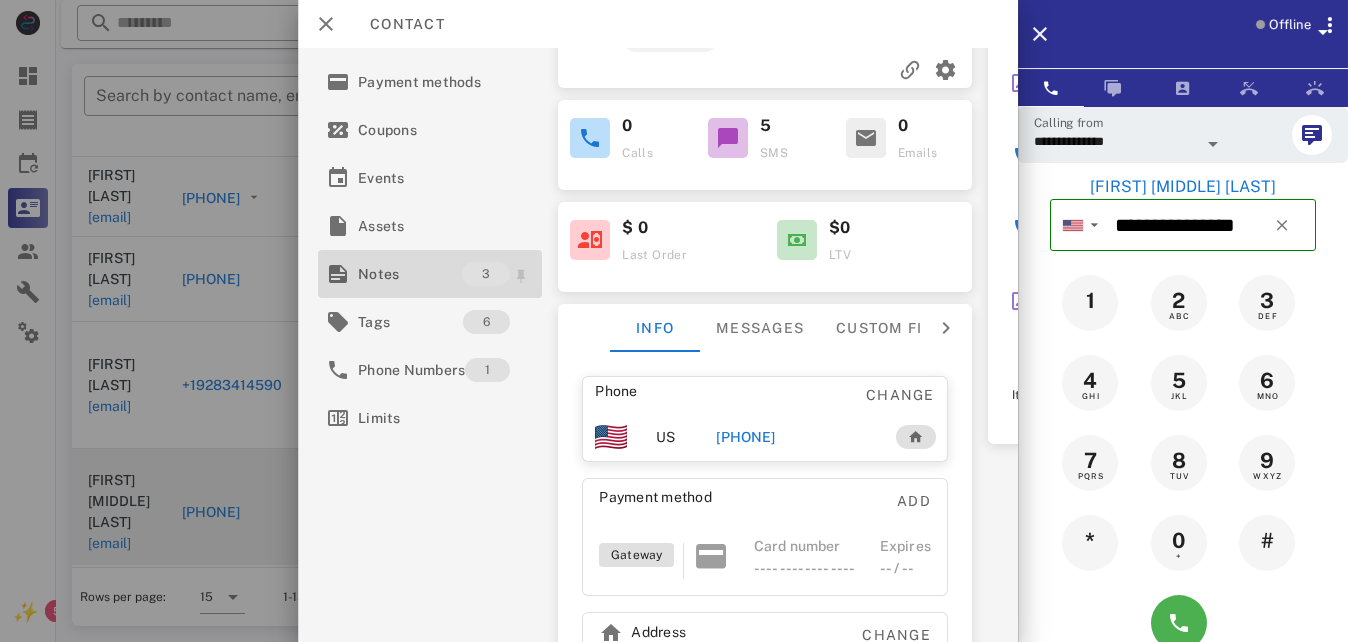 click on "Notes" at bounding box center (410, 274) 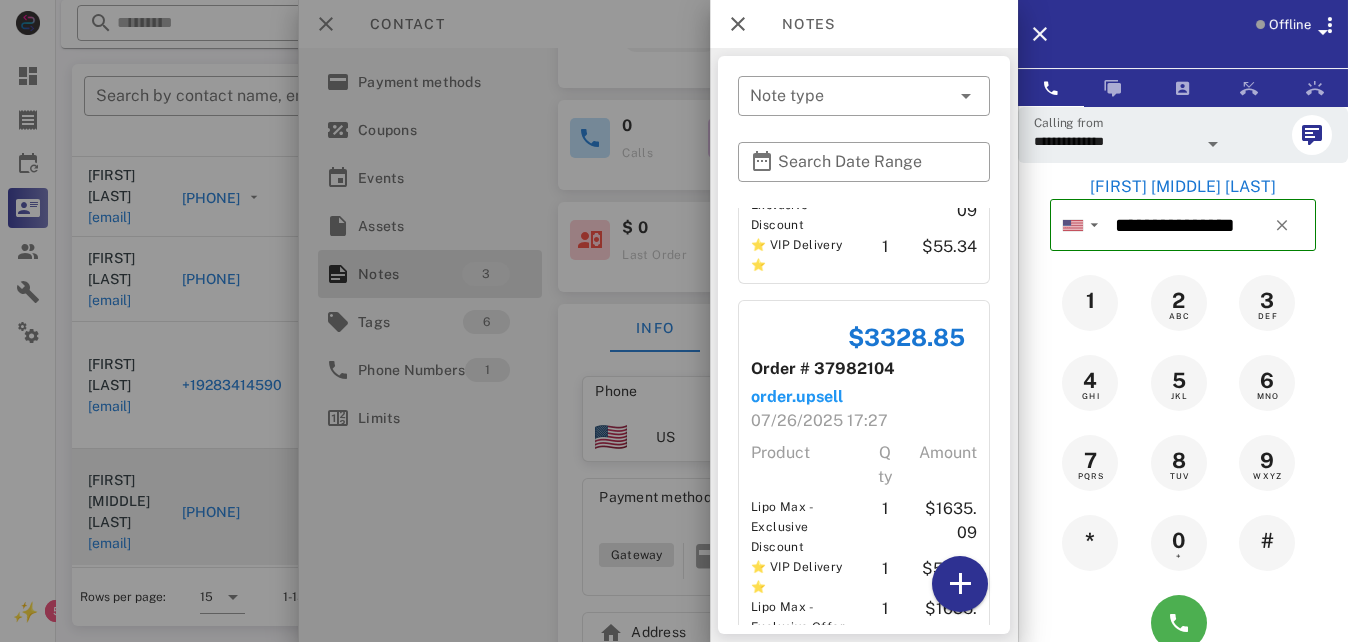 scroll, scrollTop: 569, scrollLeft: 0, axis: vertical 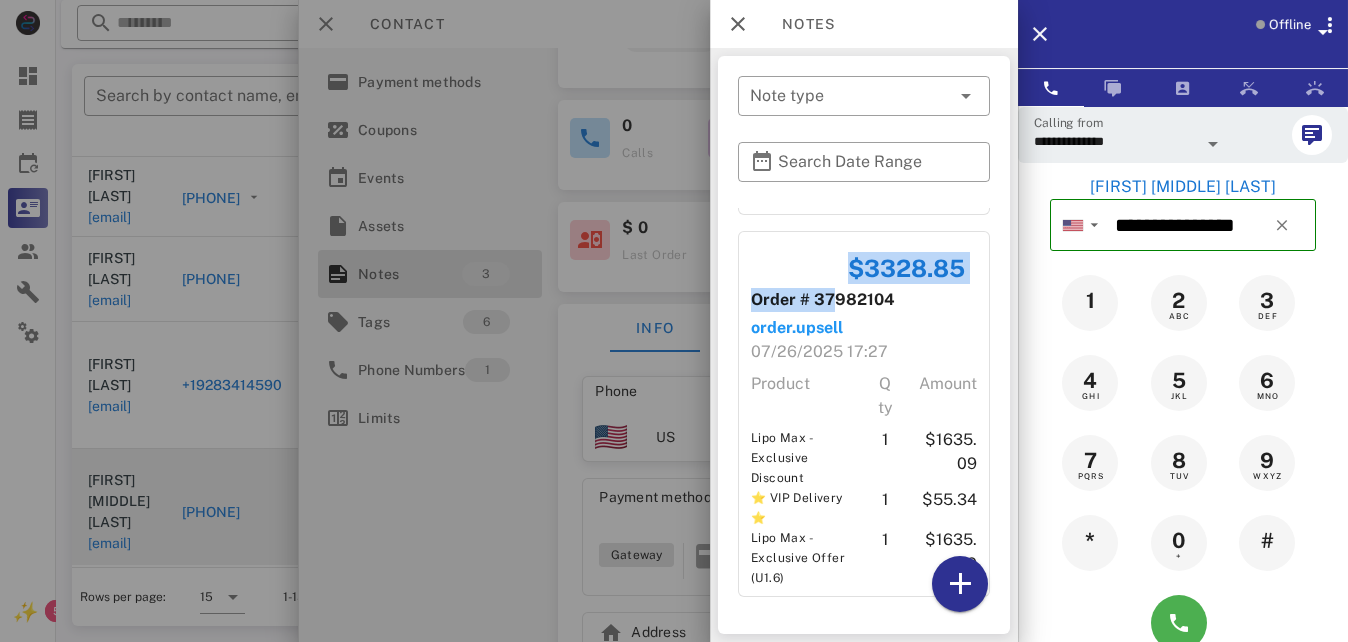 drag, startPoint x: 782, startPoint y: 250, endPoint x: 820, endPoint y: 298, distance: 61.220913 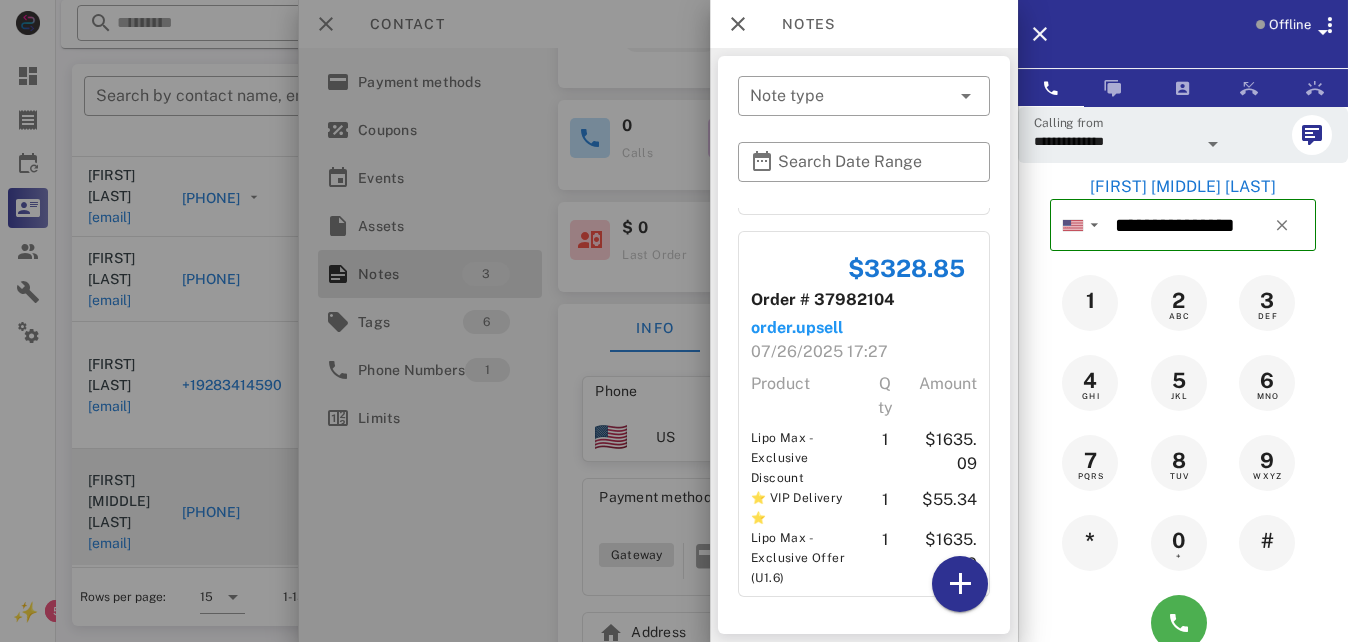 drag, startPoint x: 384, startPoint y: 493, endPoint x: 568, endPoint y: 486, distance: 184.1331 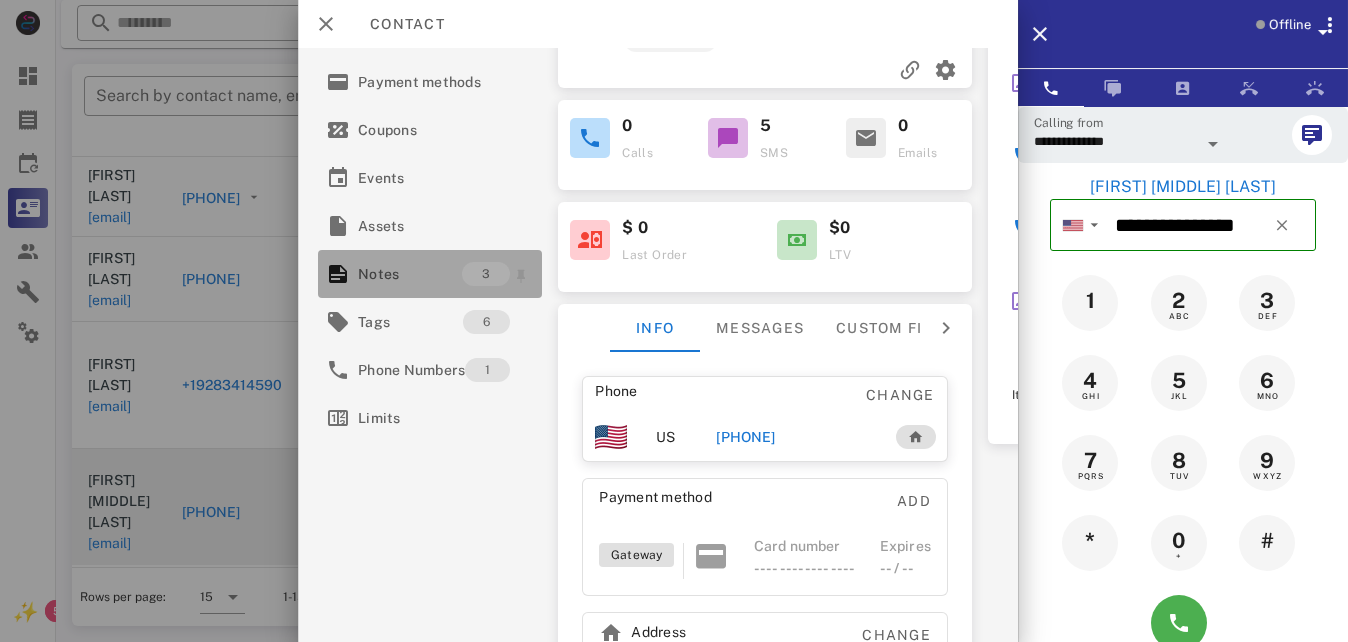 click on "Notes" at bounding box center (410, 274) 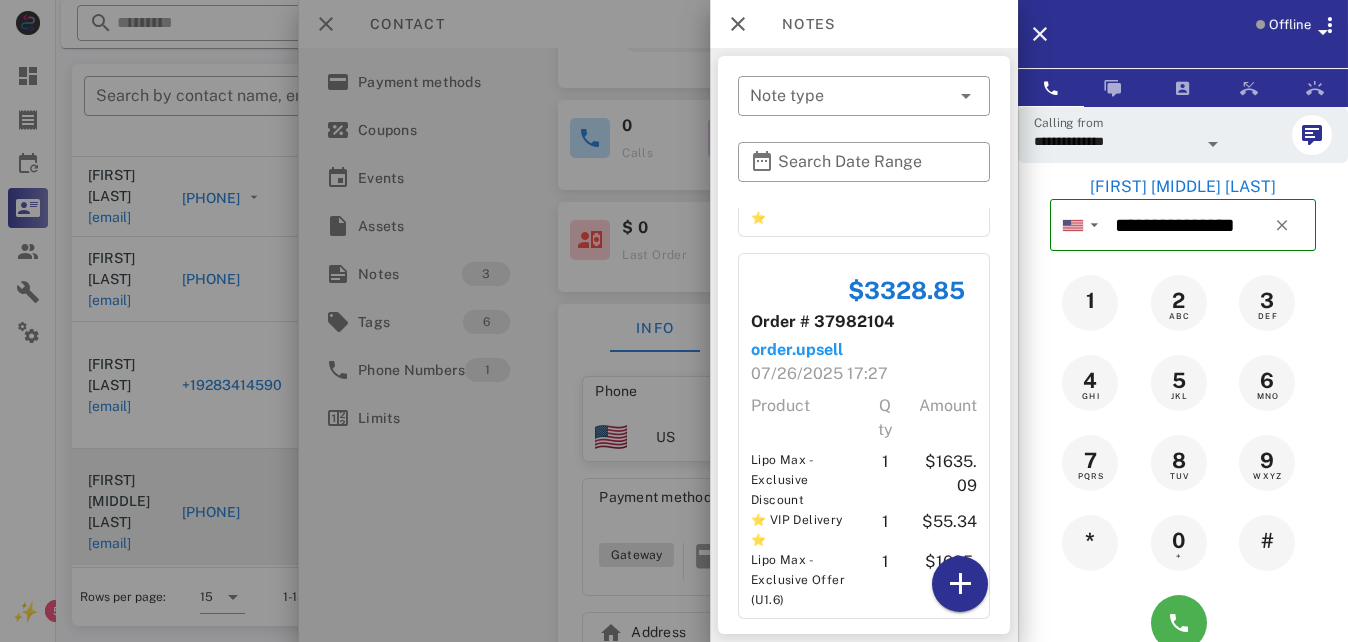 scroll, scrollTop: 569, scrollLeft: 0, axis: vertical 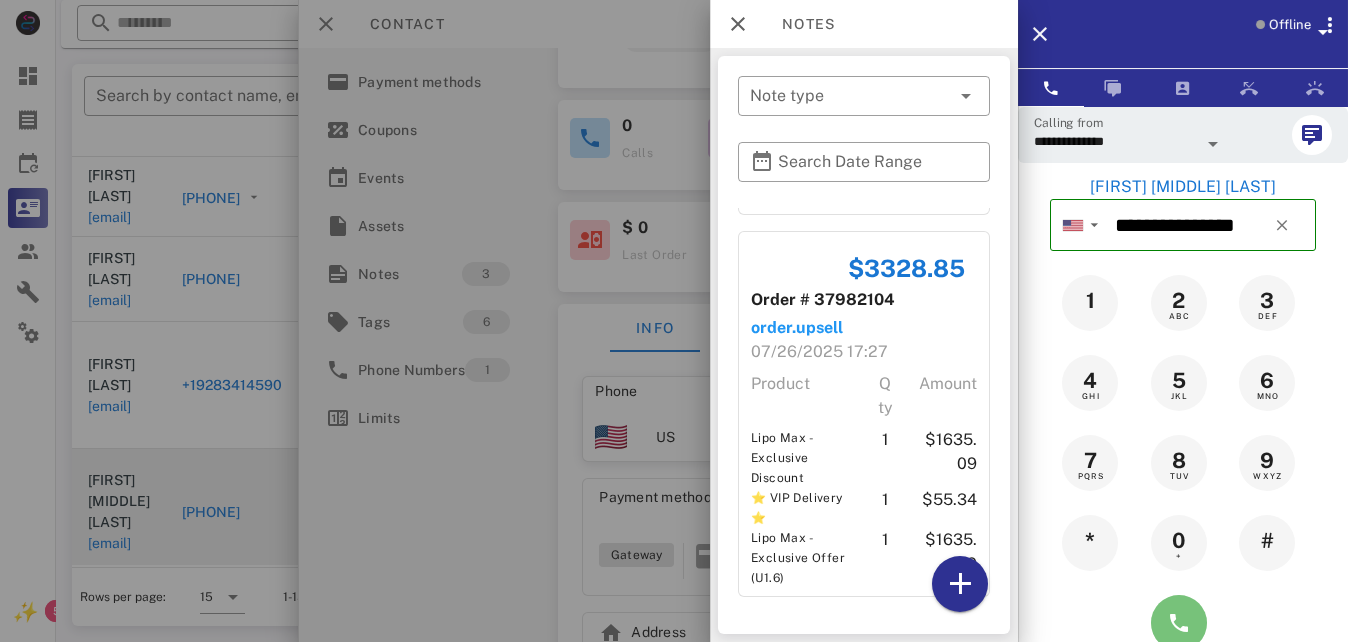 click at bounding box center [1179, 623] 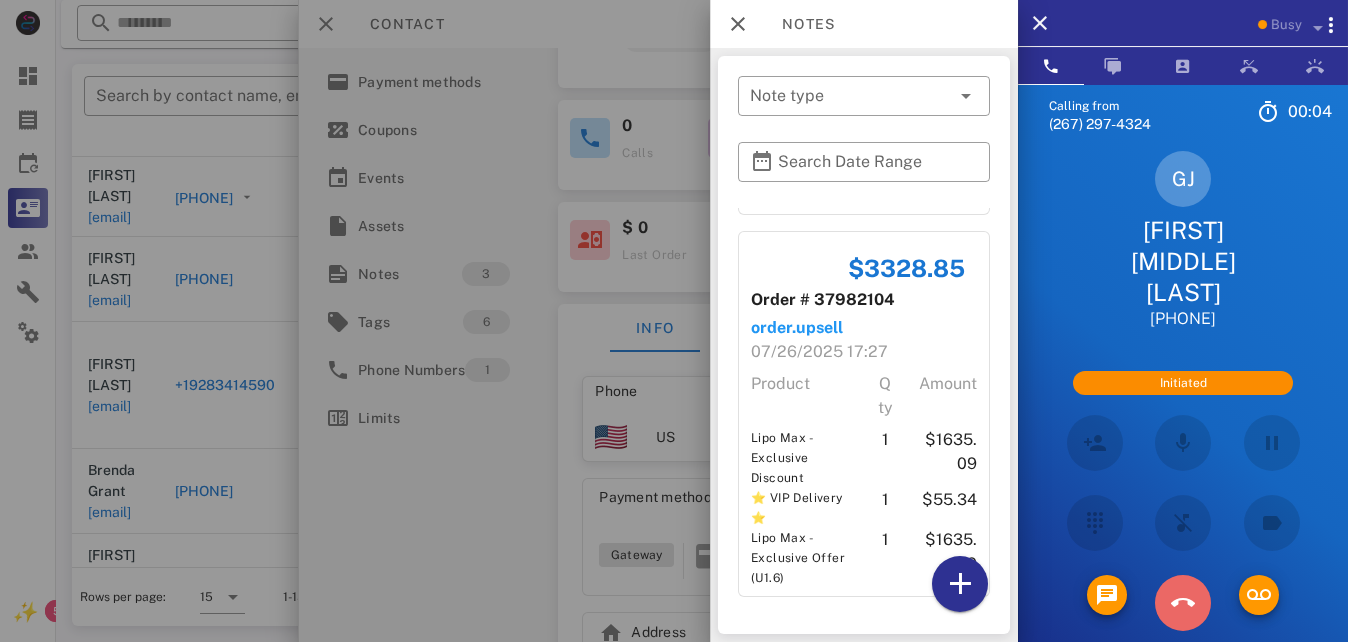 click at bounding box center [1183, 603] 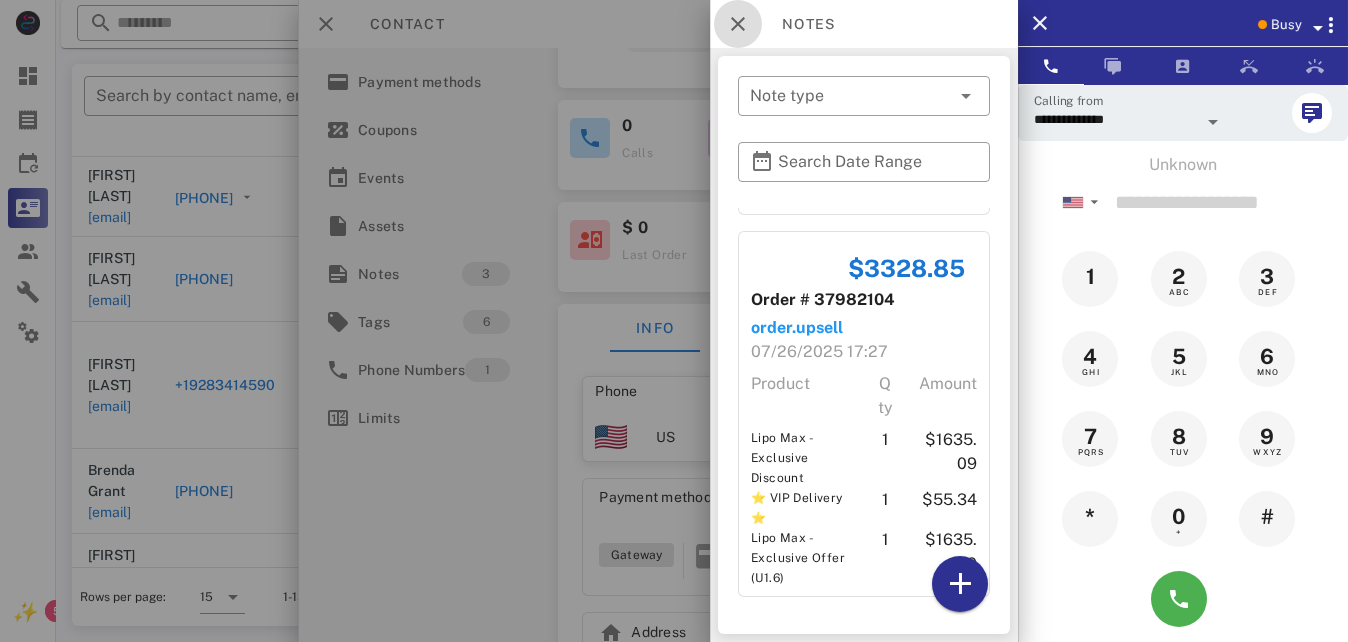 click at bounding box center (738, 24) 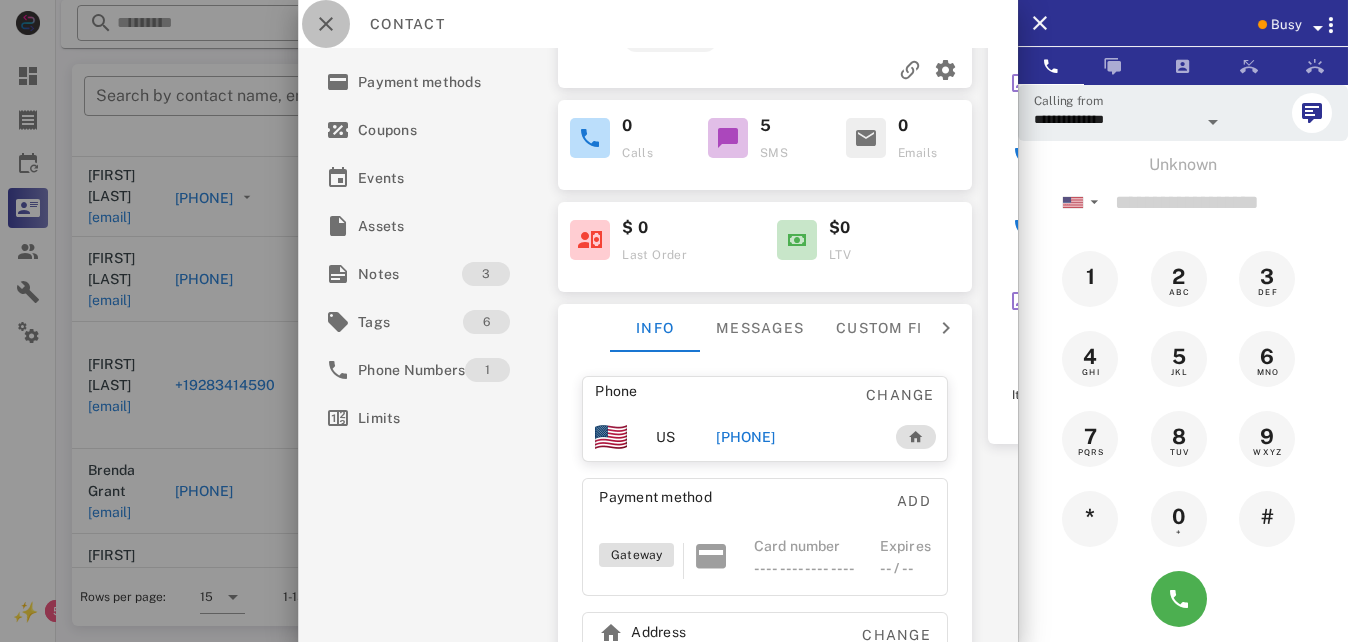 click at bounding box center [326, 24] 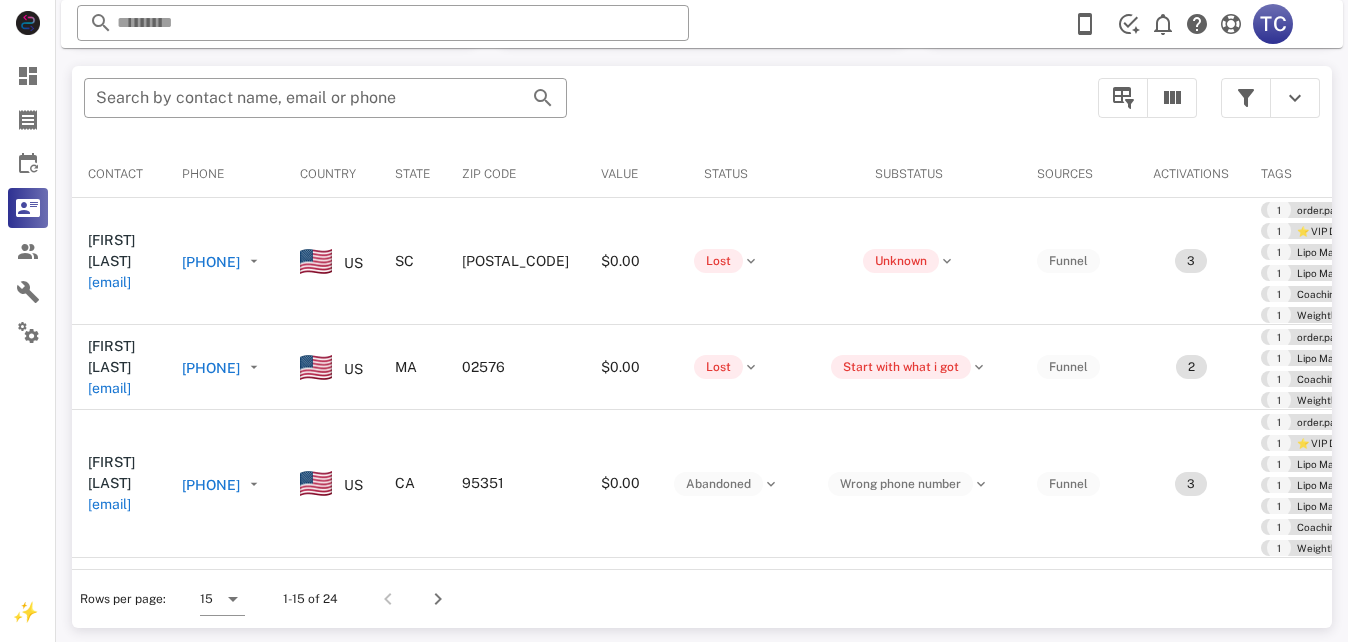 scroll, scrollTop: 378, scrollLeft: 0, axis: vertical 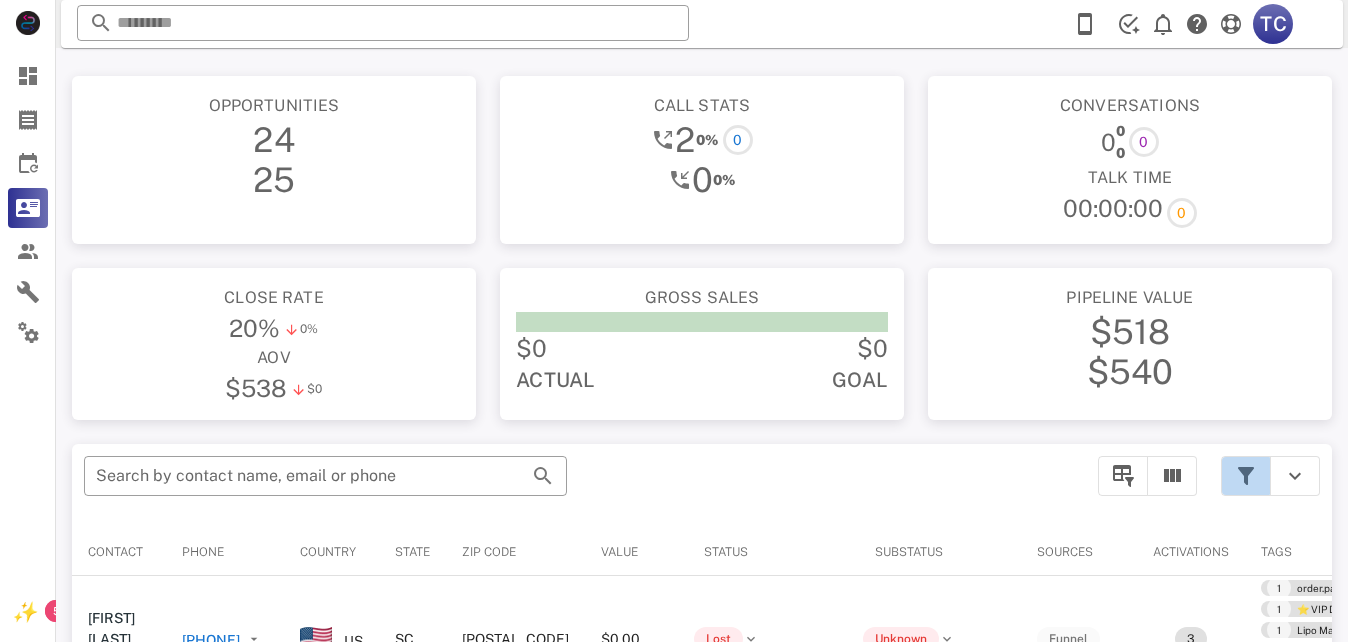 click at bounding box center (1246, 476) 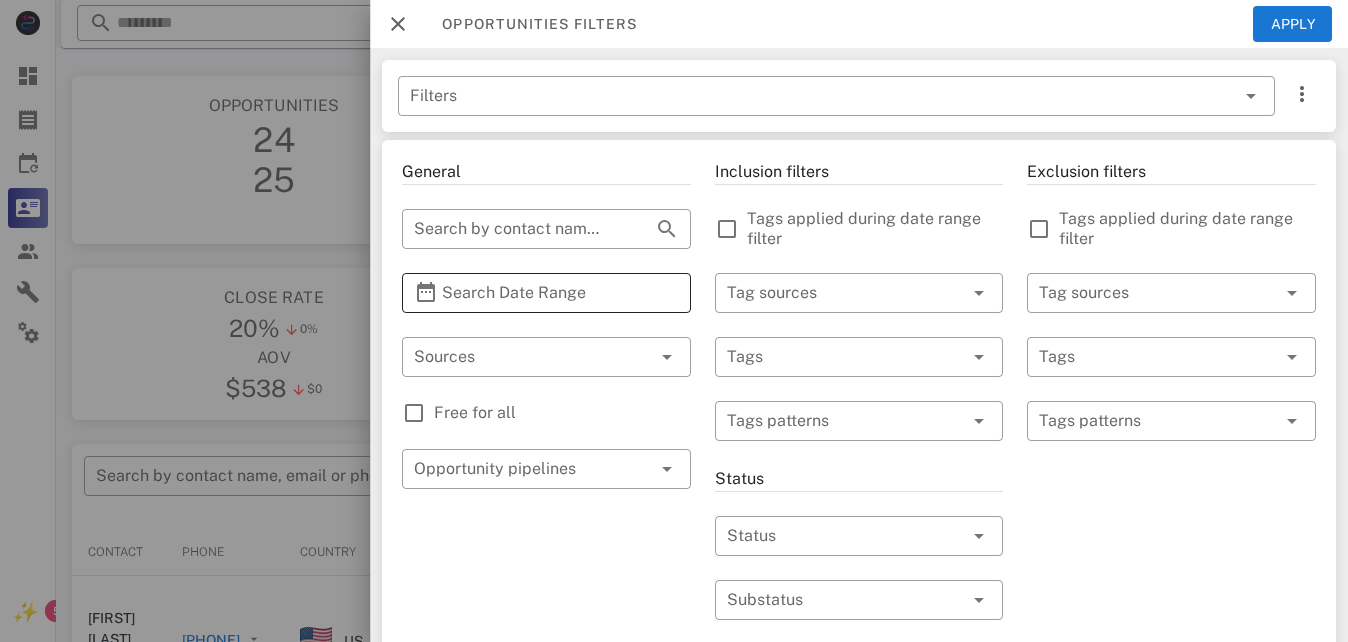 click on "Search Date Range" at bounding box center [546, 293] 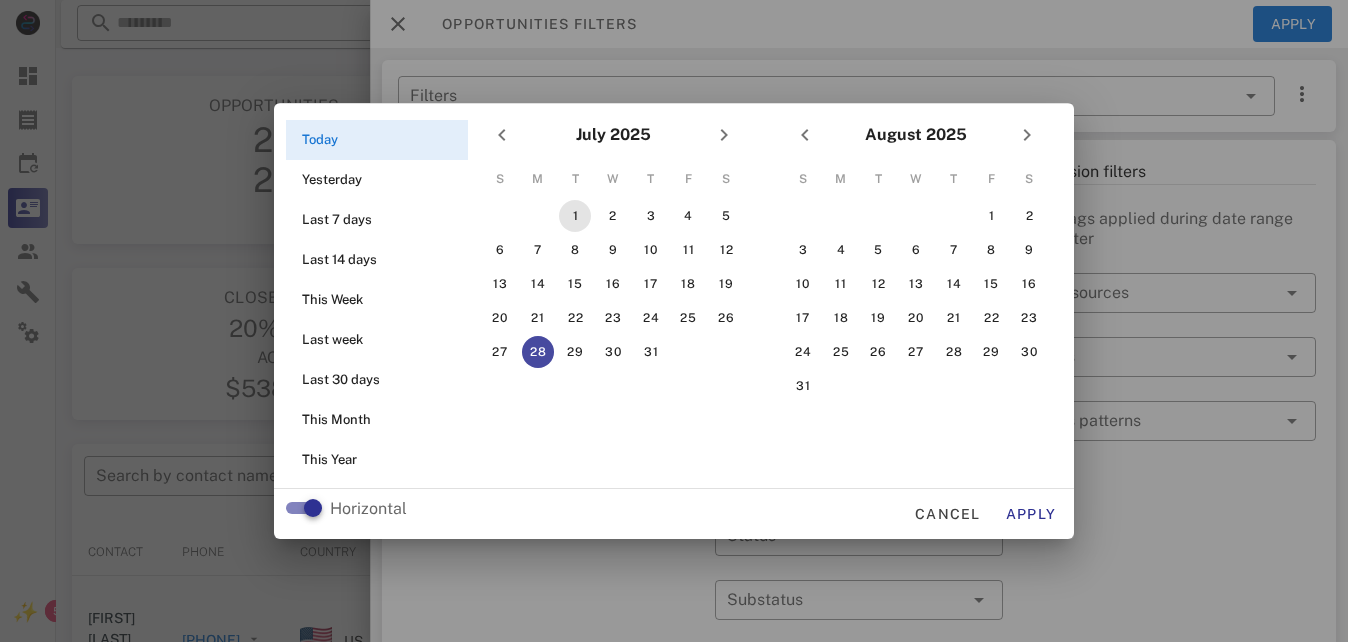 click on "1" at bounding box center [575, 216] 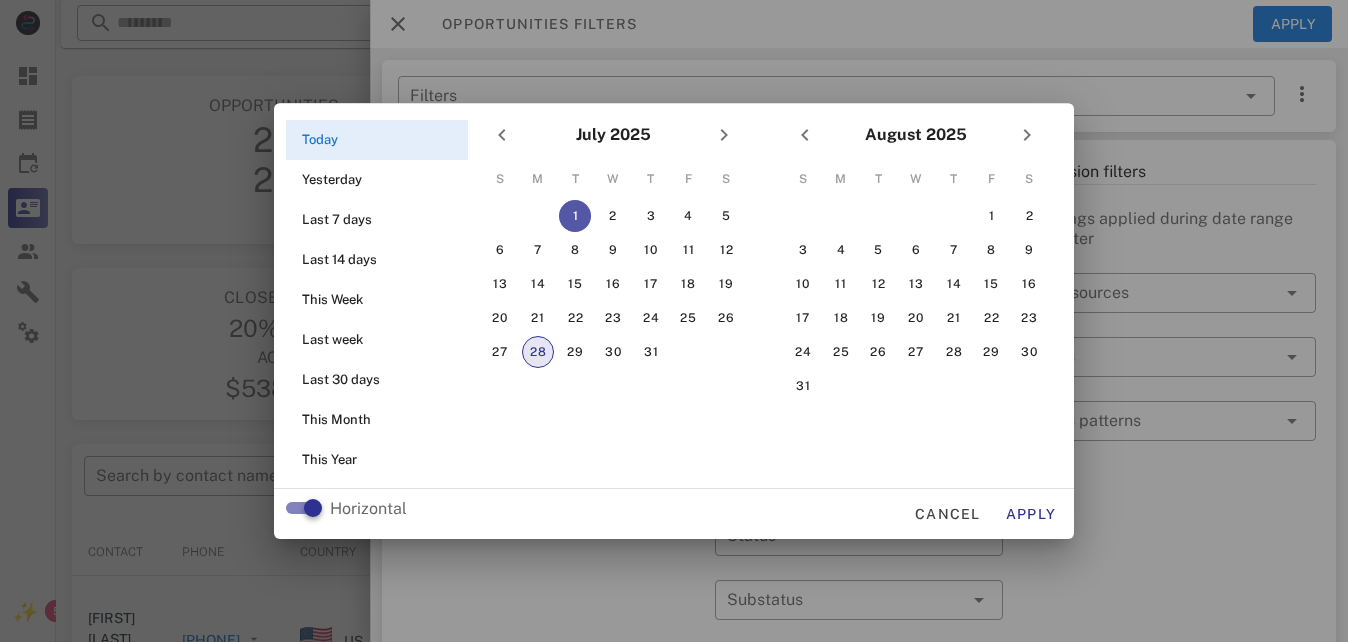 click on "28" at bounding box center [538, 352] 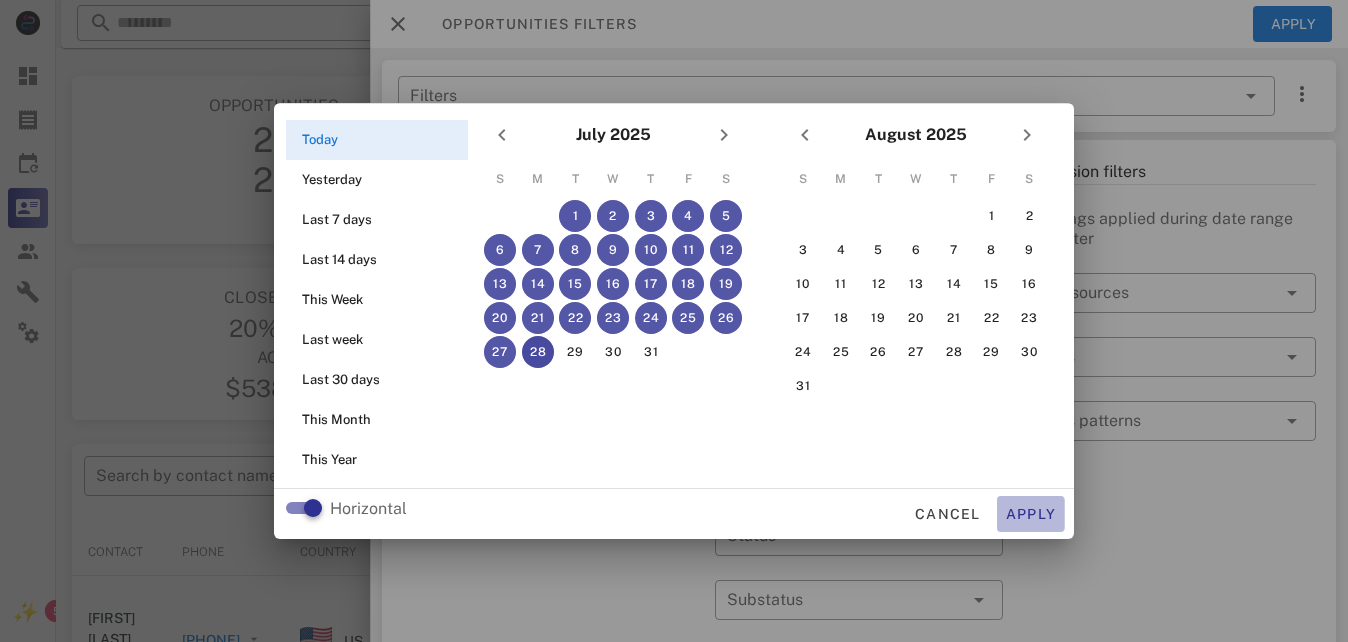 click on "Apply" at bounding box center (1031, 514) 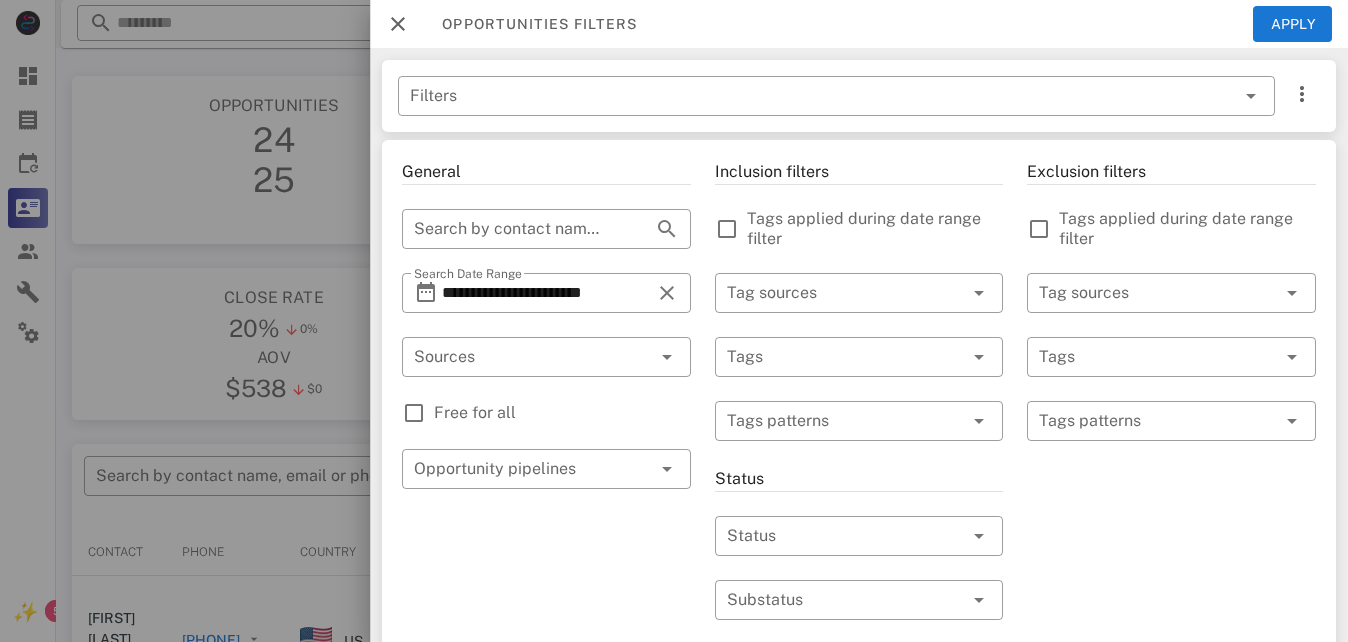 click on "Free for all" at bounding box center [562, 413] 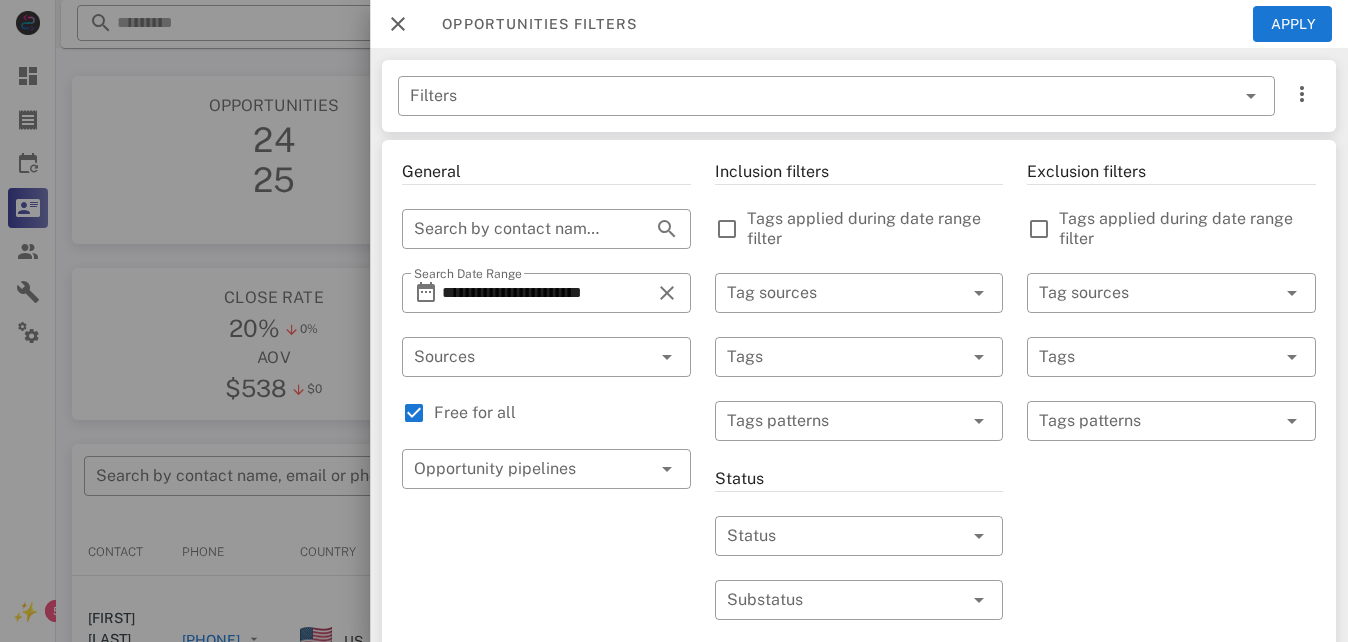 type on "**********" 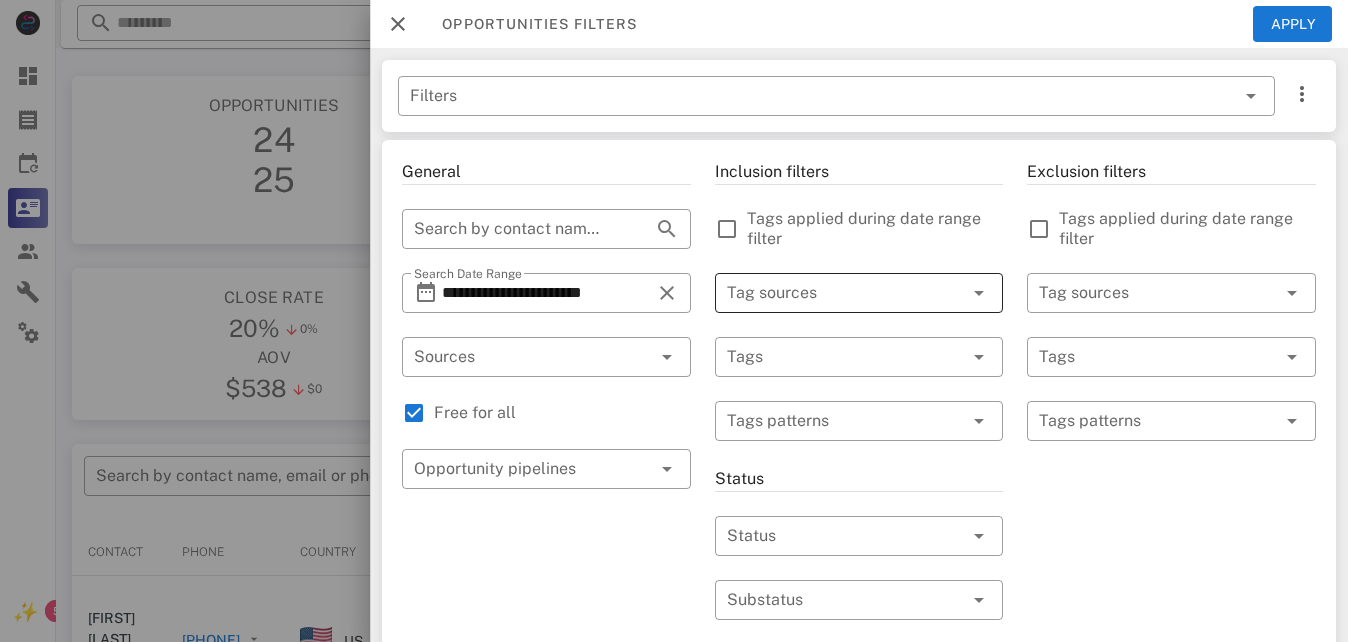 click at bounding box center (831, 293) 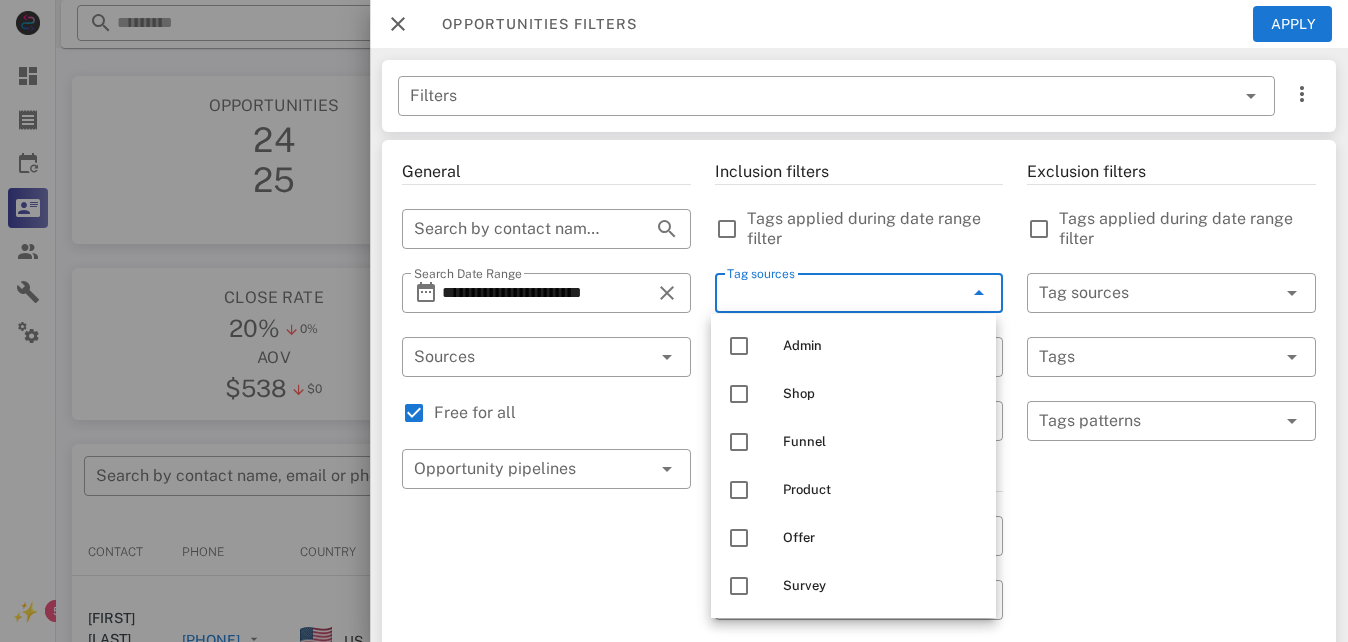 drag, startPoint x: 1104, startPoint y: 496, endPoint x: 1011, endPoint y: 453, distance: 102.45975 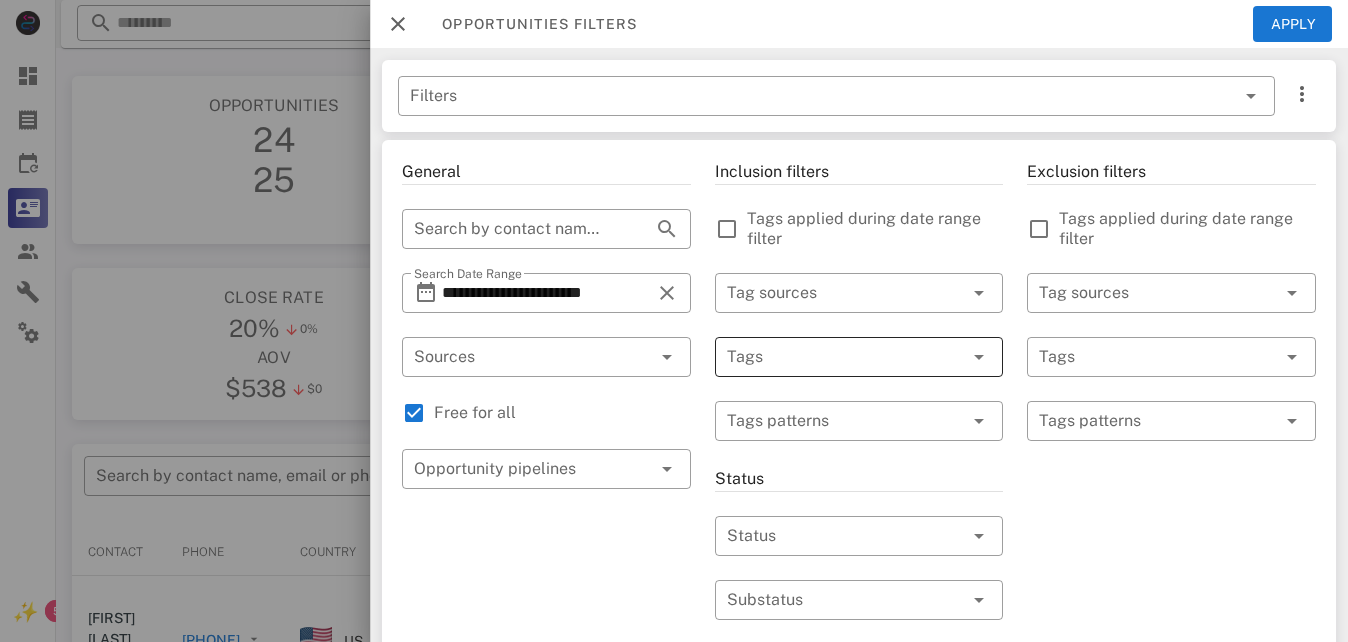click at bounding box center [831, 357] 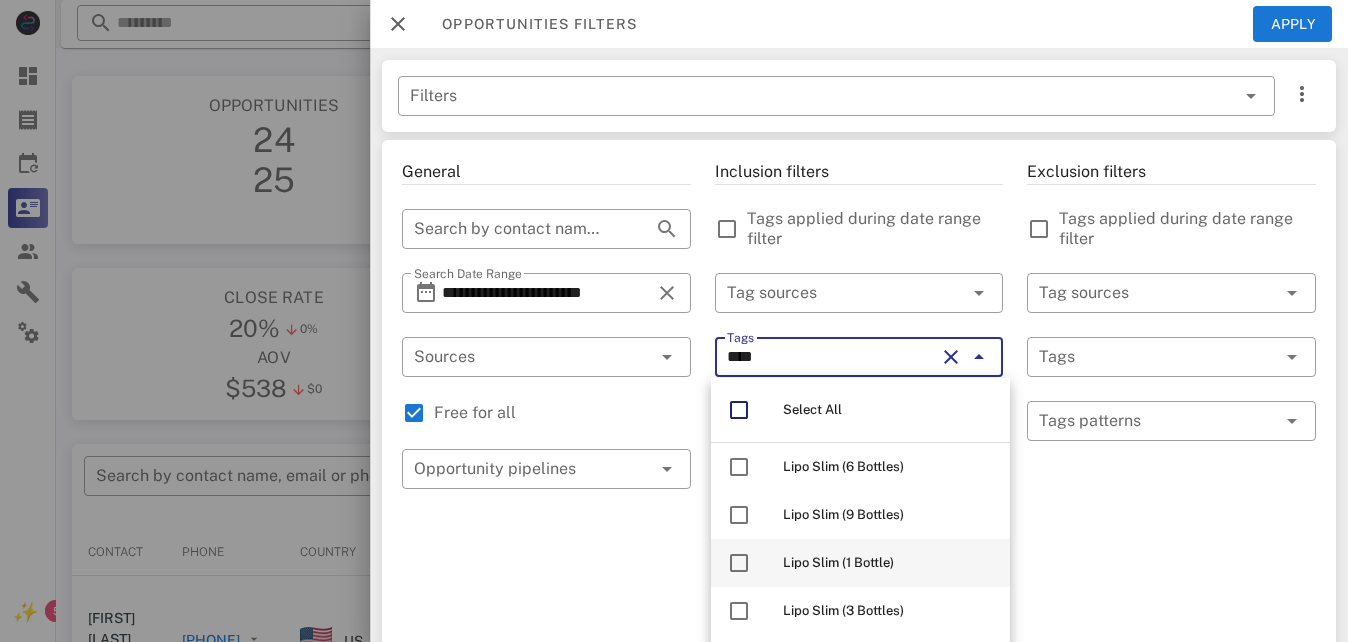 click on "Lipo Slim (1 Bottle)" at bounding box center (838, 562) 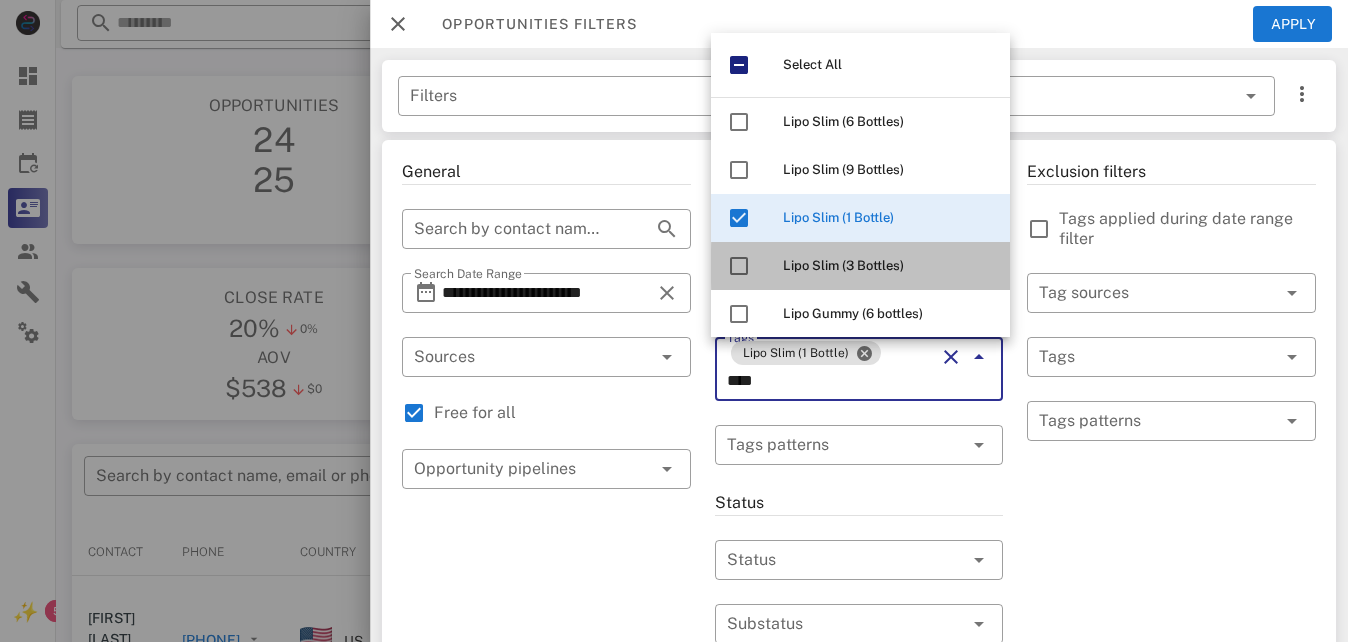 click on "Lipo Slim (3 Bottles)" at bounding box center [843, 265] 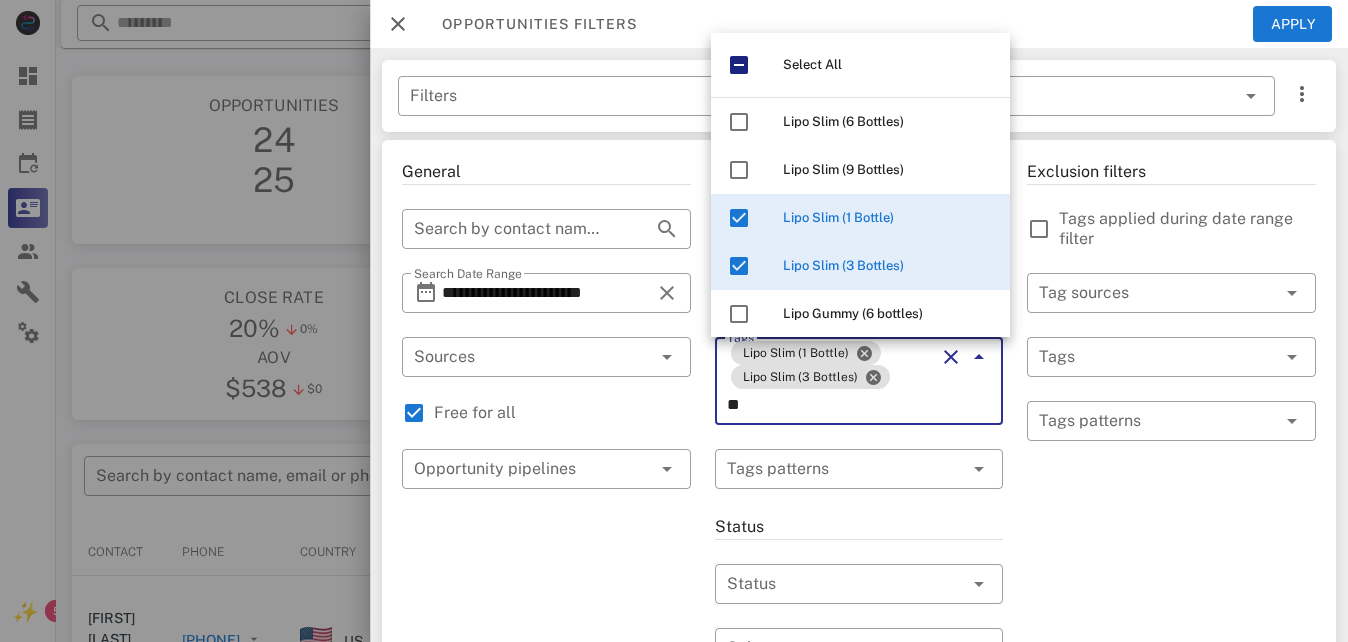 type on "*" 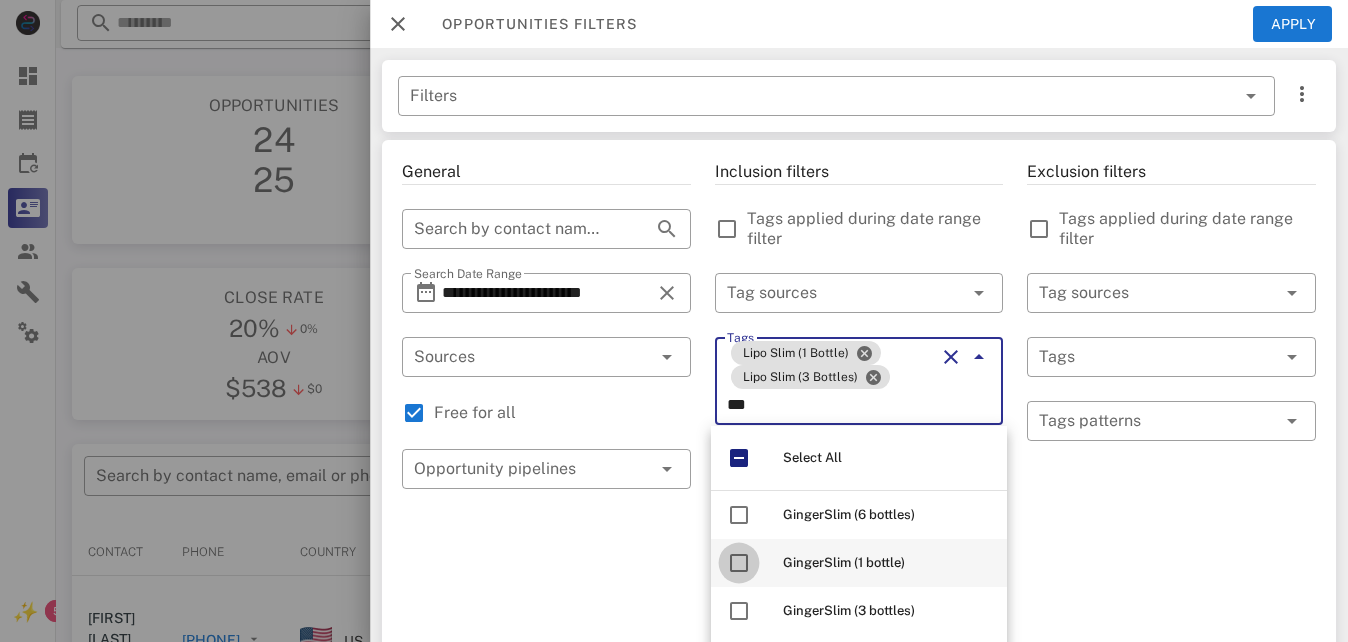 click at bounding box center (739, 563) 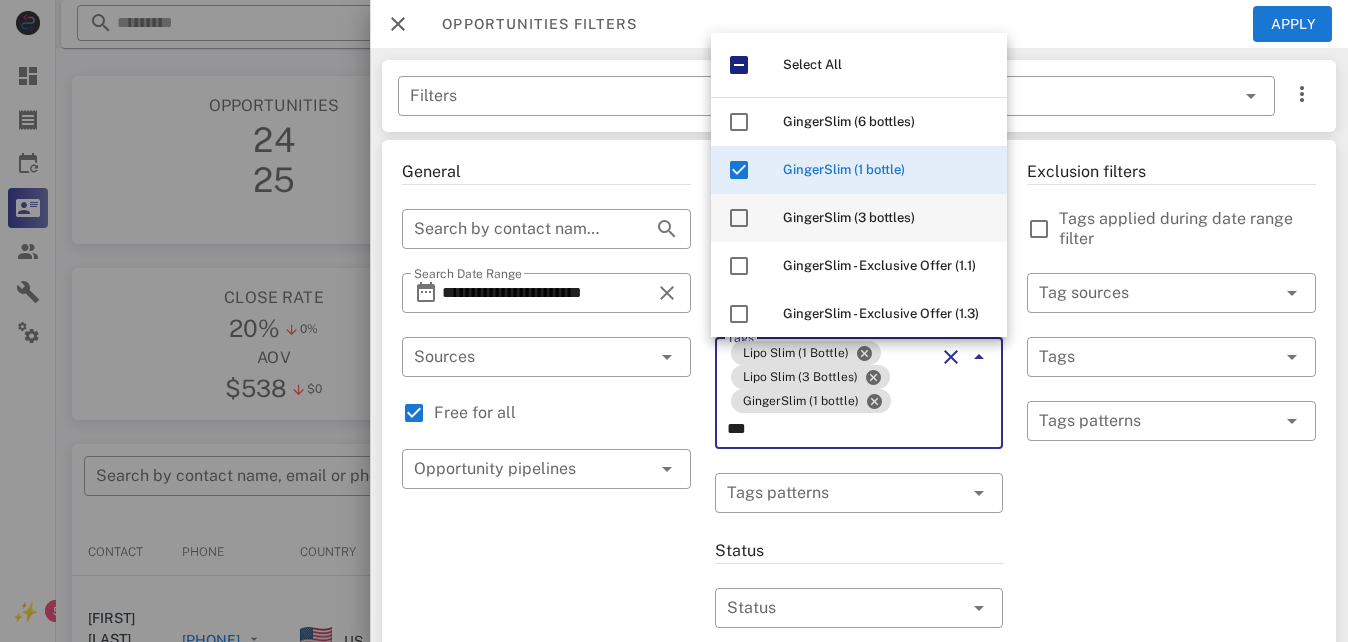 click on "GingerSlim (3 bottles)" at bounding box center (849, 217) 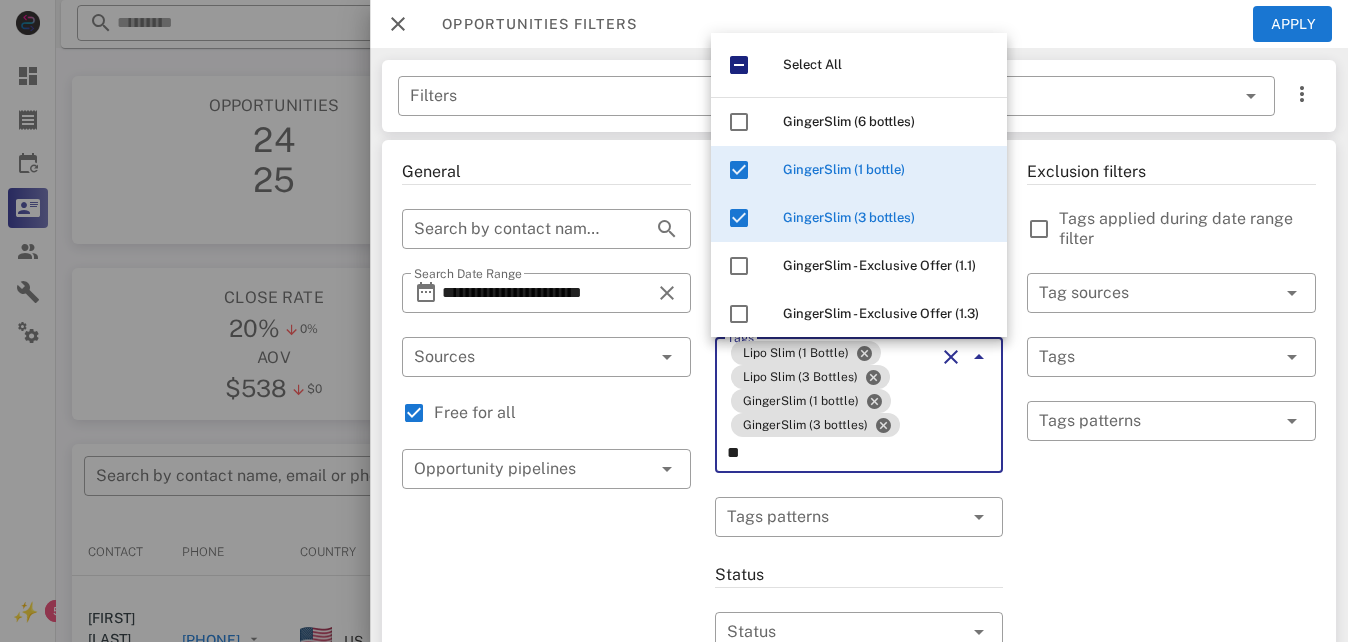 type on "*" 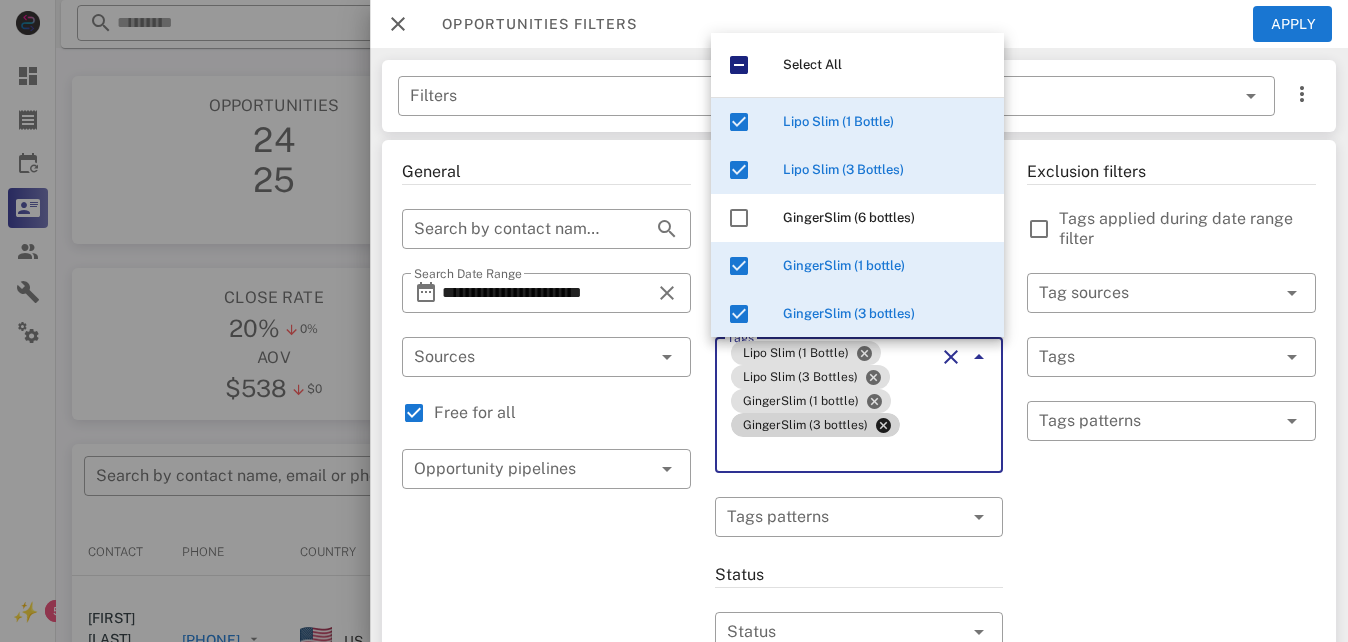 type on "*" 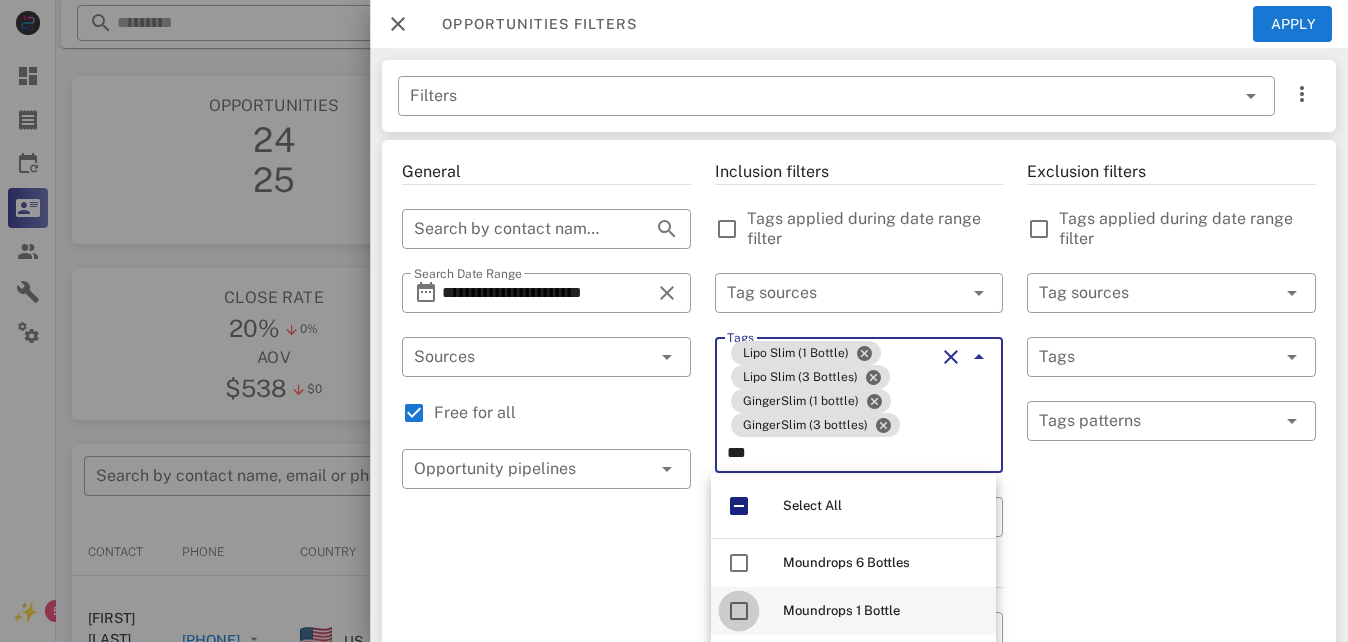 click at bounding box center (739, 611) 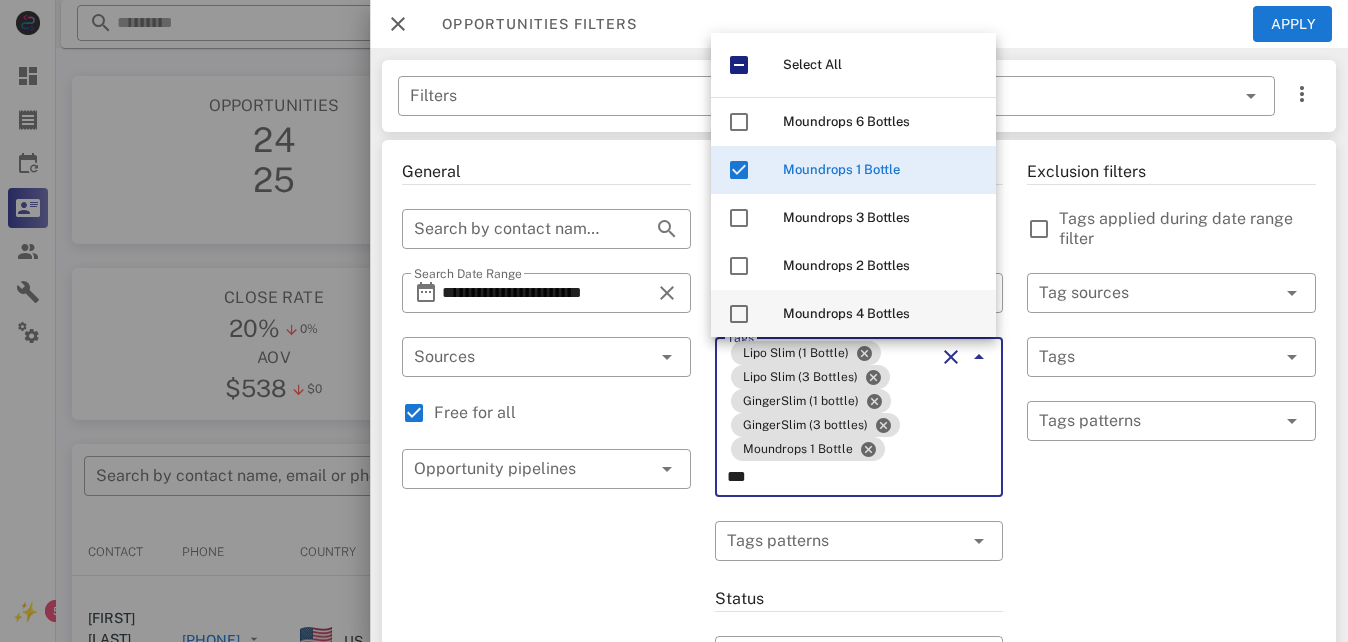 click at bounding box center (739, 218) 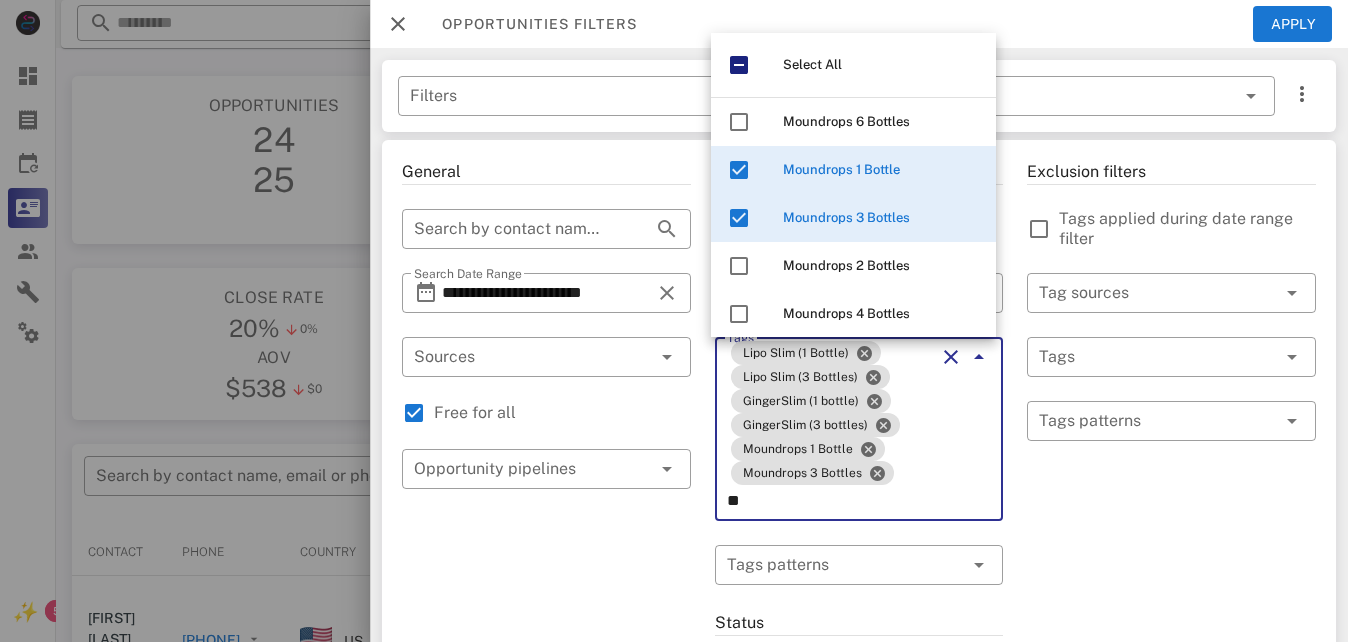 type on "*" 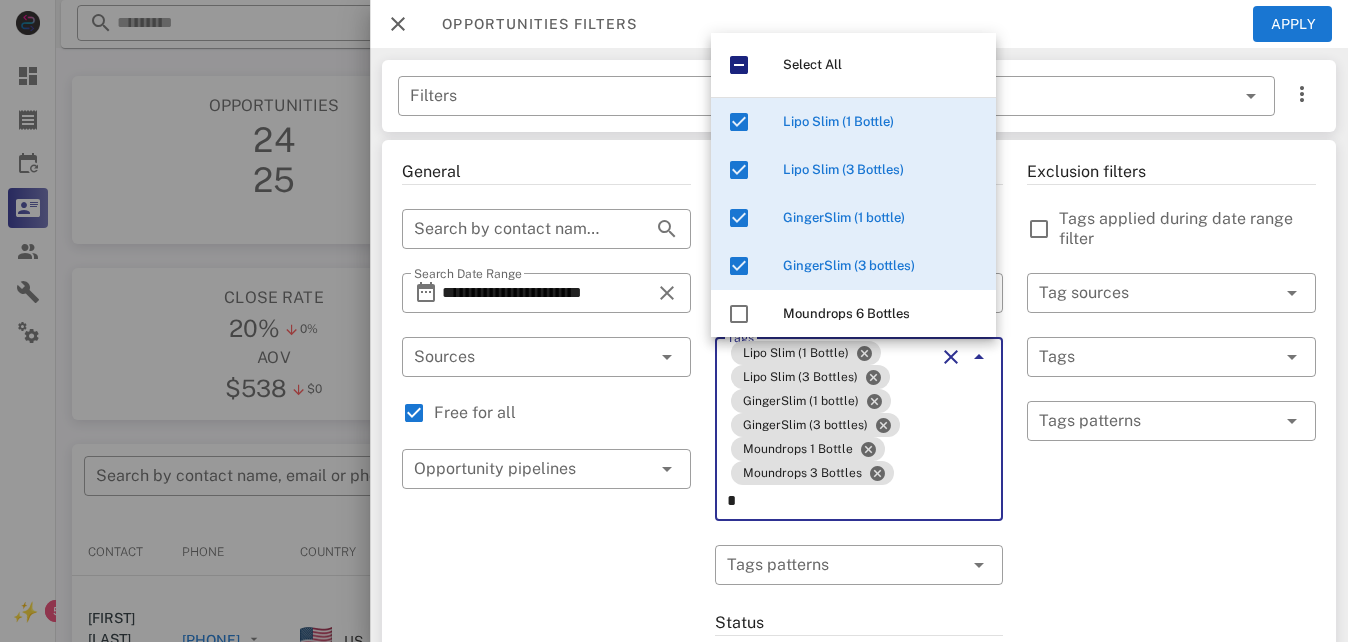 type 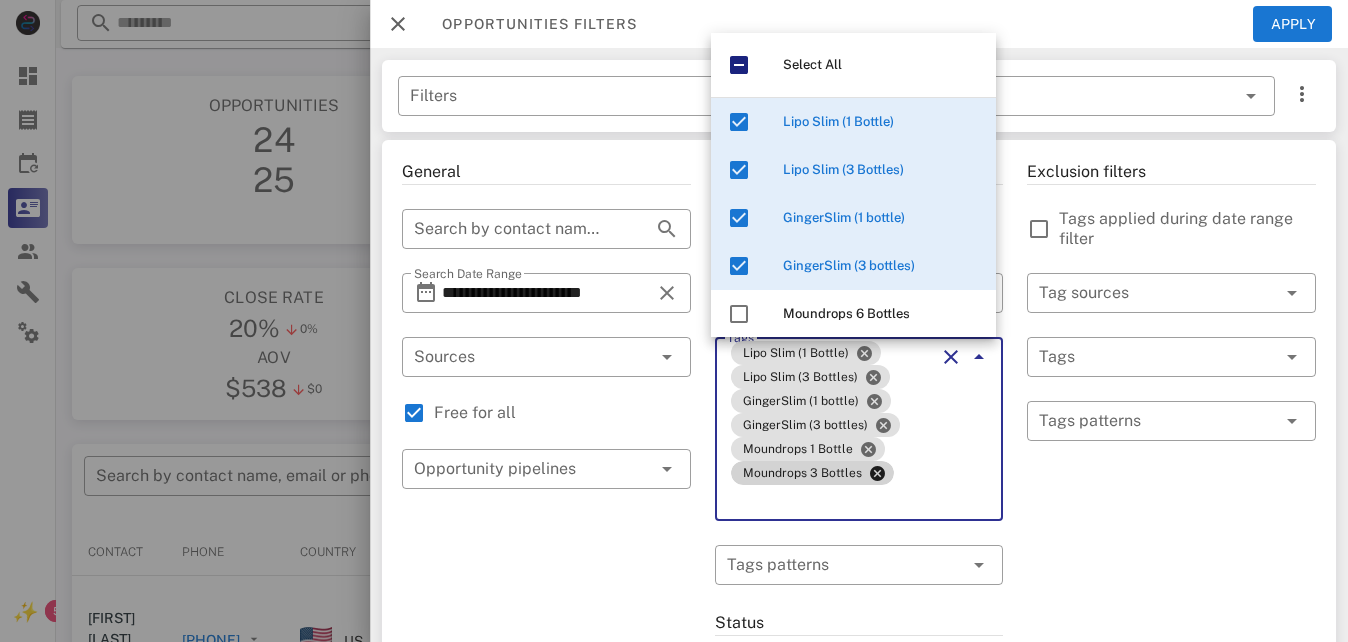 click on "Exclusion filters Tags applied during date range filter ​ Tag sources ​ Tags ​ Tags patterns" at bounding box center (1171, 789) 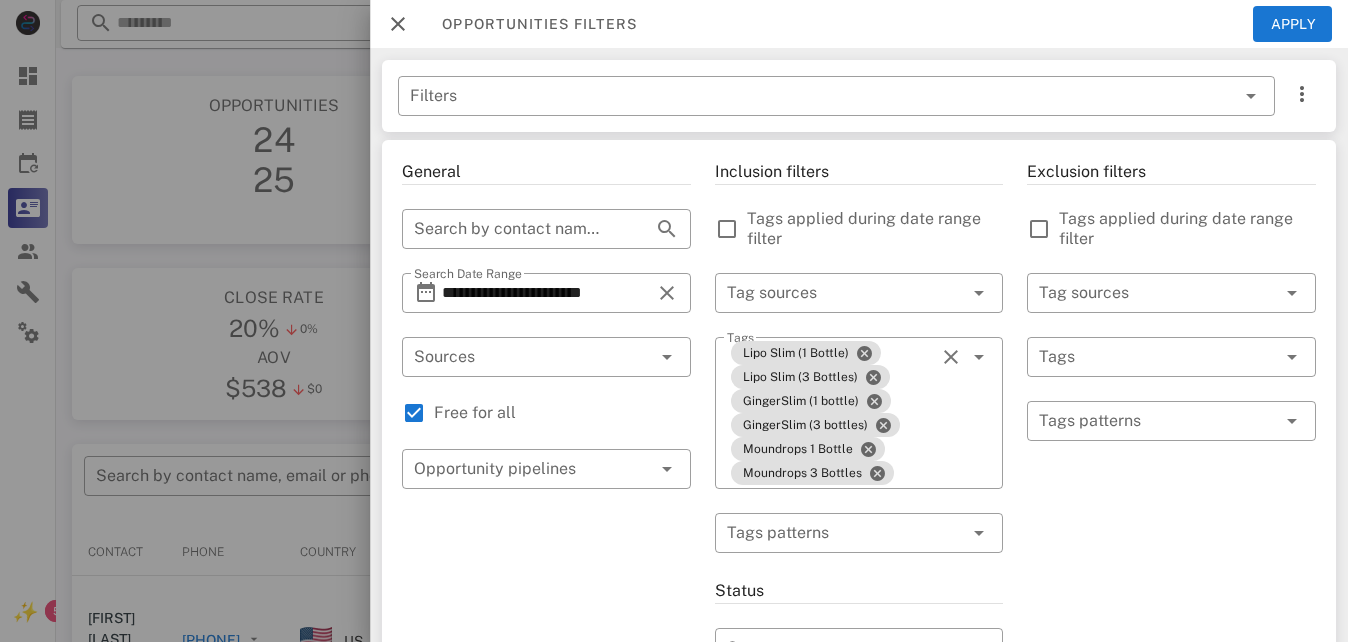 scroll, scrollTop: 300, scrollLeft: 0, axis: vertical 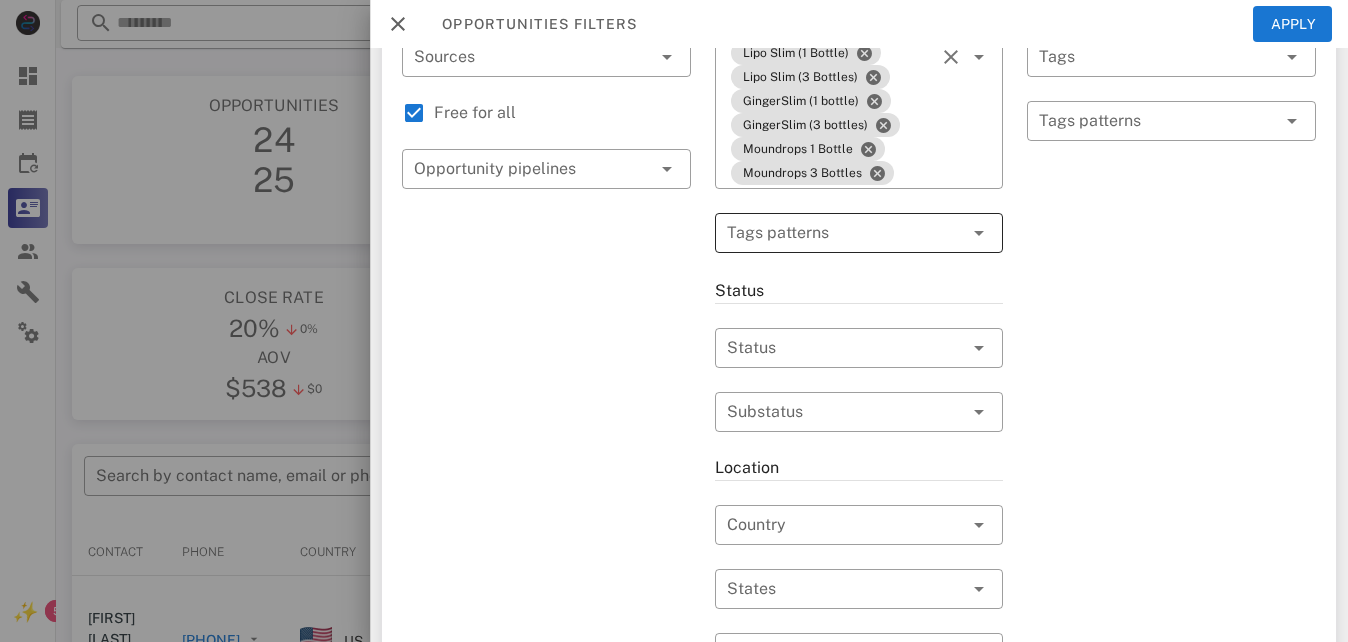 click at bounding box center (845, 233) 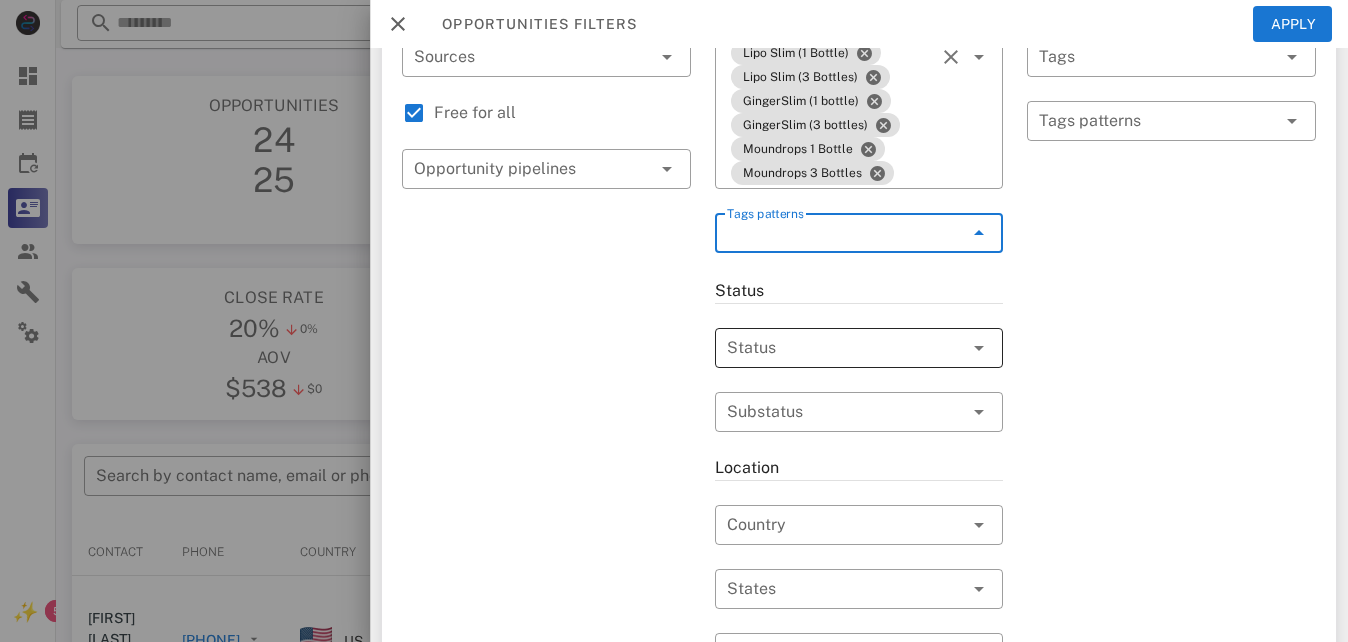 click at bounding box center (831, 348) 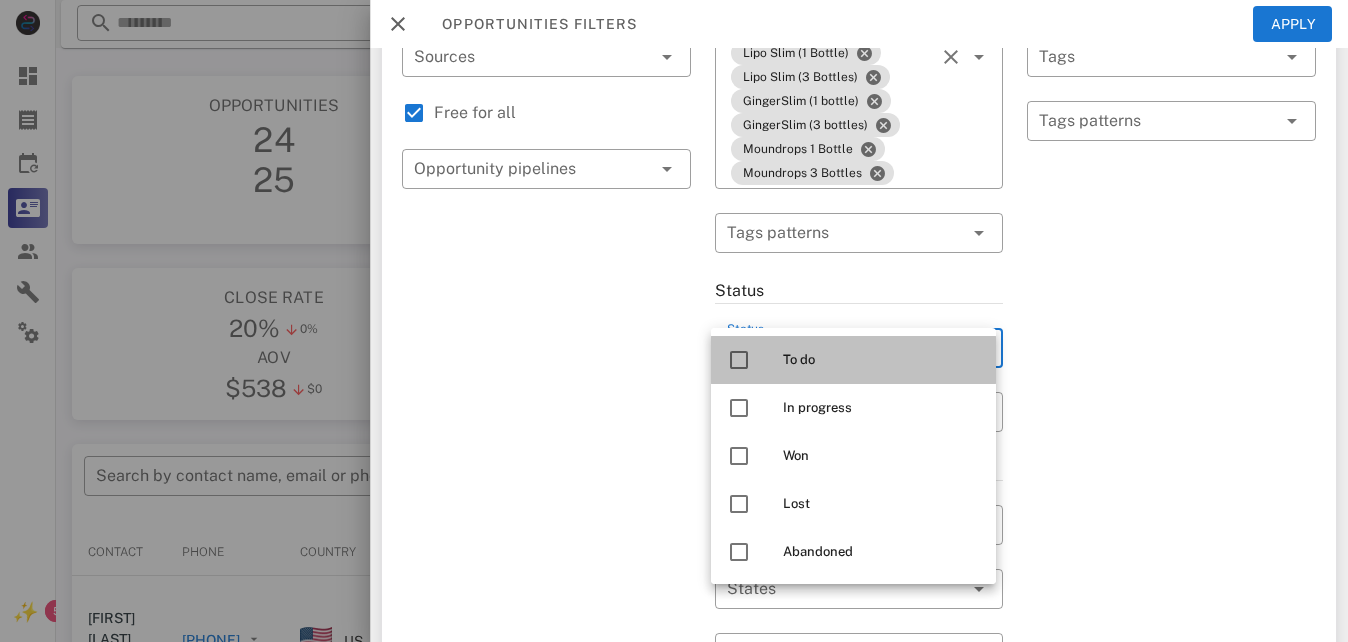 click on "To do" at bounding box center (881, 360) 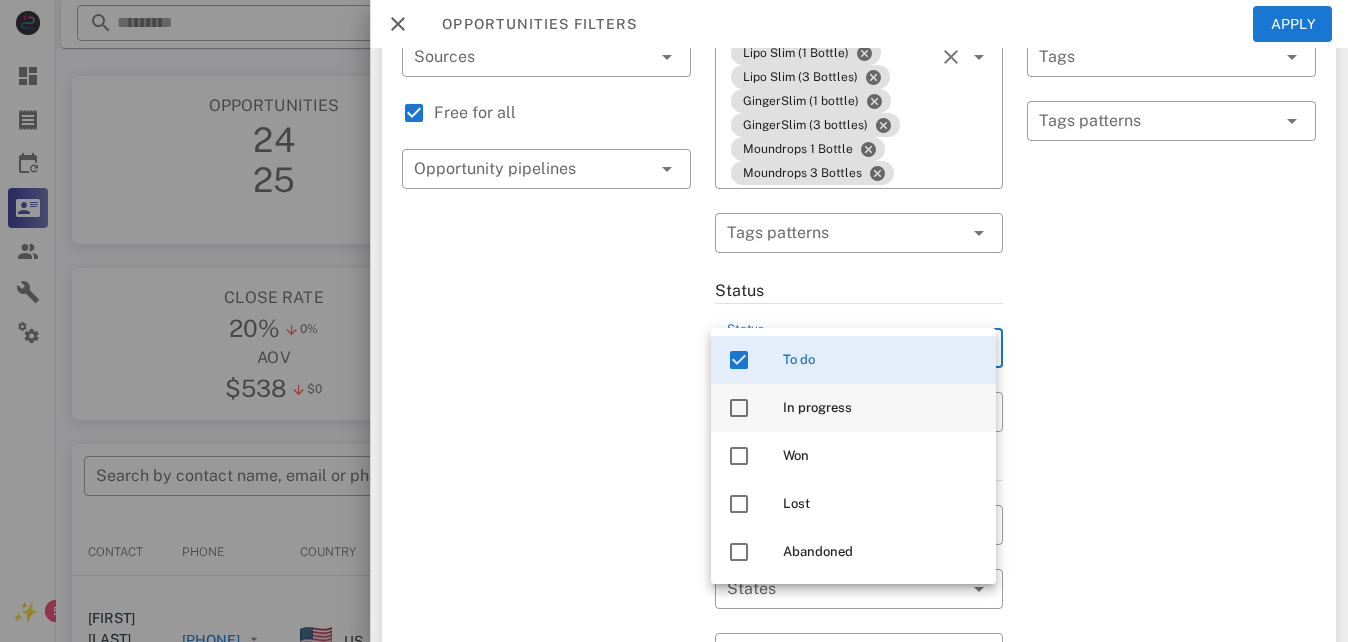click on "In progress" at bounding box center [881, 408] 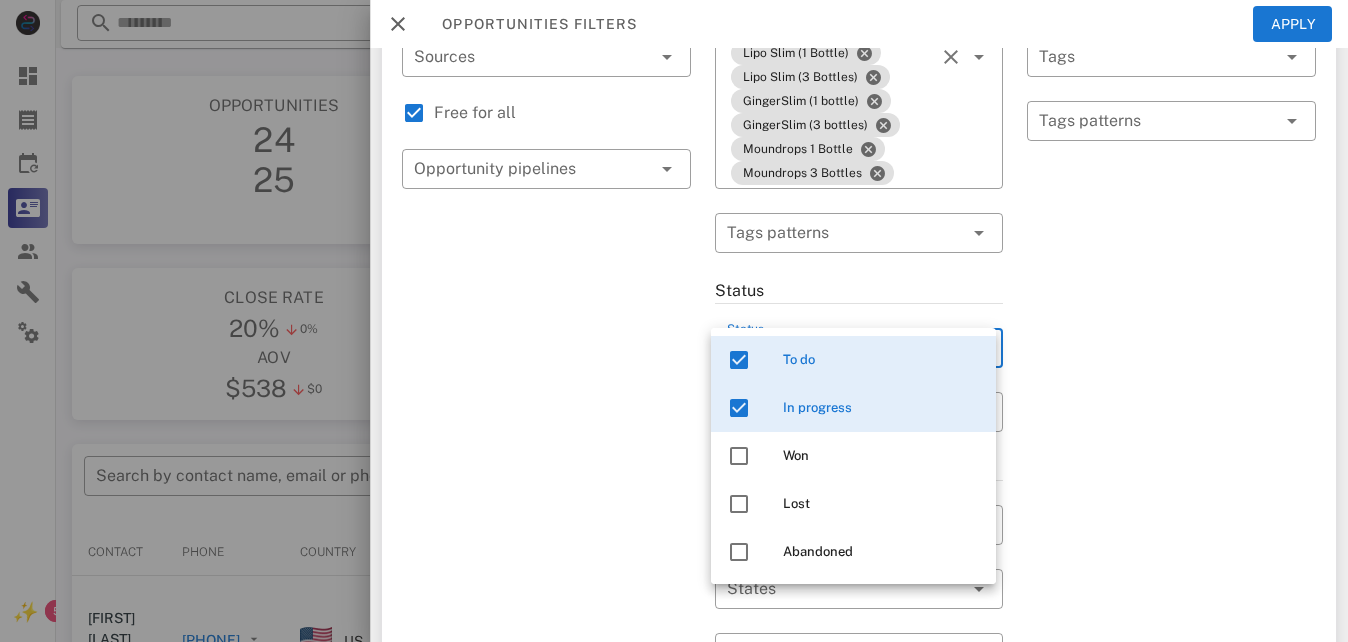 click on "Exclusion filters Tags applied during date range filter ​ Tag sources ​ Tags ​ Tags patterns" at bounding box center (1171, 473) 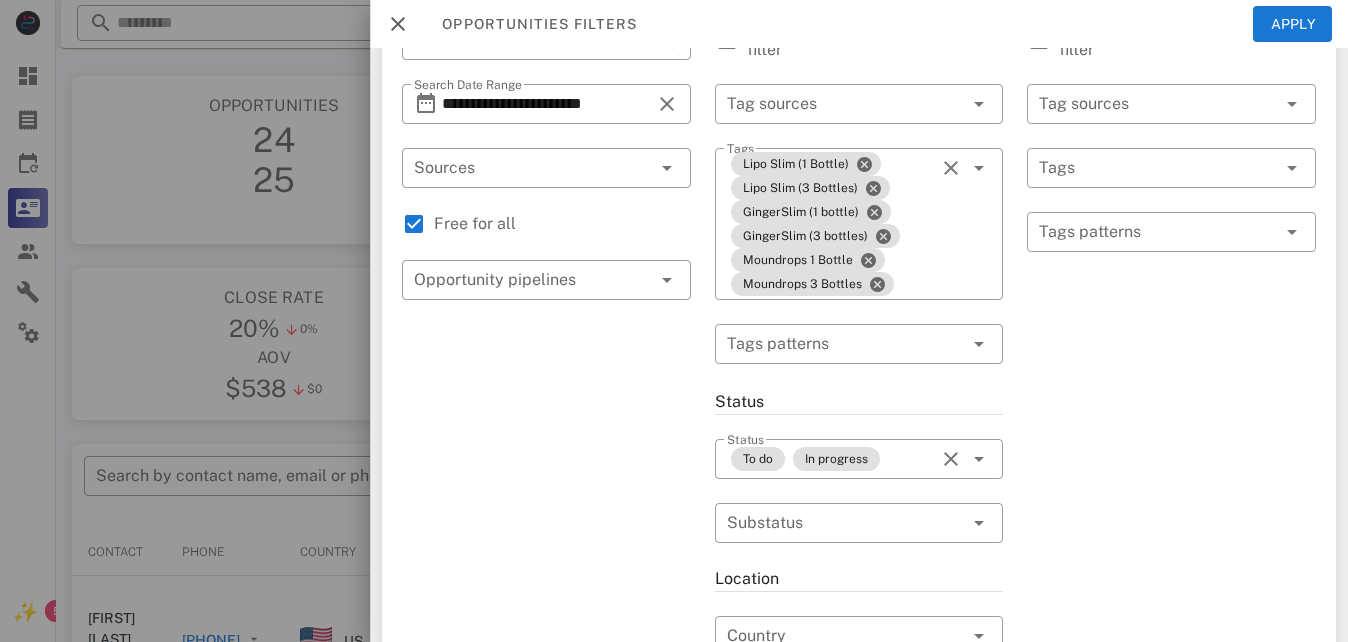 scroll, scrollTop: 0, scrollLeft: 0, axis: both 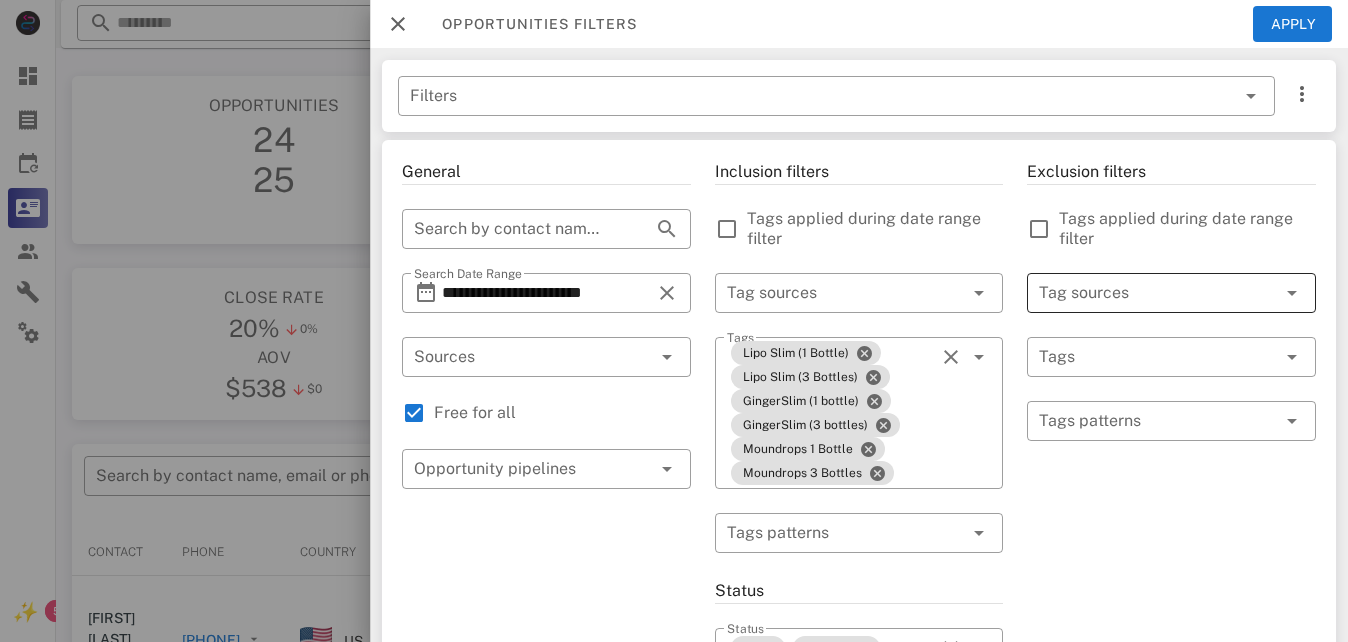 click at bounding box center [1143, 293] 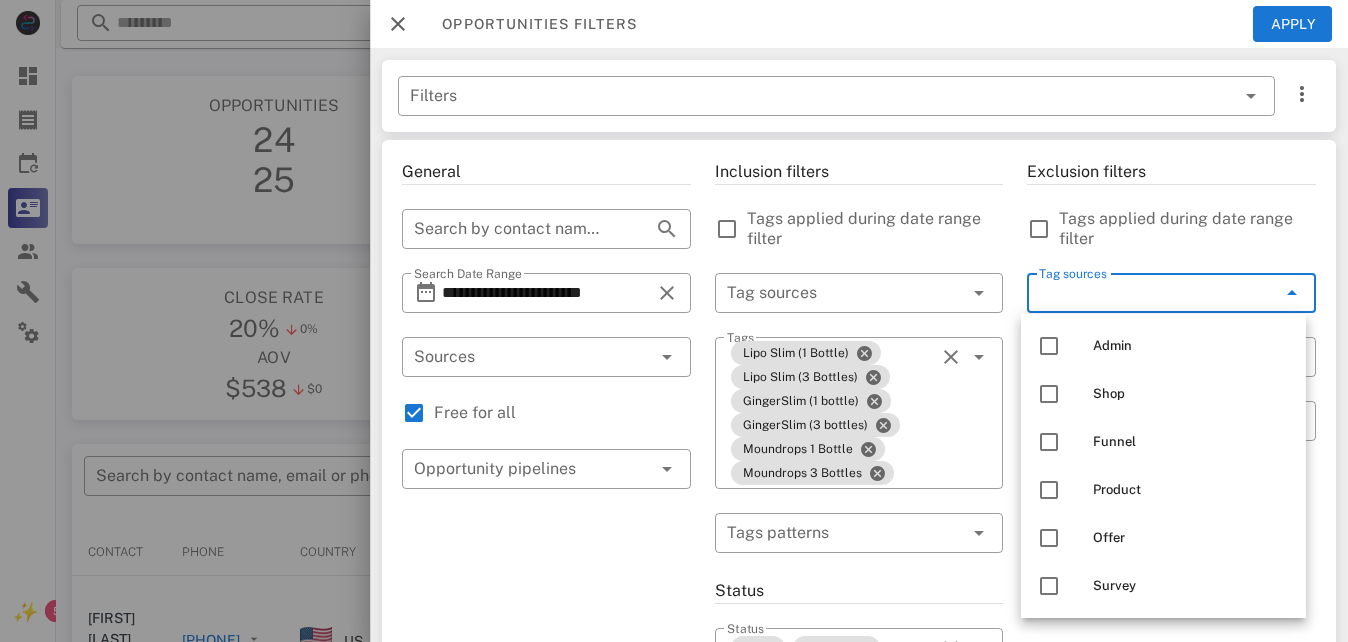 click on "Tag sources" at bounding box center (1143, 293) 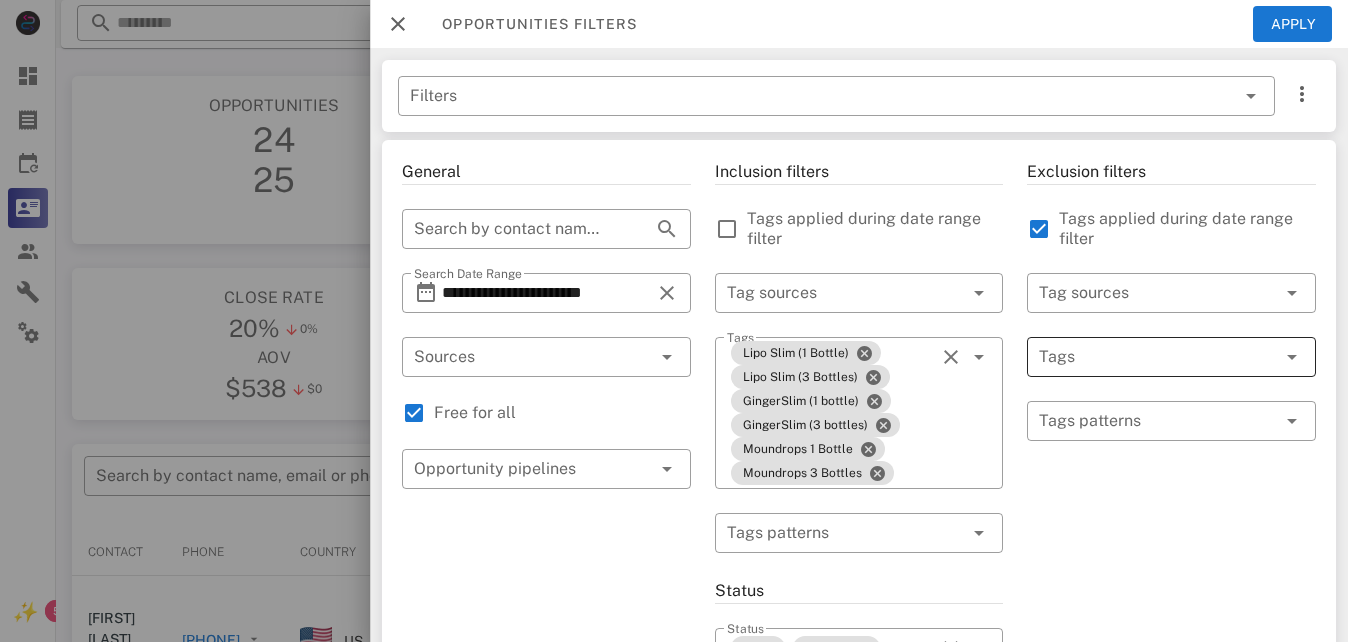 click at bounding box center [1143, 357] 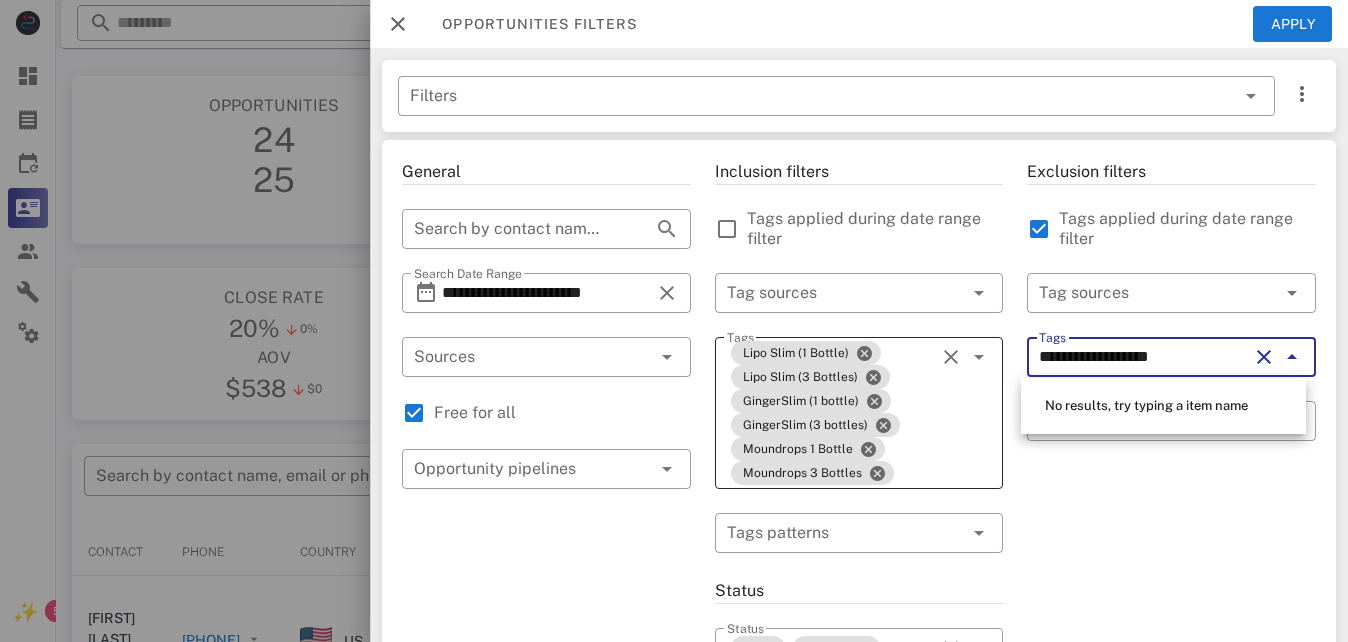 drag, startPoint x: 1192, startPoint y: 355, endPoint x: 948, endPoint y: 377, distance: 244.98979 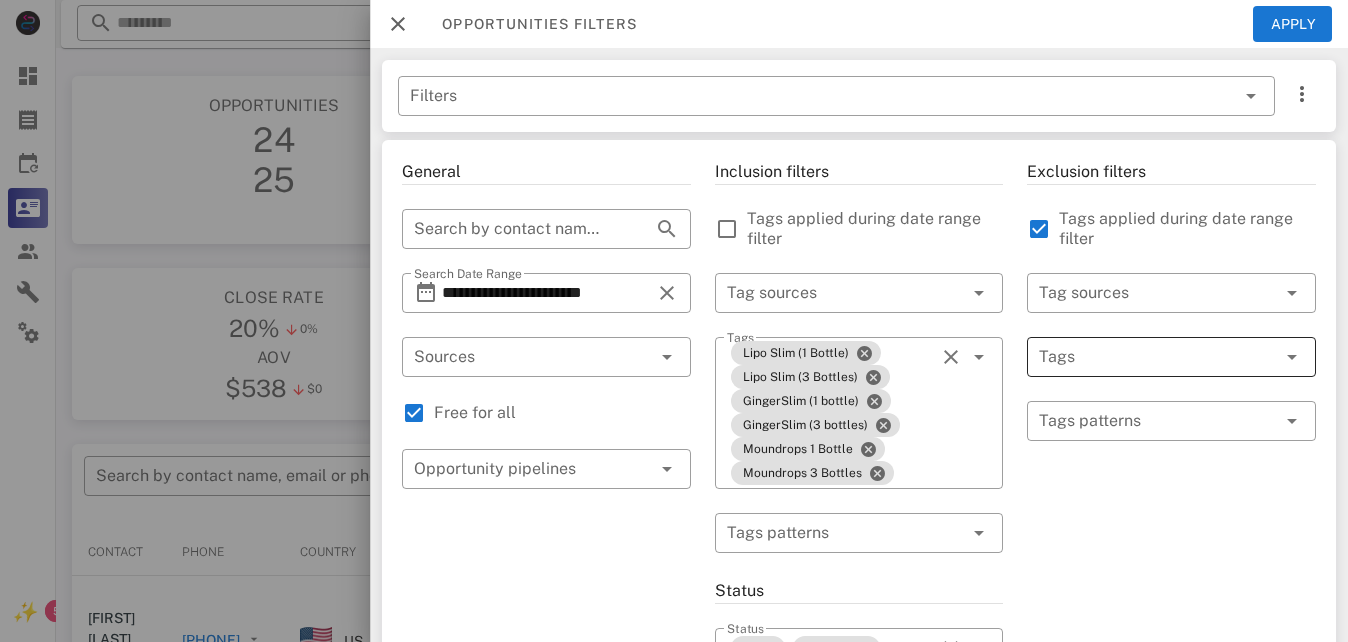 click at bounding box center (1143, 357) 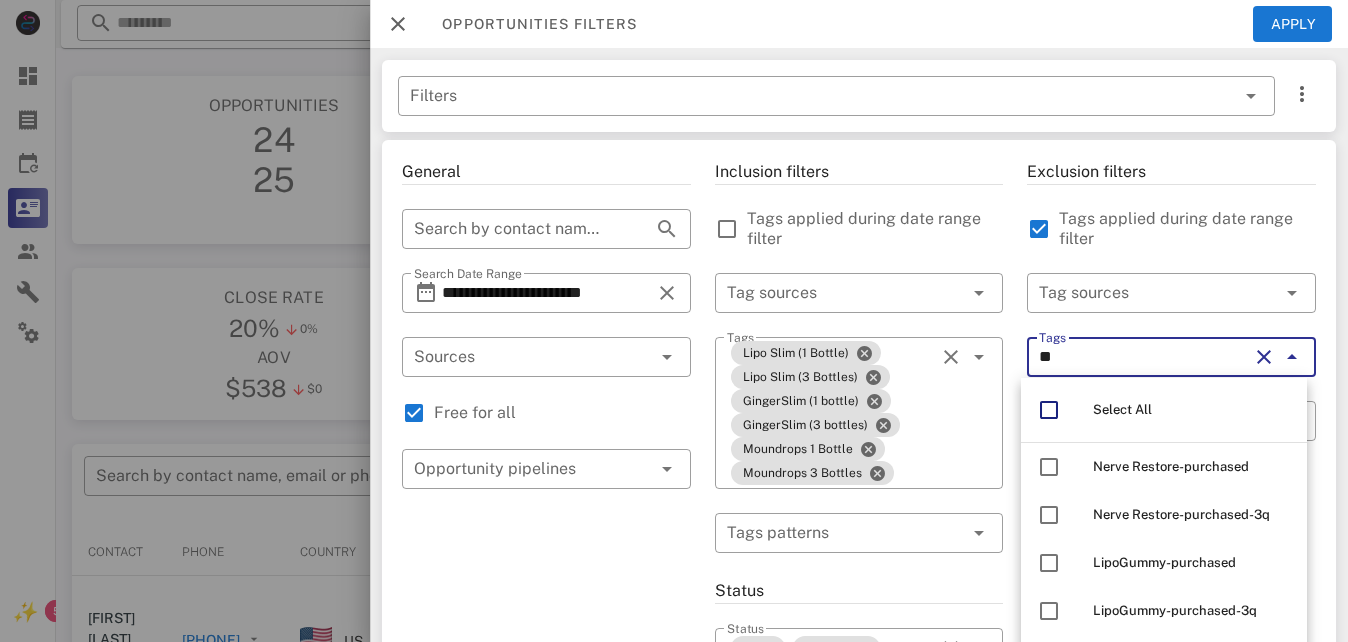type on "*" 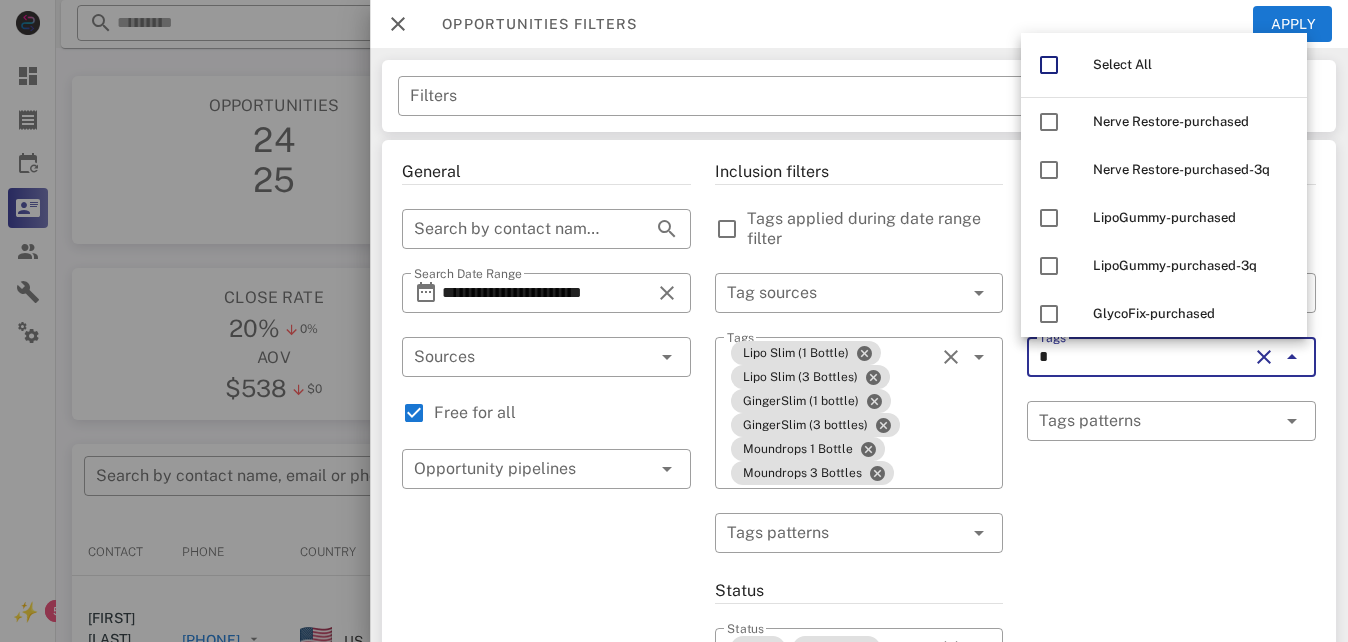 type 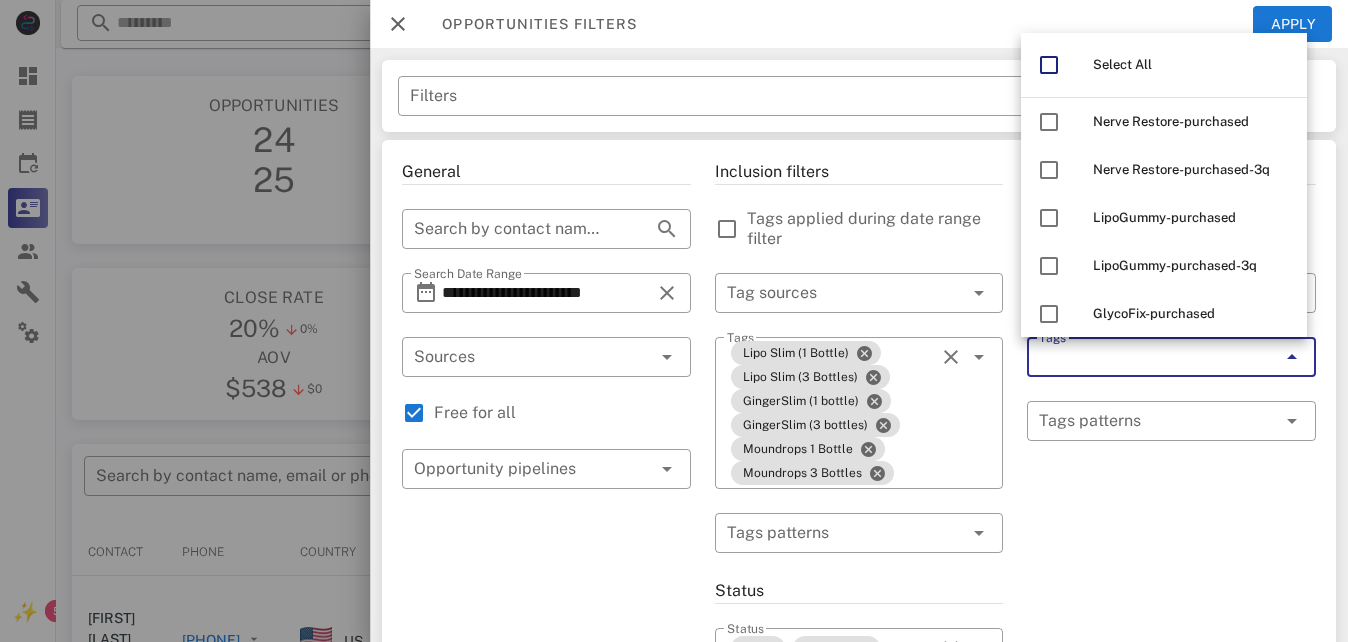 drag, startPoint x: 1092, startPoint y: 507, endPoint x: 1098, endPoint y: 531, distance: 24.738634 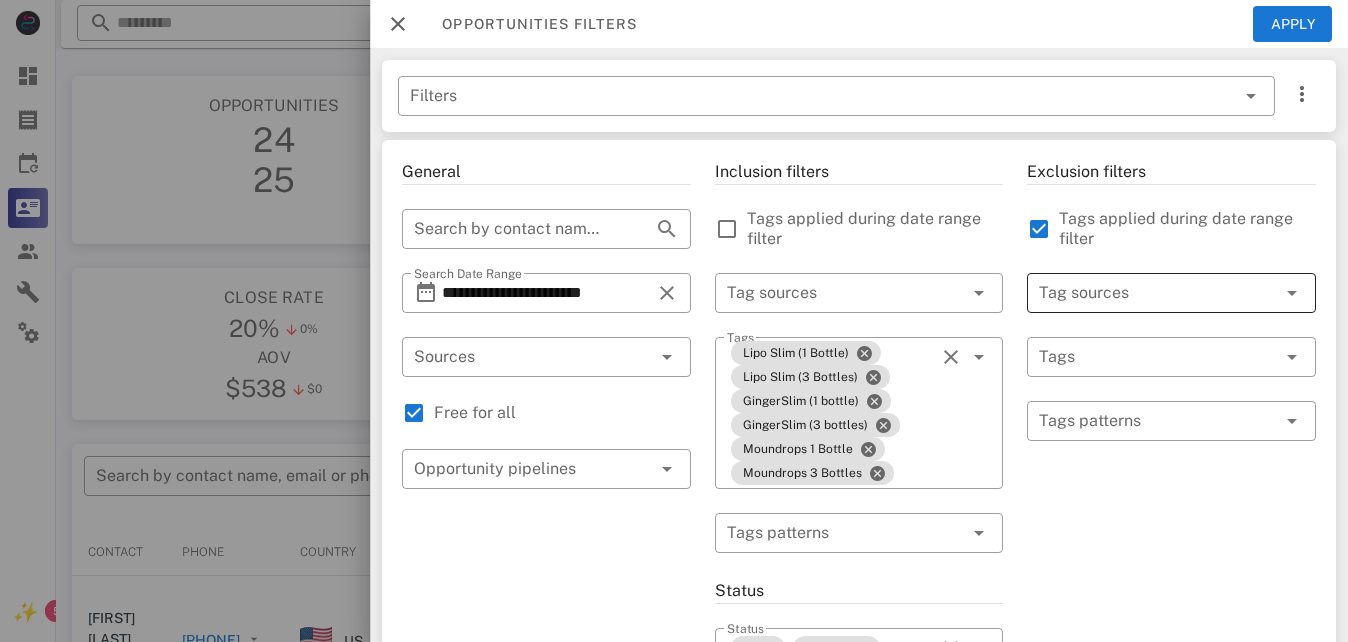 click at bounding box center [1143, 293] 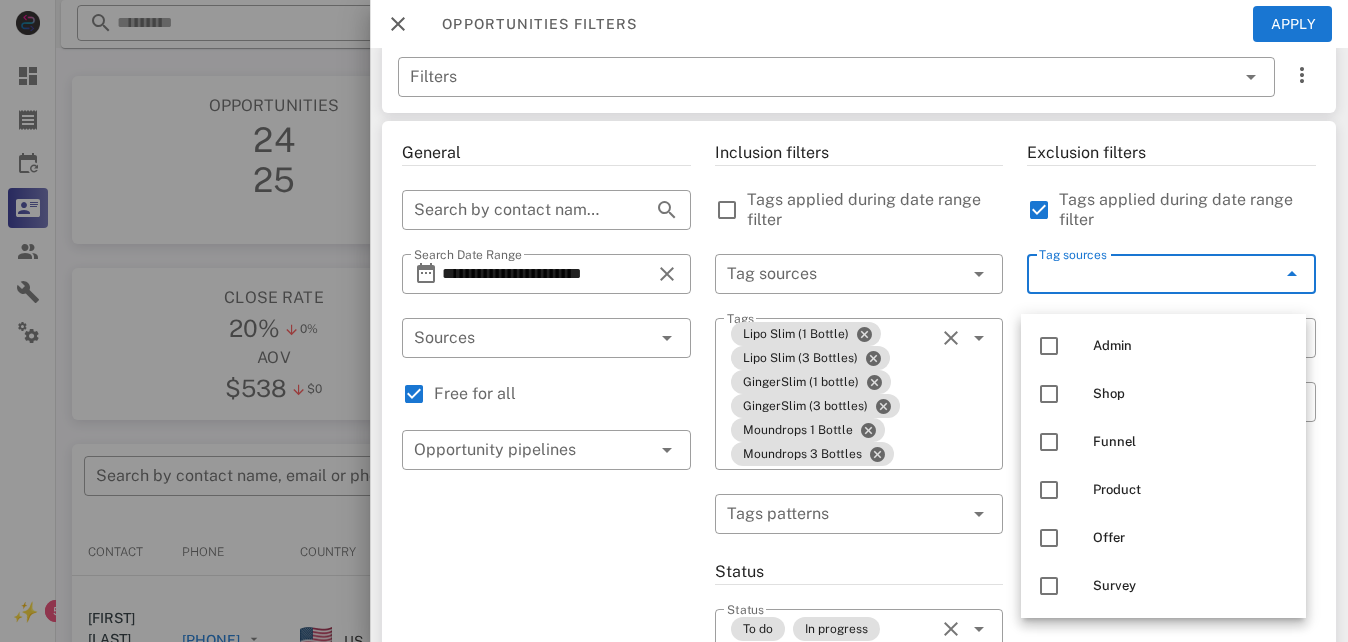scroll, scrollTop: 0, scrollLeft: 0, axis: both 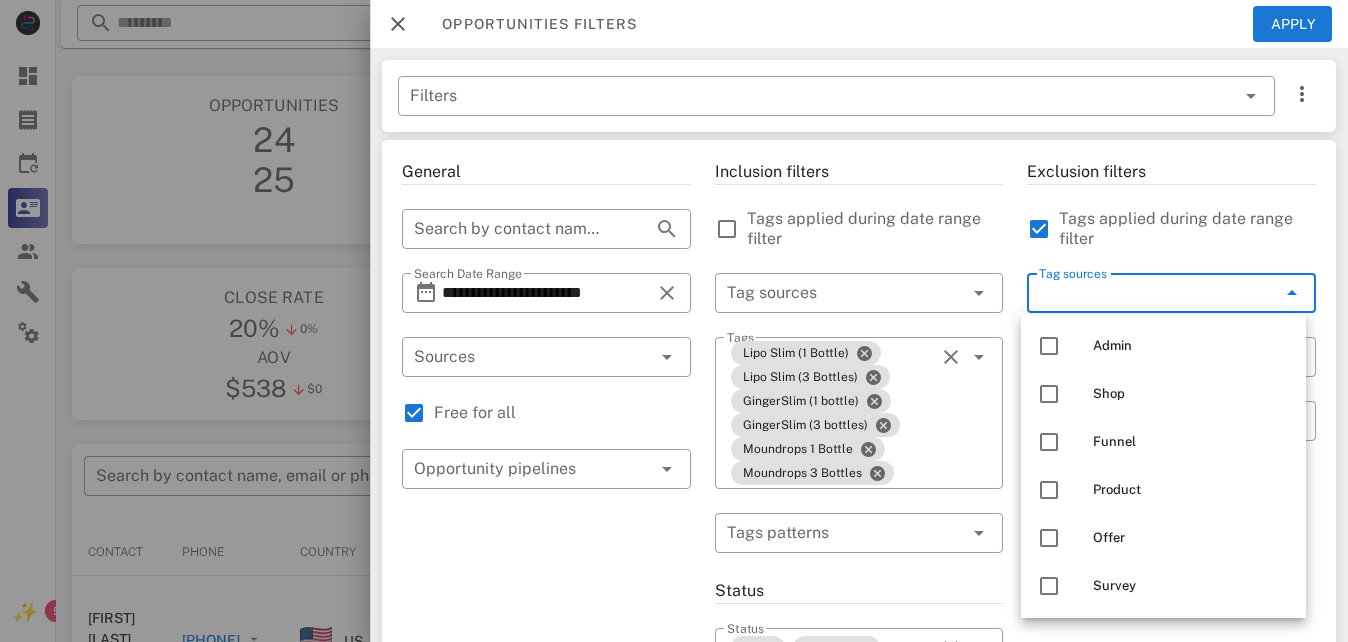 click on "Inclusion filters Tags applied during date range filter ​ Tag sources ​ Tags Lipo Slim (1 Bottle) Lipo Slim (3 Bottles) GingerSlim (1 bottle) GingerSlim (3 bottles) Moundrops 1 Bottle Moundrops 3 Bottles ​ Tags patterns Status ​ Status To do In progress ​ Substatus Location ​ Country ​ States ​ Zip code Activation ​ Min Activations ​ Max Activations Order value ​ Min Value ​ Max Value Include leads Include customers Include cooldown" at bounding box center [859, 773] 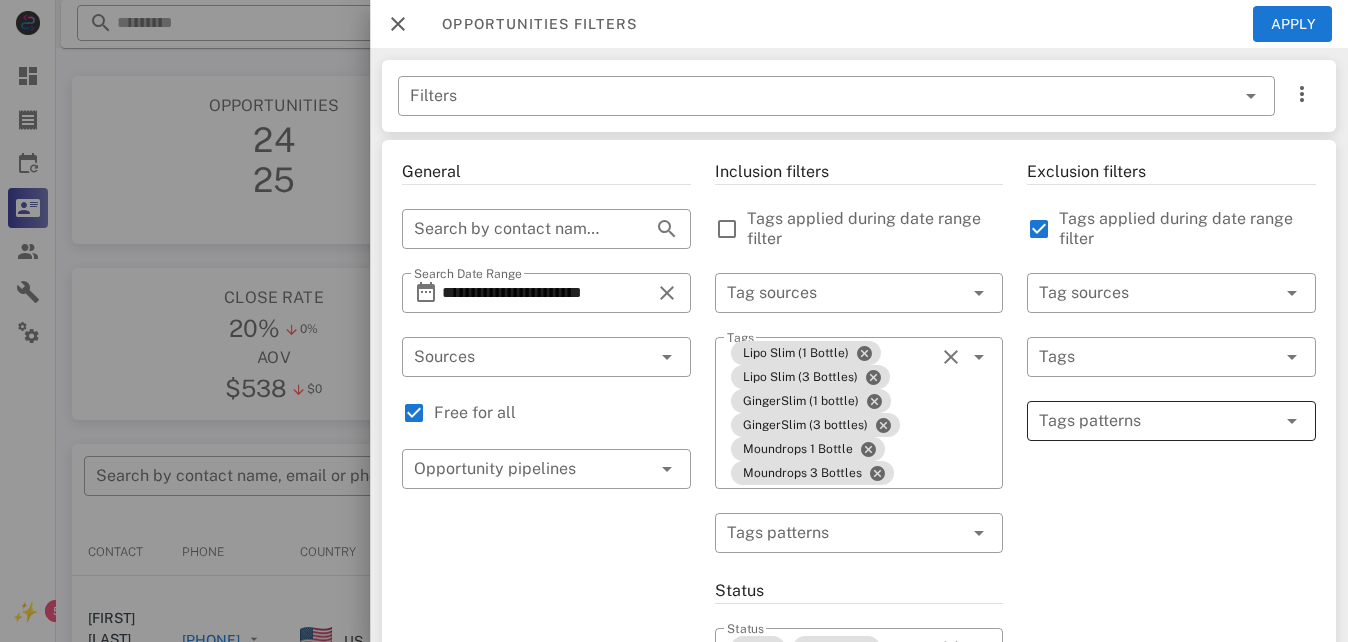 click at bounding box center [1157, 421] 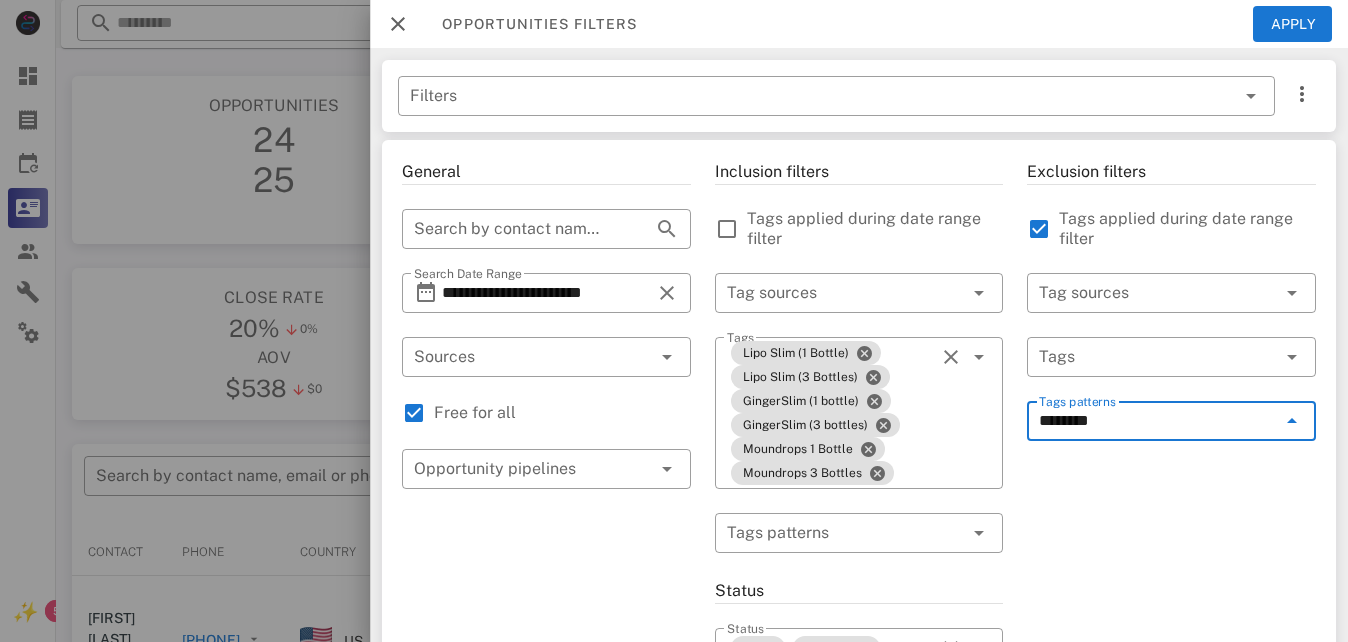 type on "*********" 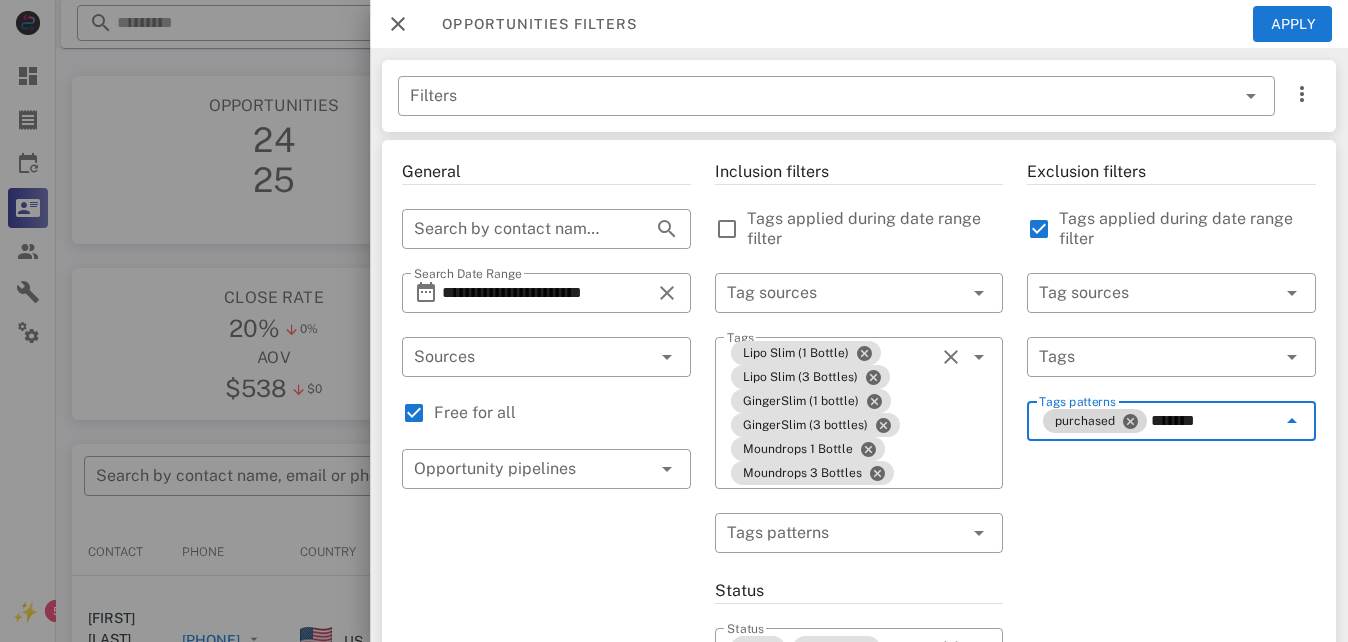type on "********" 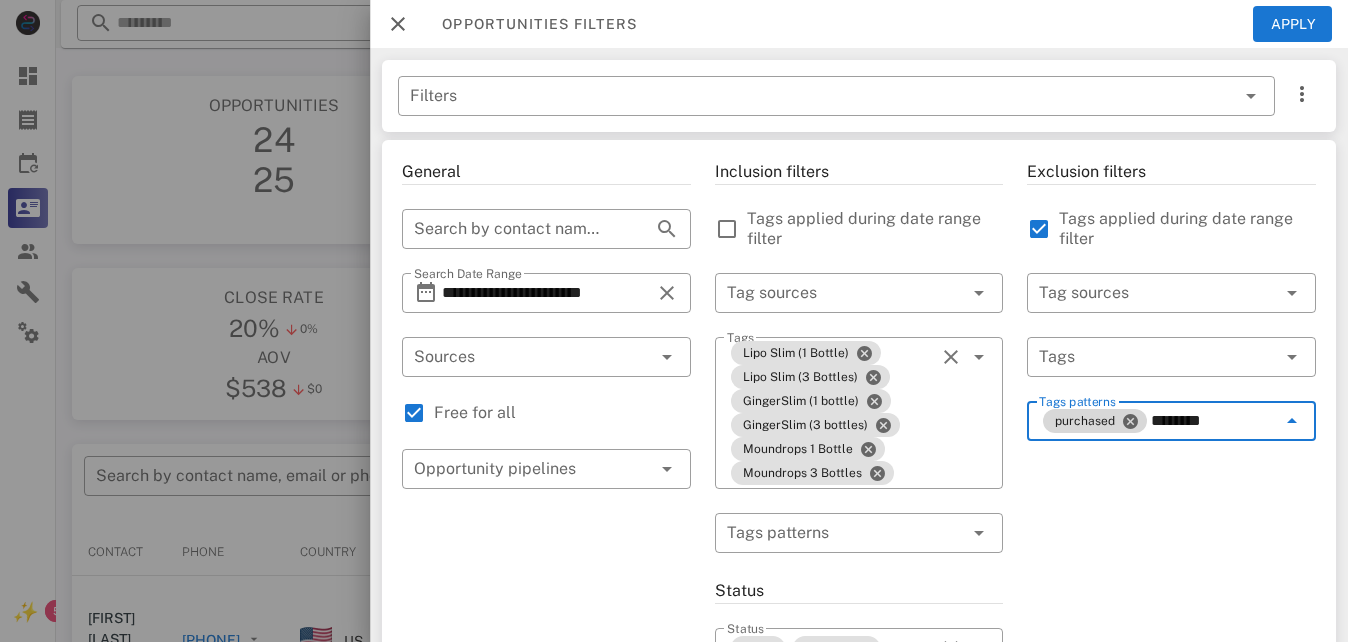 type 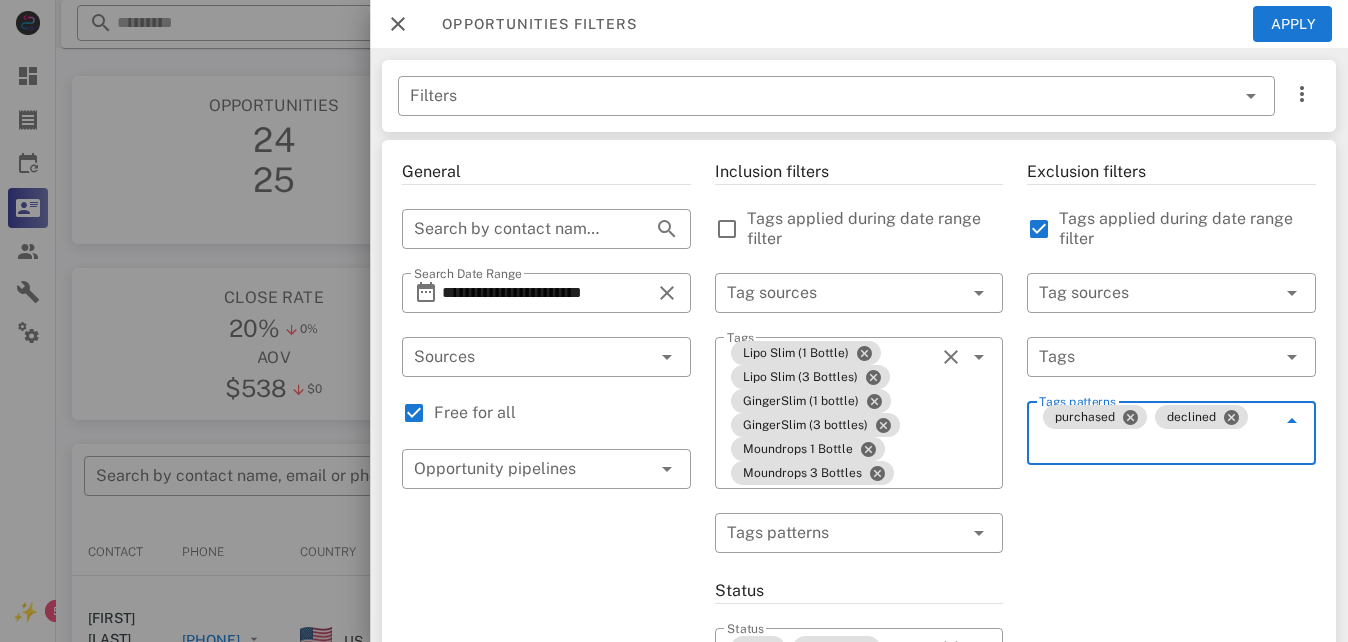 drag, startPoint x: 1170, startPoint y: 203, endPoint x: 1180, endPoint y: 202, distance: 10.049875 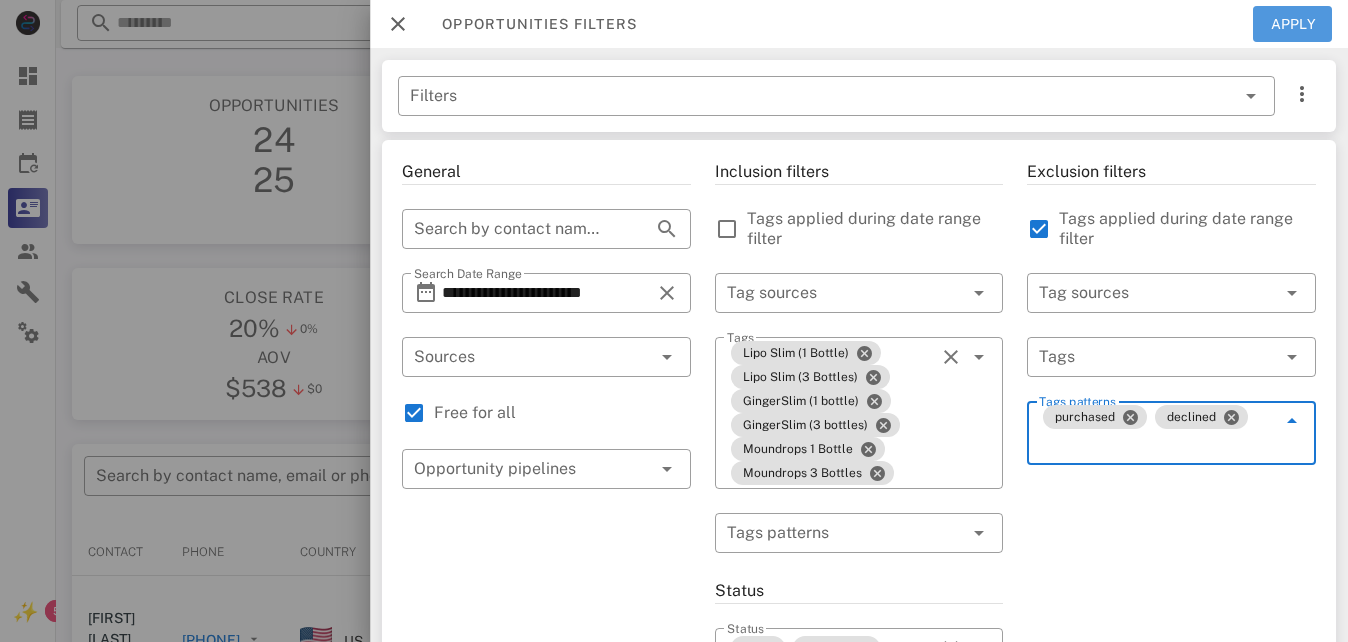 drag, startPoint x: 1180, startPoint y: 202, endPoint x: 1281, endPoint y: 26, distance: 202.92117 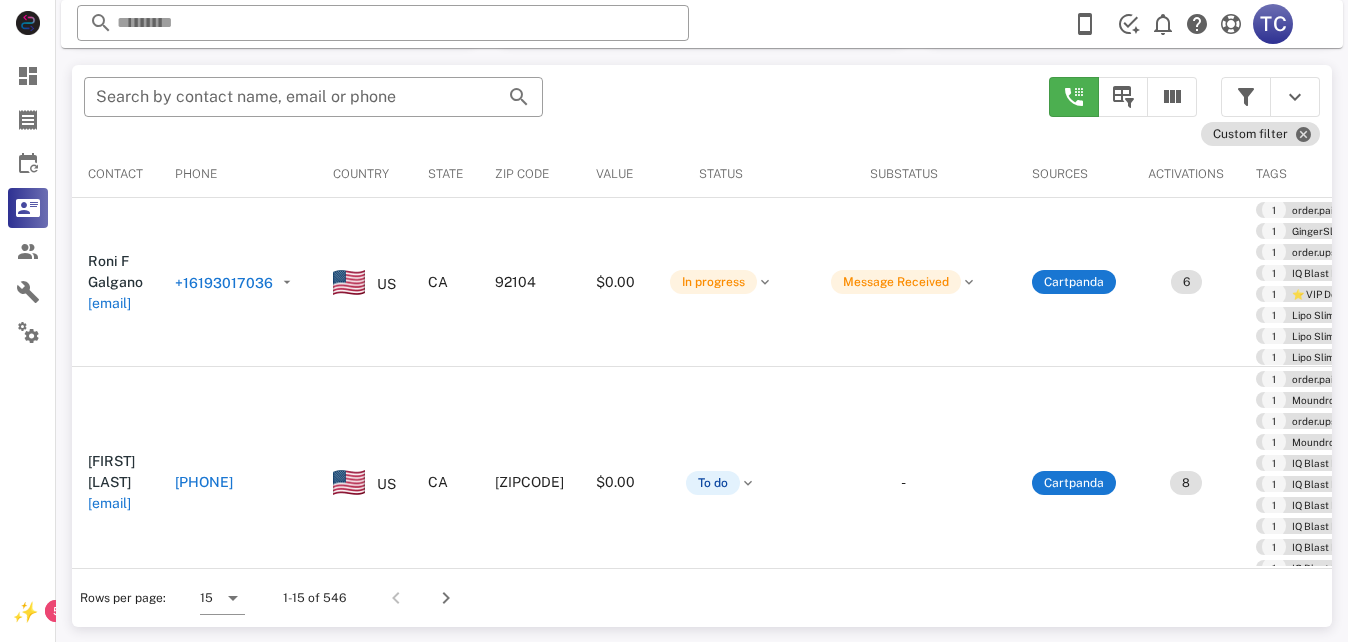 scroll, scrollTop: 380, scrollLeft: 0, axis: vertical 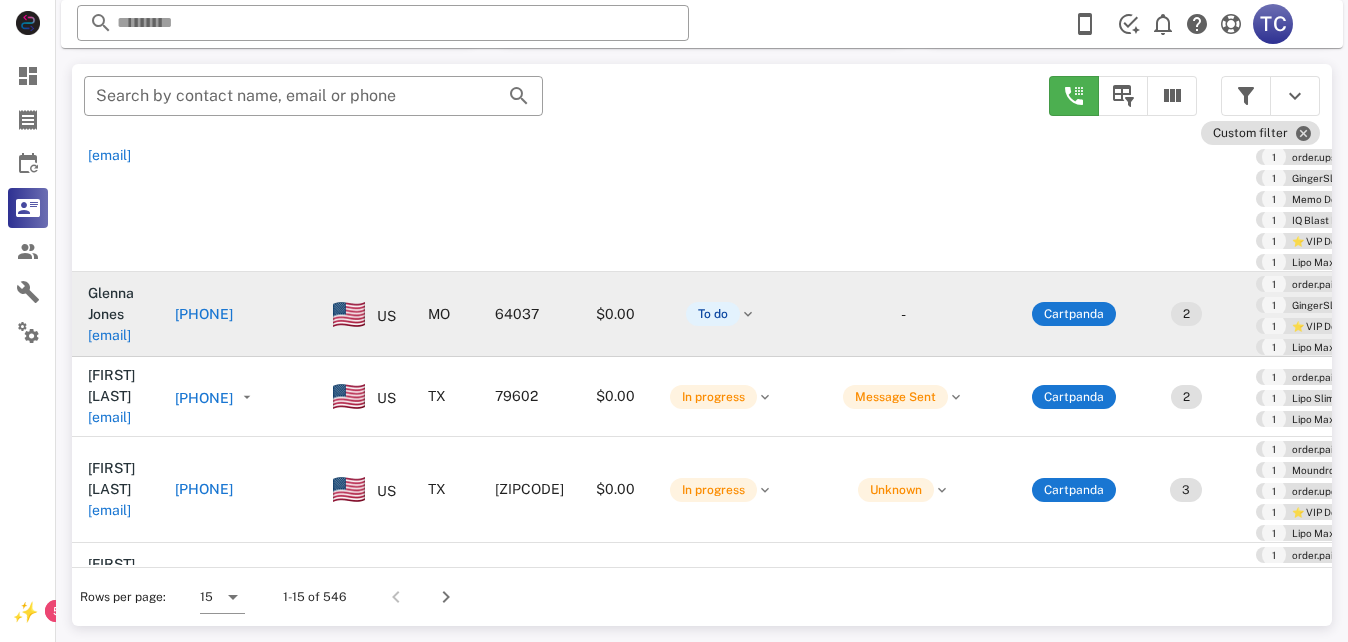 click on "[PHONE]" at bounding box center (204, 314) 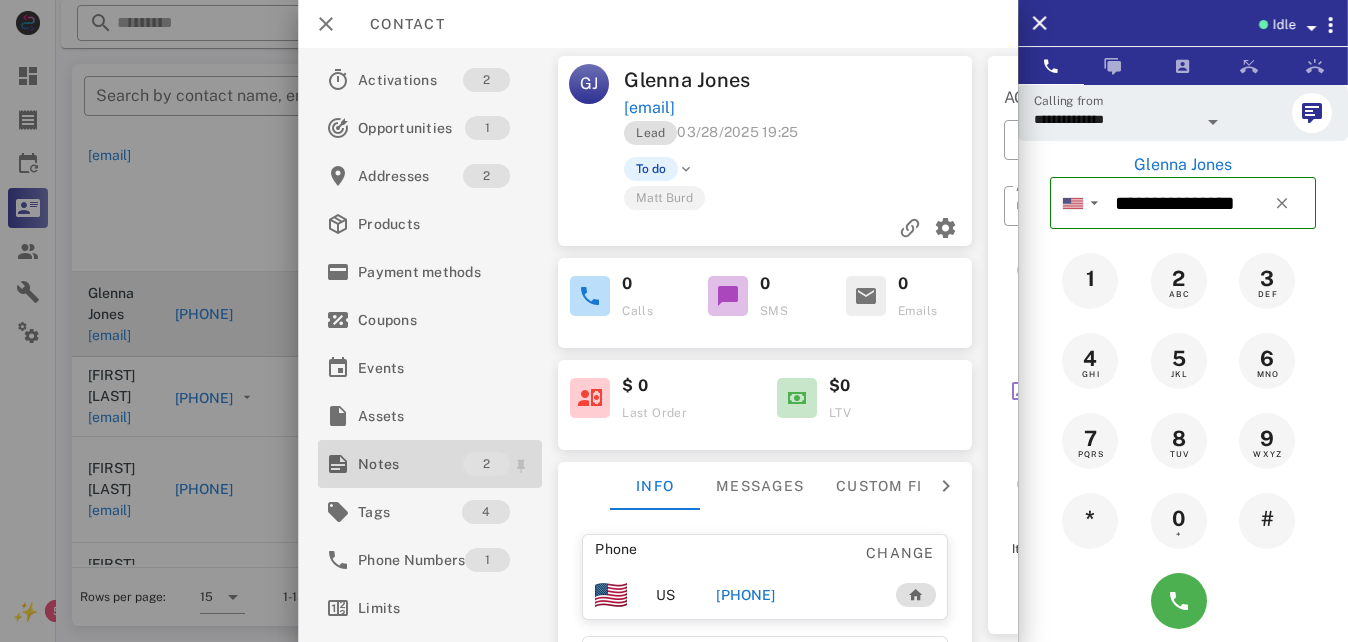 click on "Notes" at bounding box center (410, 464) 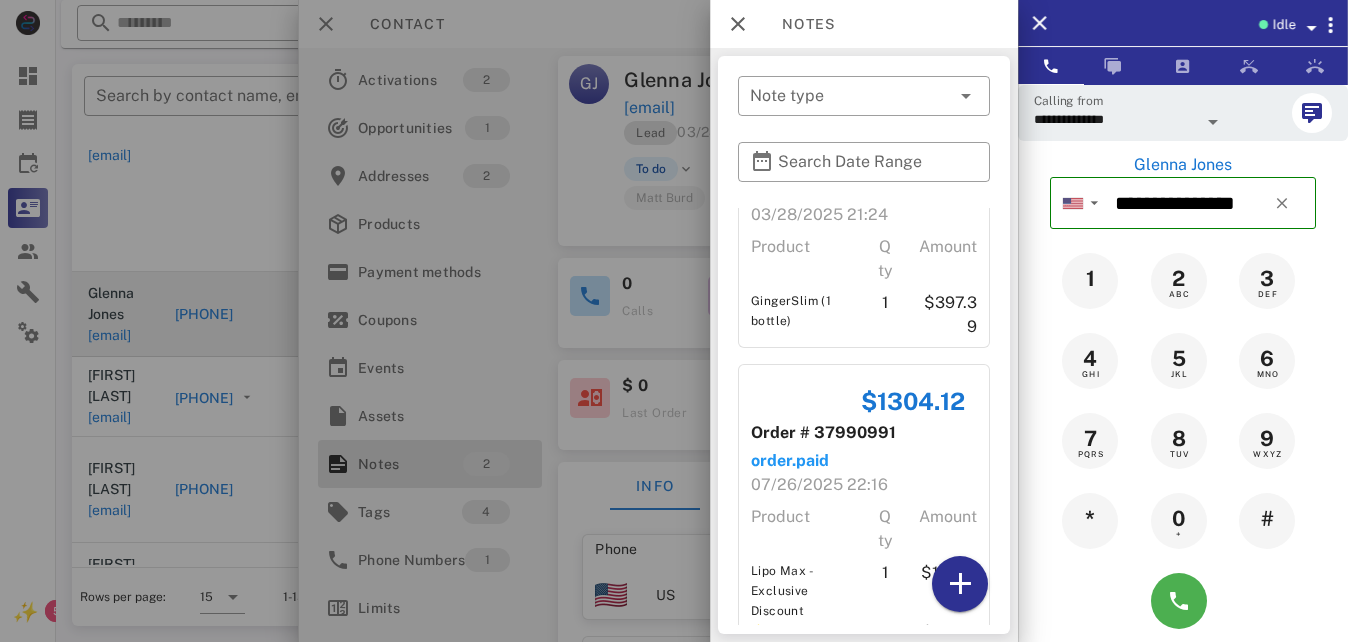 scroll, scrollTop: 0, scrollLeft: 0, axis: both 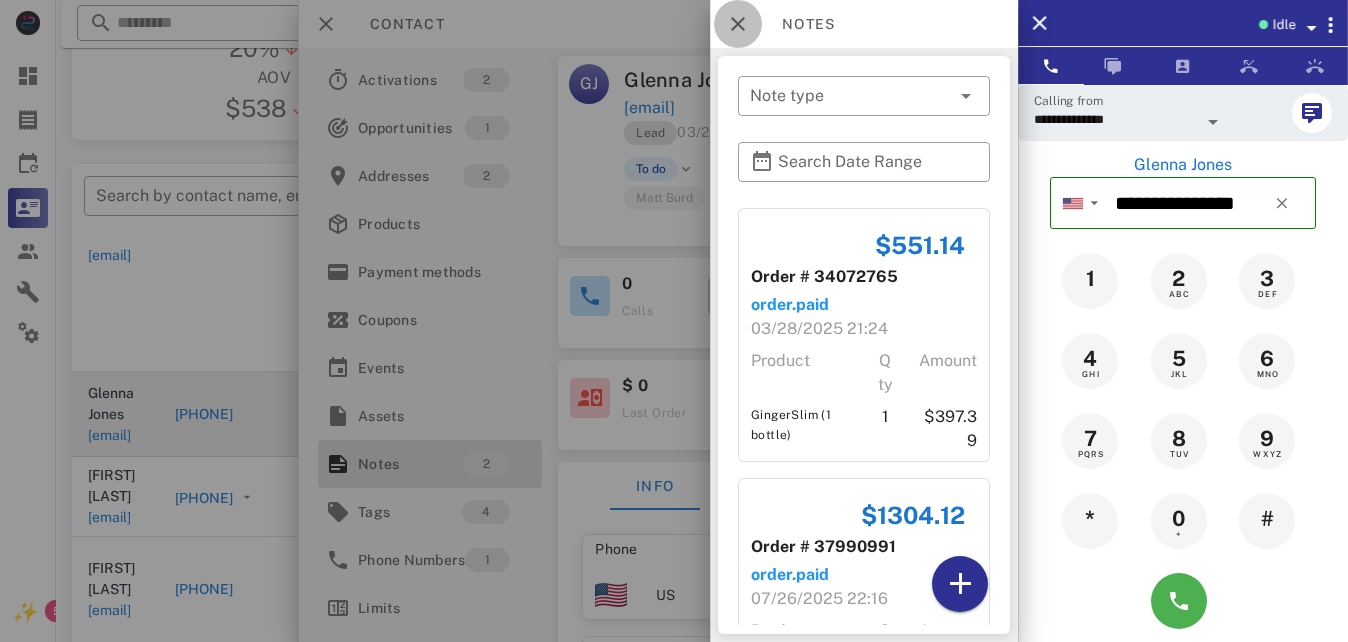 click at bounding box center [738, 24] 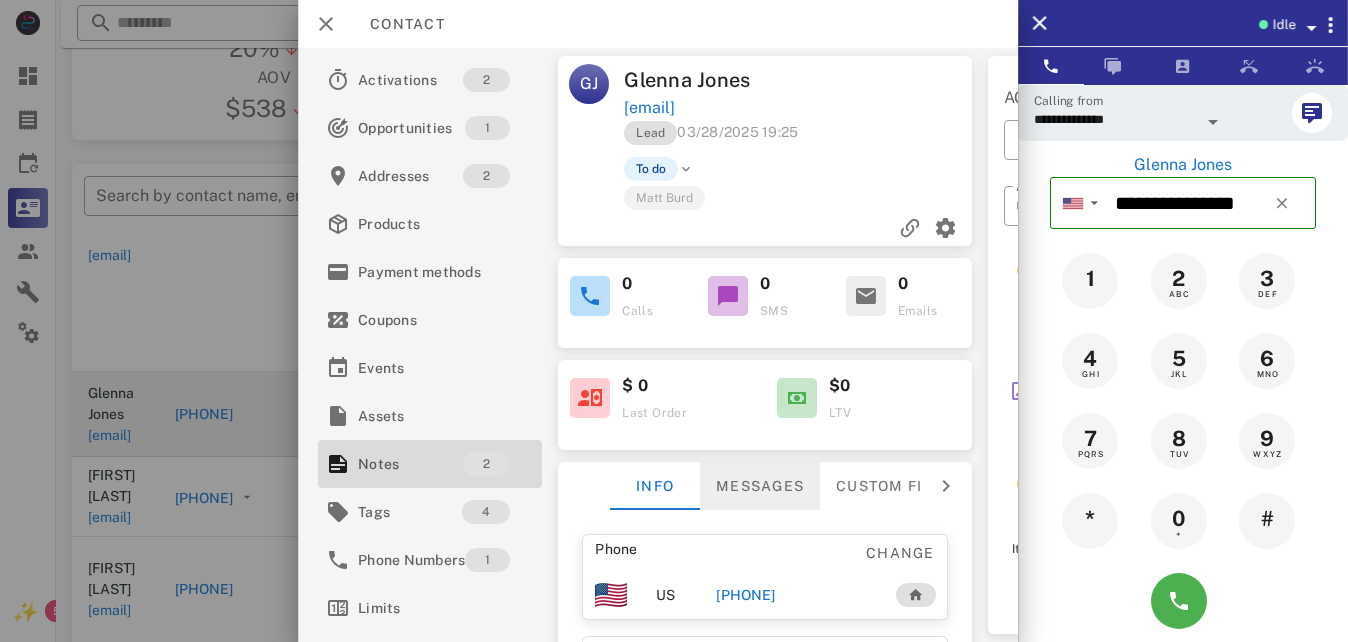 click on "Messages" at bounding box center (761, 486) 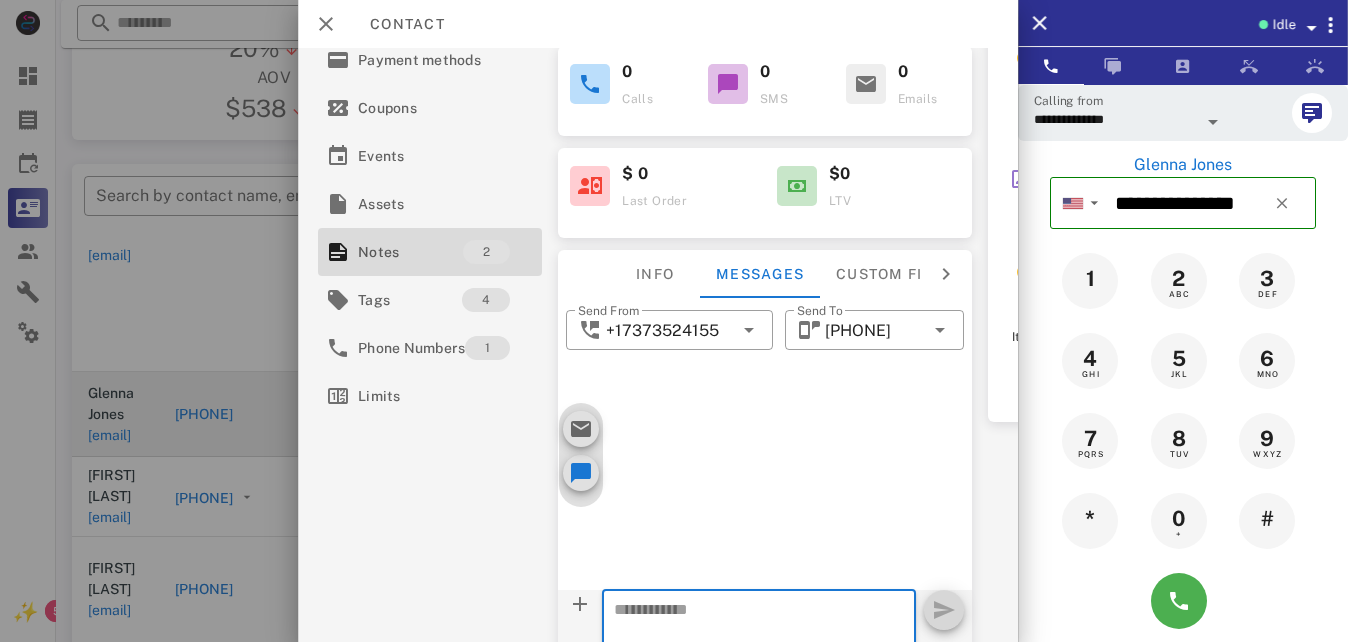 scroll, scrollTop: 296, scrollLeft: 0, axis: vertical 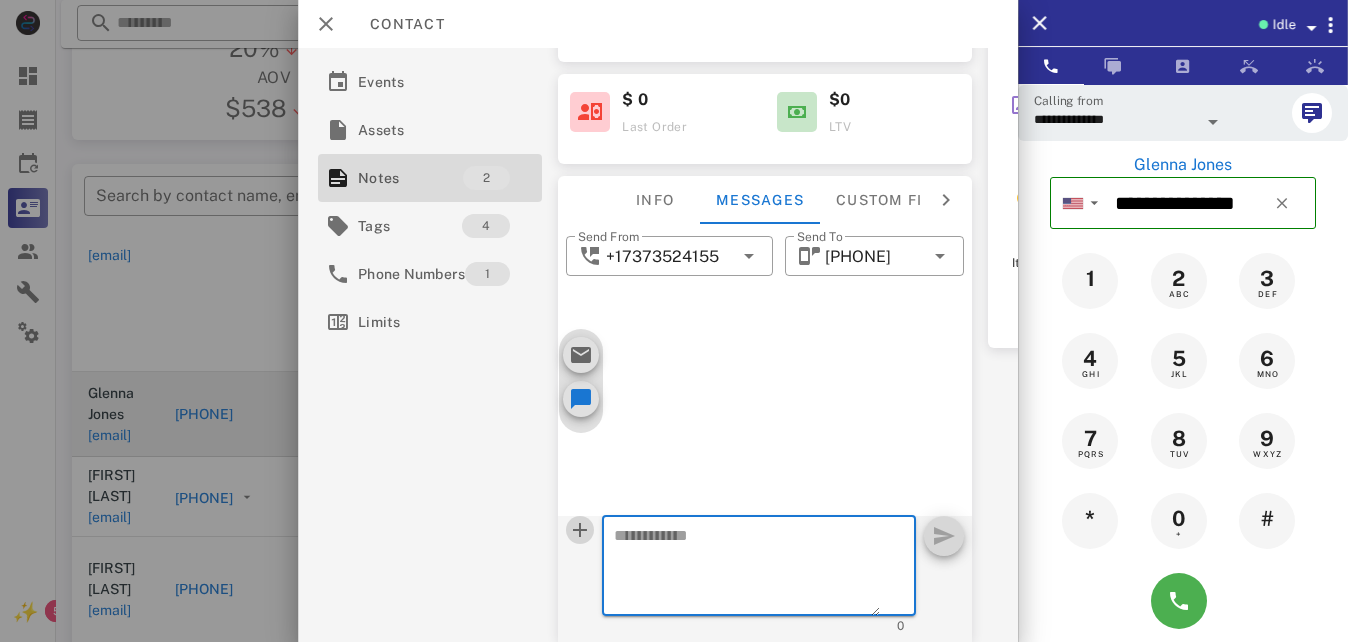 click at bounding box center [581, 530] 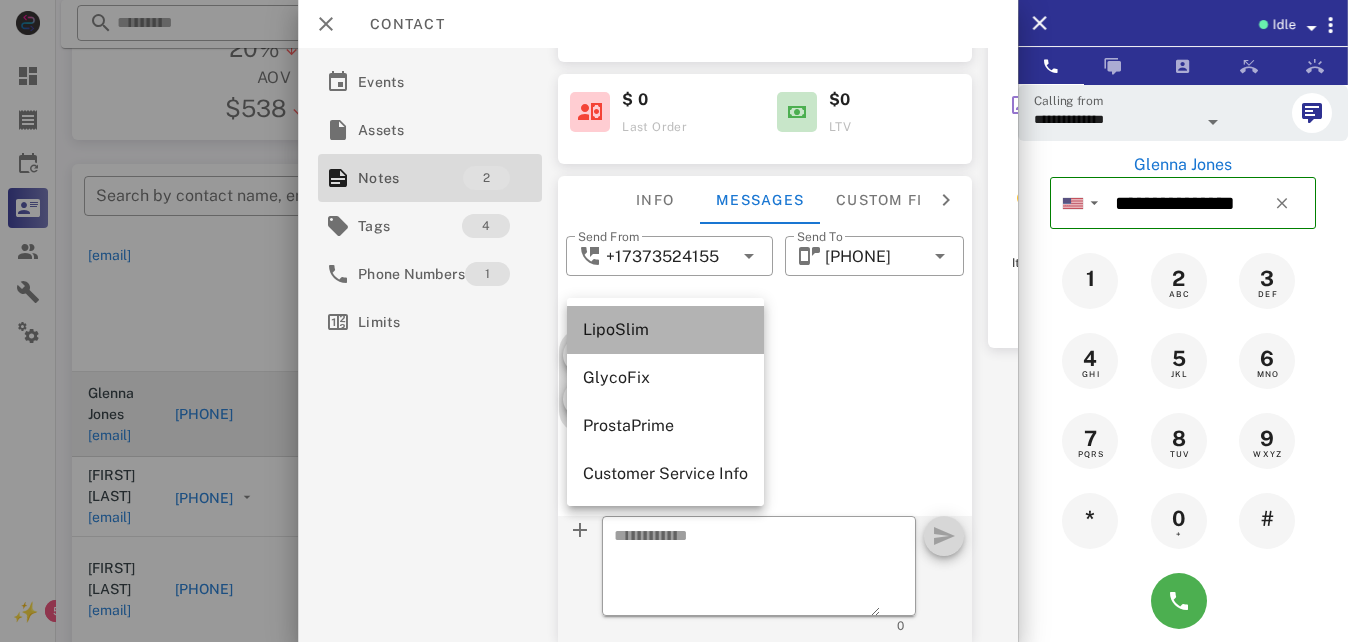 click on "LipoSlim" at bounding box center [665, 329] 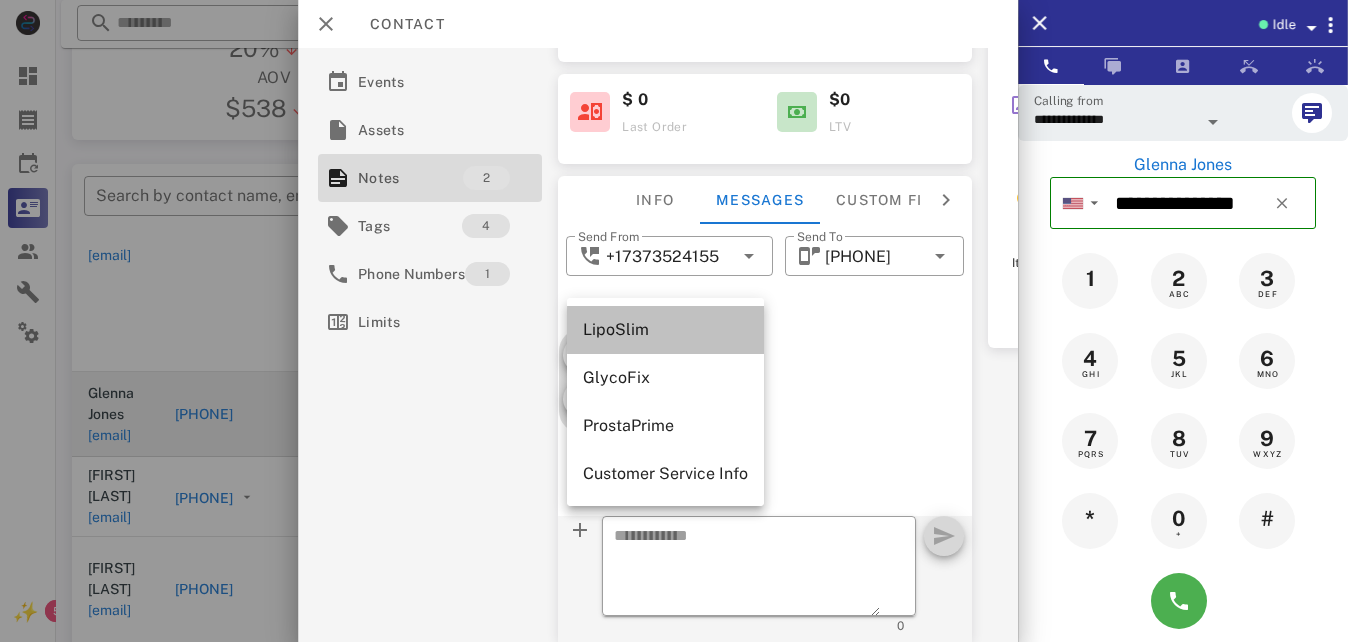 type on "**********" 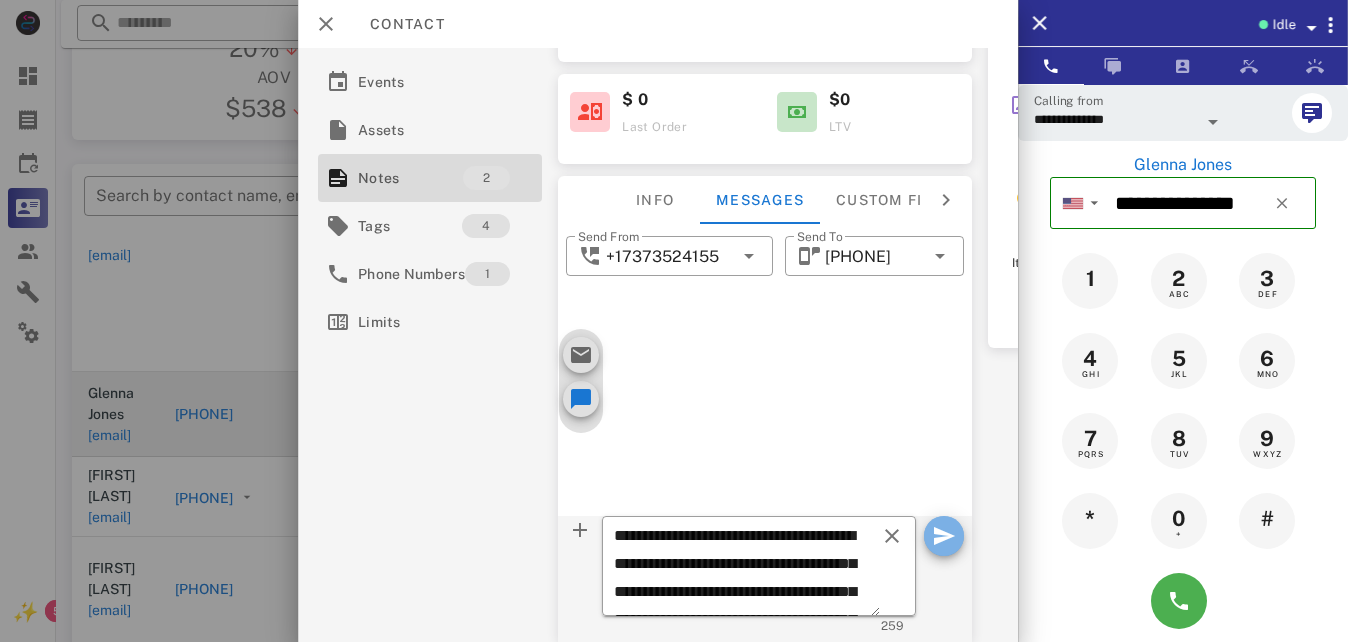 click at bounding box center (944, 536) 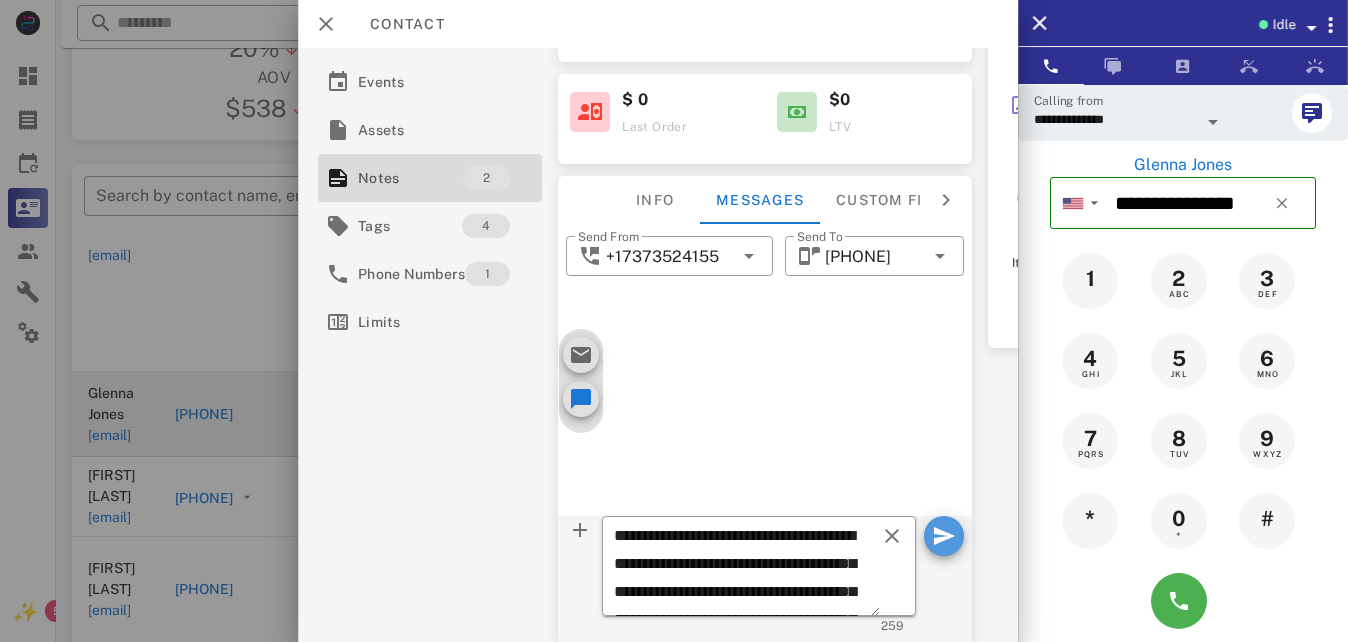 type 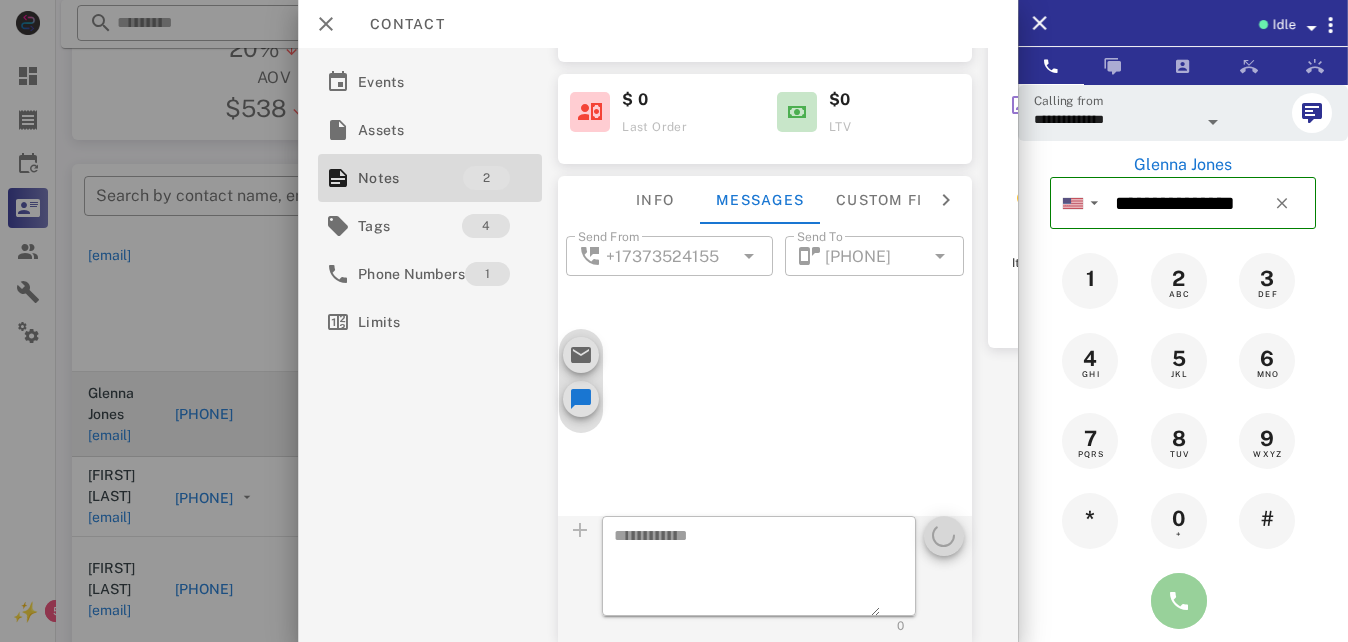 click at bounding box center [1179, 601] 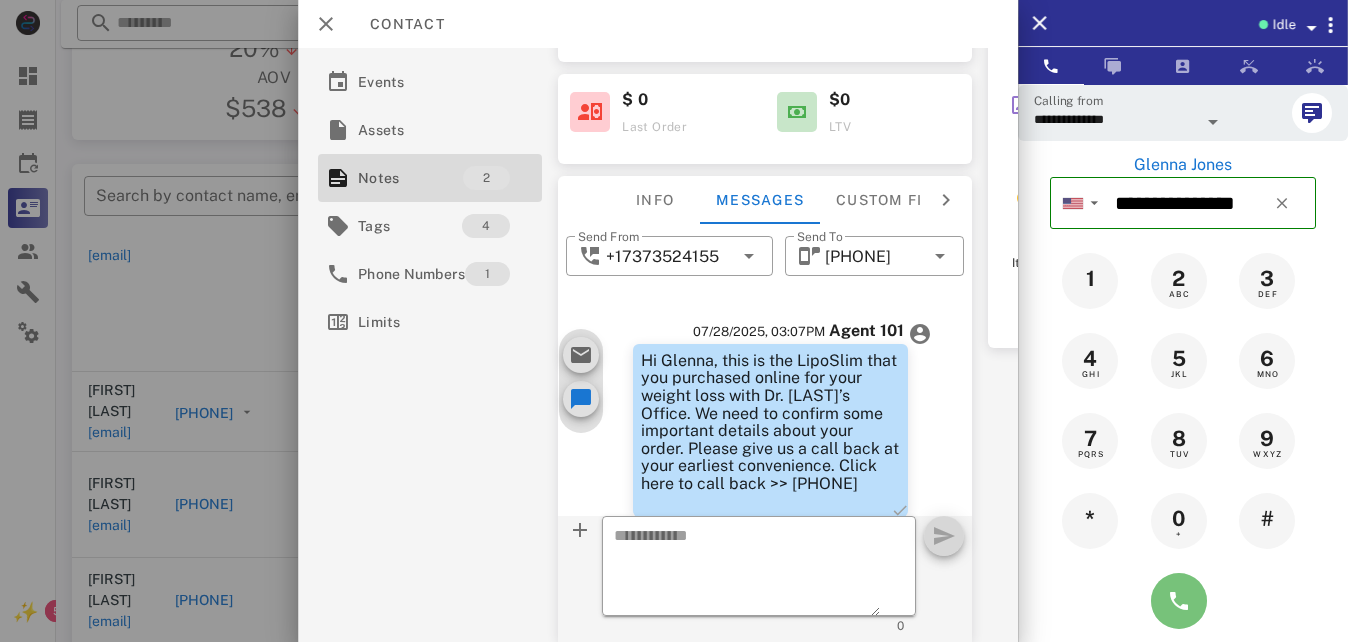 scroll, scrollTop: 167, scrollLeft: 0, axis: vertical 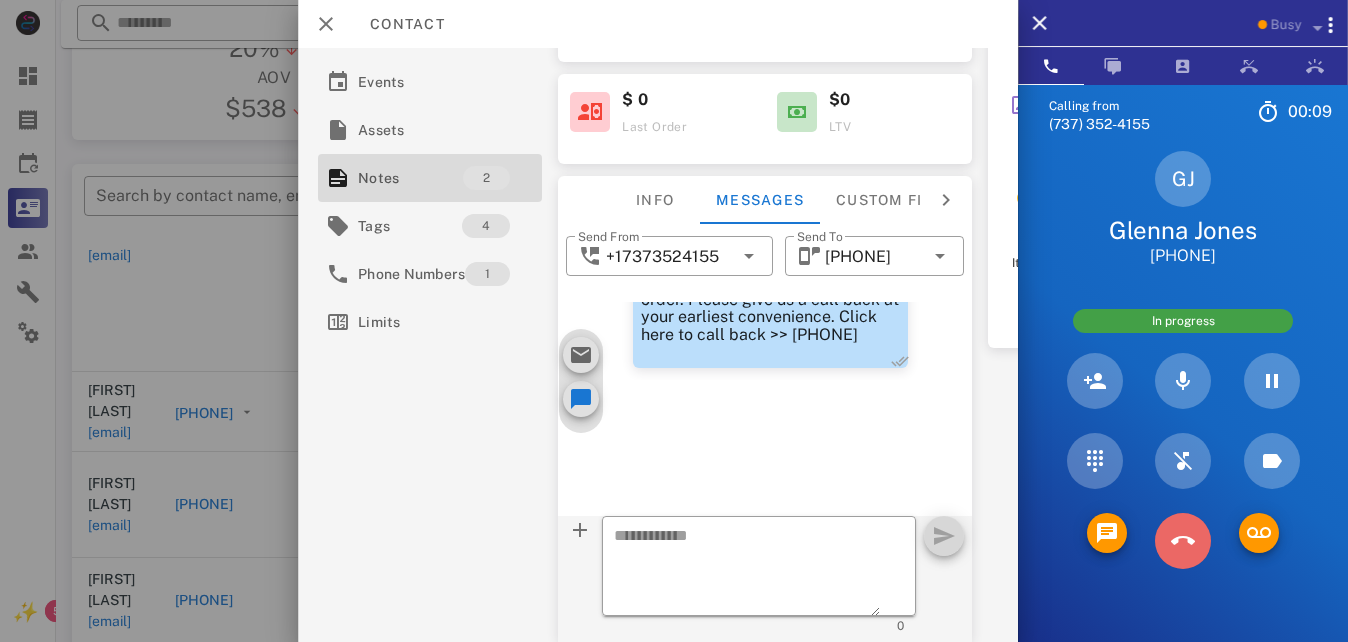 click at bounding box center (1183, 541) 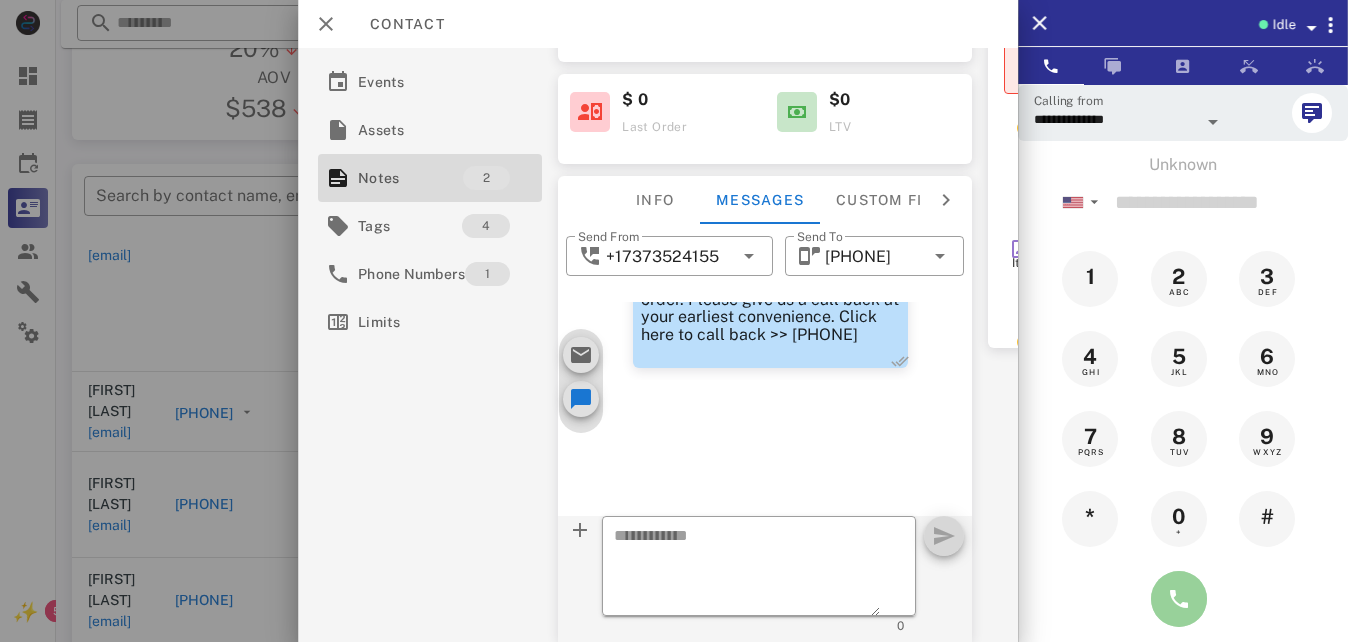 click at bounding box center [1179, 599] 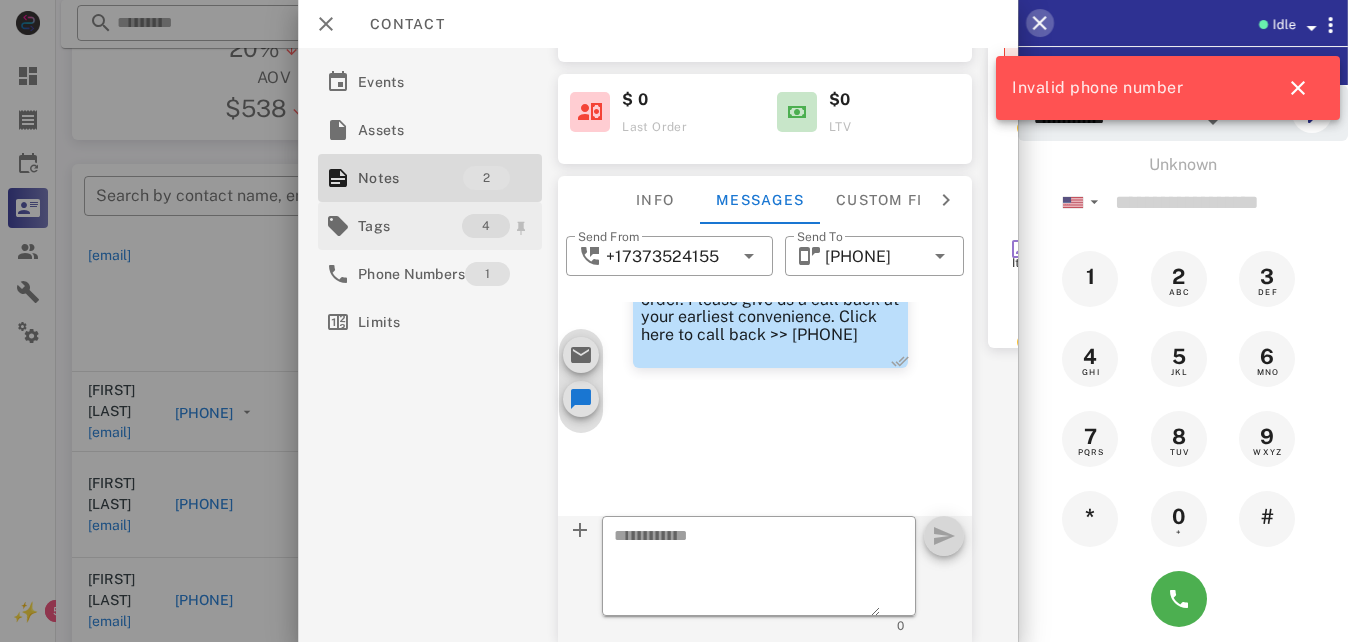 drag, startPoint x: 1045, startPoint y: 15, endPoint x: 563, endPoint y: 209, distance: 519.5767 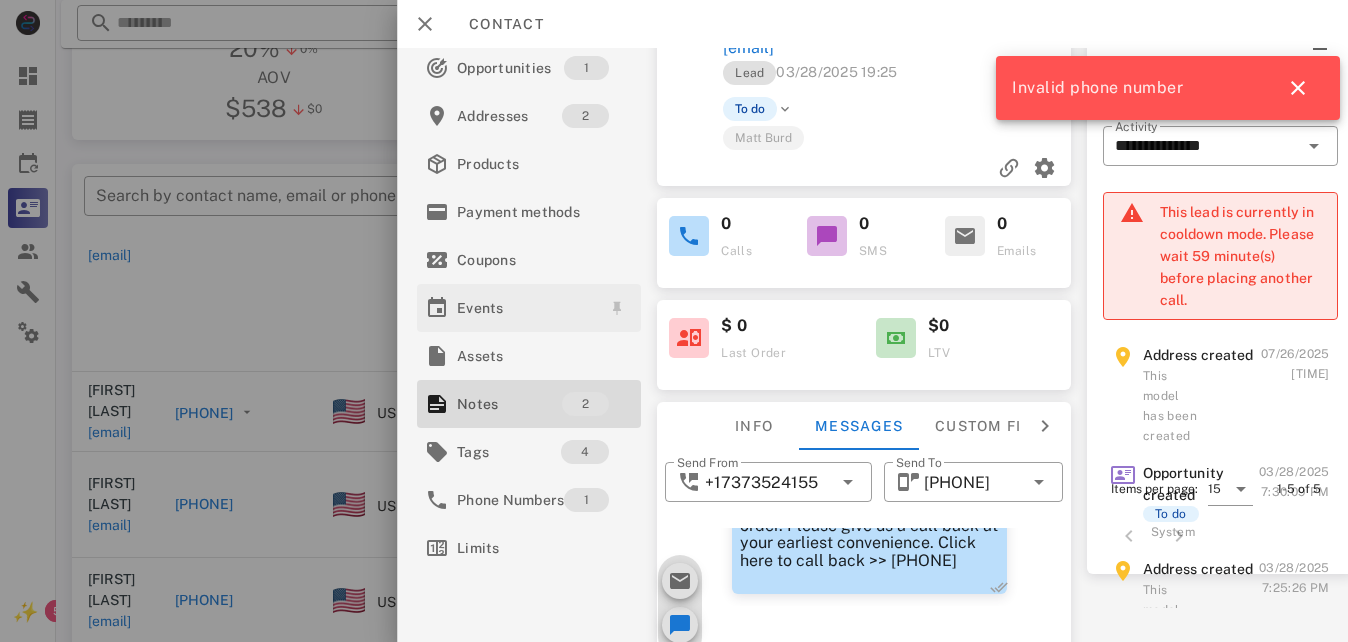 scroll, scrollTop: 0, scrollLeft: 0, axis: both 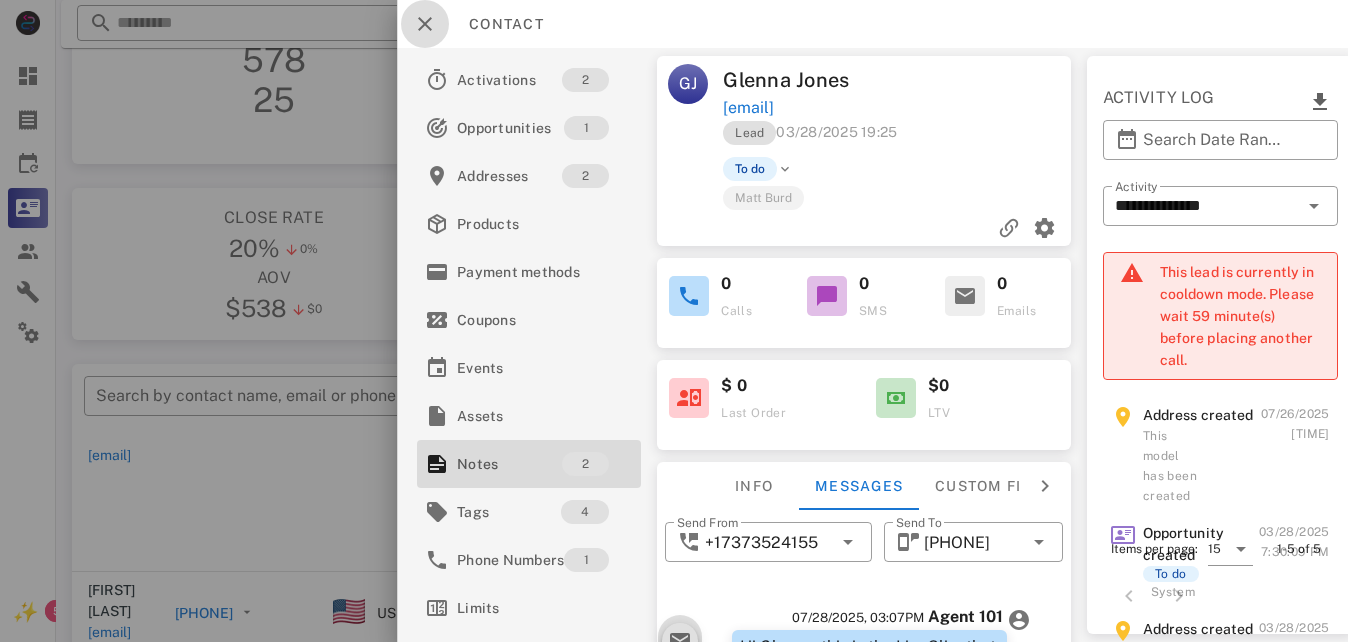 click at bounding box center [425, 24] 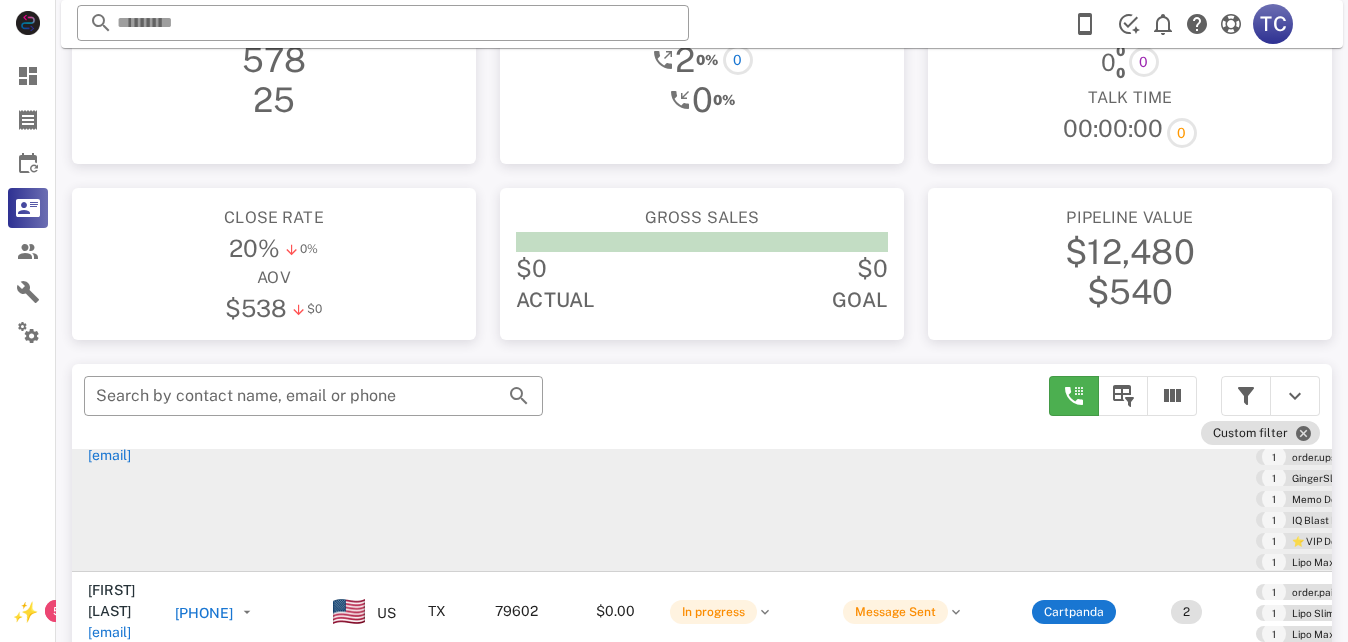 scroll, scrollTop: 380, scrollLeft: 0, axis: vertical 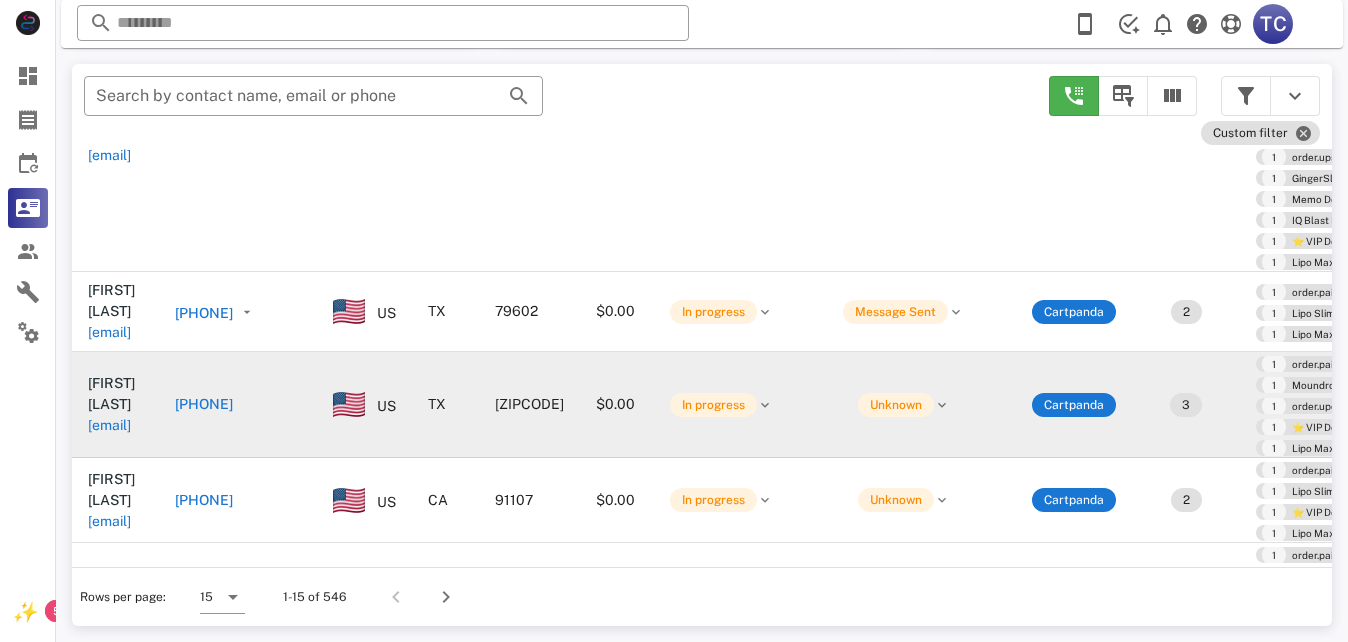 click on "awgoar@yahoo.com" at bounding box center [109, 425] 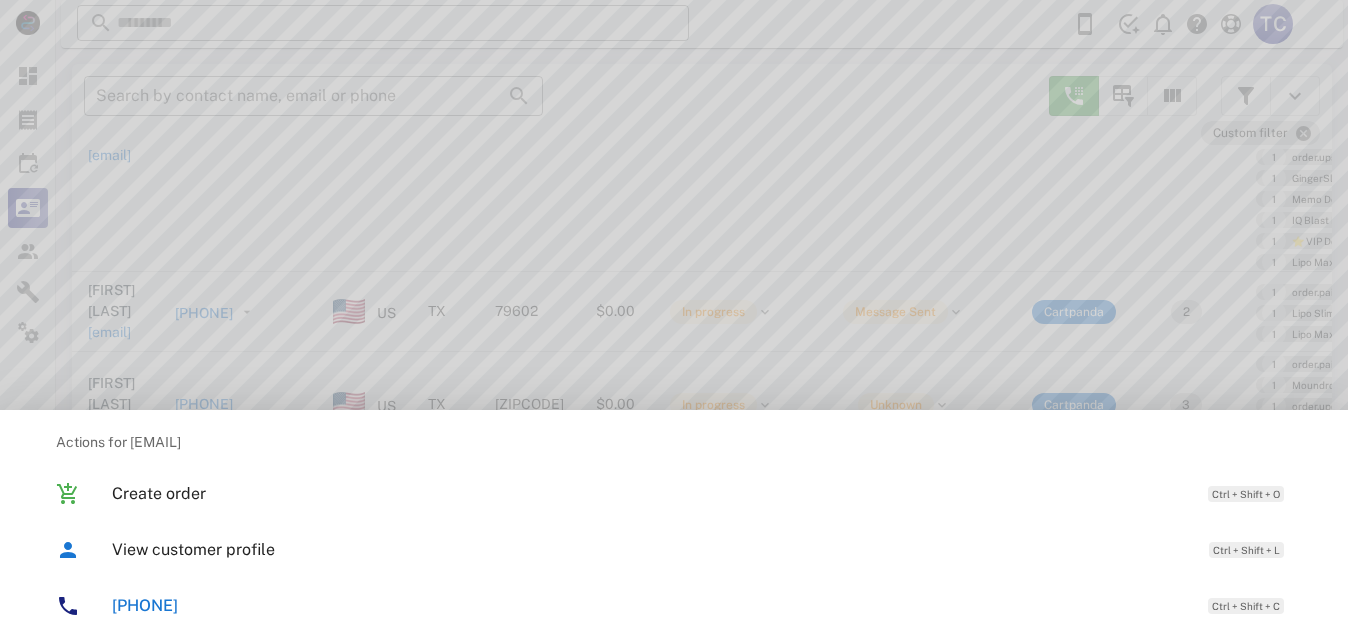 click at bounding box center (674, 321) 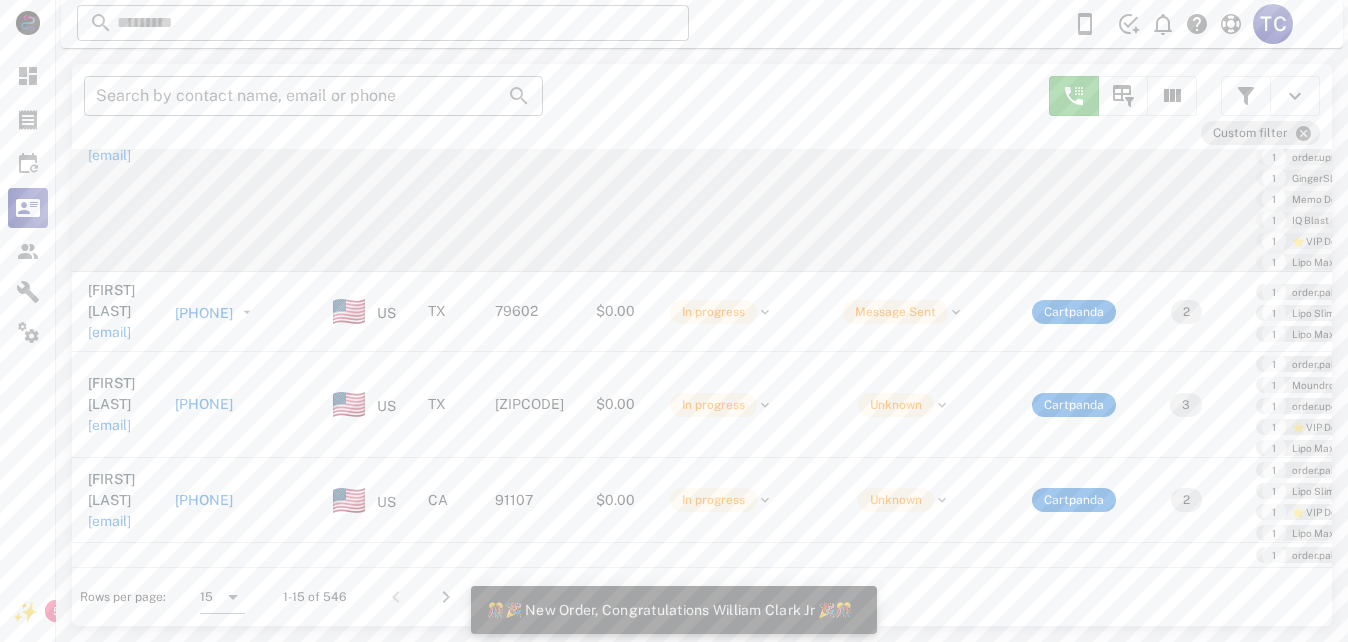 scroll, scrollTop: 700, scrollLeft: 0, axis: vertical 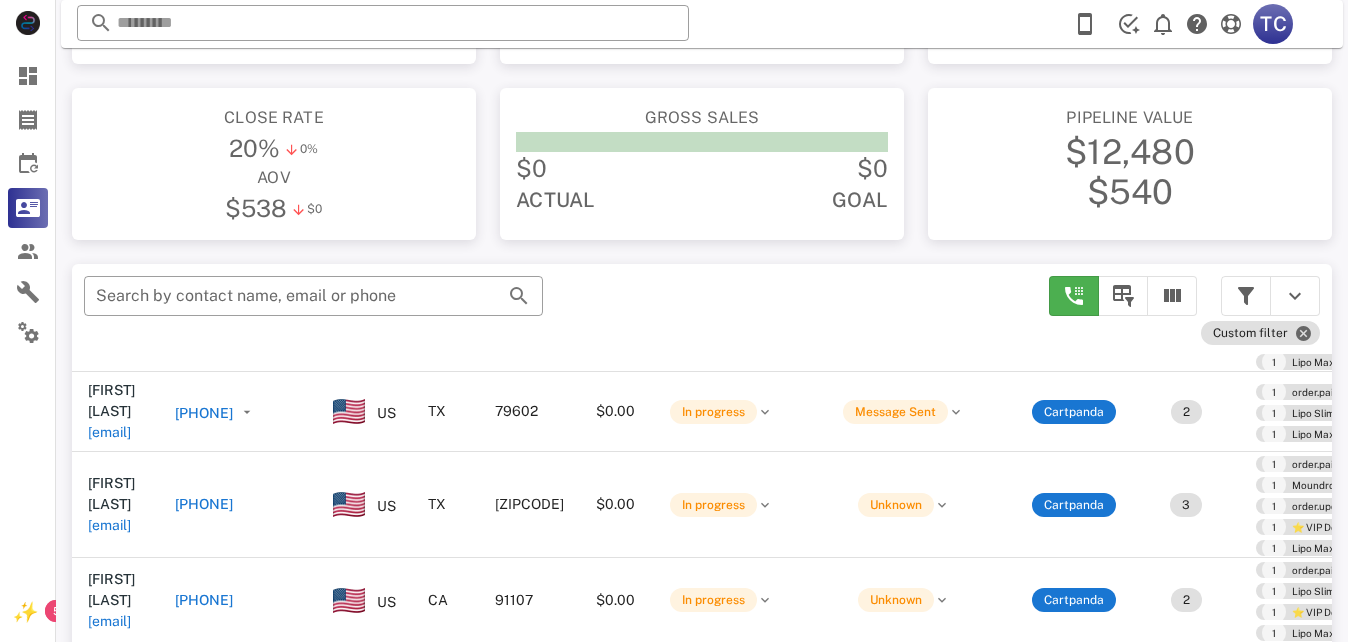 click on "[PHONE]" at bounding box center (204, 413) 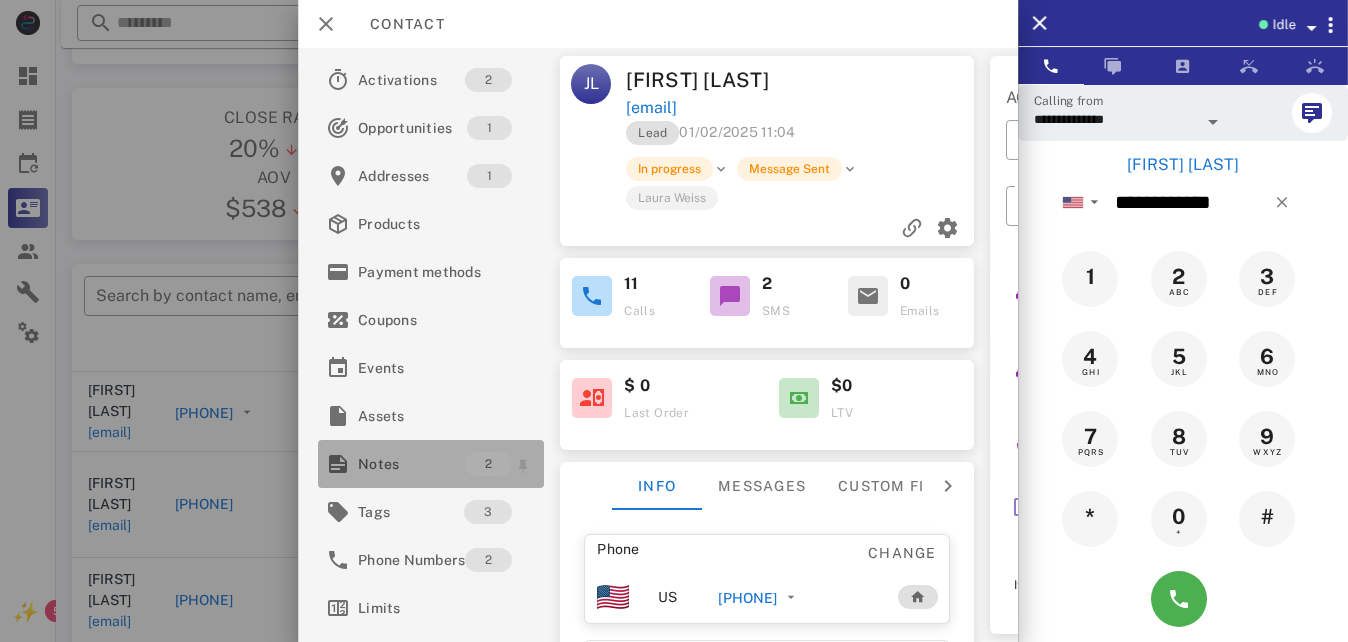 click on "Notes" at bounding box center [411, 464] 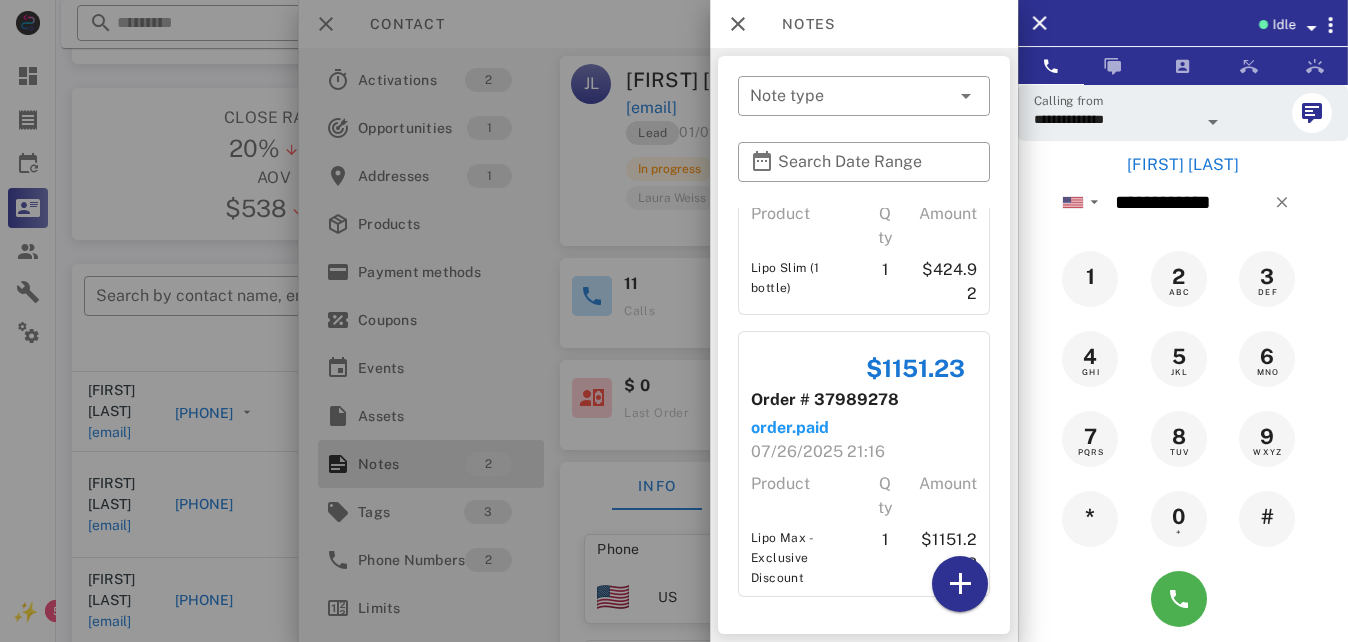 scroll, scrollTop: 0, scrollLeft: 0, axis: both 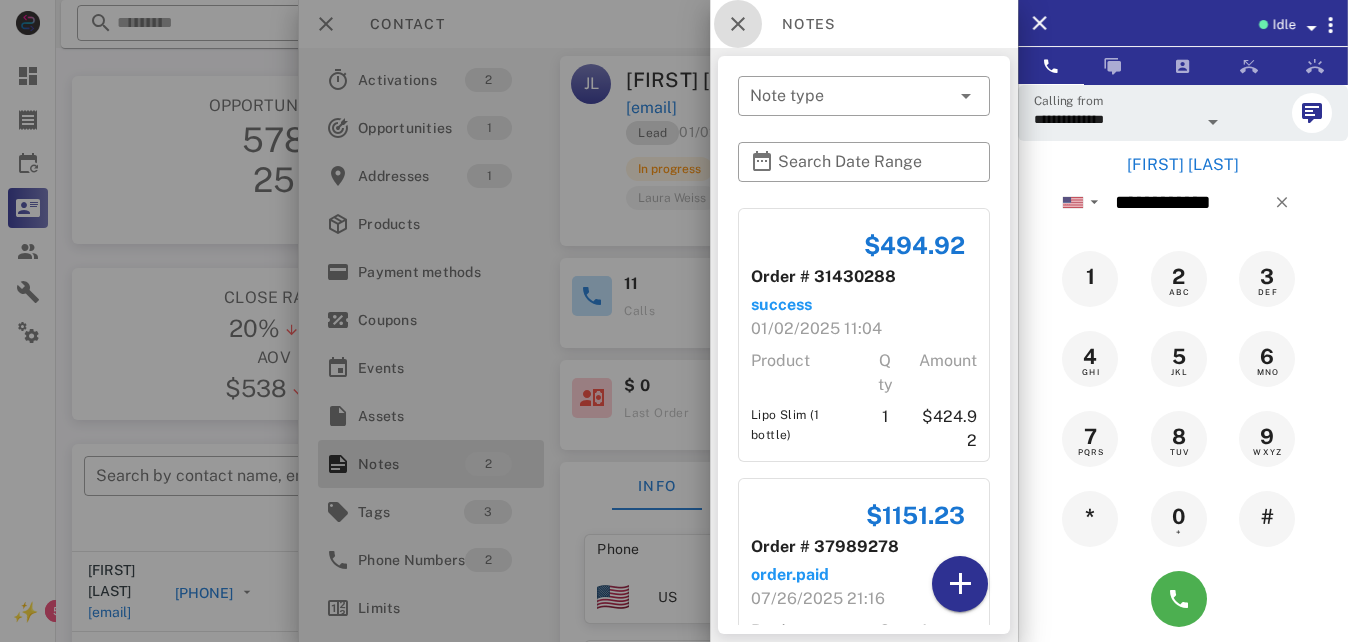 click at bounding box center (738, 24) 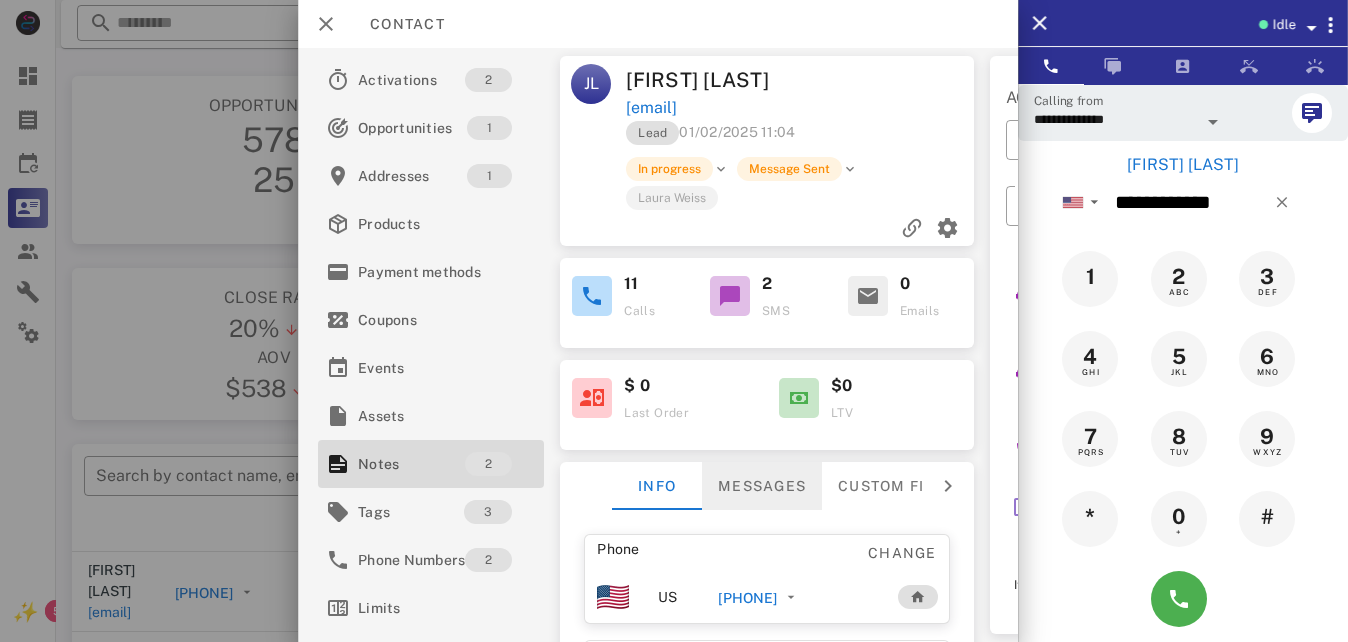 click on "Messages" at bounding box center (763, 486) 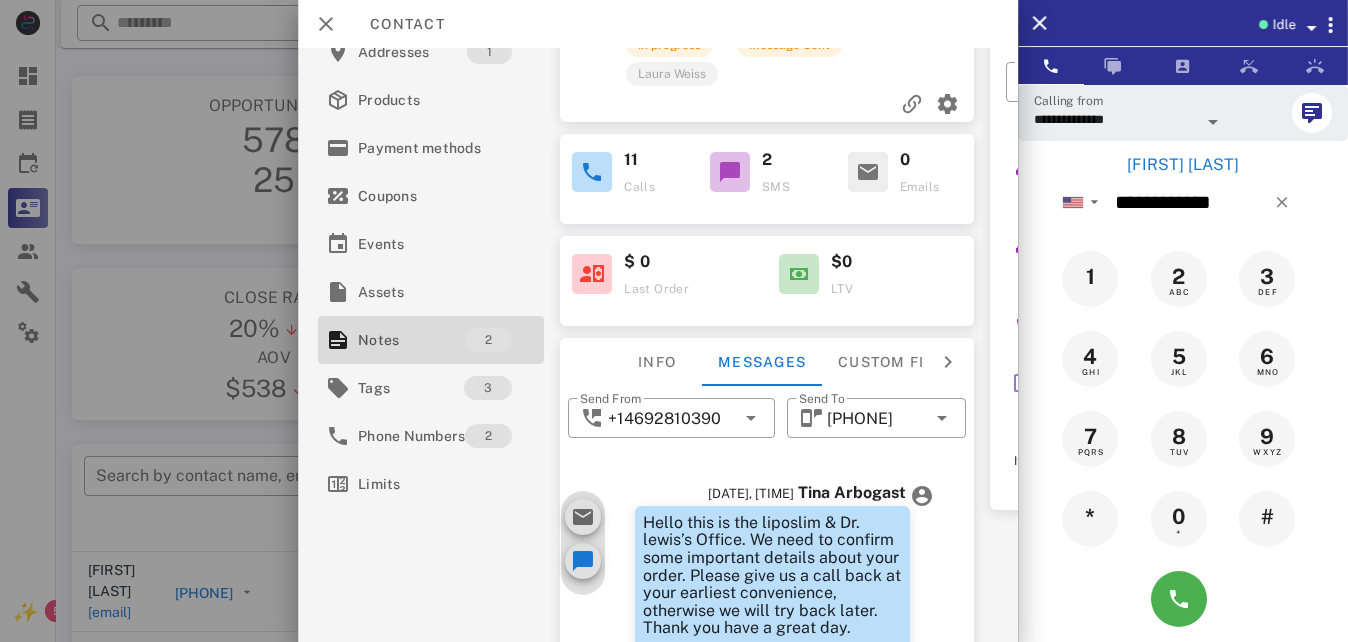 scroll, scrollTop: 296, scrollLeft: 0, axis: vertical 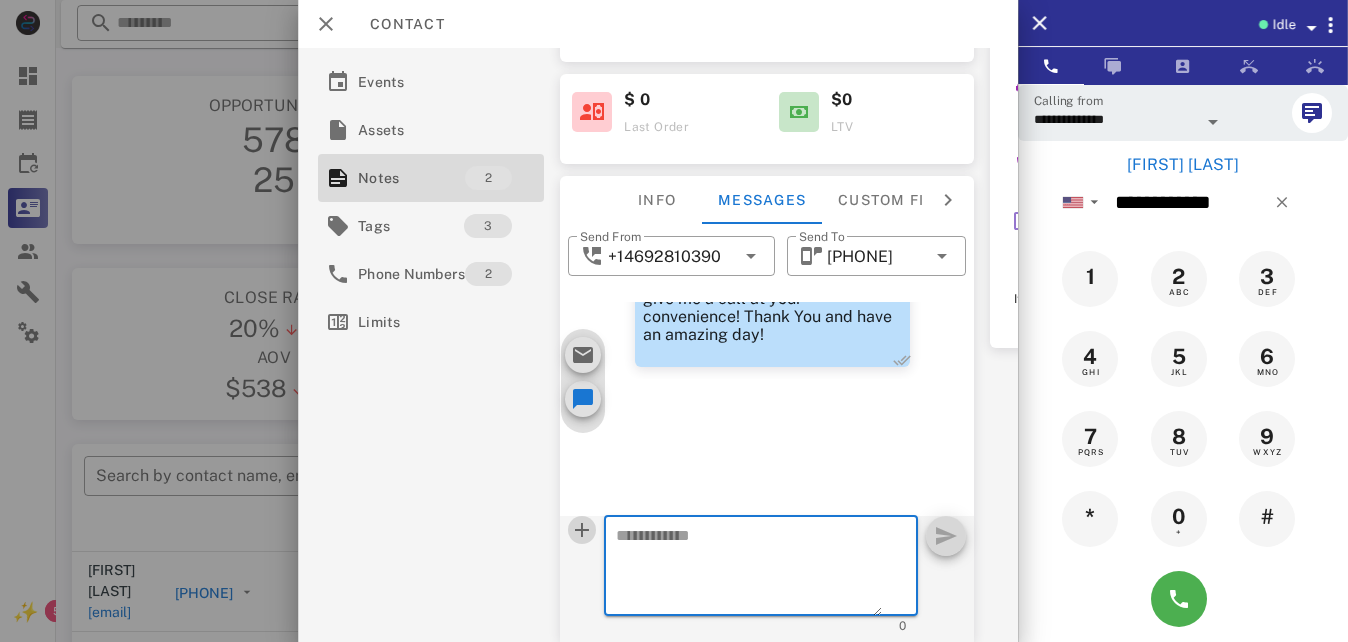 click at bounding box center (583, 530) 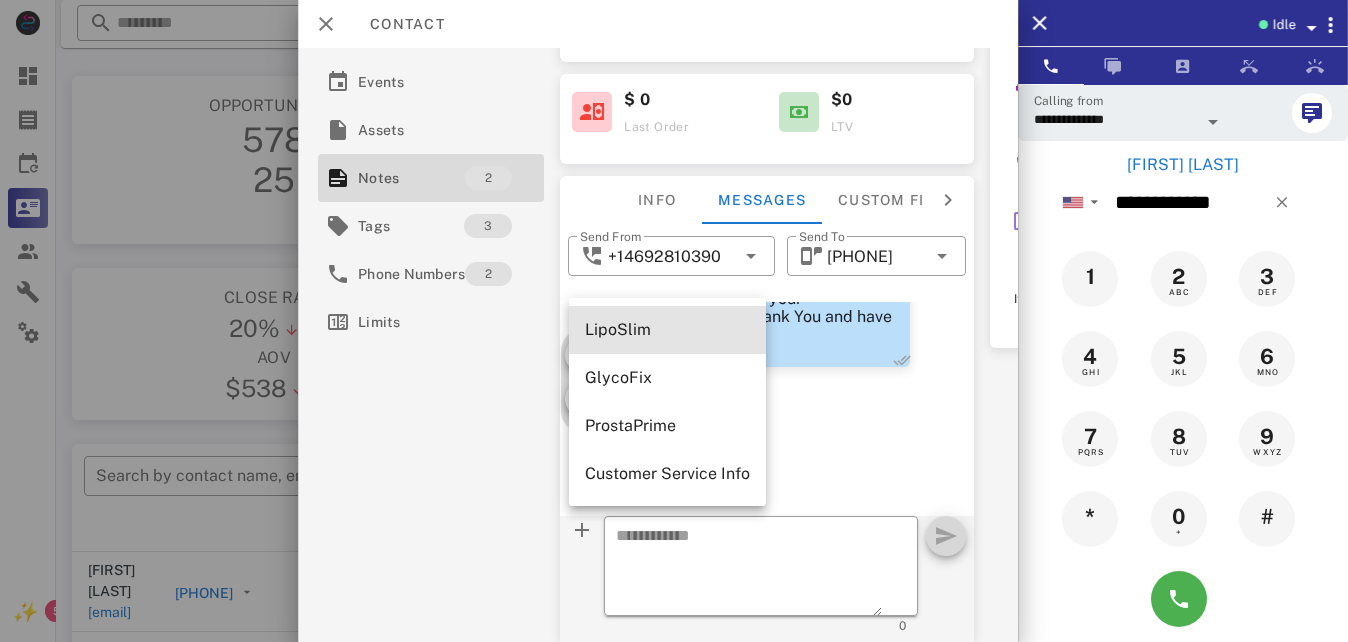 click on "LipoSlim" at bounding box center [667, 329] 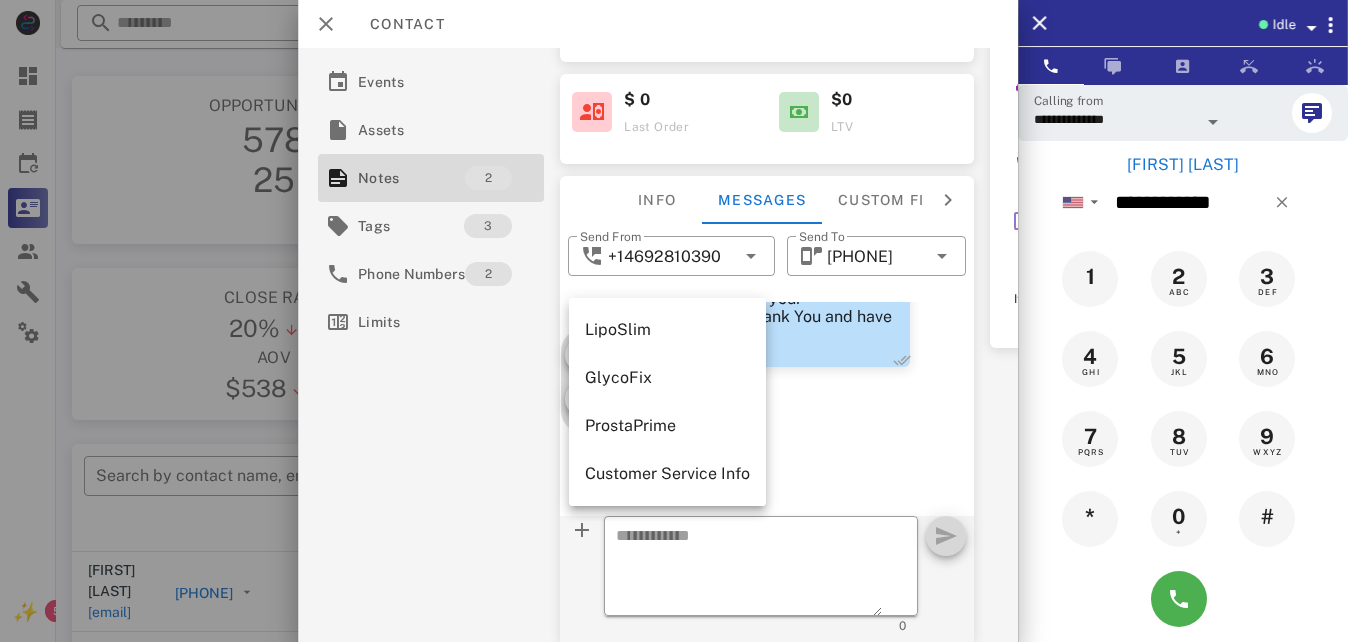 type on "**********" 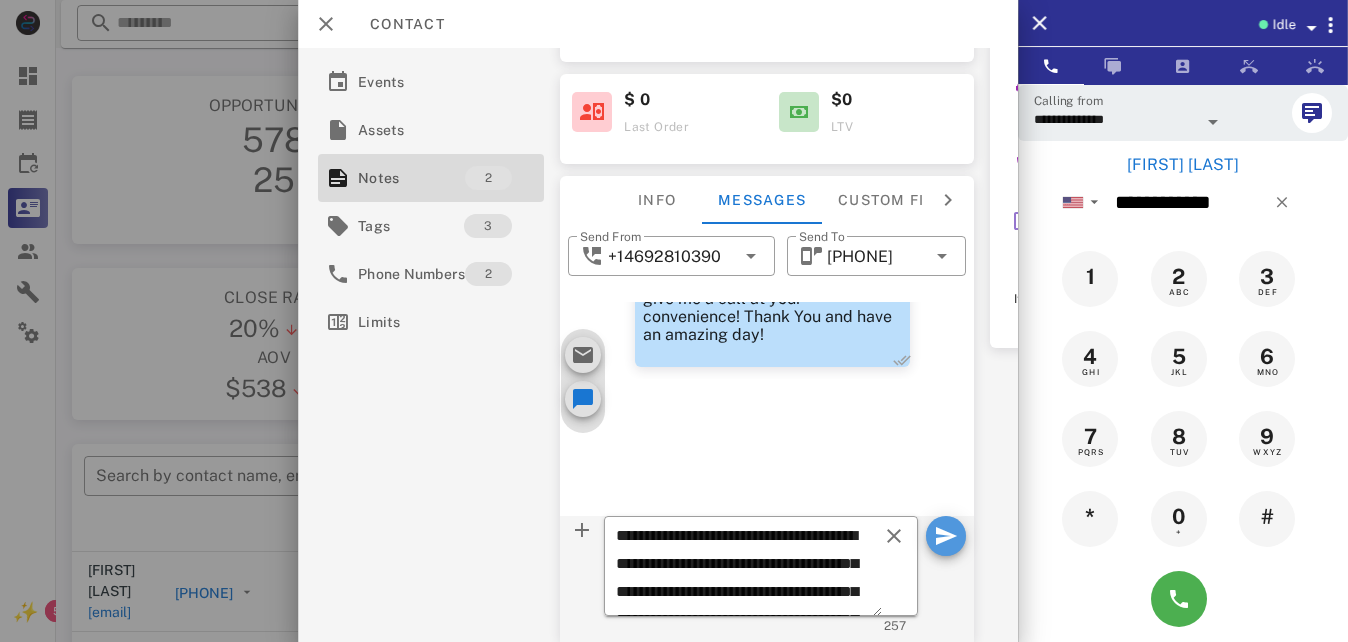 click at bounding box center (946, 536) 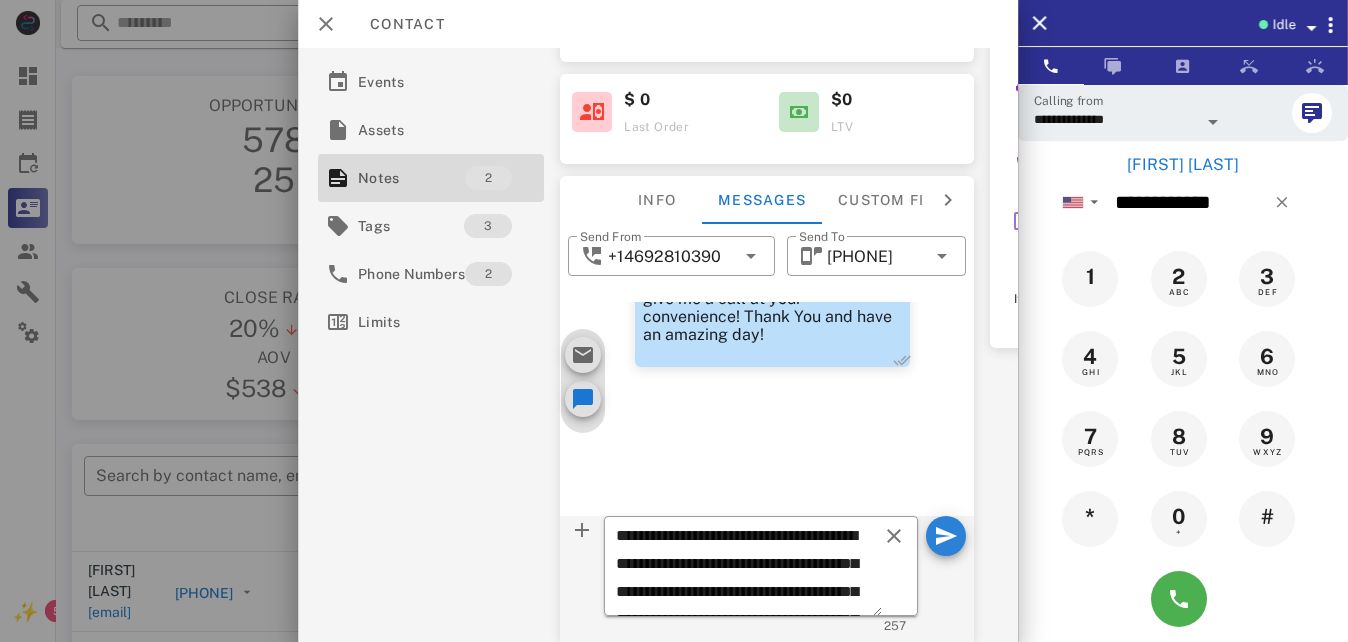 type 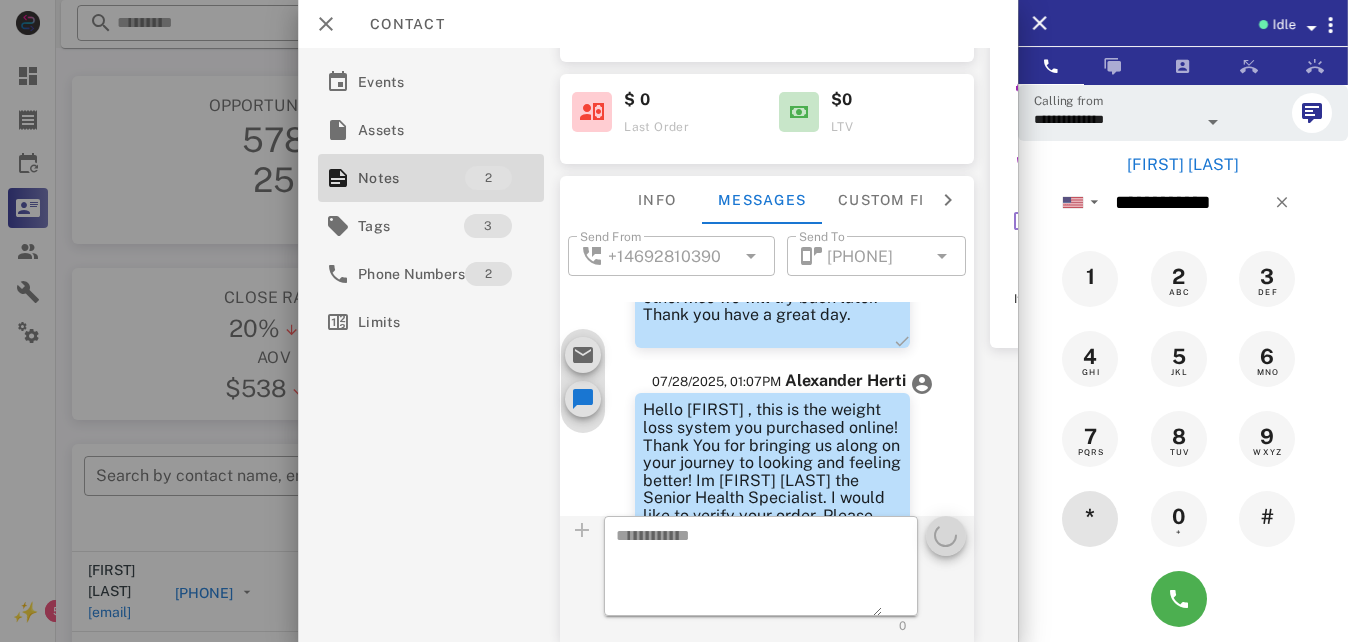 scroll, scrollTop: 0, scrollLeft: 0, axis: both 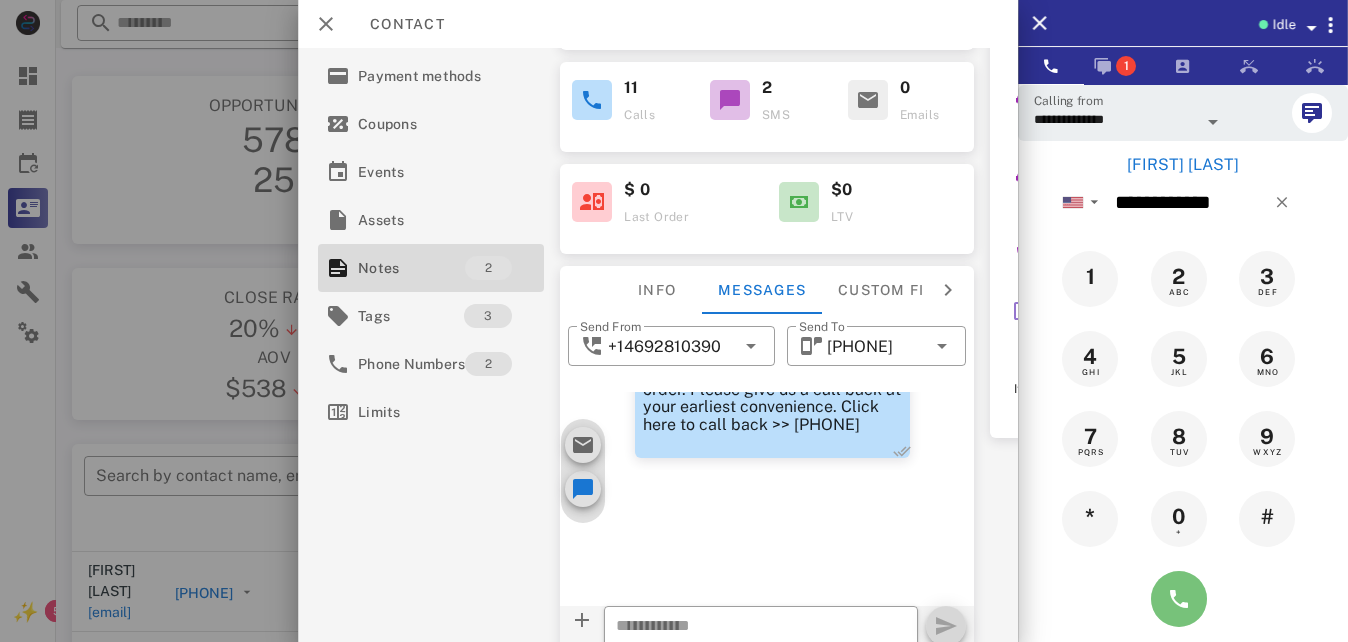 click at bounding box center (1179, 599) 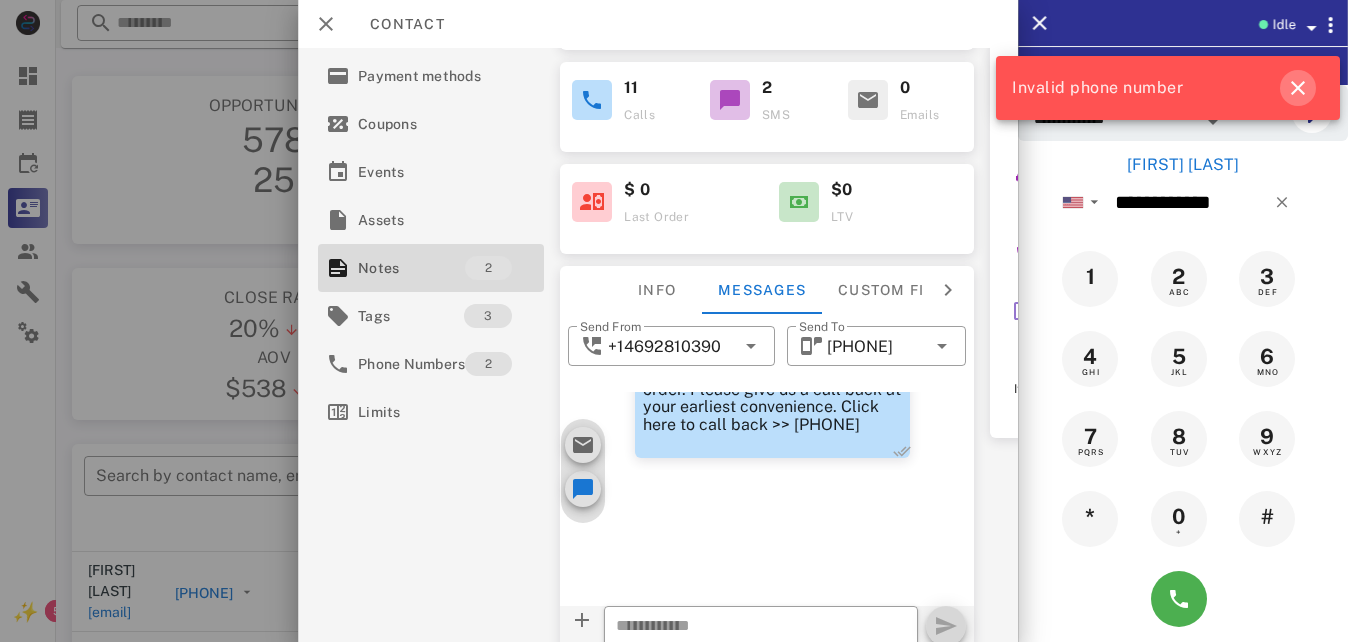 click at bounding box center (1298, 88) 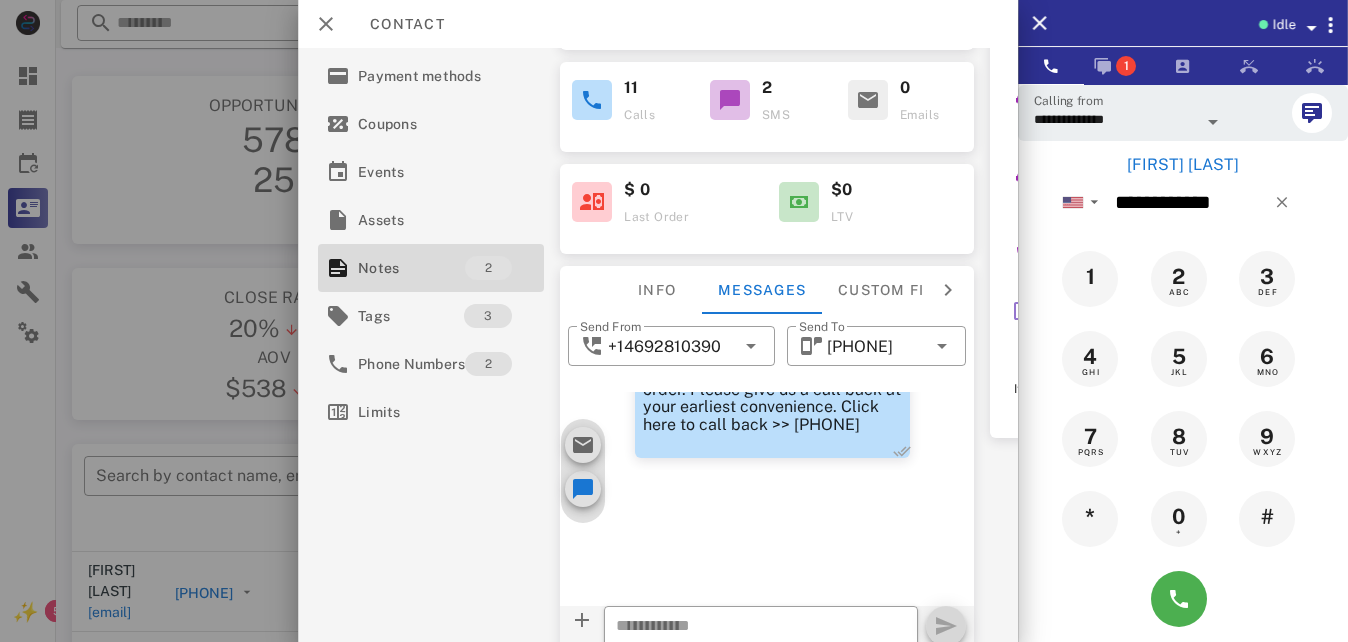 scroll, scrollTop: 0, scrollLeft: 0, axis: both 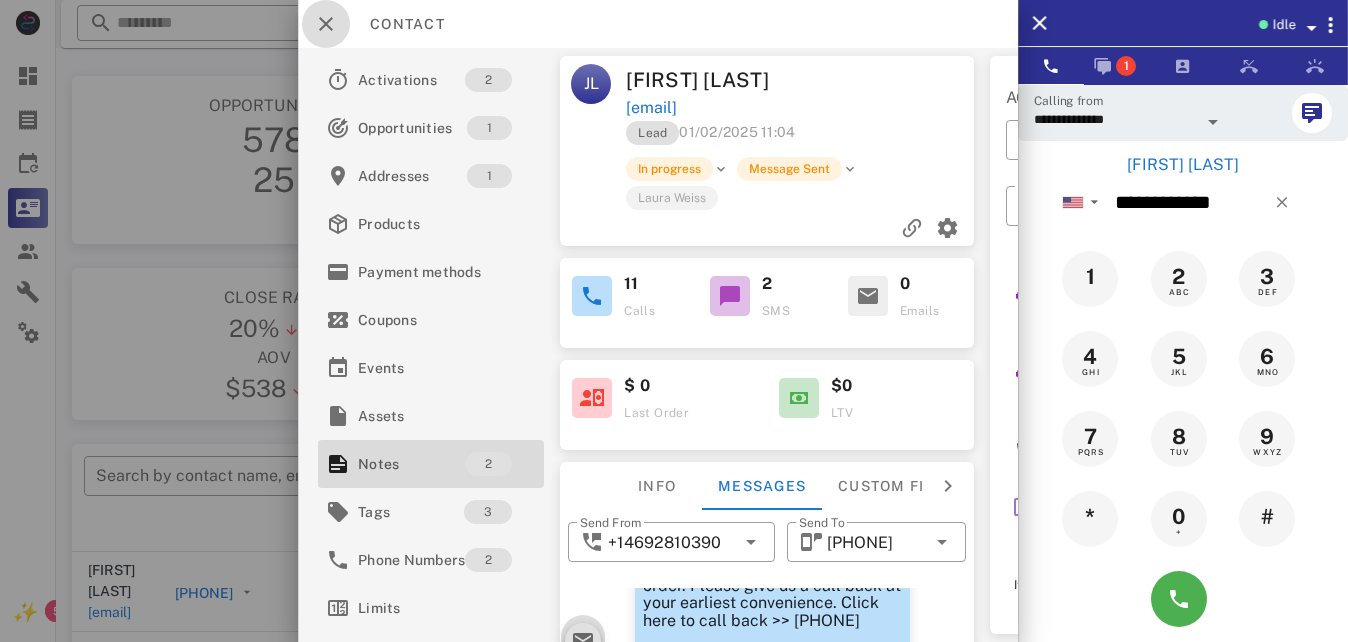 click at bounding box center (326, 24) 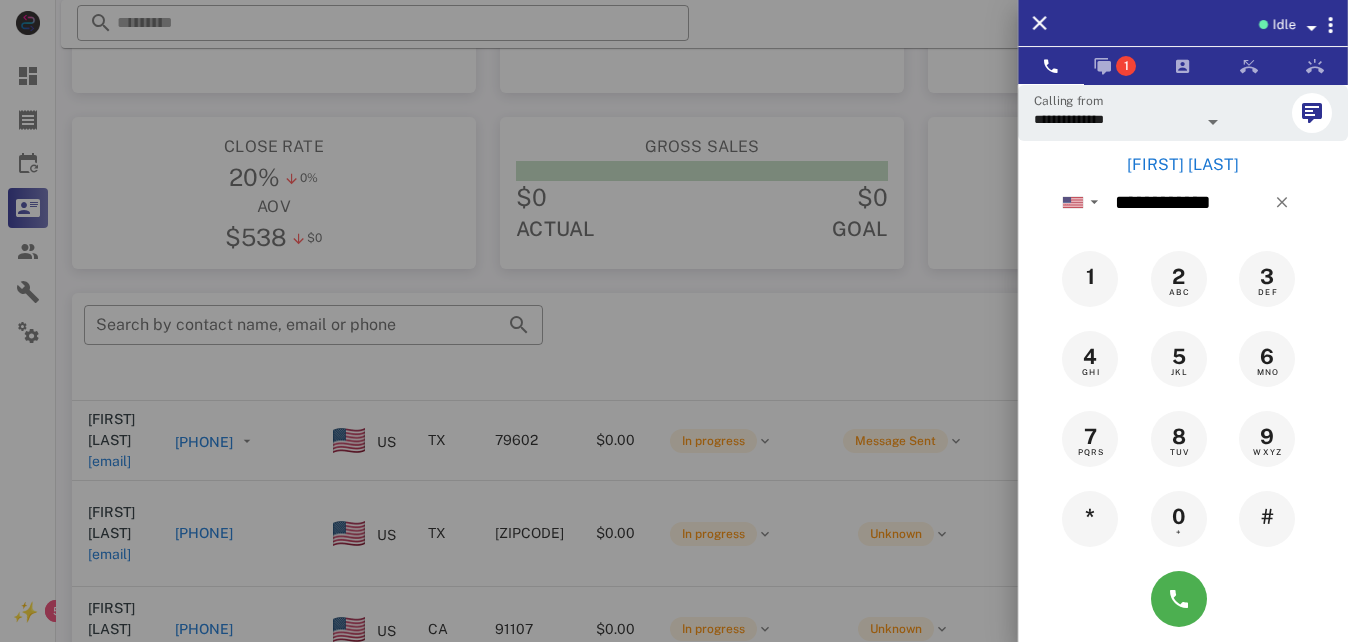 scroll, scrollTop: 200, scrollLeft: 0, axis: vertical 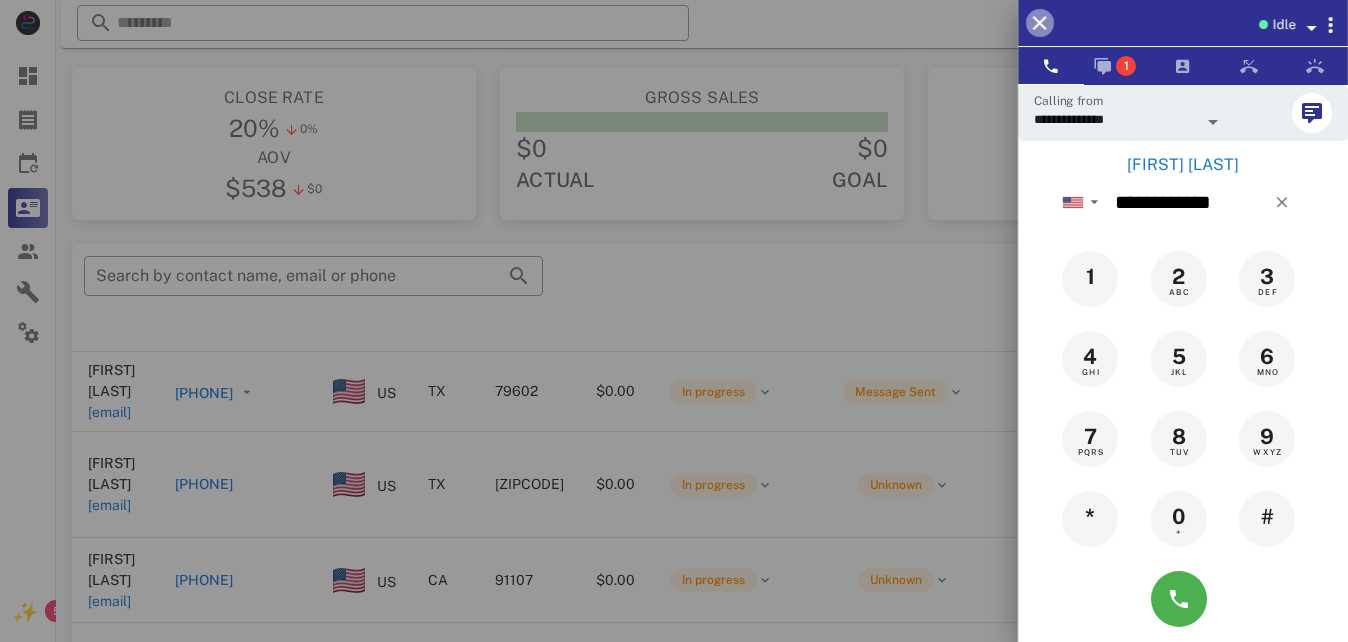 click at bounding box center [1040, 23] 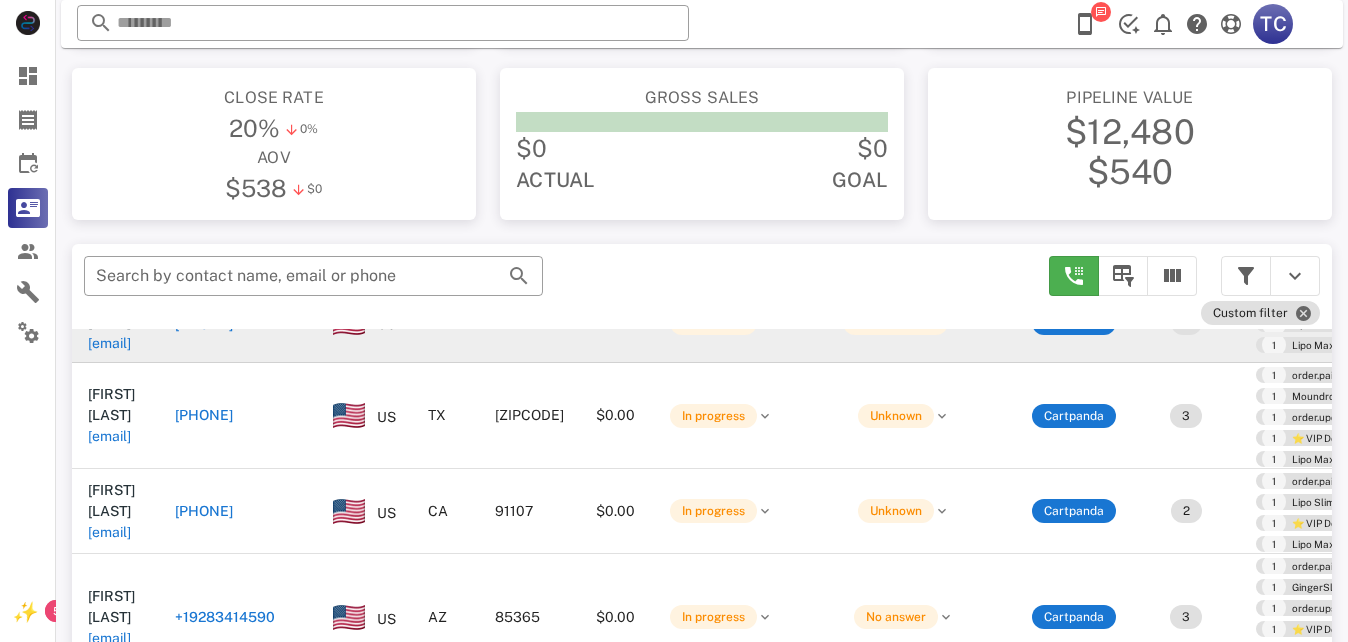 scroll, scrollTop: 800, scrollLeft: 0, axis: vertical 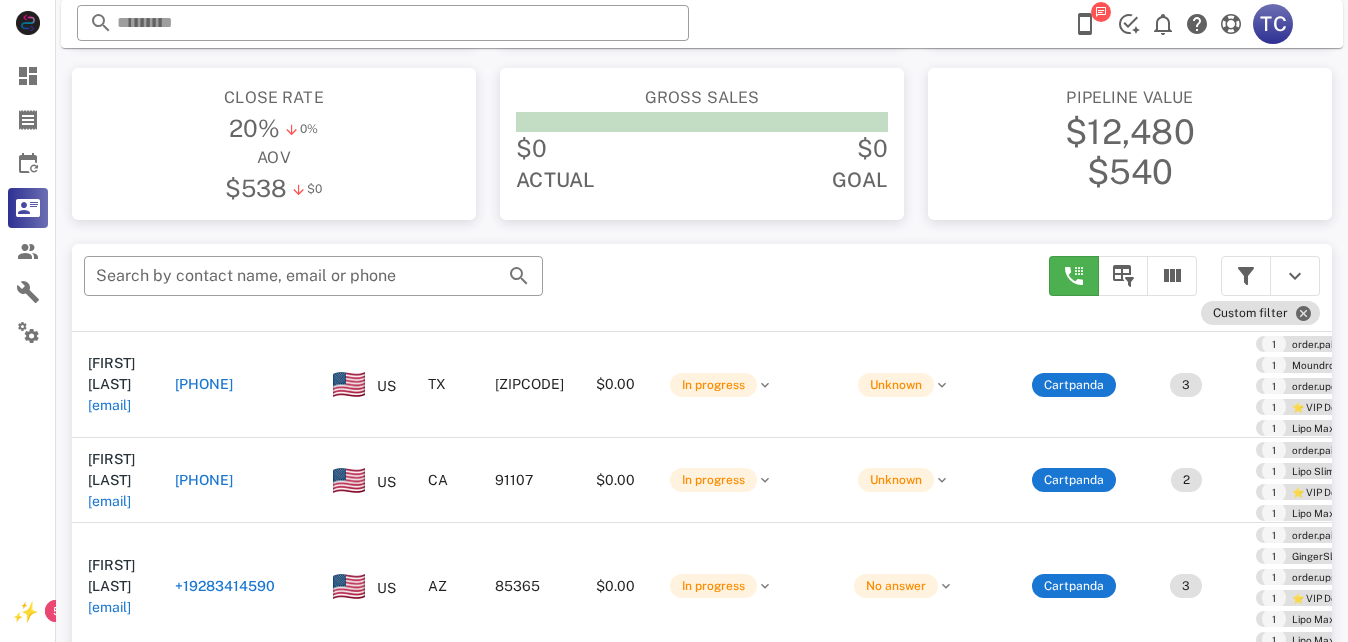 click on "+19037207730" at bounding box center [204, 384] 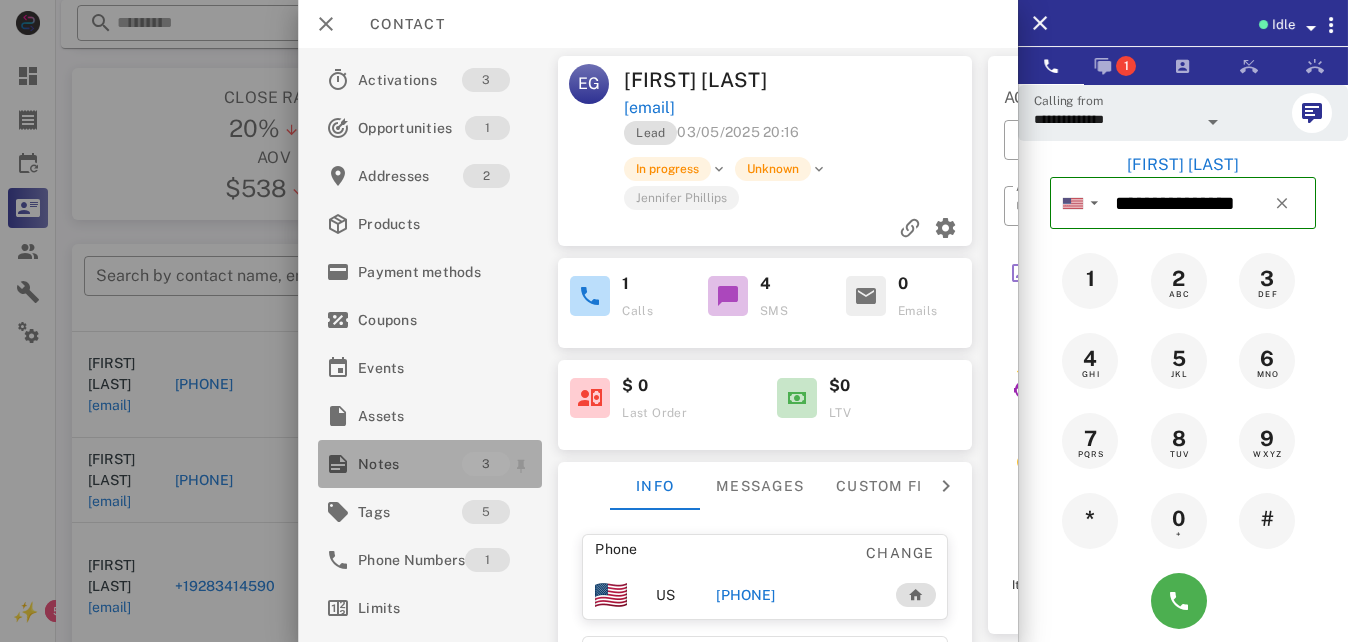 click on "Notes" at bounding box center (410, 464) 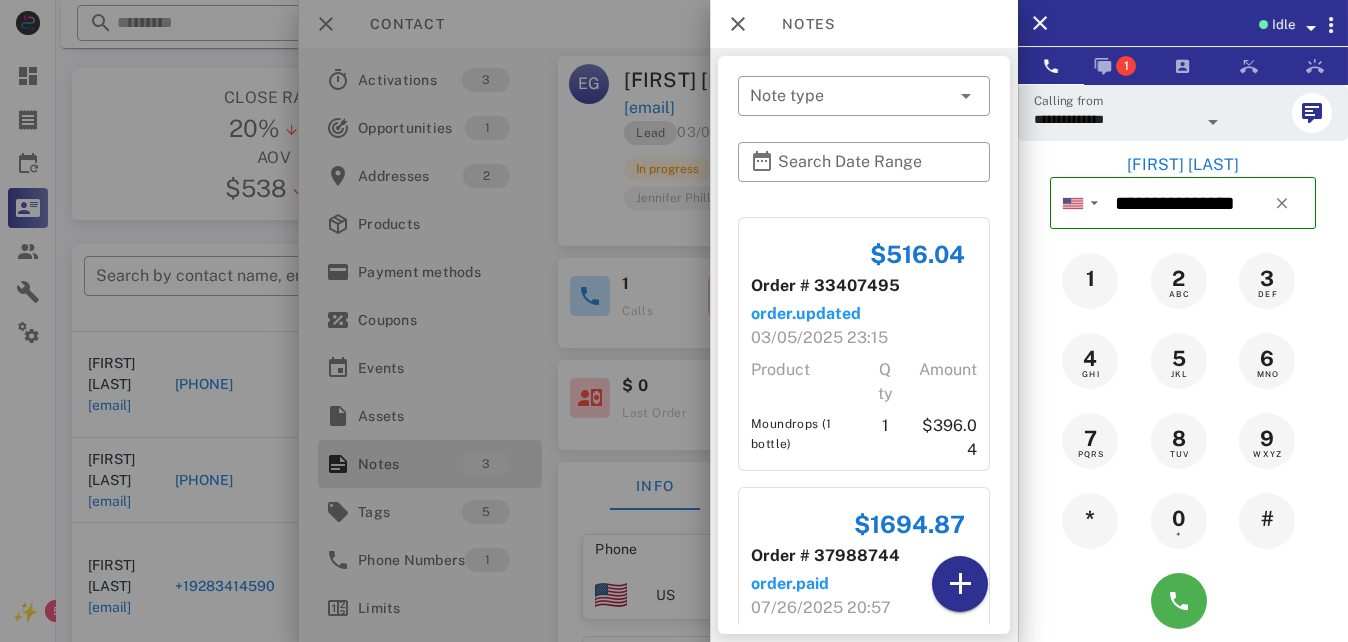 scroll, scrollTop: 0, scrollLeft: 0, axis: both 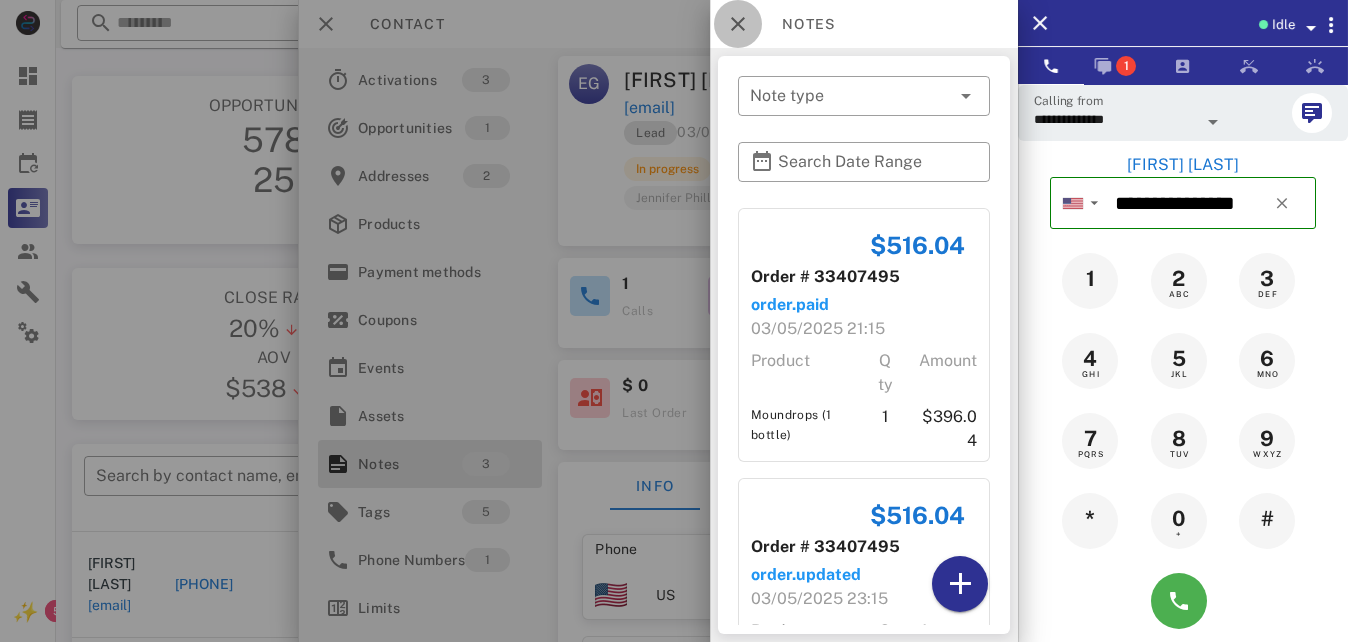 click at bounding box center [738, 24] 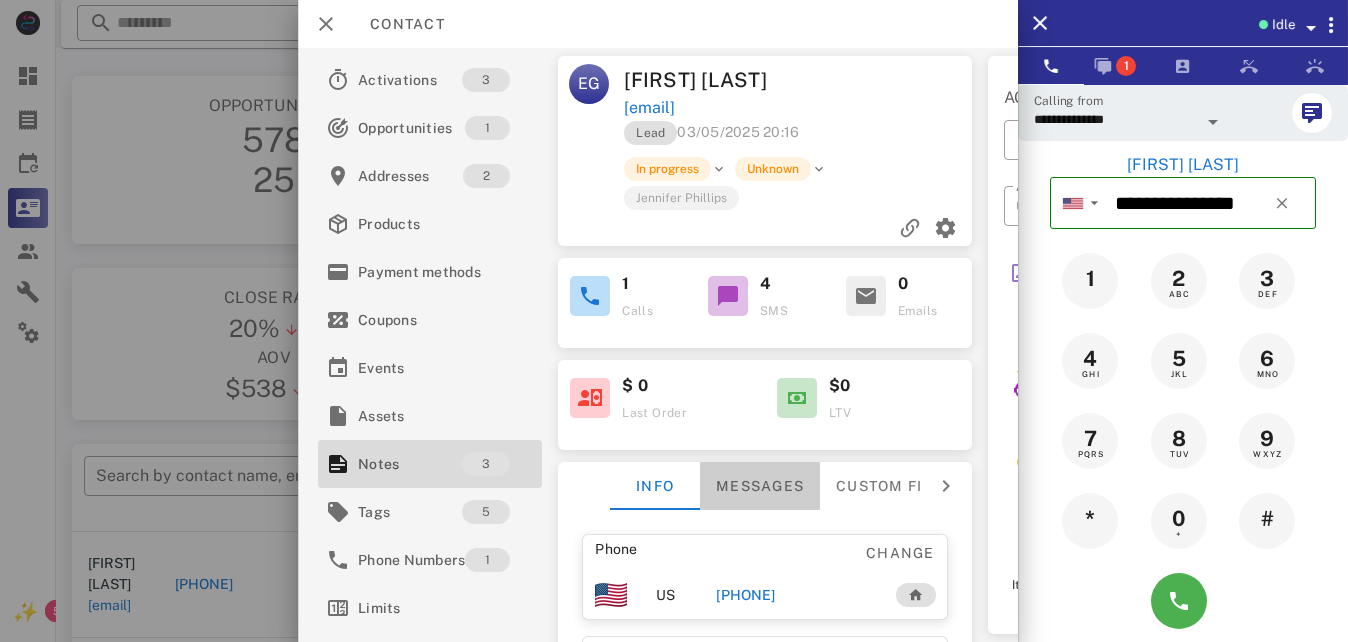 click on "Messages" at bounding box center [761, 486] 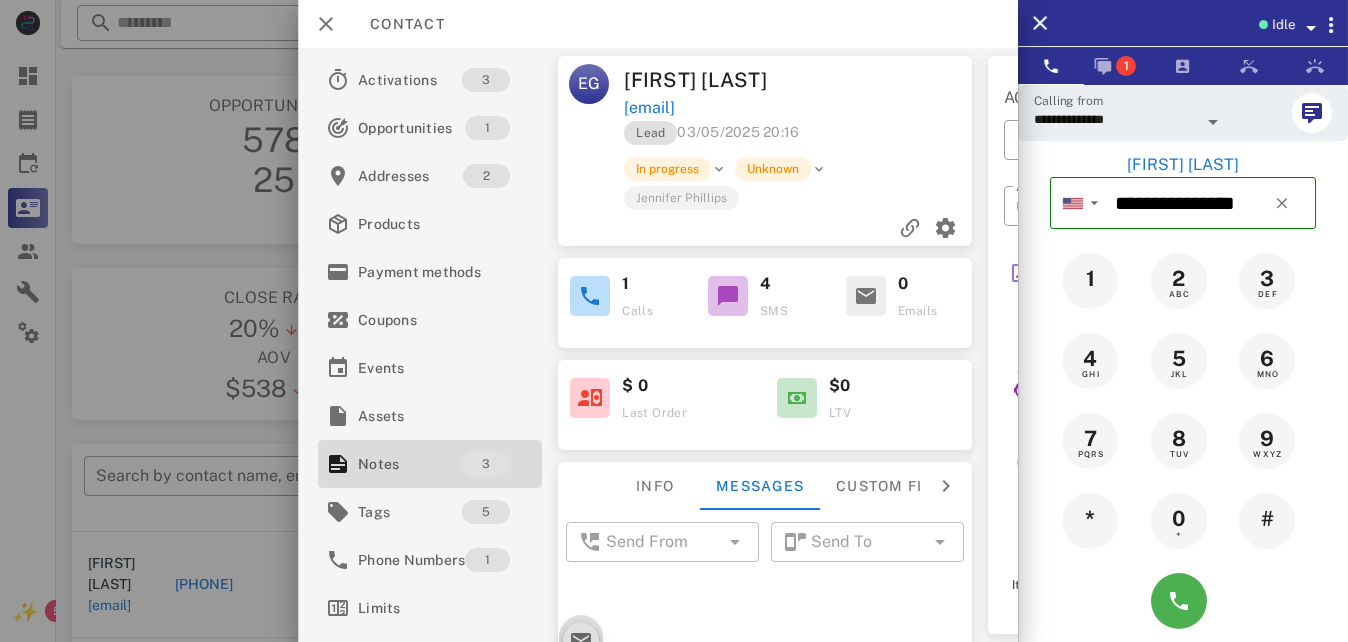 scroll, scrollTop: 724, scrollLeft: 0, axis: vertical 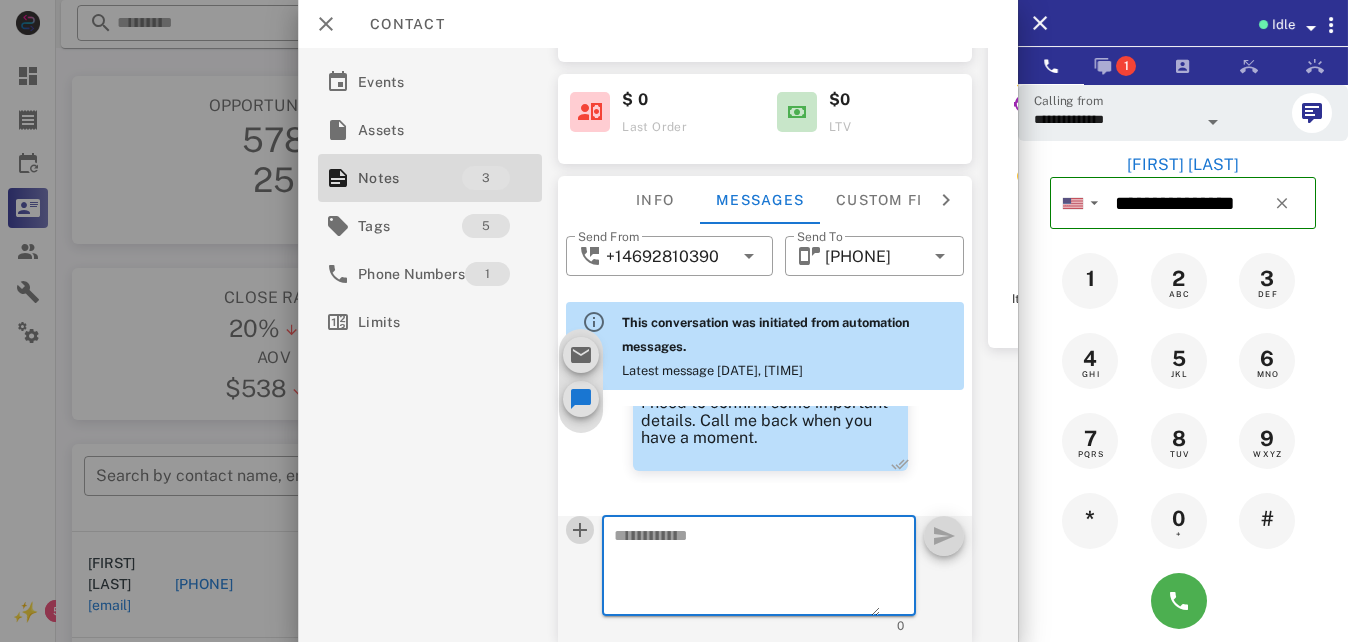 click at bounding box center [581, 530] 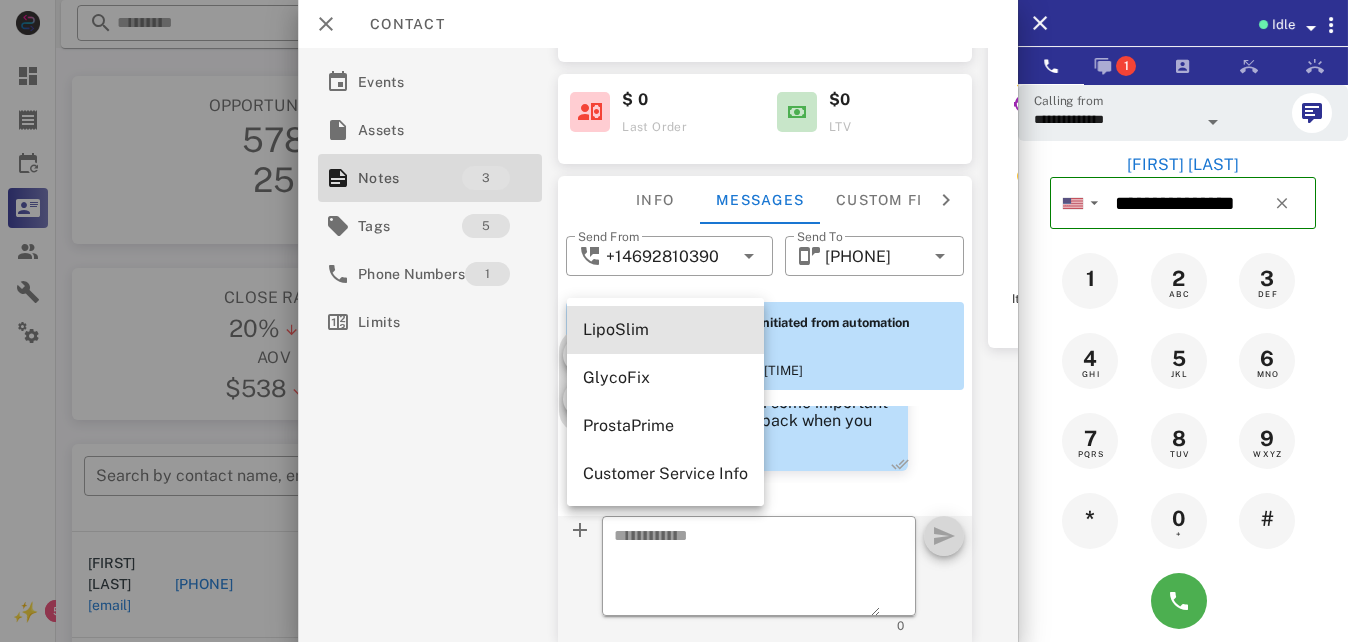 click on "LipoSlim" at bounding box center (665, 329) 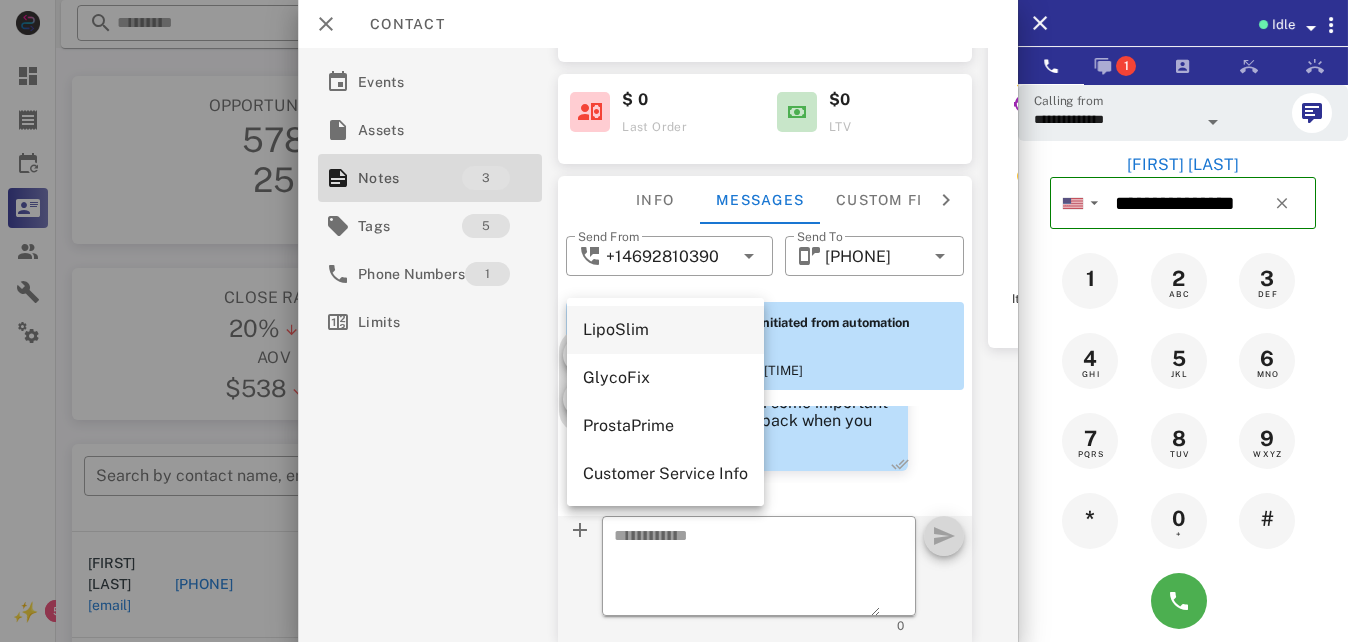 type on "**********" 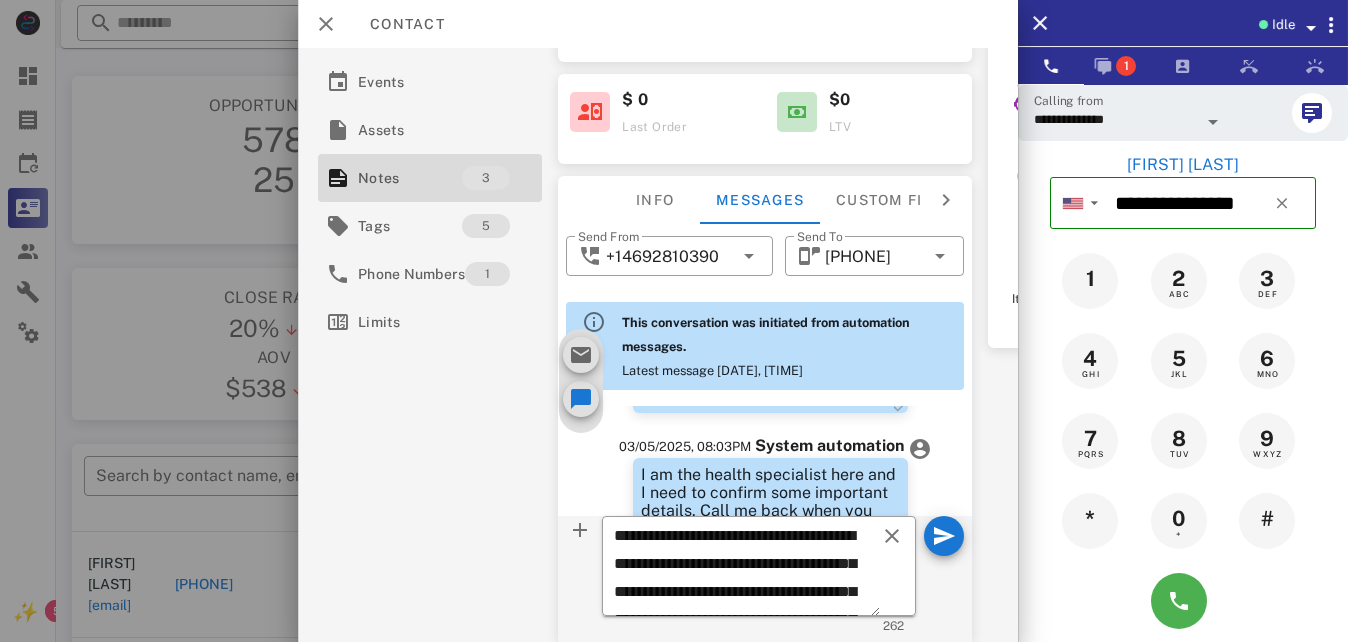scroll, scrollTop: 723, scrollLeft: 0, axis: vertical 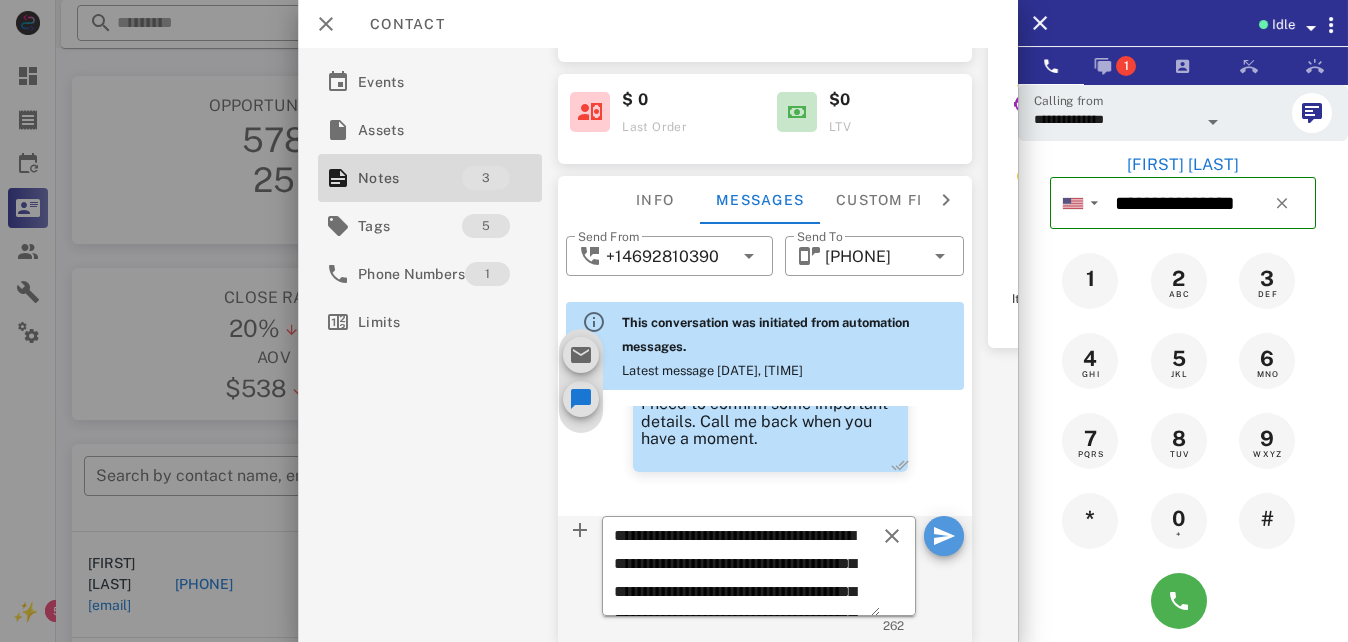 click at bounding box center [944, 536] 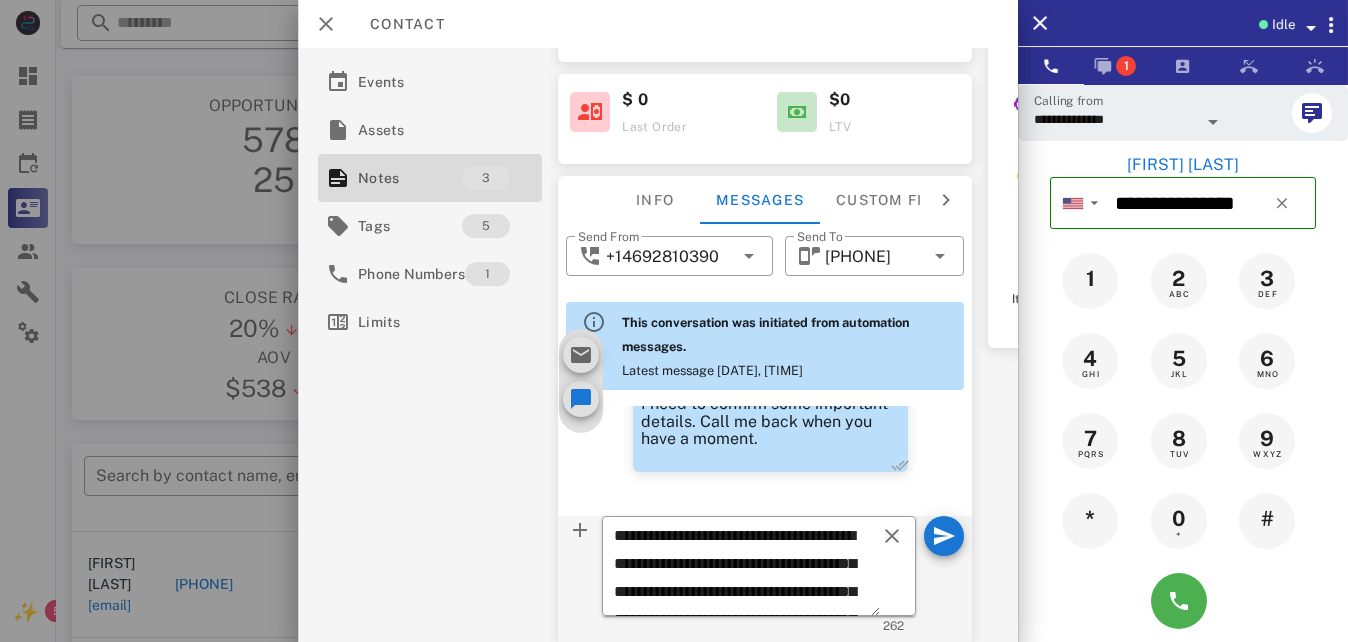 type 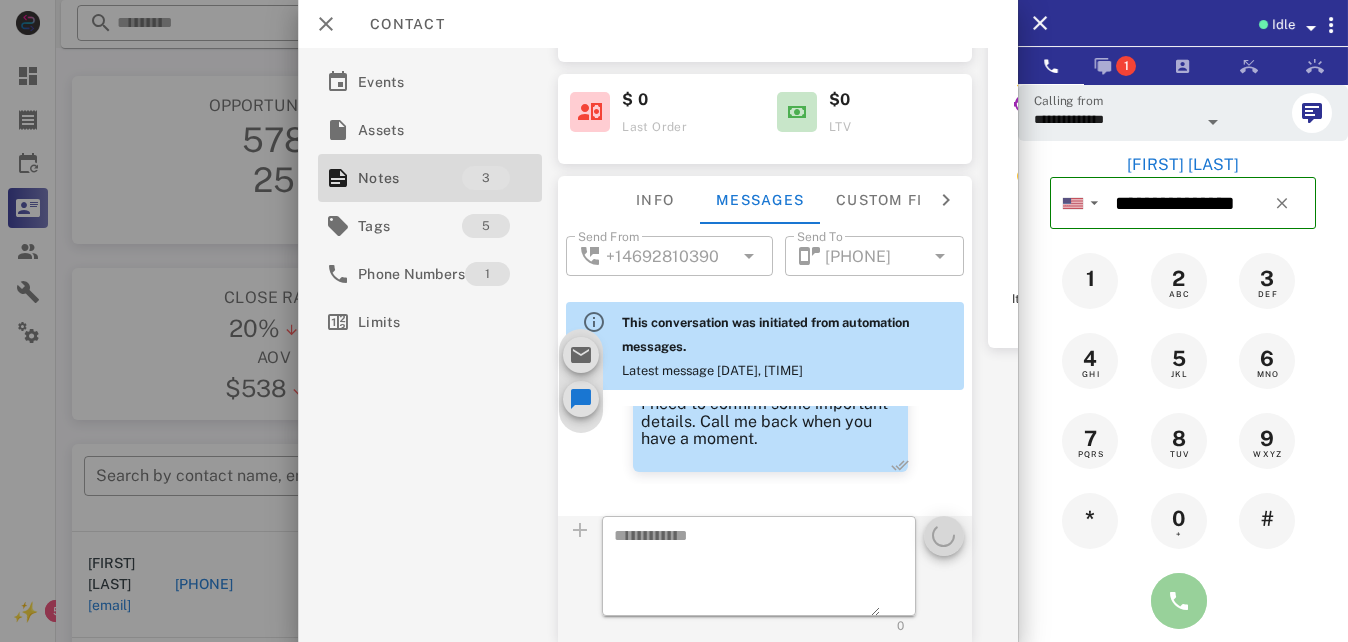 click at bounding box center [1179, 601] 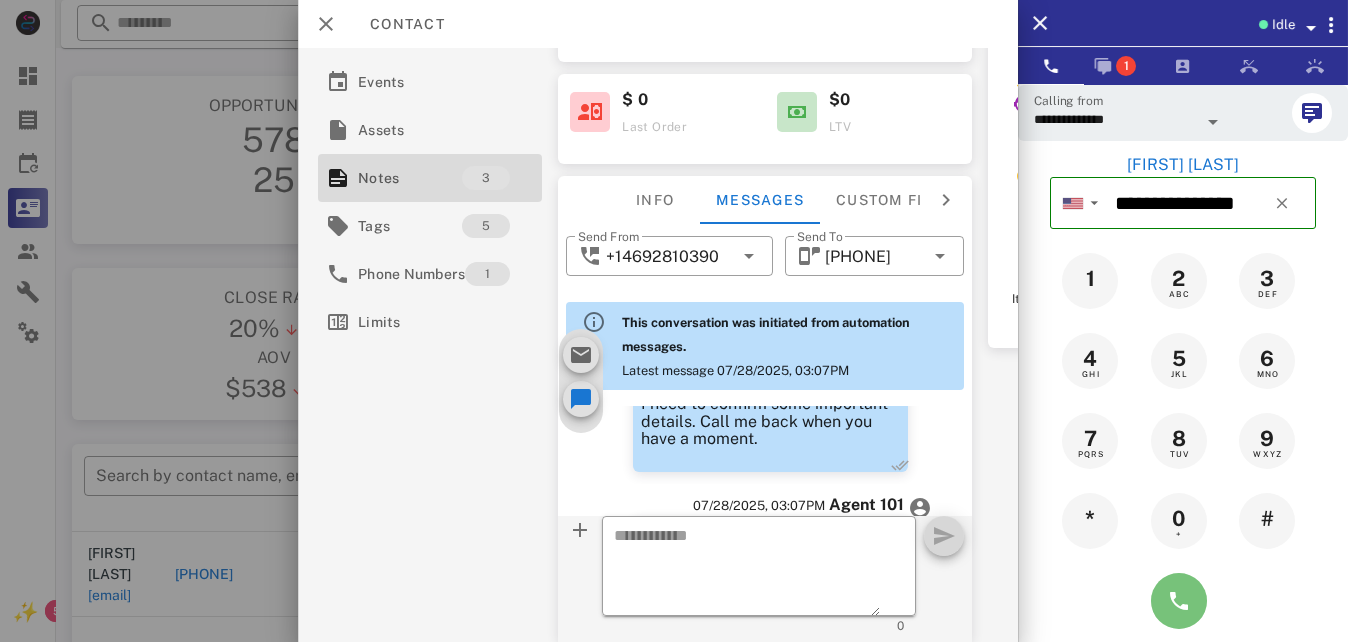 scroll, scrollTop: 960, scrollLeft: 0, axis: vertical 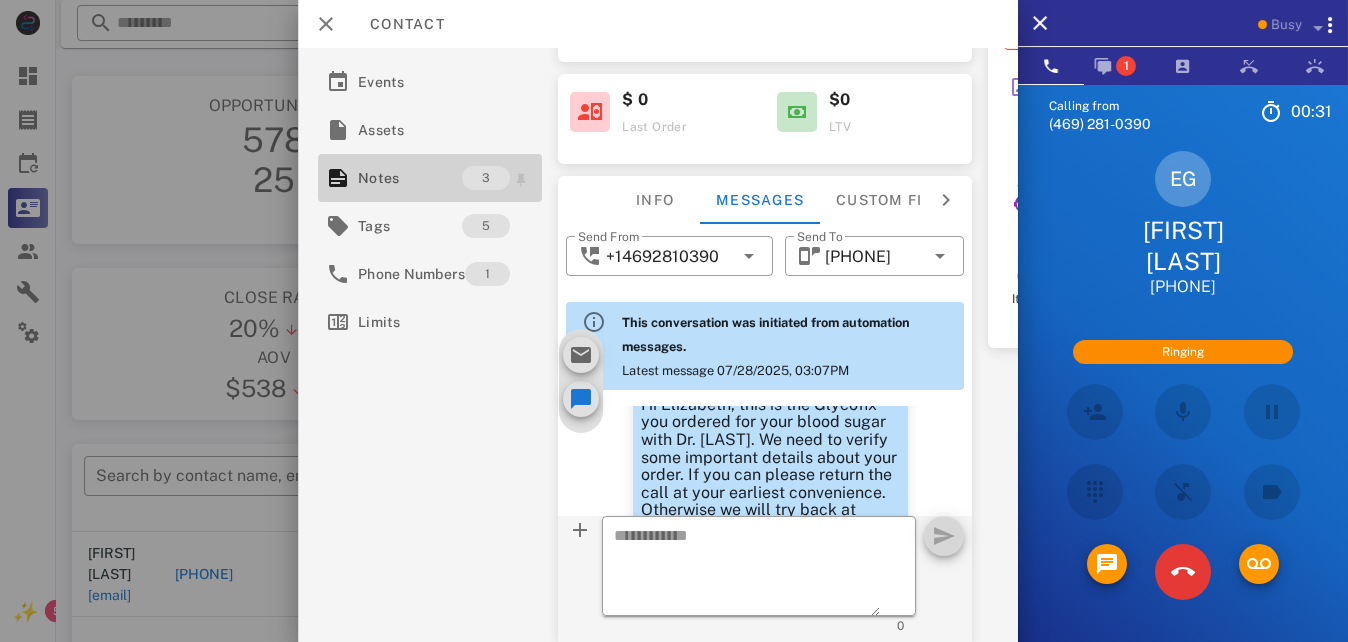 click on "Notes" at bounding box center (410, 178) 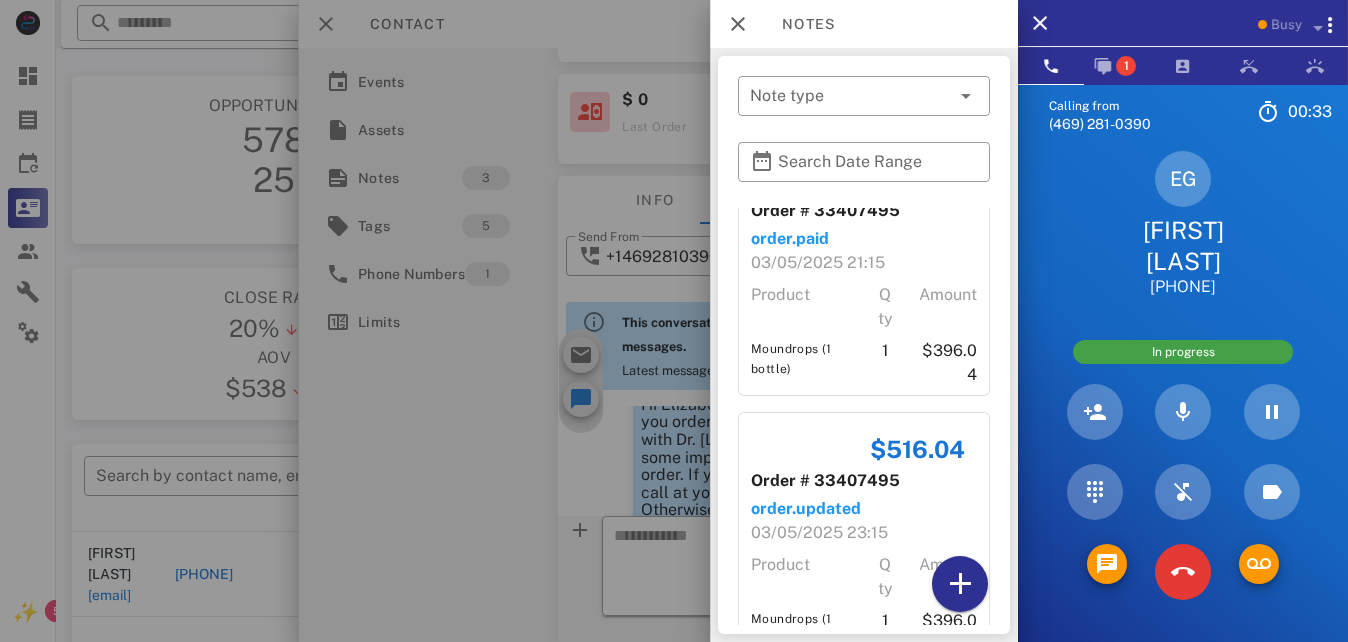 scroll, scrollTop: 100, scrollLeft: 0, axis: vertical 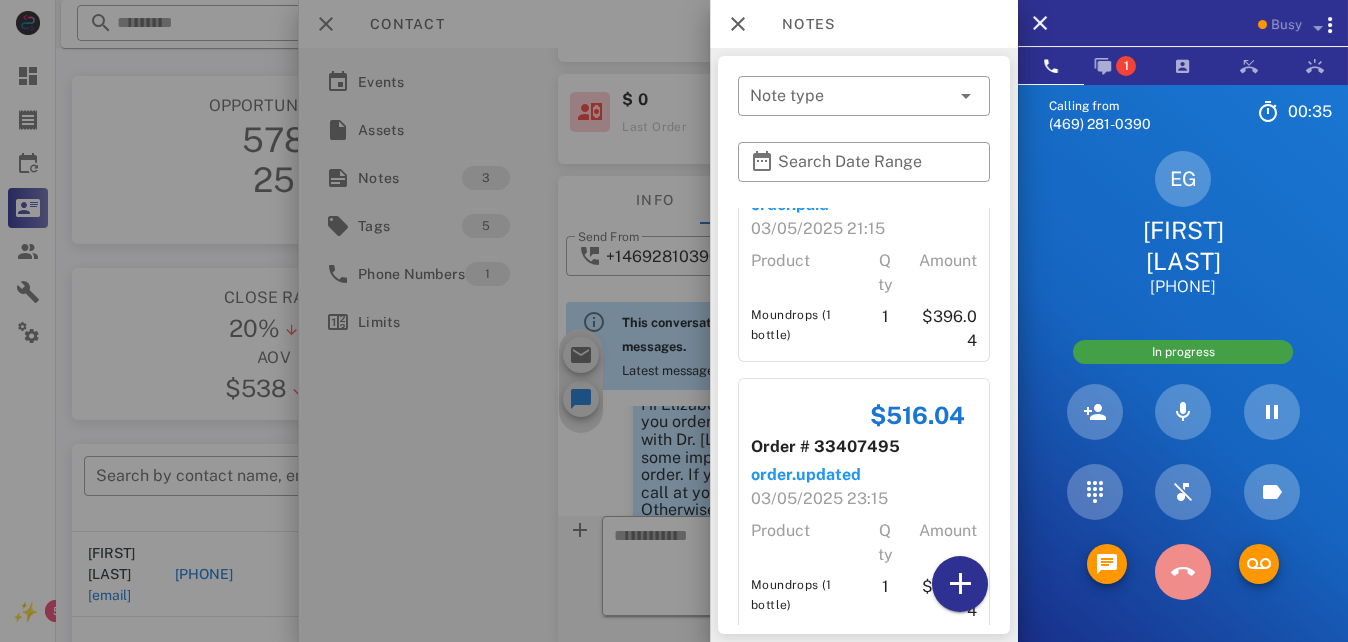 click at bounding box center (1183, 572) 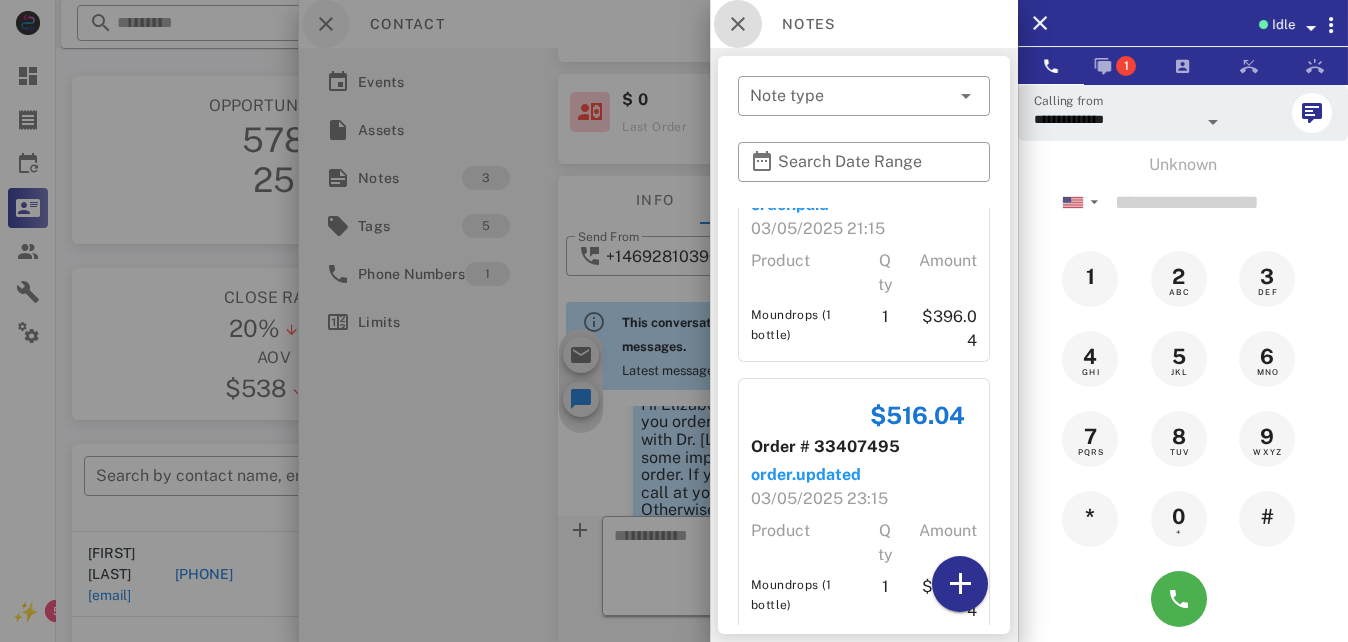 click at bounding box center (738, 24) 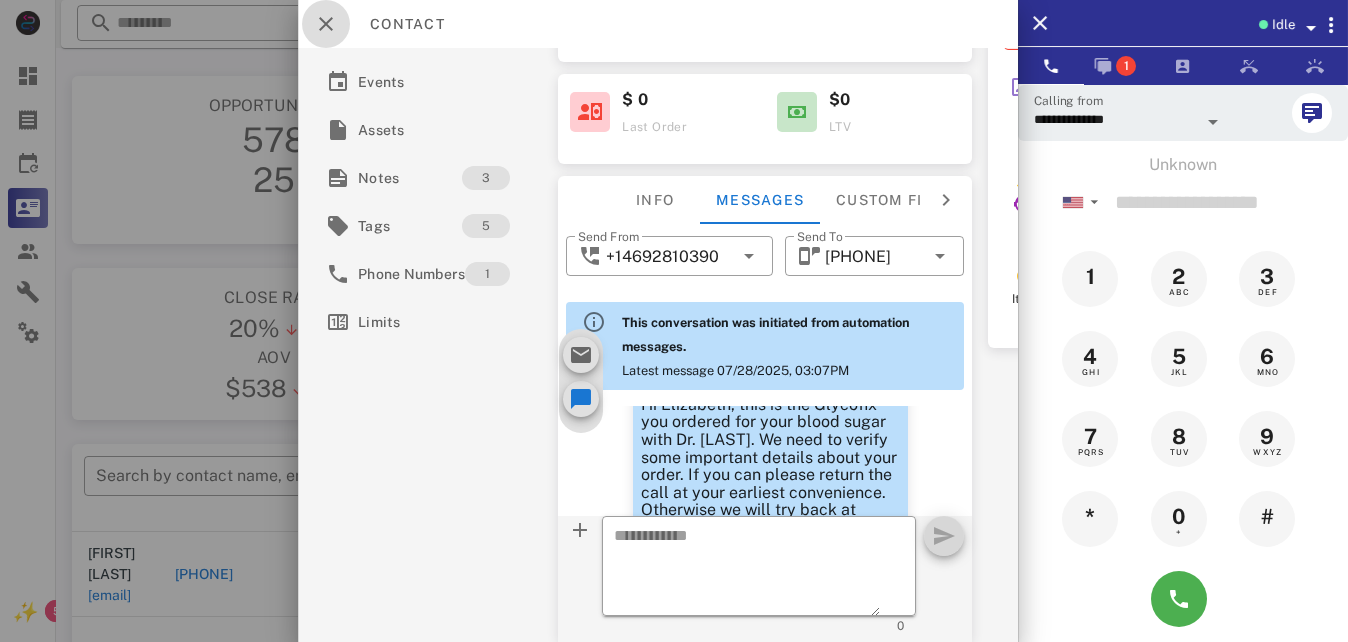 click at bounding box center (326, 24) 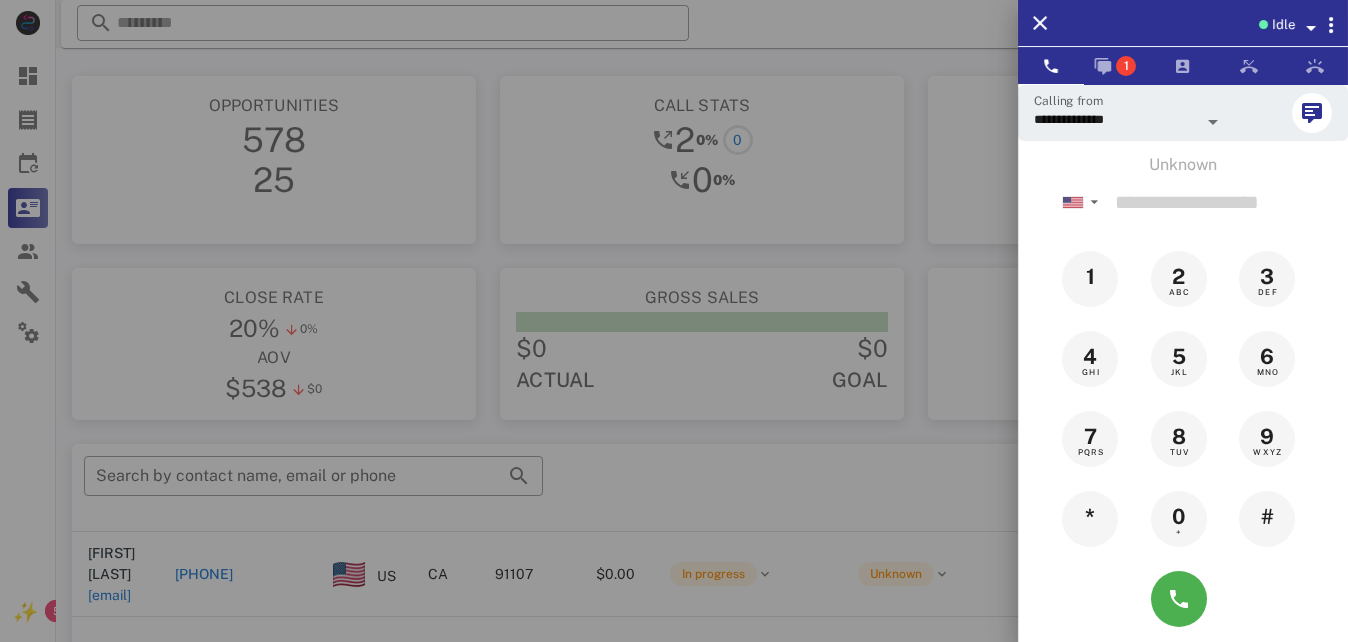 click at bounding box center (674, 321) 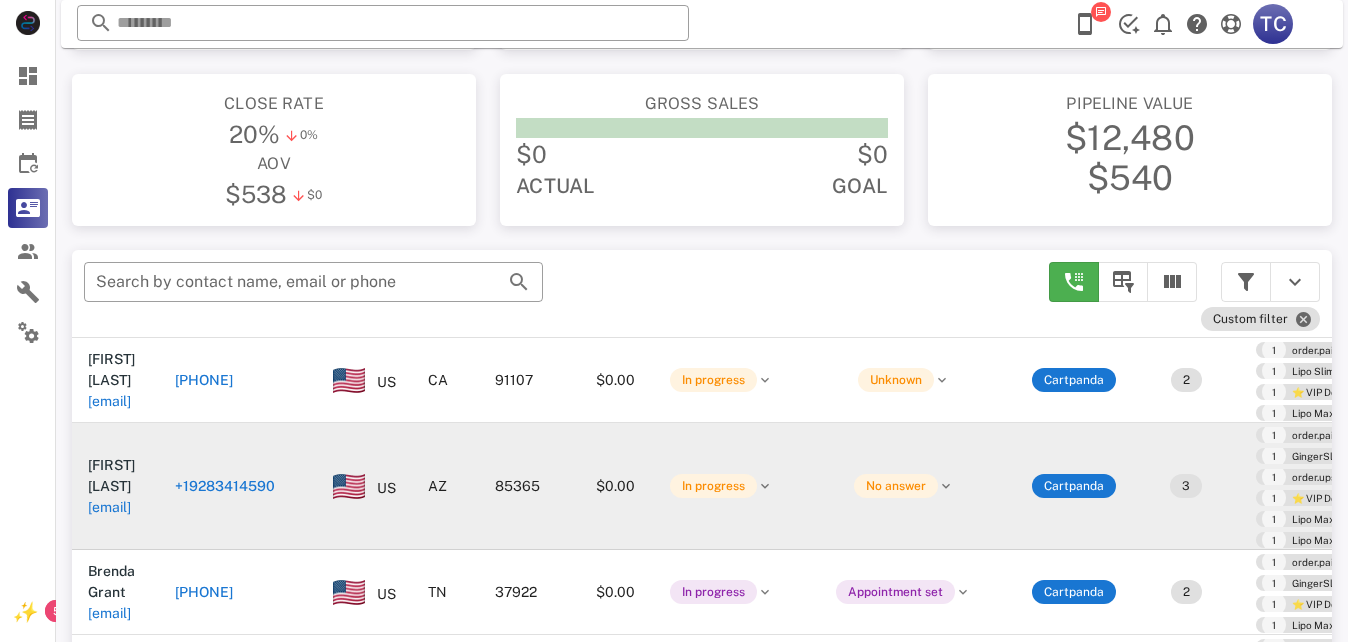 scroll, scrollTop: 200, scrollLeft: 0, axis: vertical 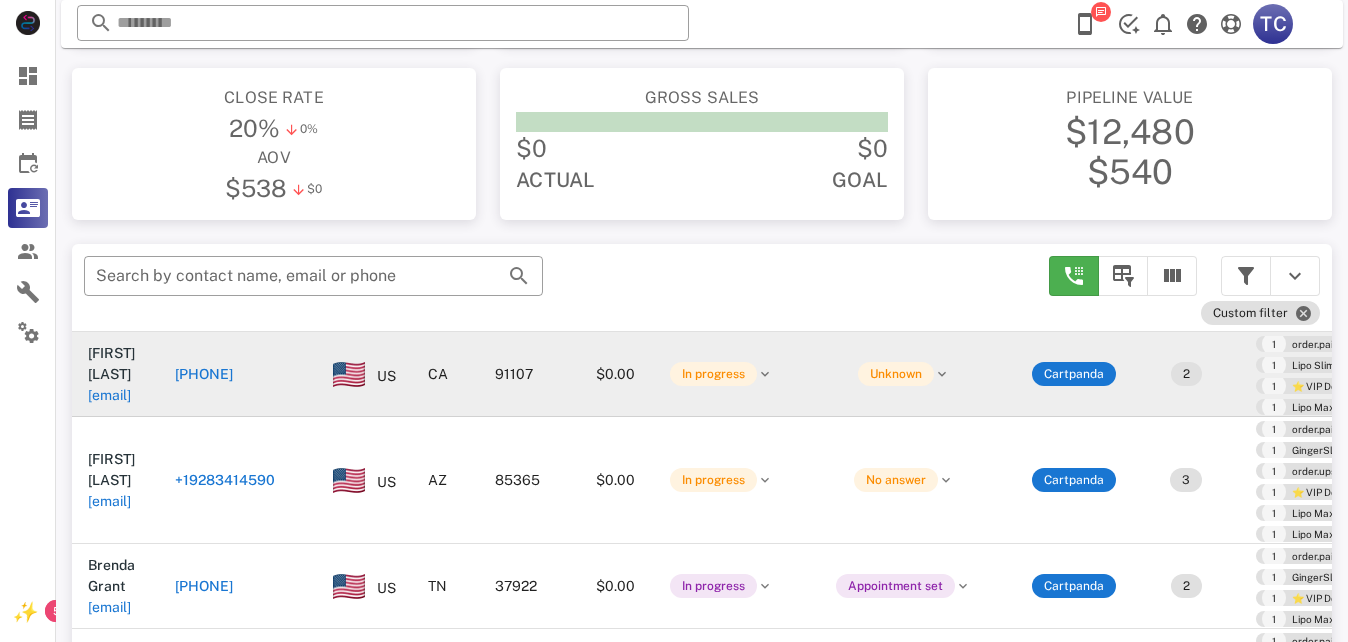 click on "[PHONE]" at bounding box center (204, 374) 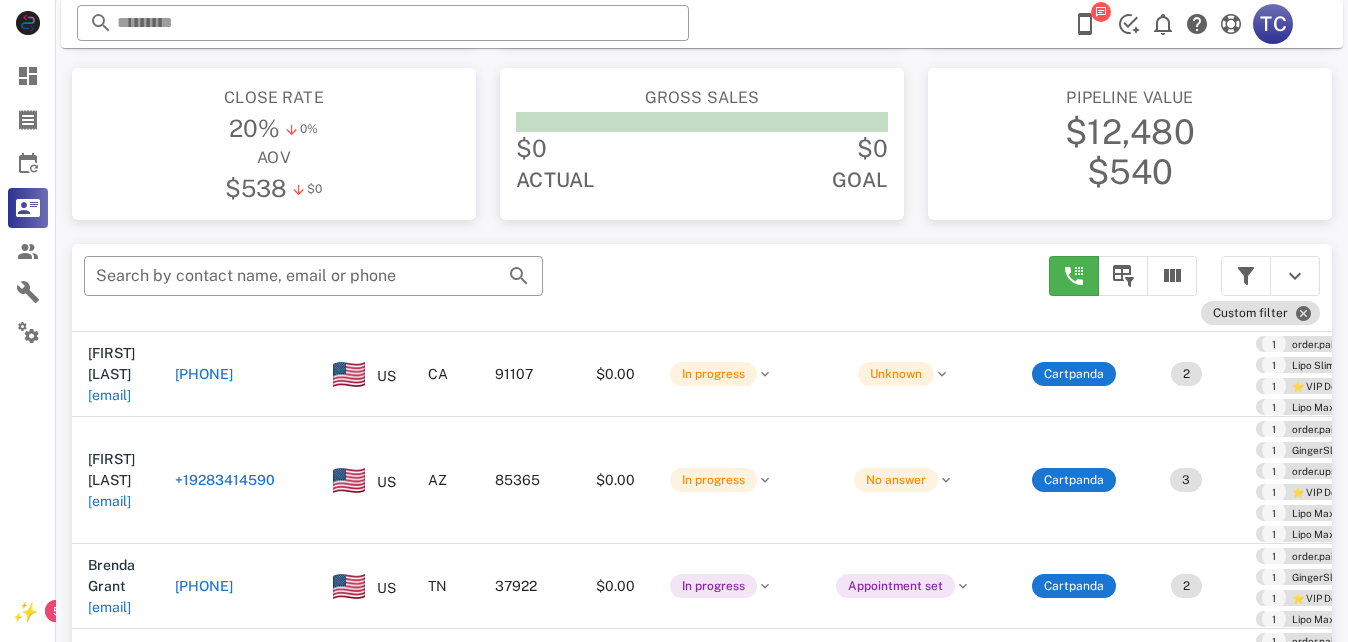 type on "**********" 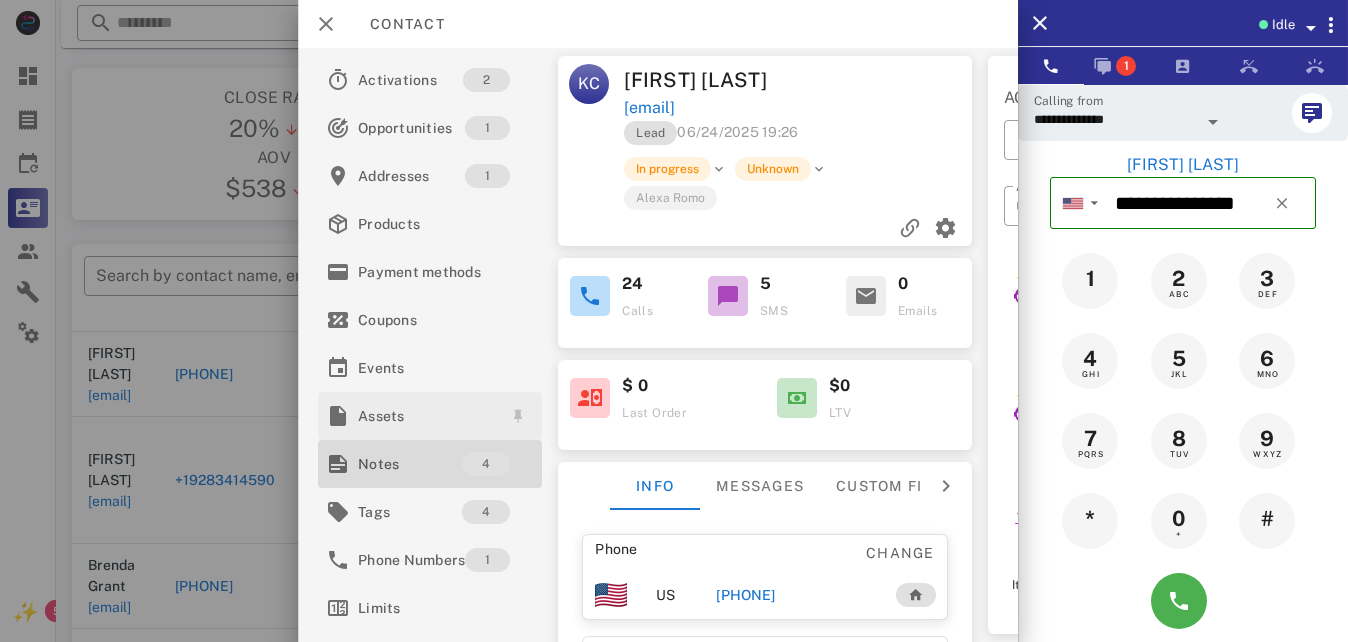 drag, startPoint x: 386, startPoint y: 455, endPoint x: 401, endPoint y: 438, distance: 22.671568 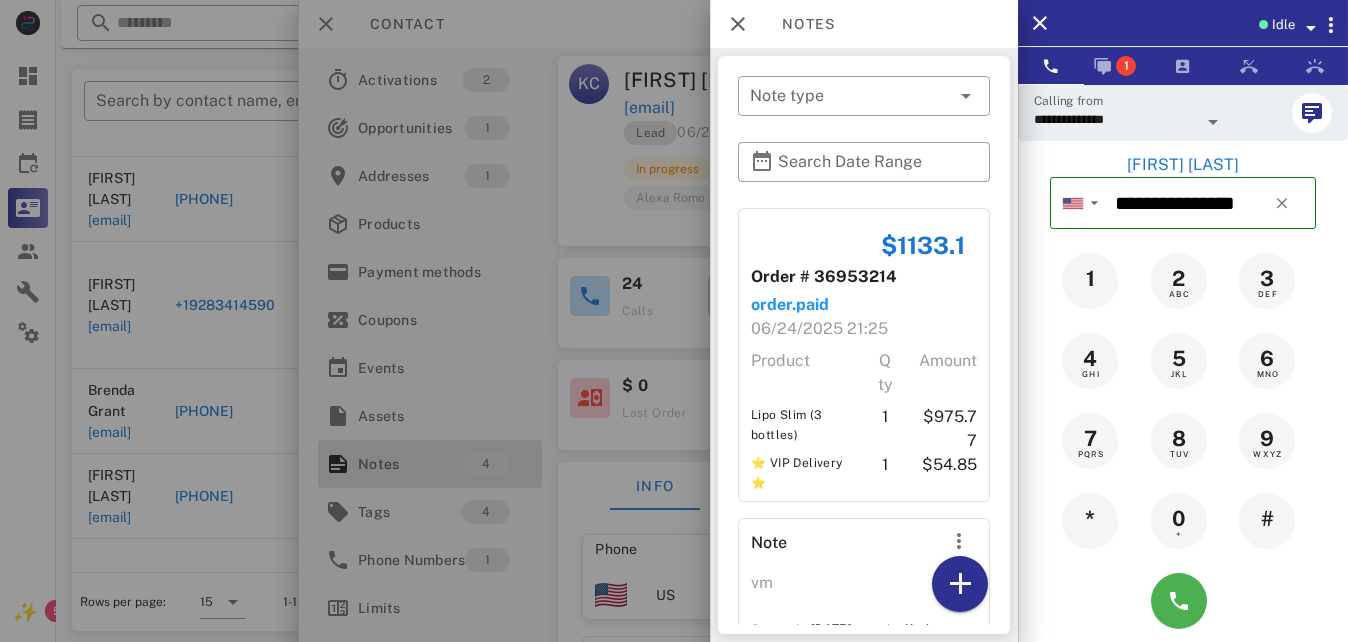 scroll, scrollTop: 380, scrollLeft: 0, axis: vertical 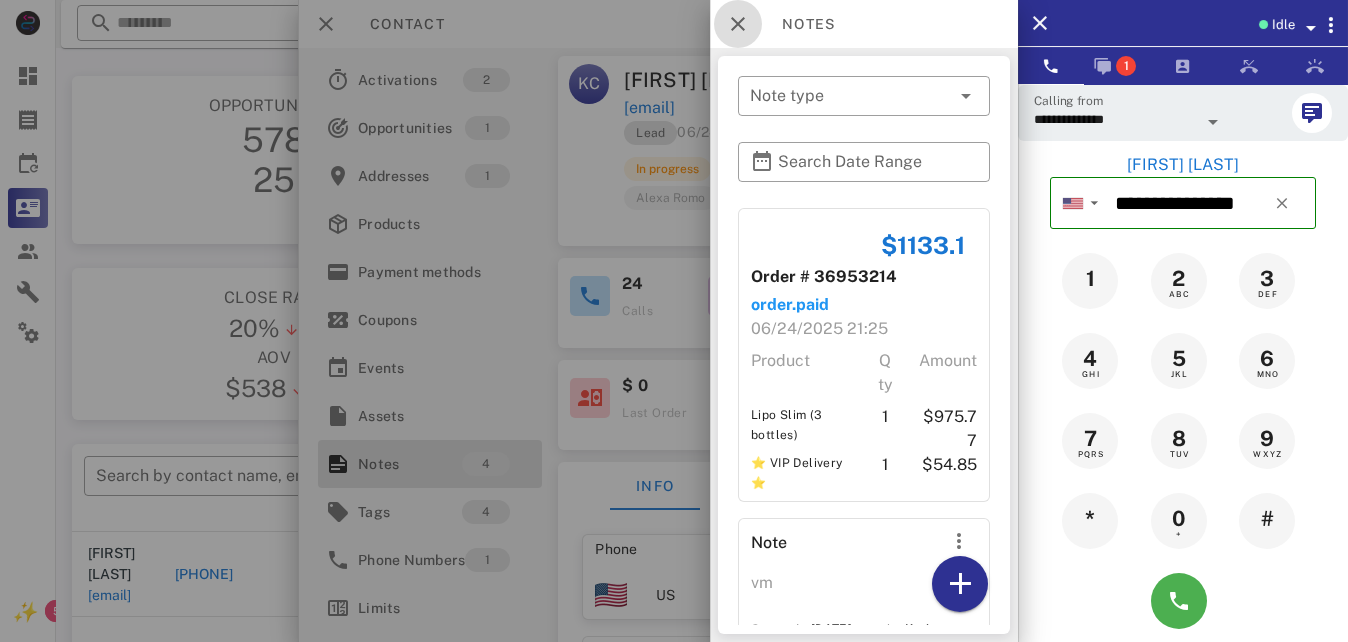 click at bounding box center [738, 24] 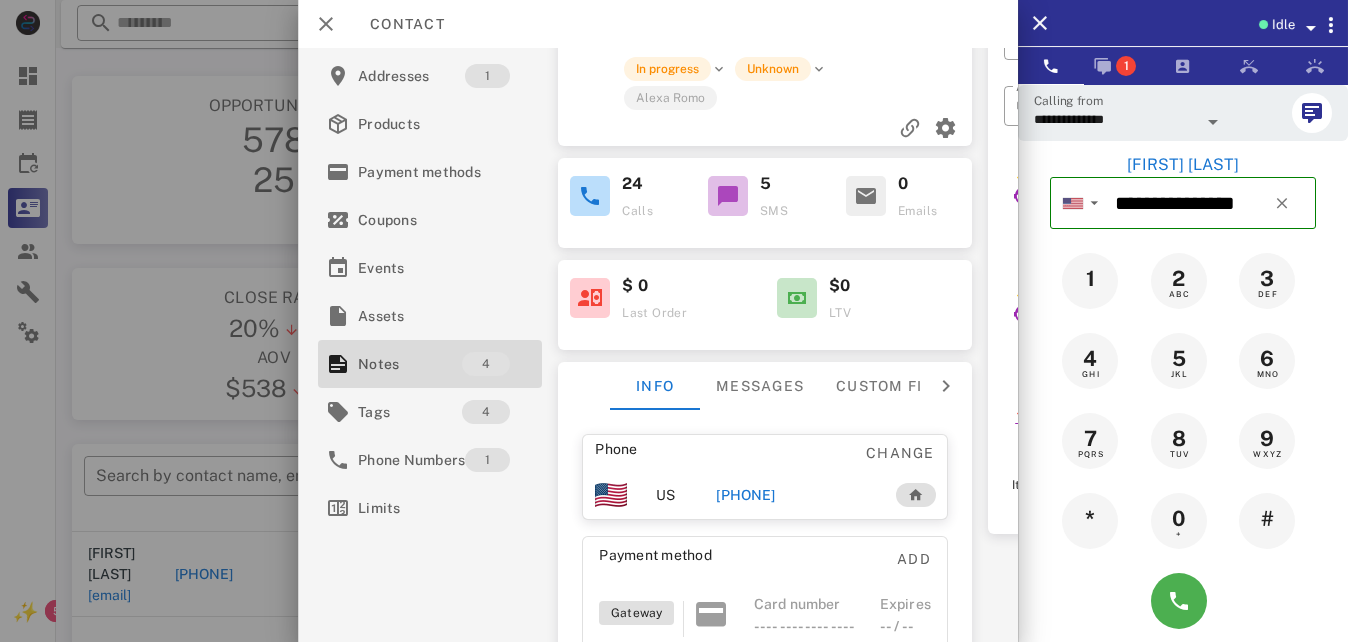 scroll, scrollTop: 300, scrollLeft: 0, axis: vertical 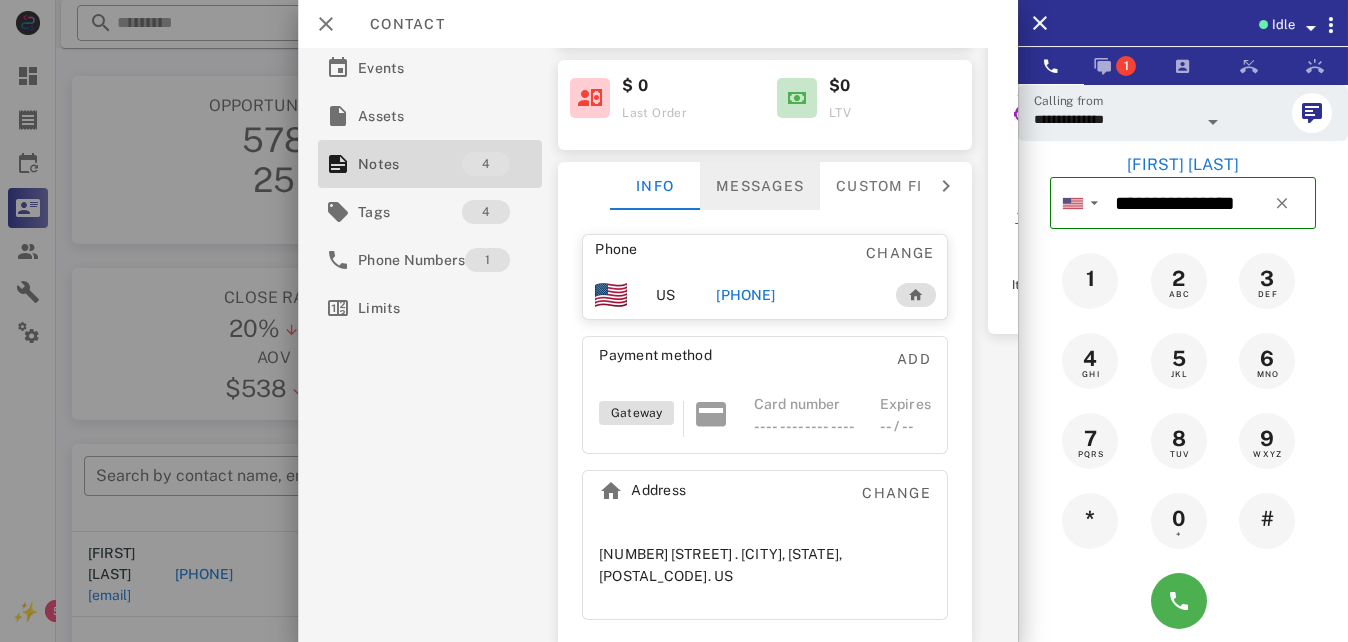 click on "Messages" at bounding box center (761, 186) 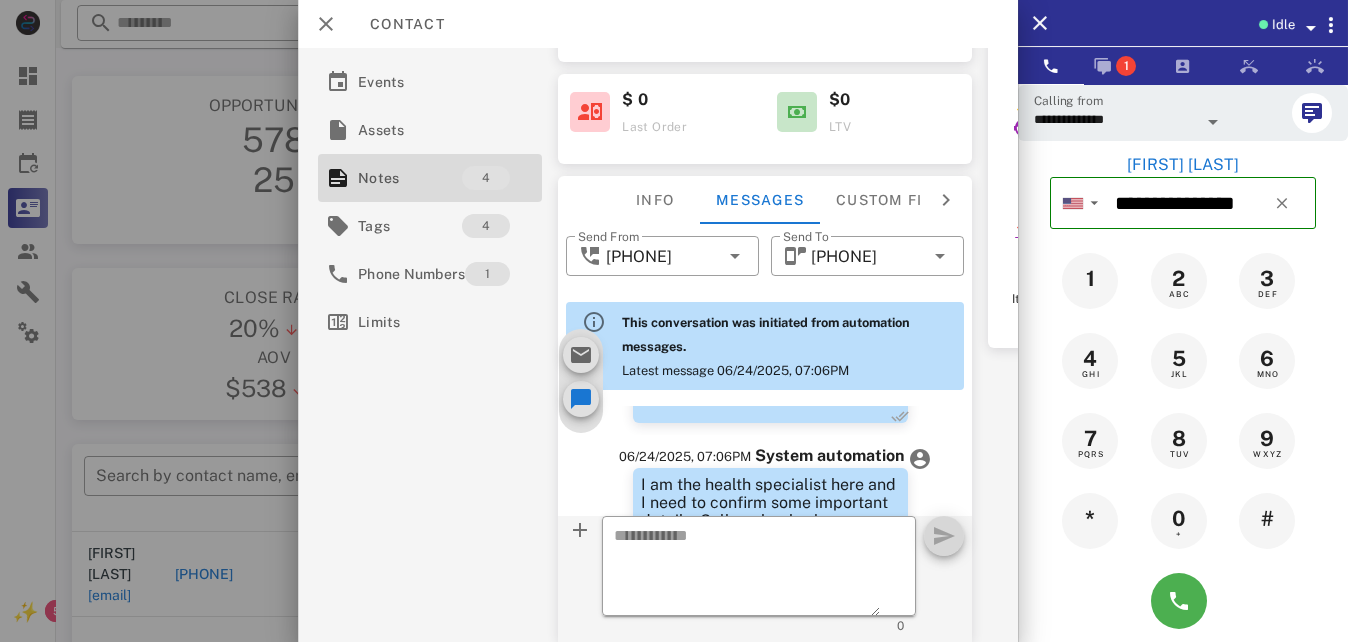 scroll, scrollTop: 723, scrollLeft: 0, axis: vertical 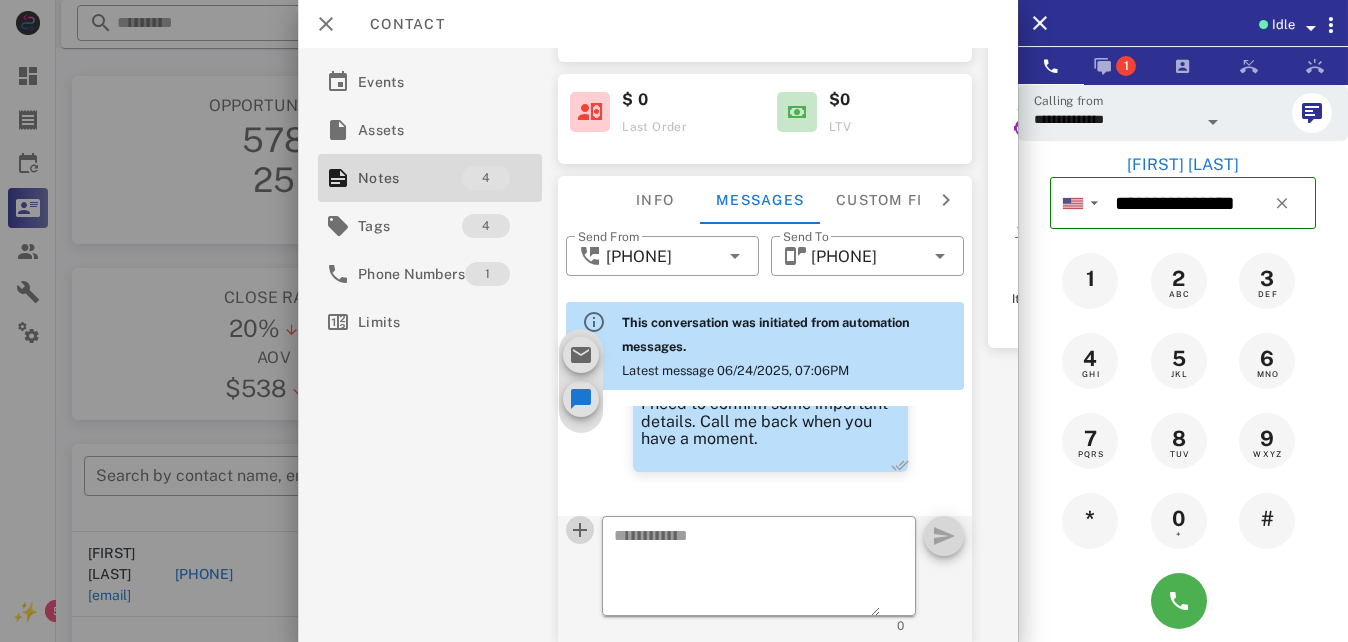 click at bounding box center [581, 530] 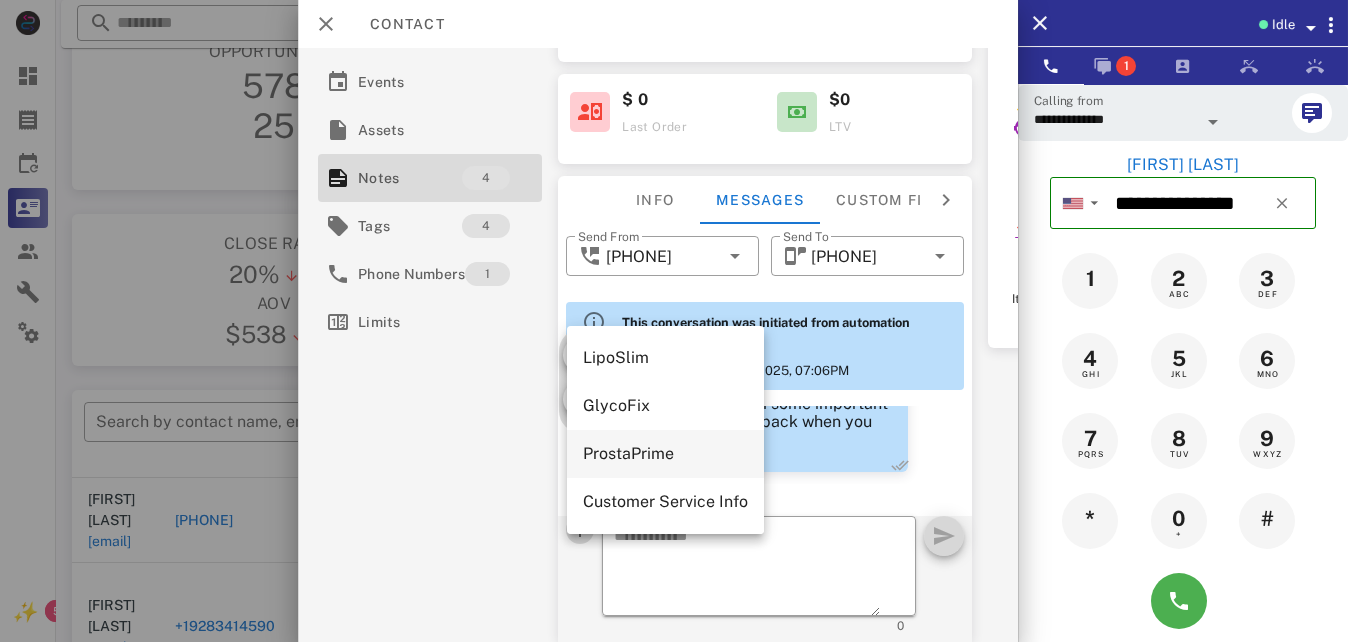 scroll, scrollTop: 100, scrollLeft: 0, axis: vertical 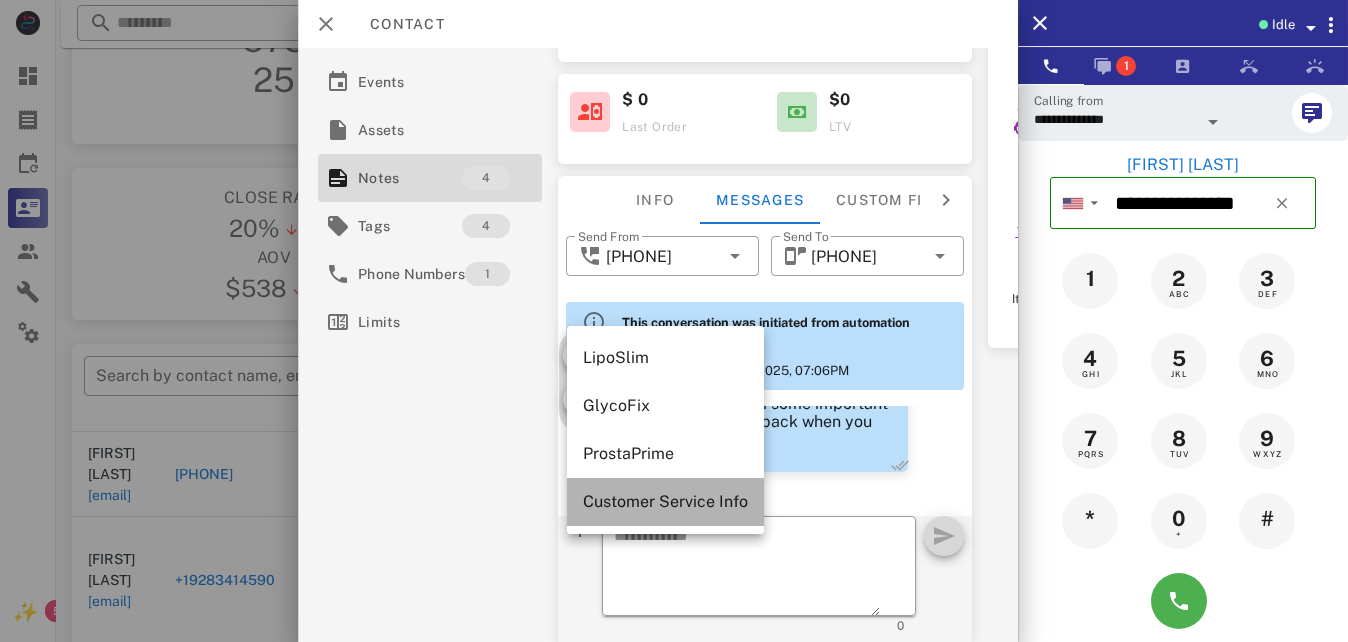 click on "Customer Service Info" at bounding box center [665, 501] 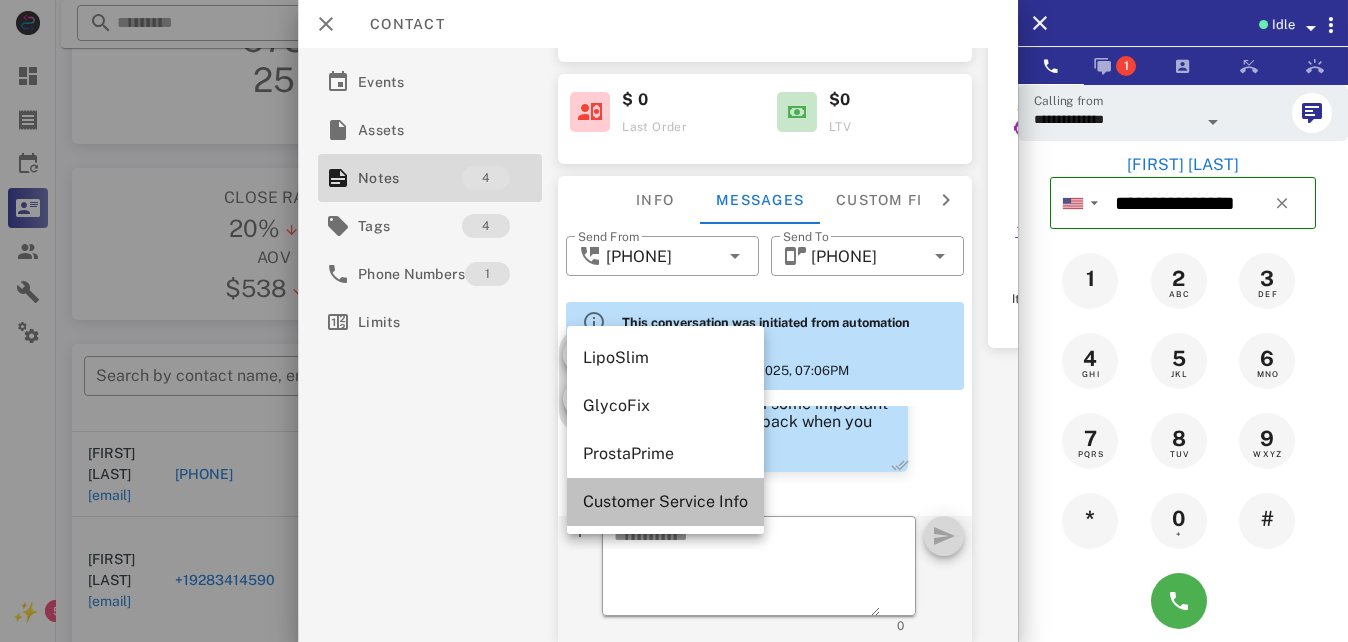 type on "**********" 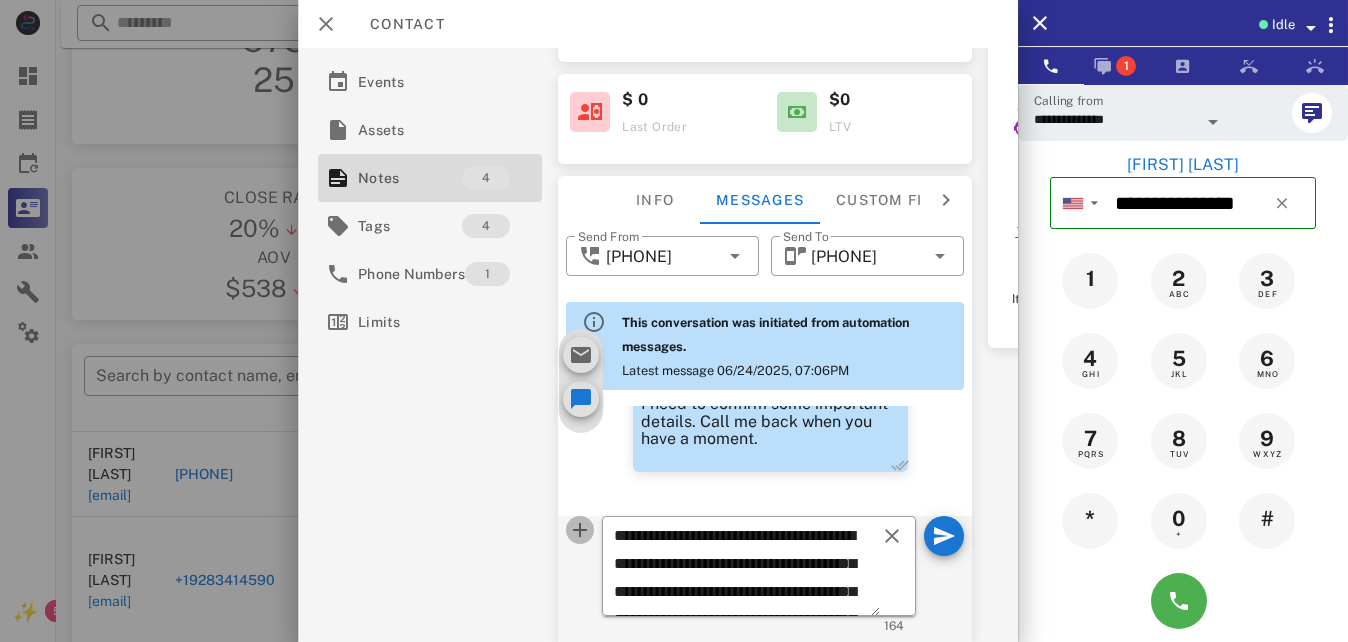 click at bounding box center [581, 530] 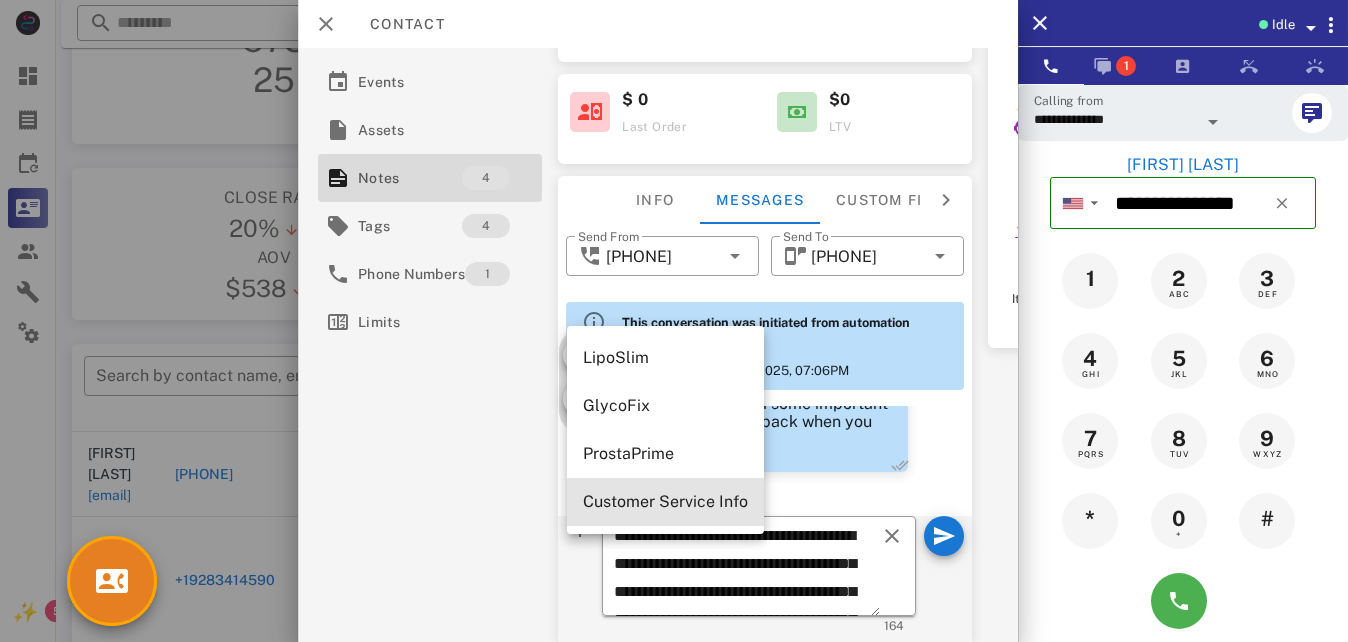 click on "Activations  2  Opportunities  1  Addresses  1  Products Payment methods Coupons Events Assets Notes  4  Tags  4  Phone Numbers  1  Limits KC Karlene Cunningham  kkrcu27@gmail.com   Lead   06/24/2025 19:26   In progress   Unknown   Alexa Romo  24 Calls 5 SMS 0 Emails $ 0 Last Order $0 LTV  Info   Messages   Custom fields   Phone   Change   US   +18185214351   Payment method   Add  Gateway  Card number  ---- ---- ---- ----  Expires  -- / --  Address   Change   2889 San Pasqual Street .
Pasadena, CA, 91107.
US   ​ Send From +12138165267 ​ Send To +18185214351  This conversation was initiated from automation messages.  Latest message 06/24/2025, 07:06PM 06/24/2025, 07:06PM System automation  Hi  Karlene, This is the Lipo Slim (3 Bottles) for your weightloss with Dr. Prescott. We need to verify some important details about your order. If you can please return the call at your earliest convenience. Otherwise we will try back at another time. The phone number is 833-851-5180. Thank you have a great day.  15" at bounding box center [658, 345] 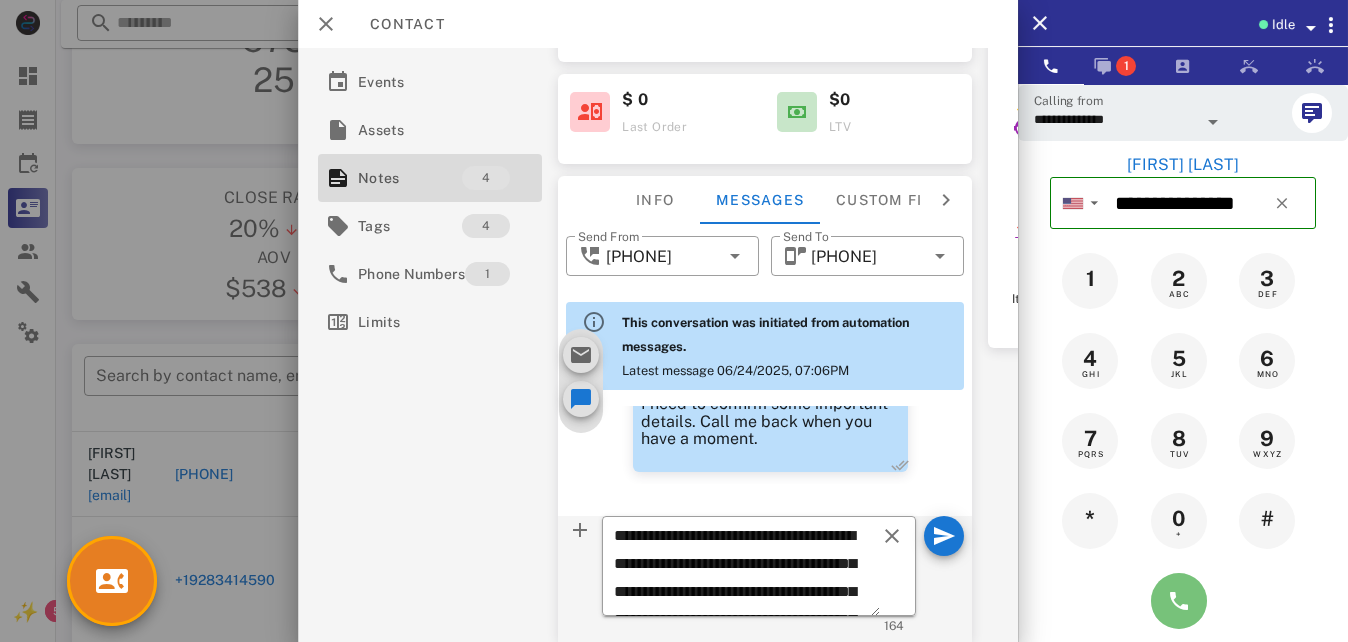 click at bounding box center (1179, 601) 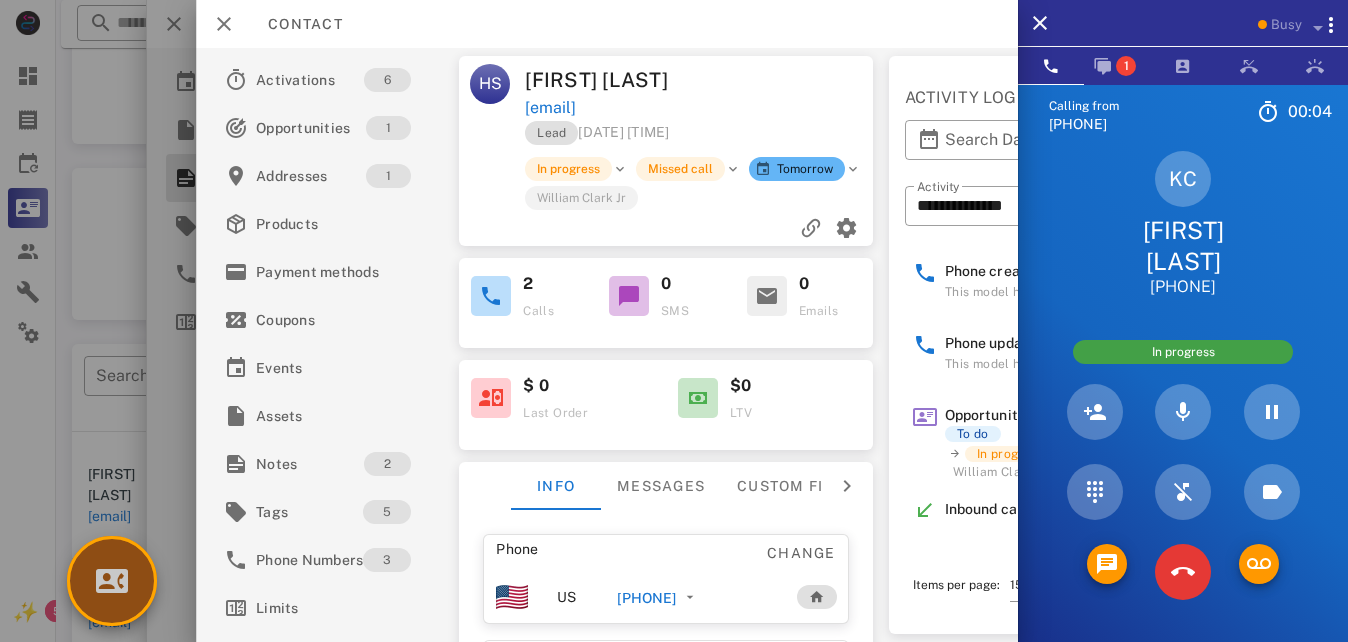 click at bounding box center [112, 581] 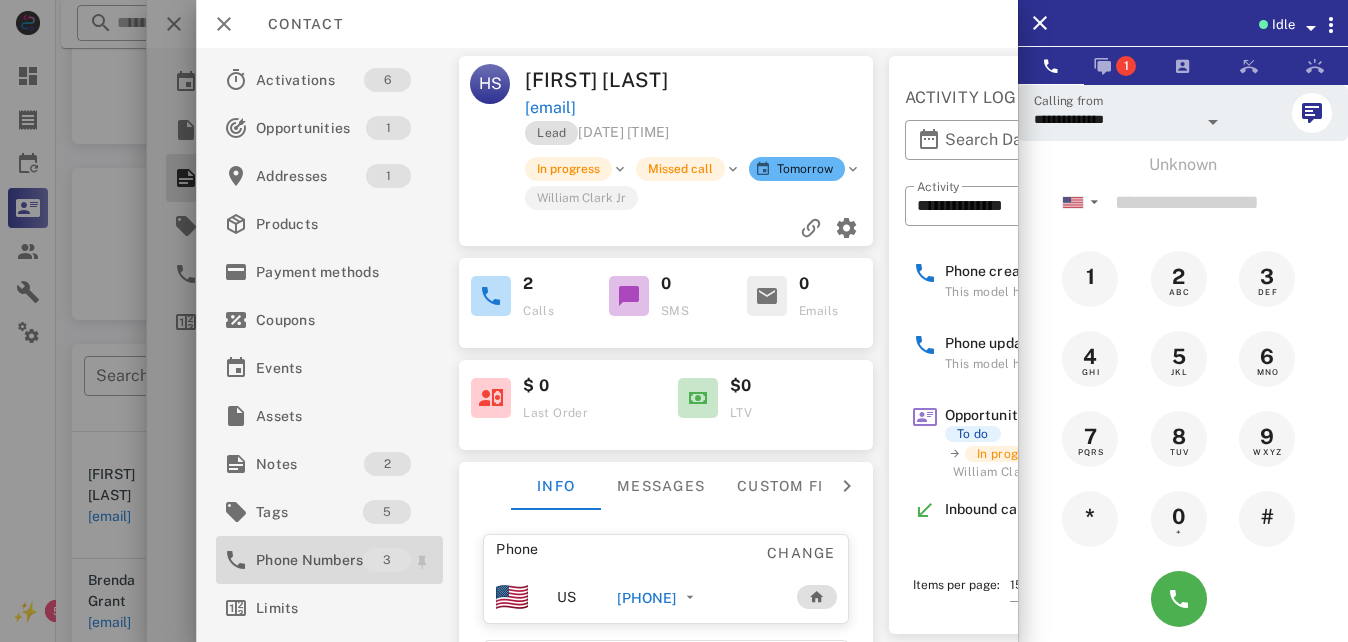 click on "Phone Numbers" at bounding box center [309, 560] 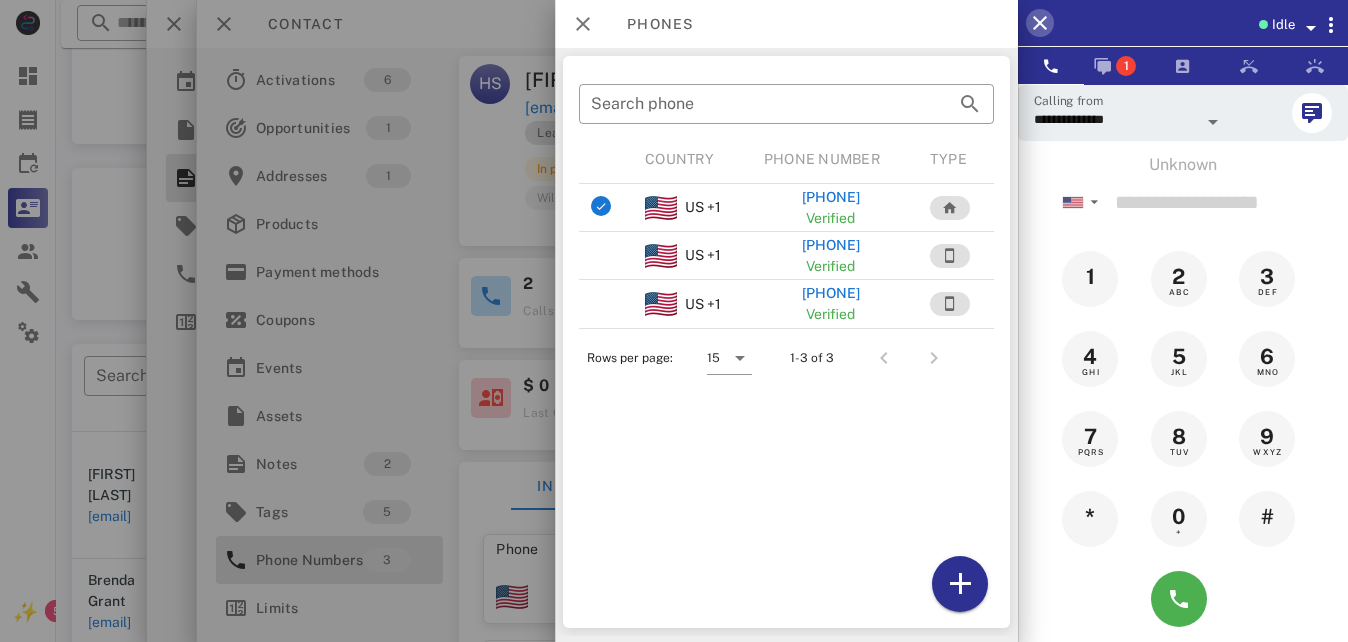 click at bounding box center (1040, 23) 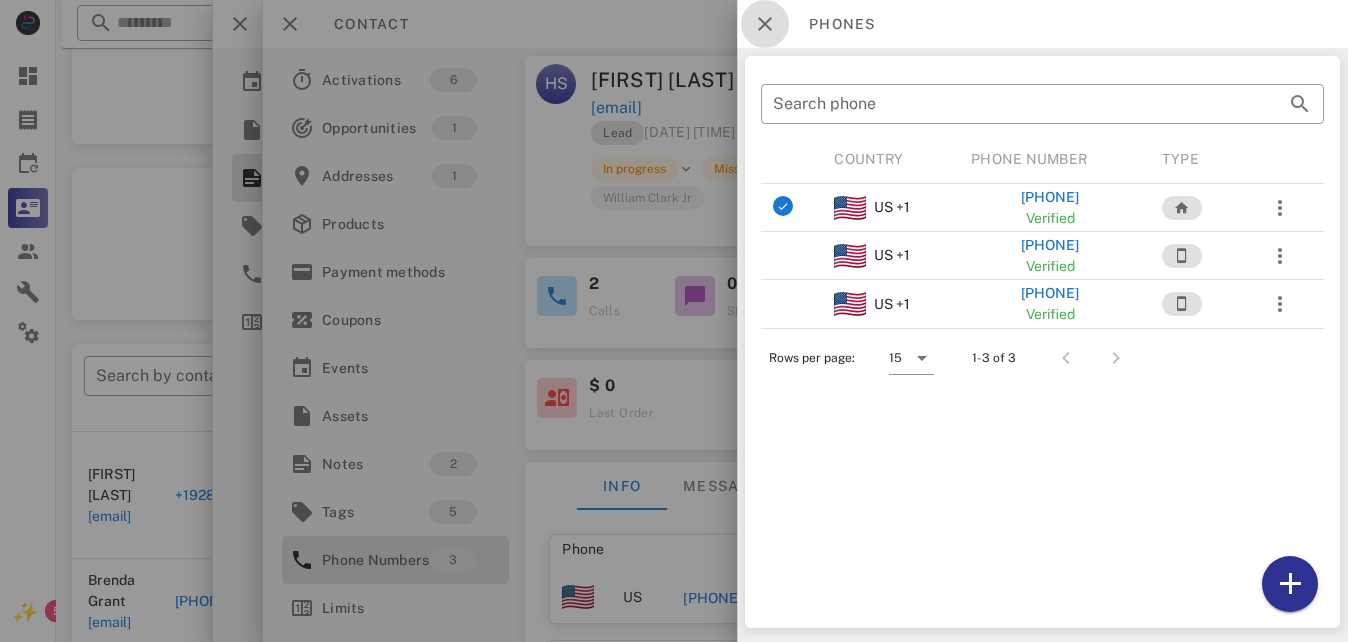 click at bounding box center [765, 24] 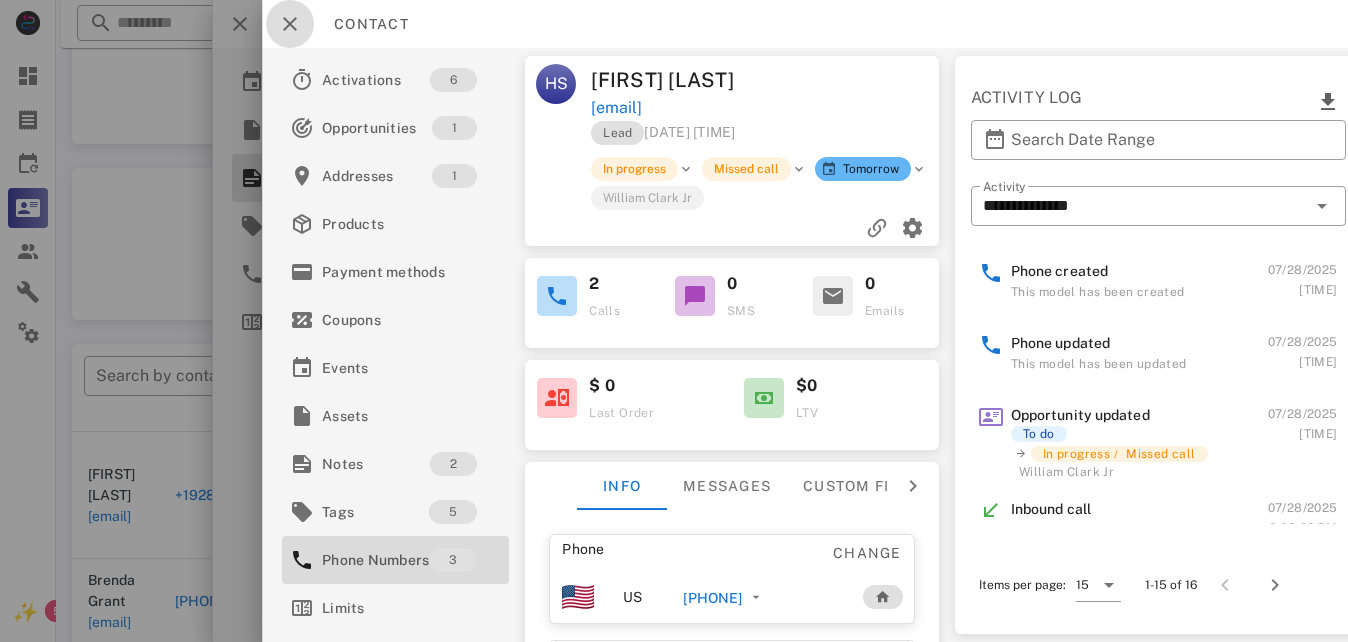click at bounding box center (290, 24) 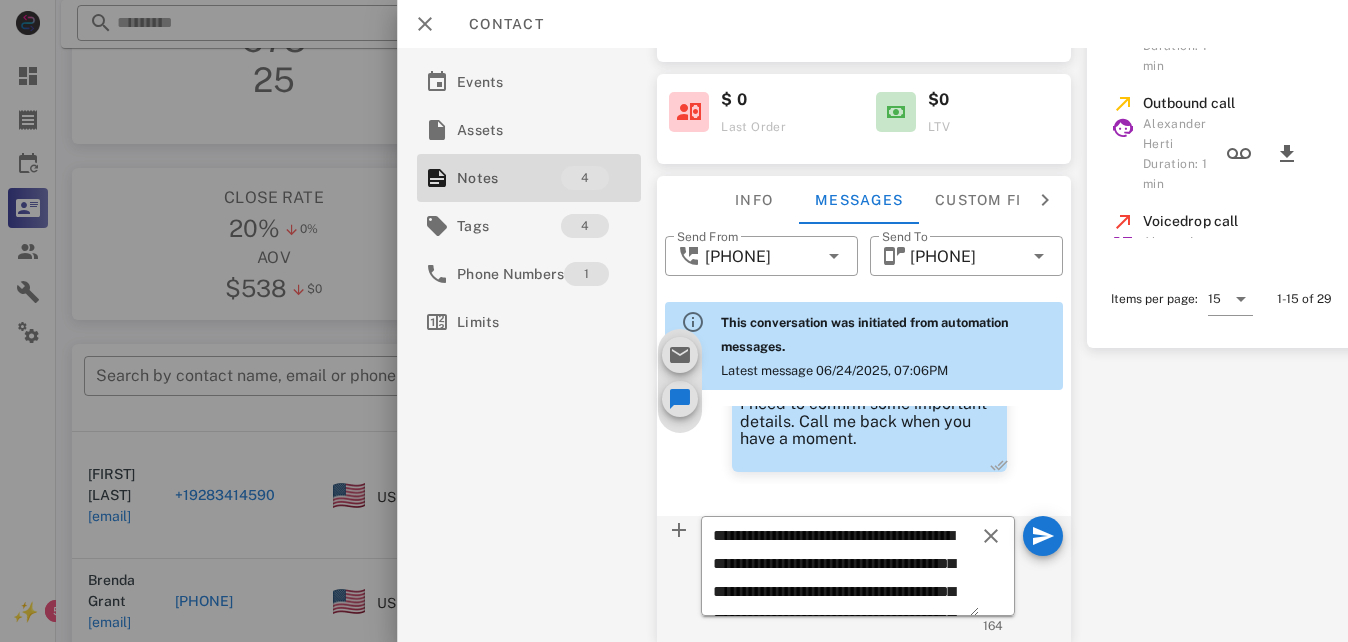 scroll, scrollTop: 0, scrollLeft: 0, axis: both 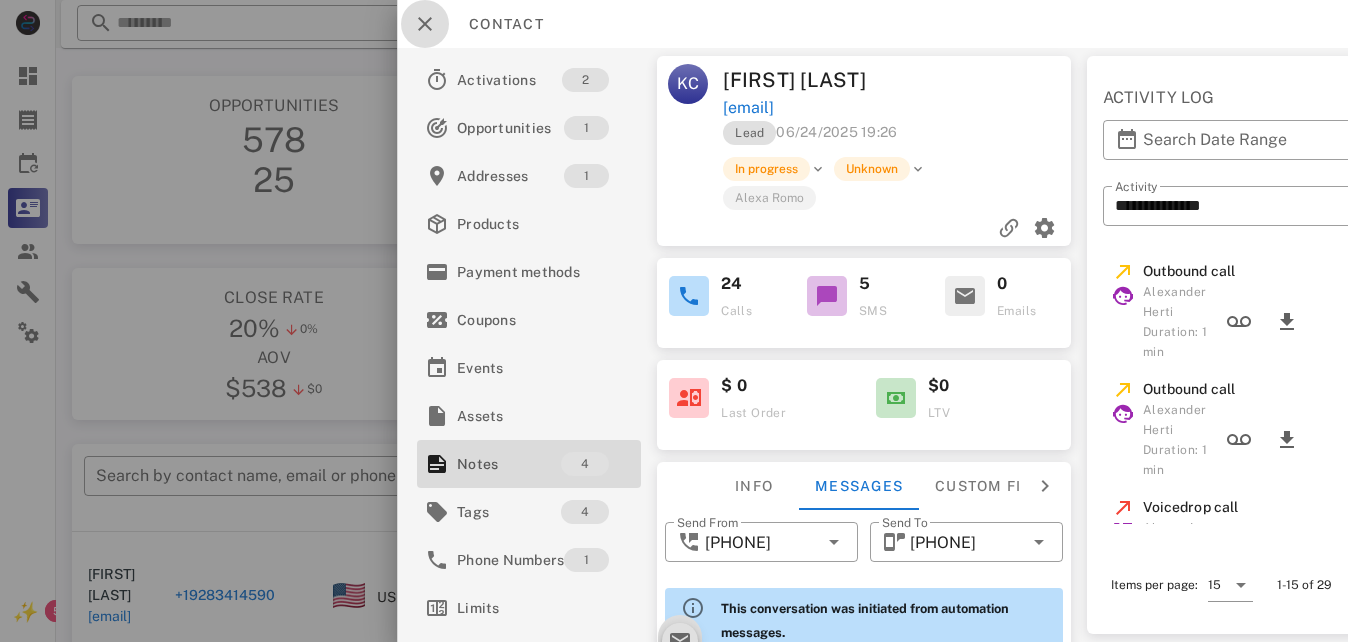click at bounding box center [425, 24] 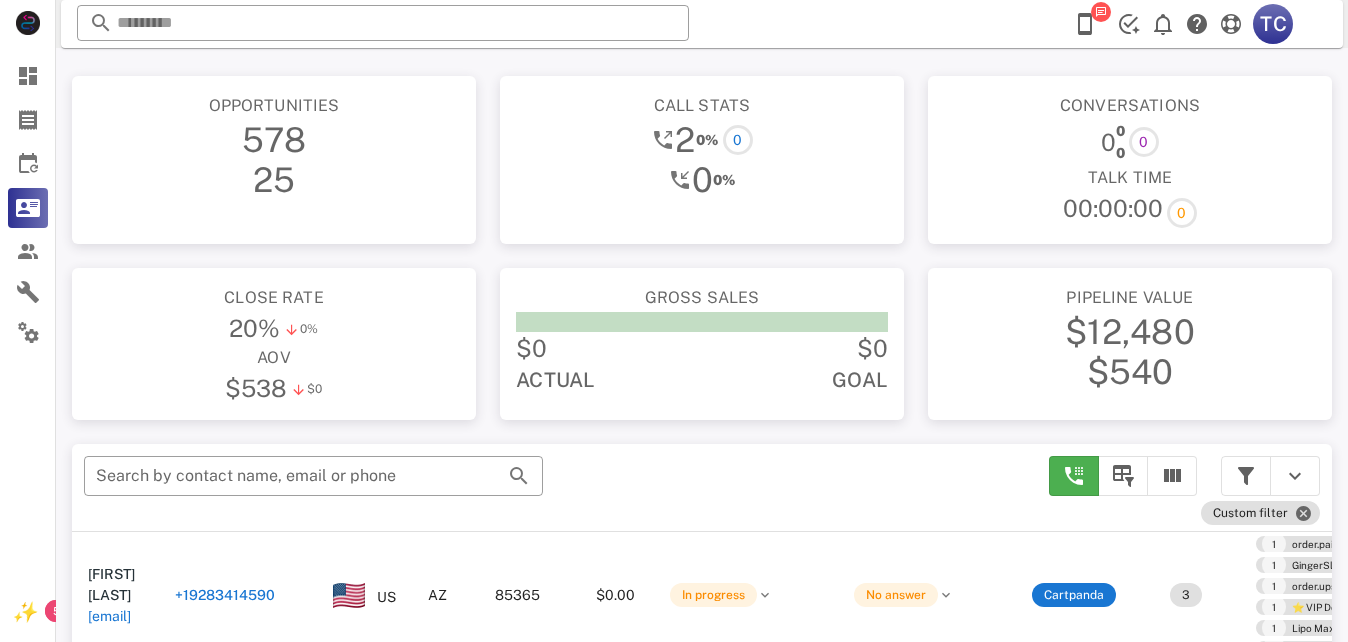 click at bounding box center (1101, 12) 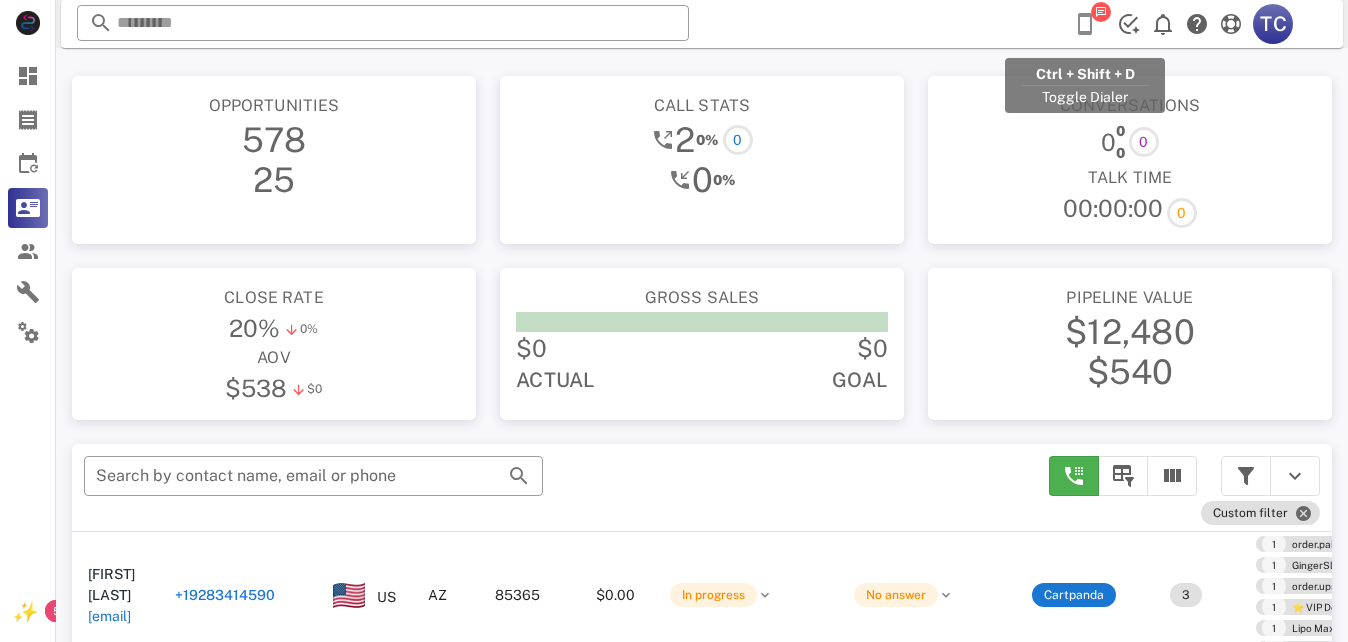 click at bounding box center (1085, 24) 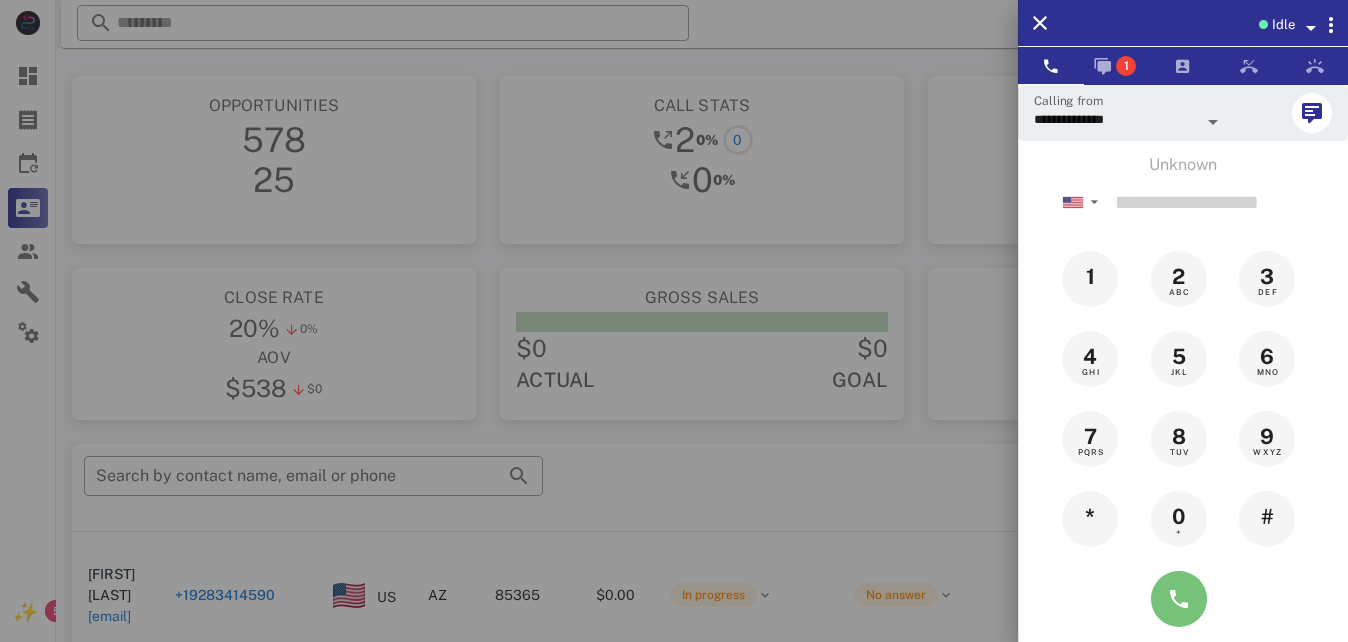 click at bounding box center [1179, 599] 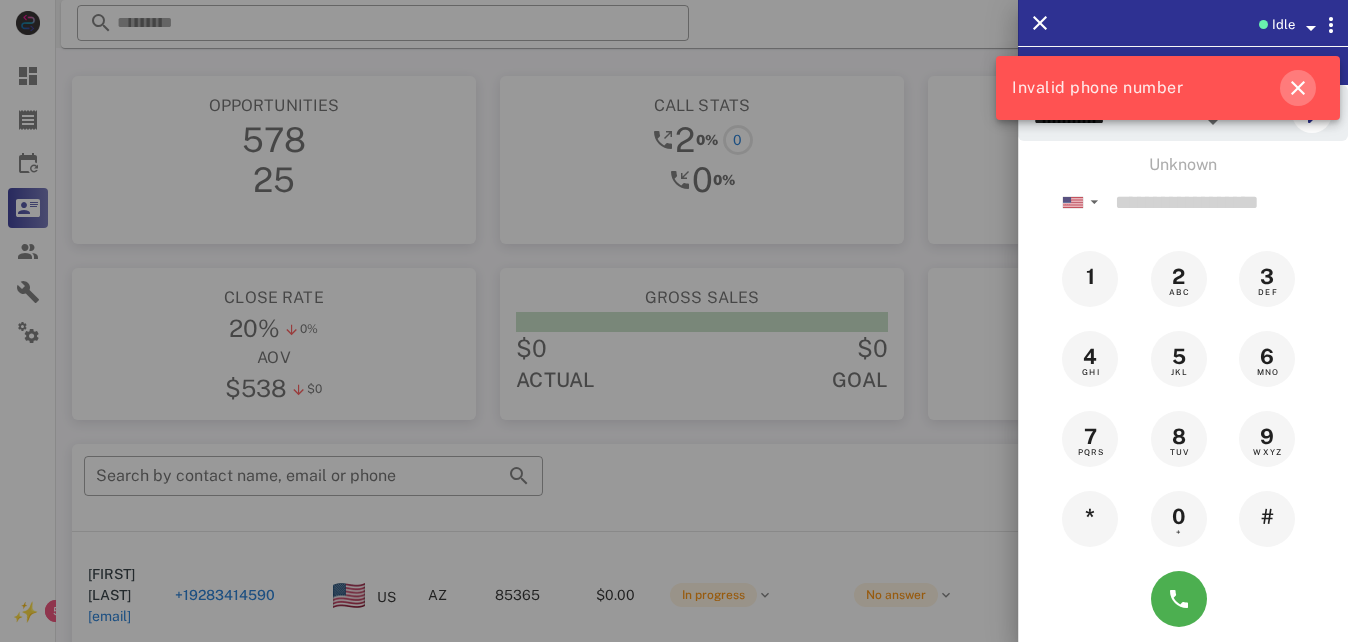 click at bounding box center (1298, 88) 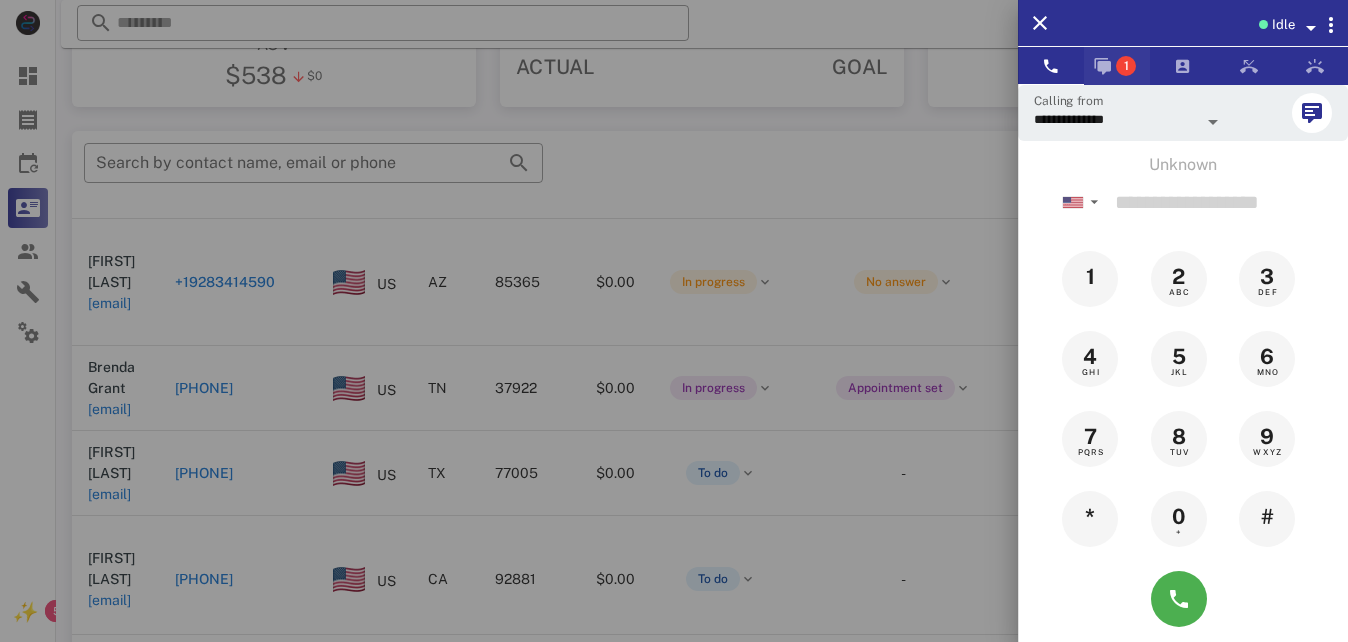 scroll, scrollTop: 380, scrollLeft: 0, axis: vertical 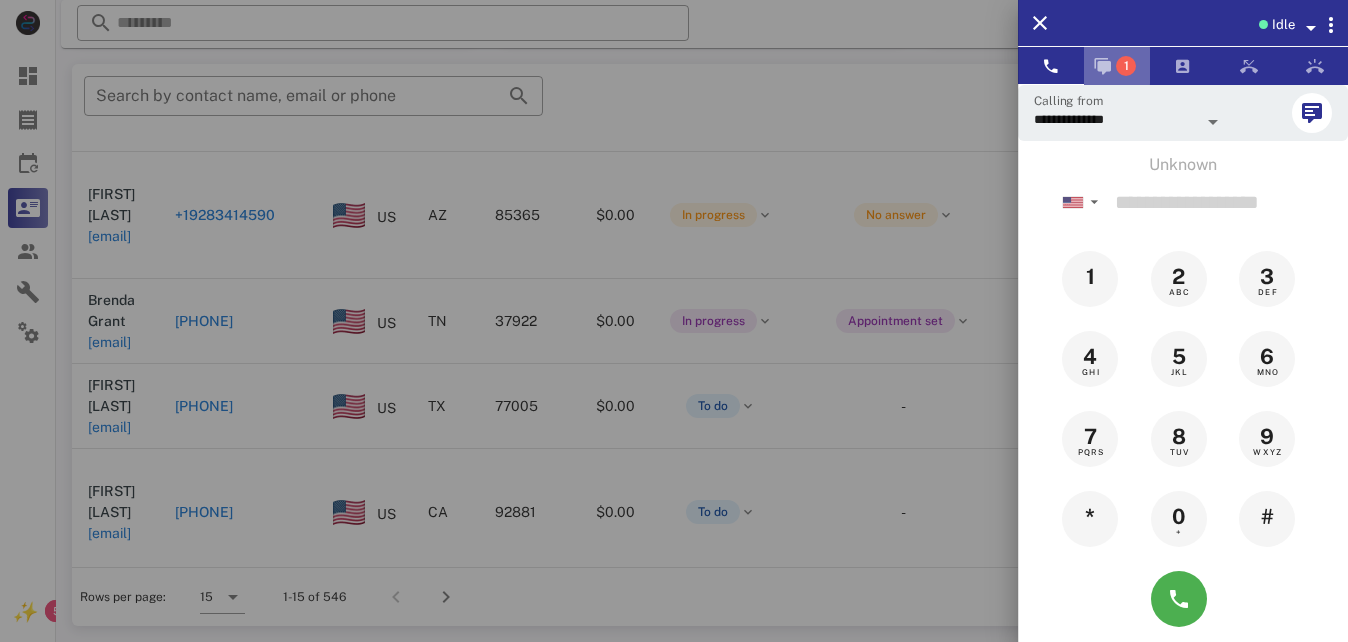 click on "1" at bounding box center [1117, 66] 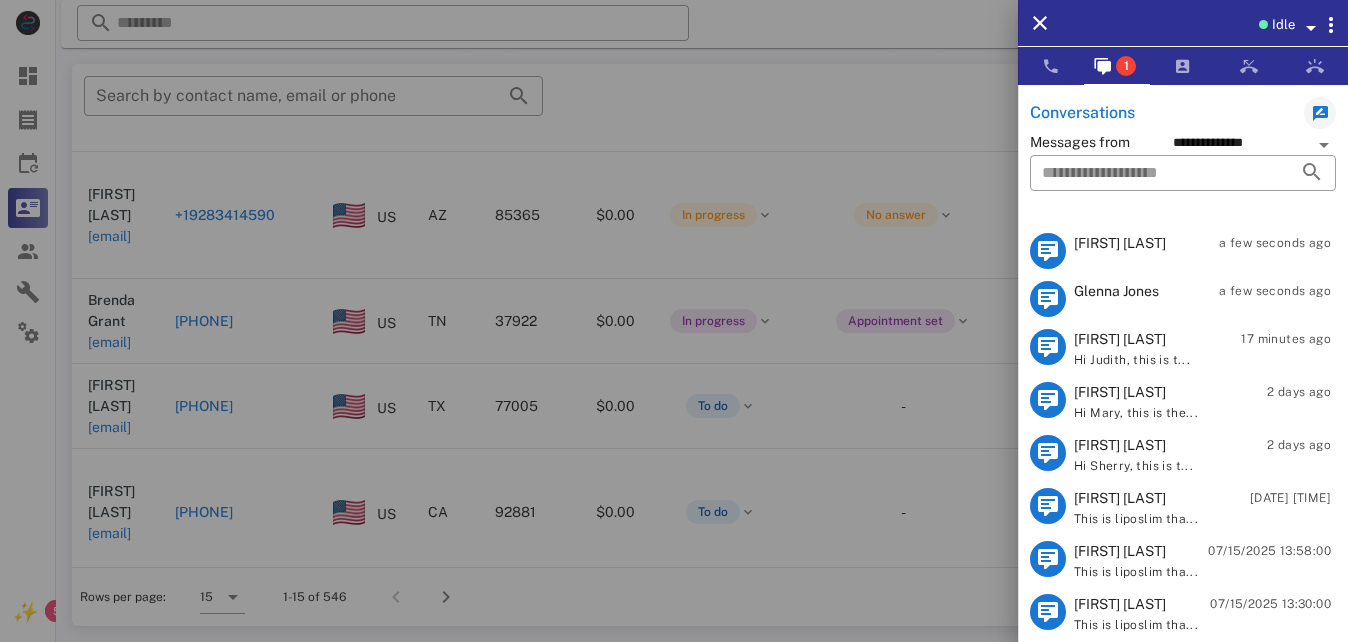 scroll, scrollTop: 0, scrollLeft: 0, axis: both 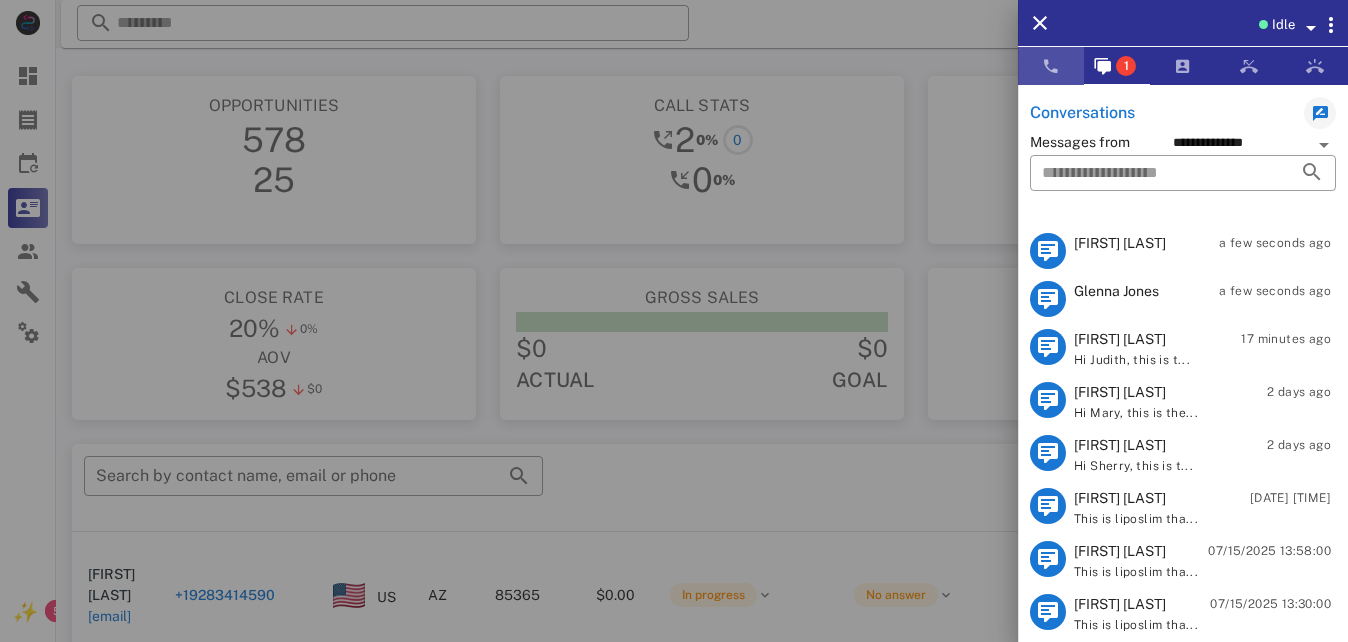click at bounding box center [1051, 66] 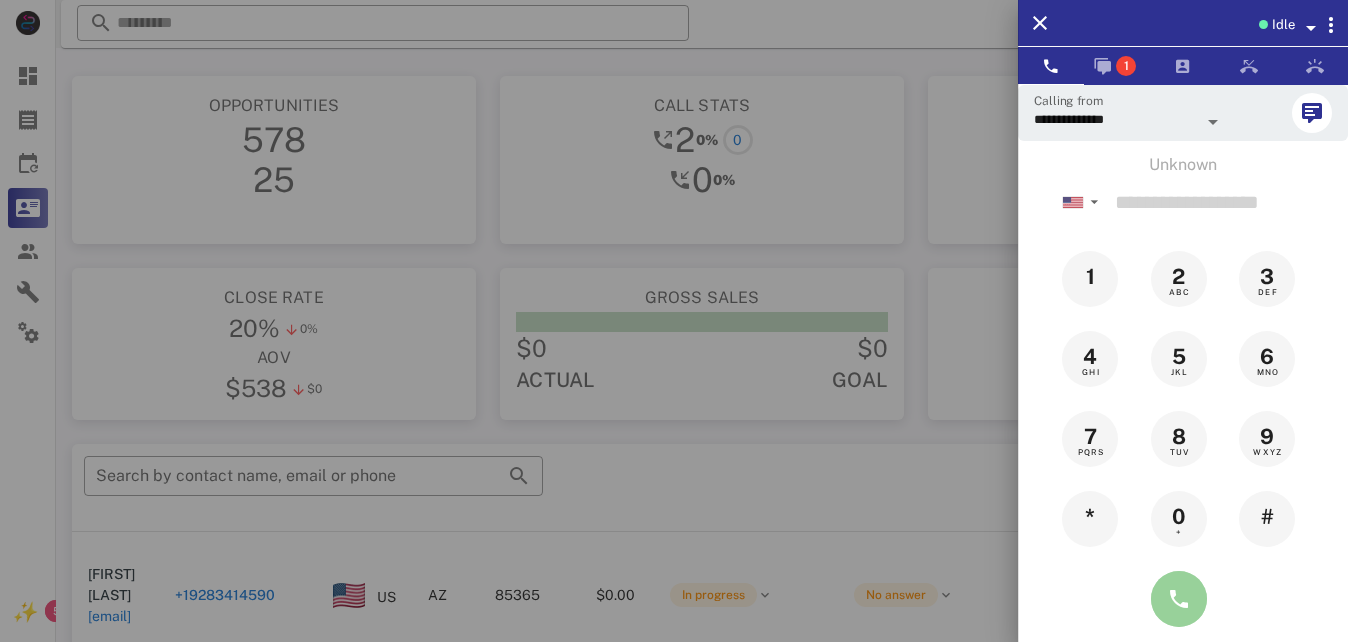 click at bounding box center [1179, 599] 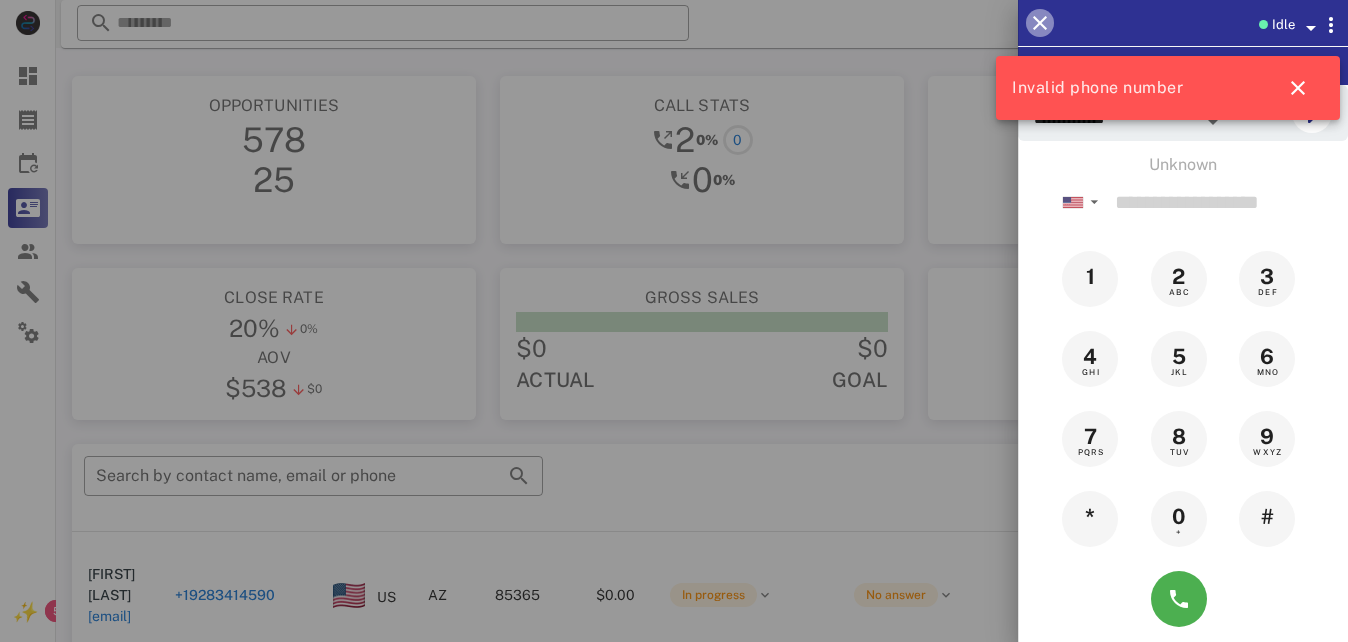 click at bounding box center (1040, 23) 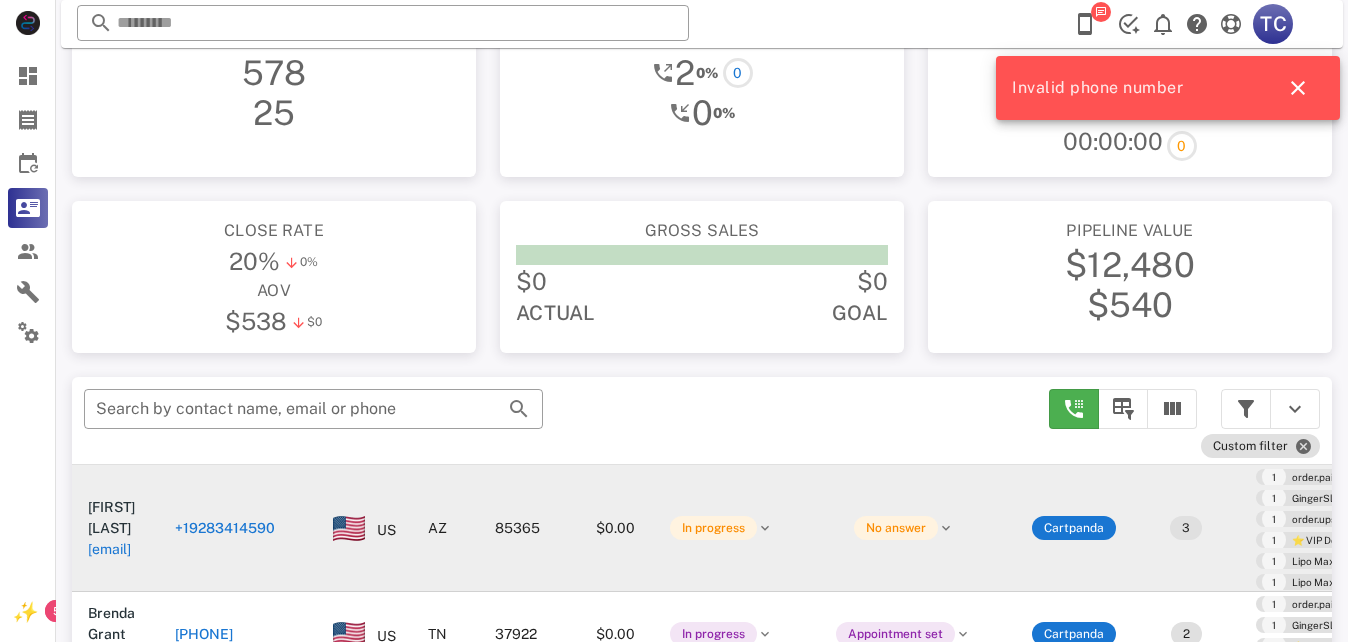 scroll, scrollTop: 380, scrollLeft: 0, axis: vertical 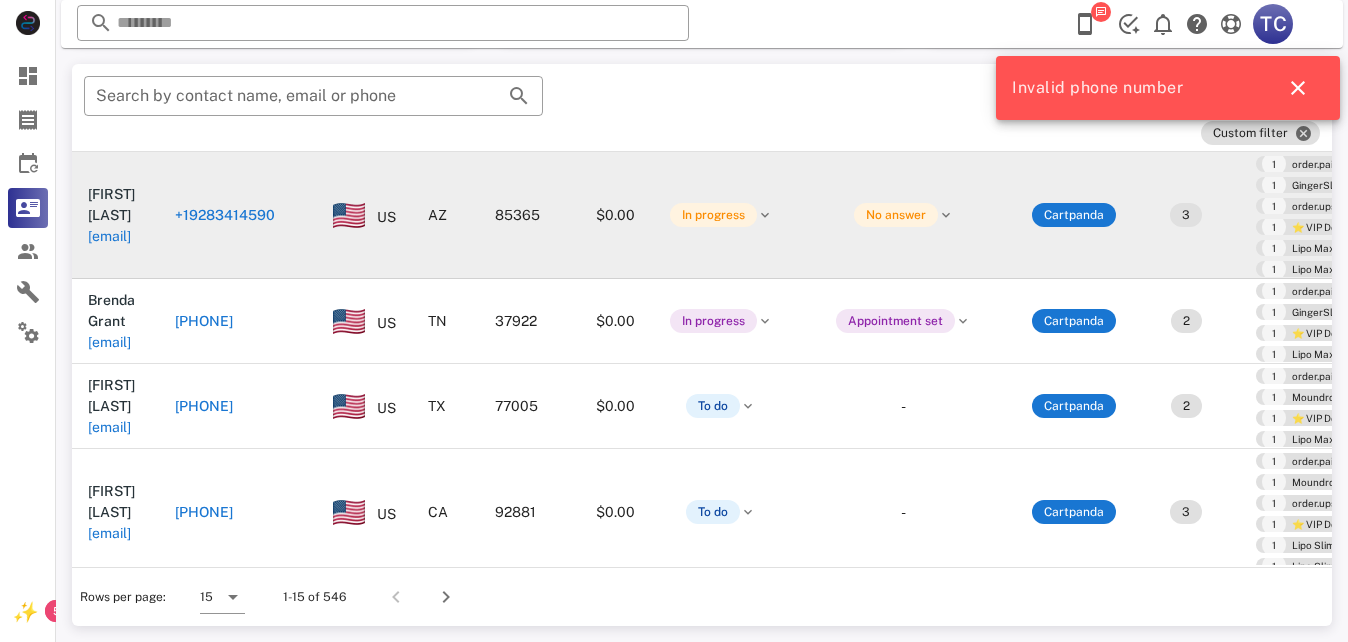 click on "+19283414590" at bounding box center (225, 215) 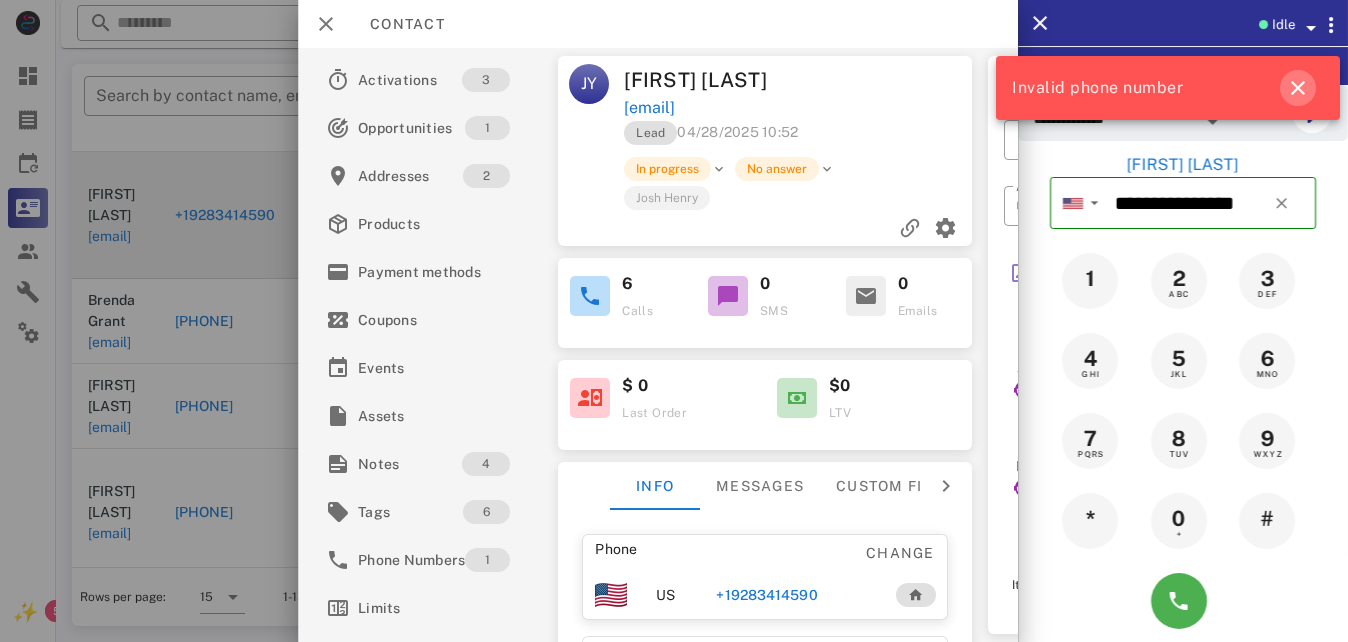 click at bounding box center [1298, 88] 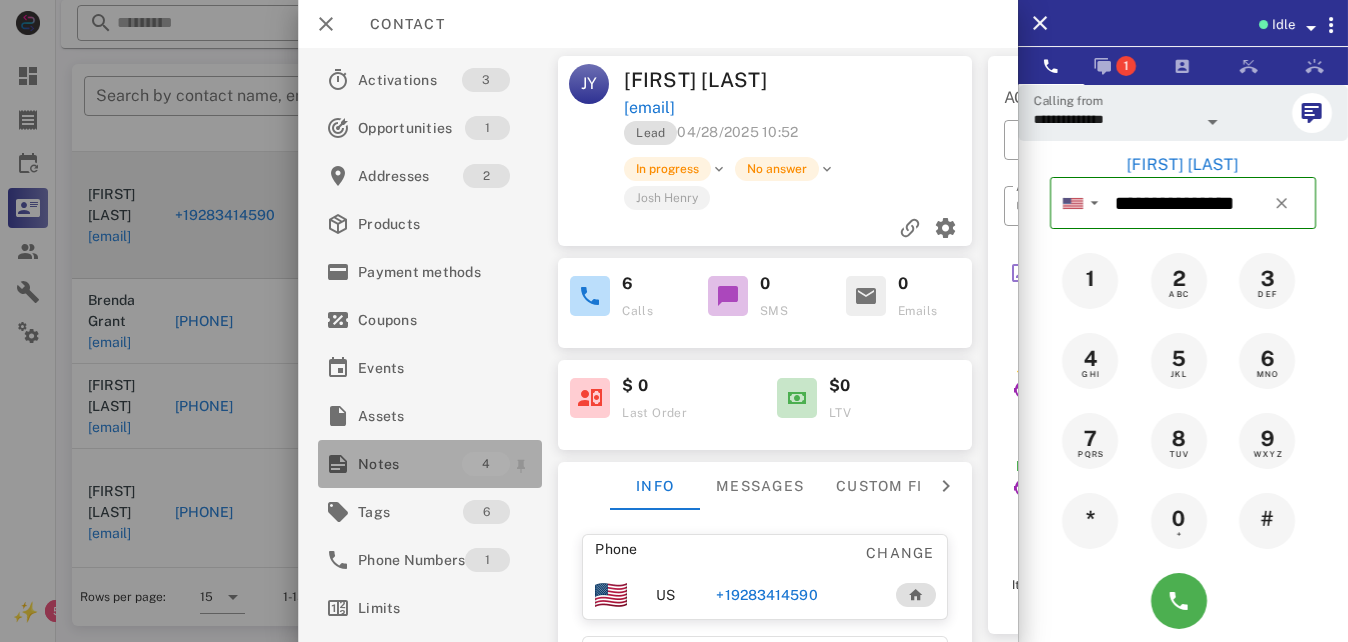 click on "Notes" at bounding box center [410, 464] 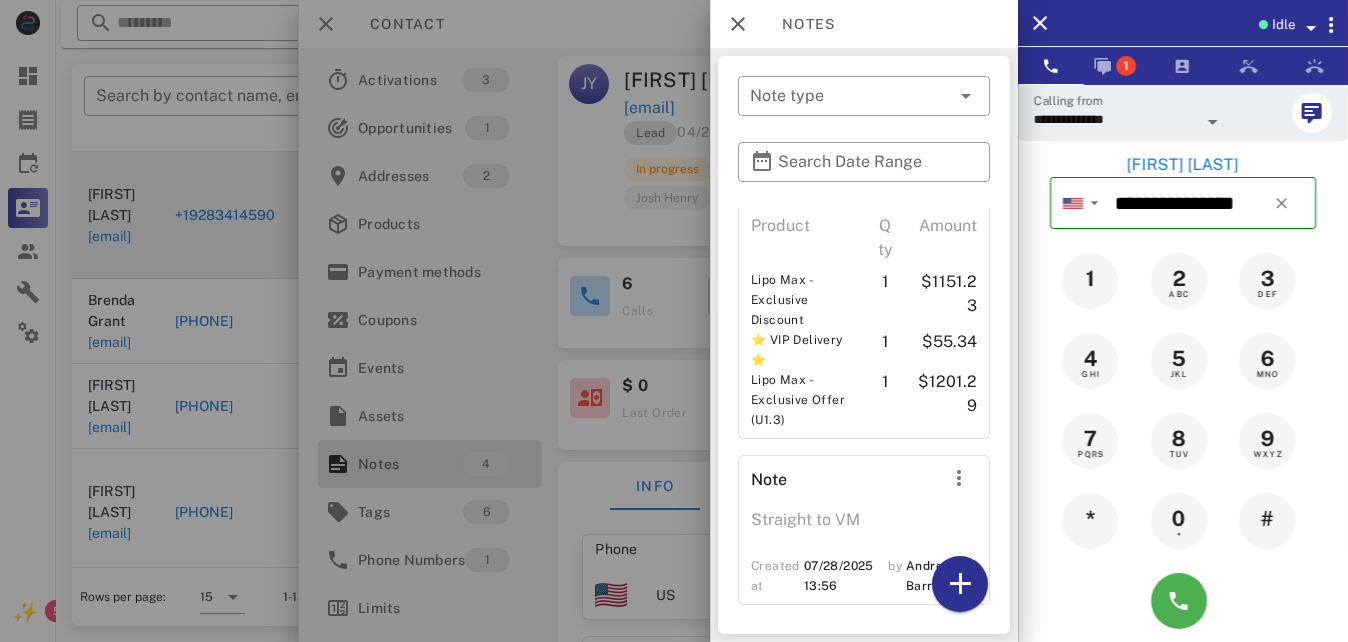 scroll, scrollTop: 735, scrollLeft: 0, axis: vertical 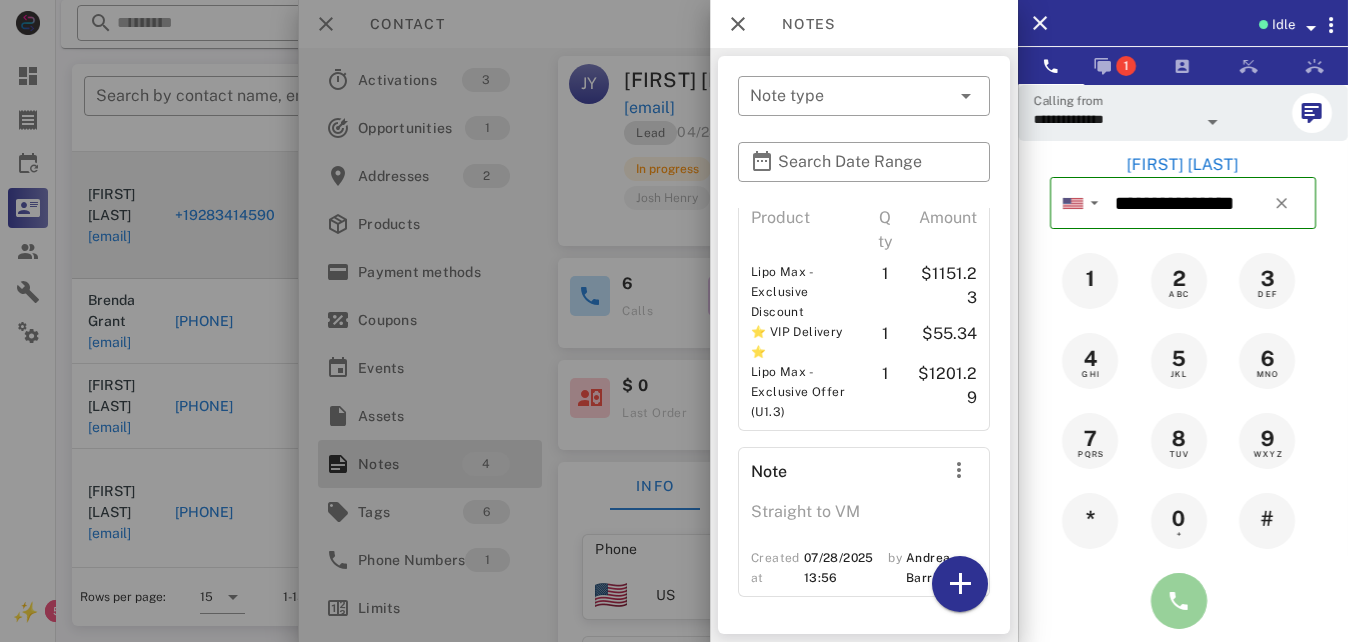 click at bounding box center [1179, 601] 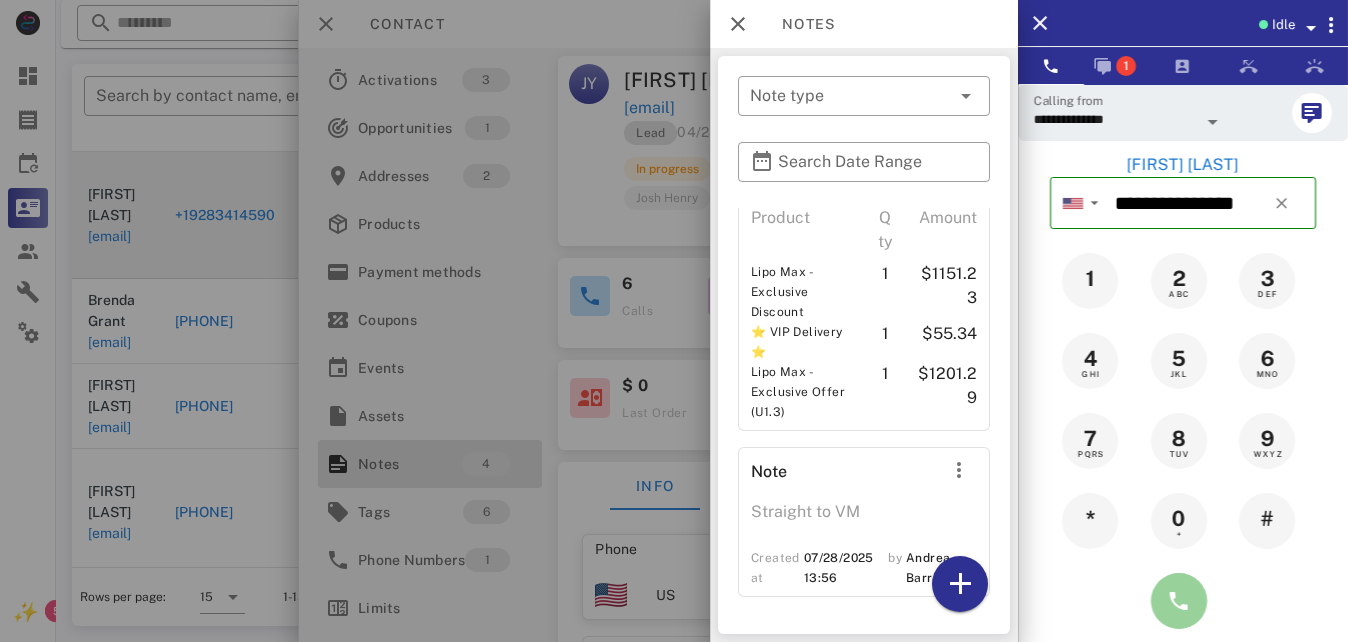click at bounding box center (1179, 601) 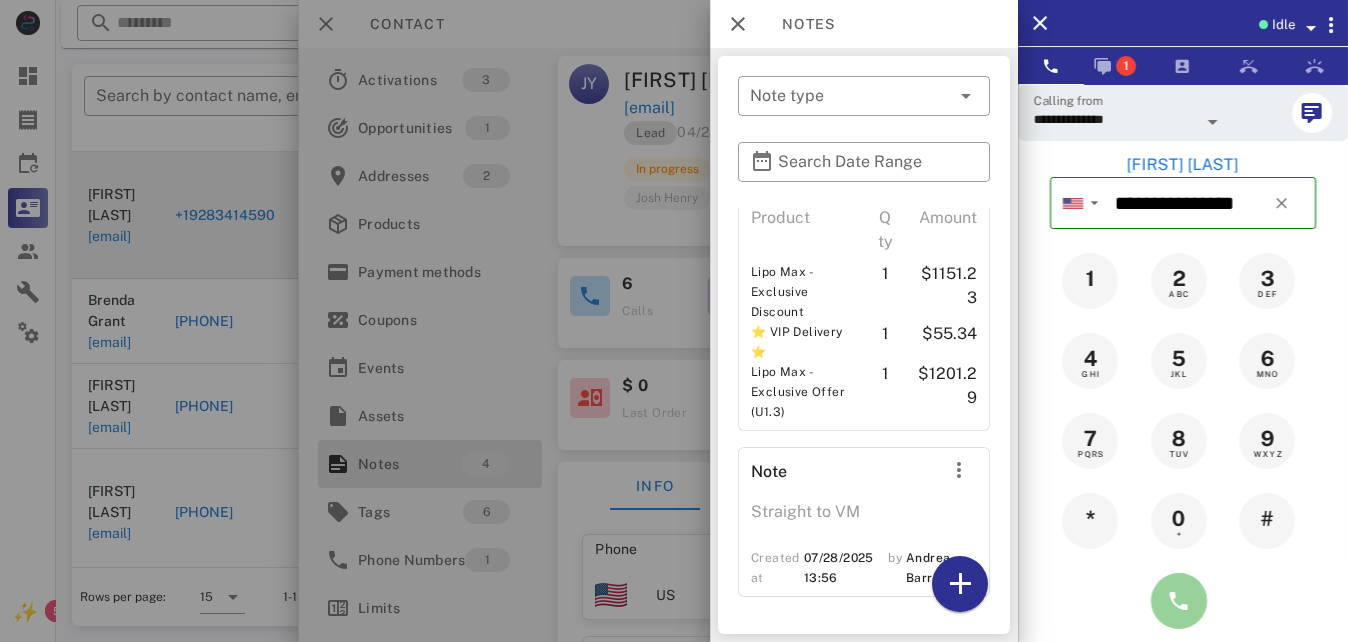 drag, startPoint x: 1179, startPoint y: 595, endPoint x: 889, endPoint y: 424, distance: 336.66156 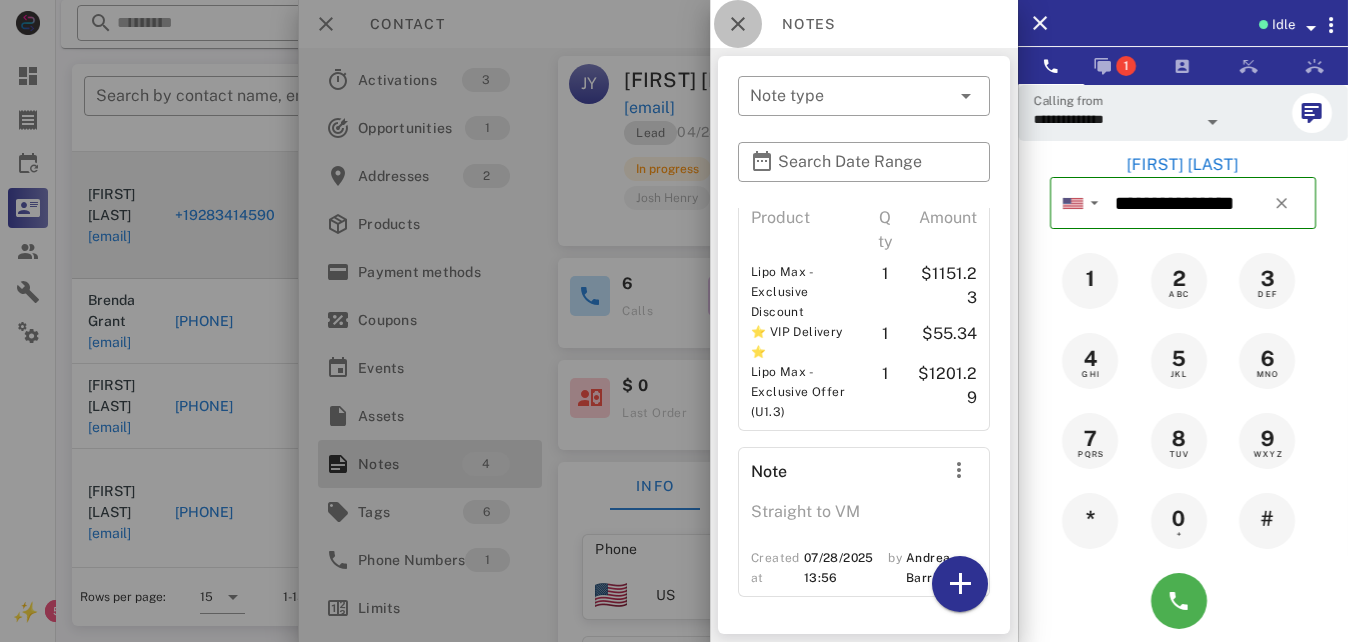 click at bounding box center [738, 24] 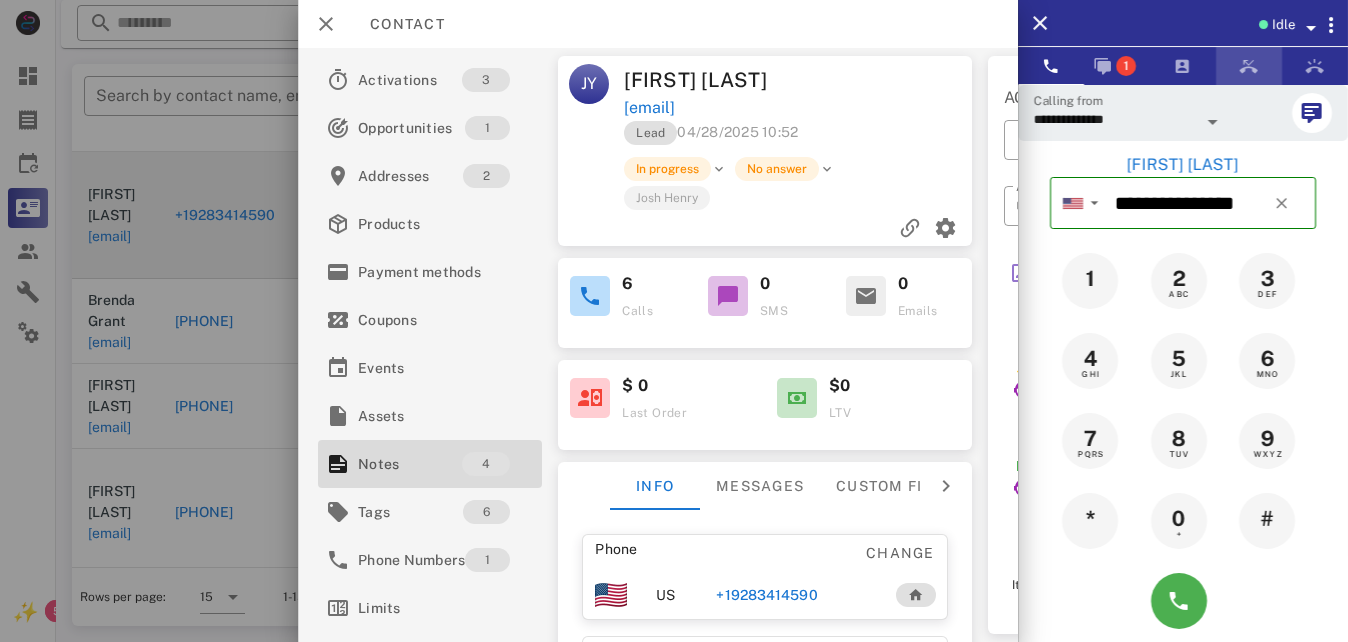 click at bounding box center [1249, 66] 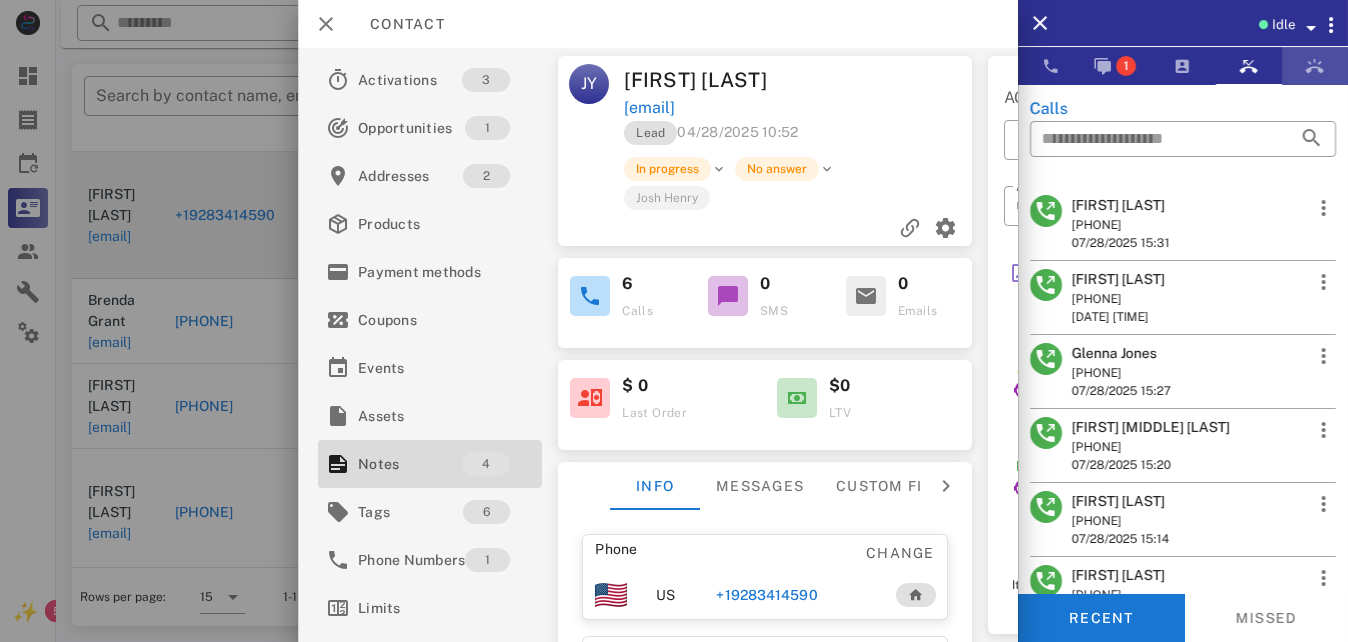 drag, startPoint x: 1306, startPoint y: 60, endPoint x: 1328, endPoint y: 61, distance: 22.022715 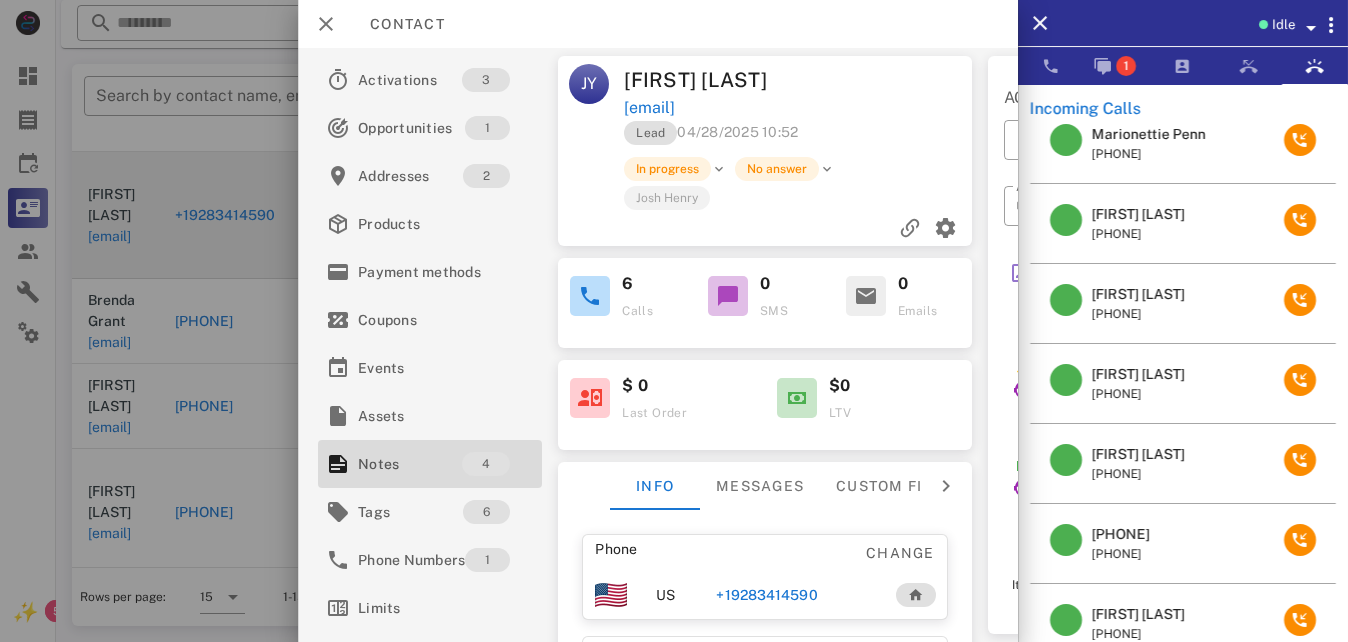 scroll, scrollTop: 0, scrollLeft: 0, axis: both 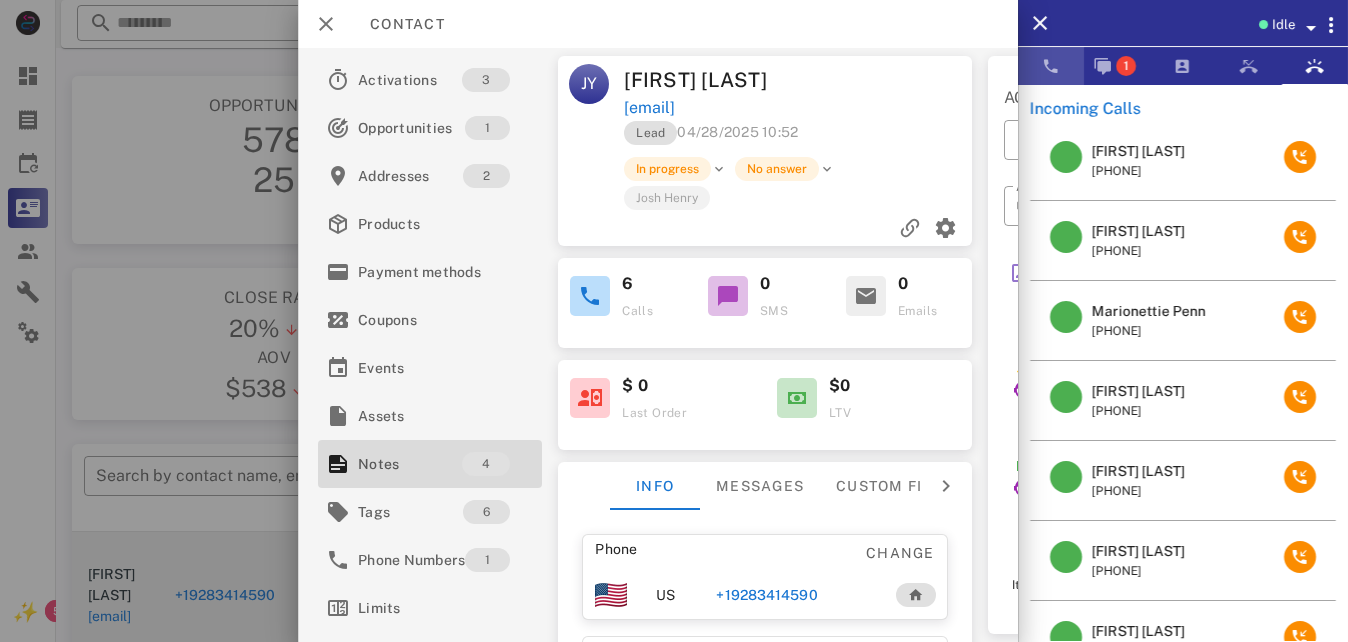 click at bounding box center [1051, 66] 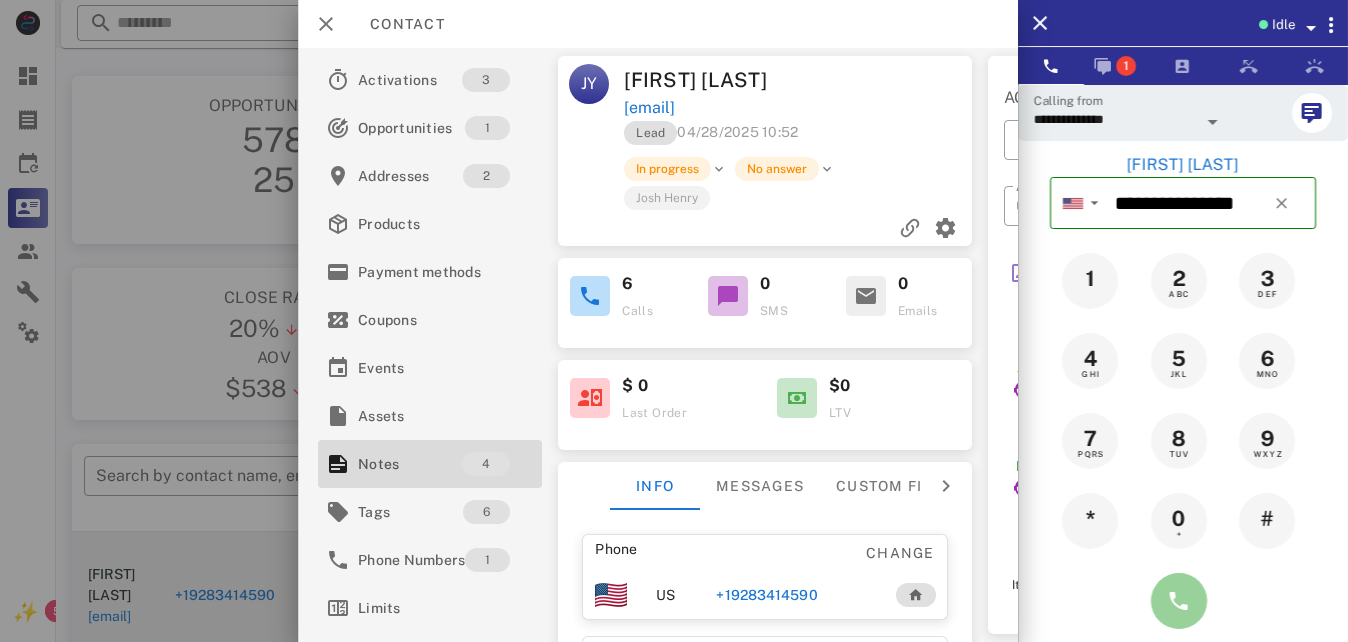 click at bounding box center [1179, 601] 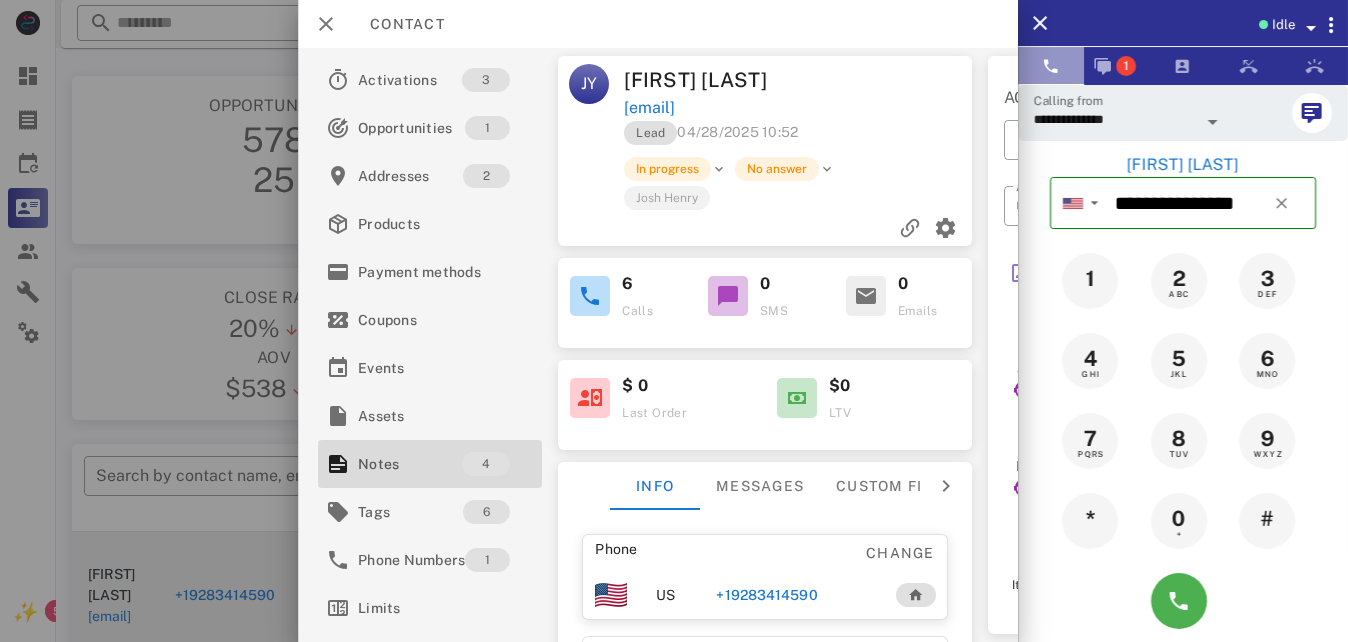 click at bounding box center [1051, 66] 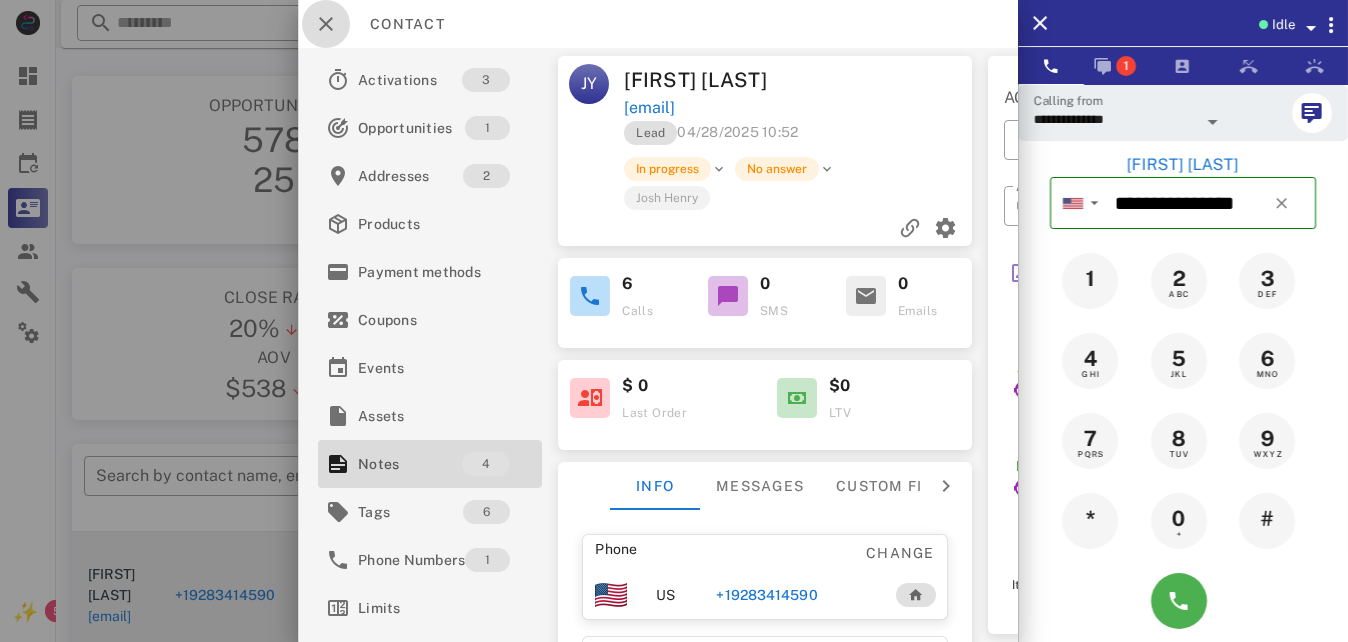 click at bounding box center (326, 24) 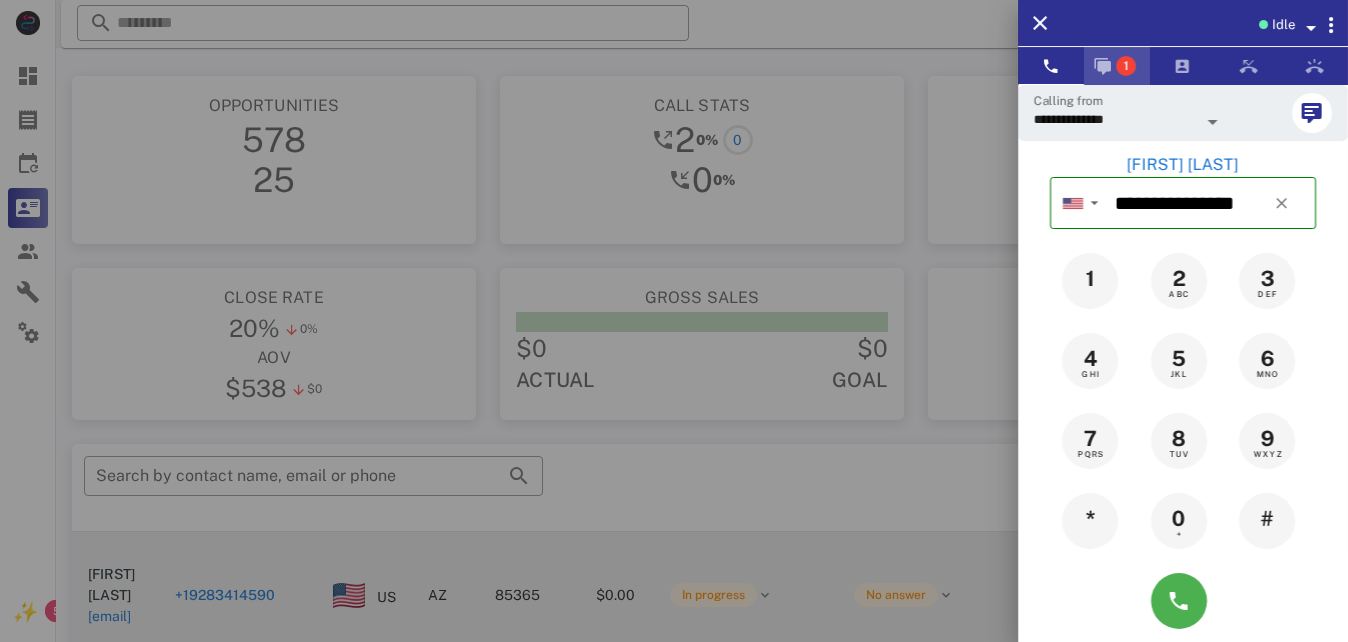 click at bounding box center [1103, 66] 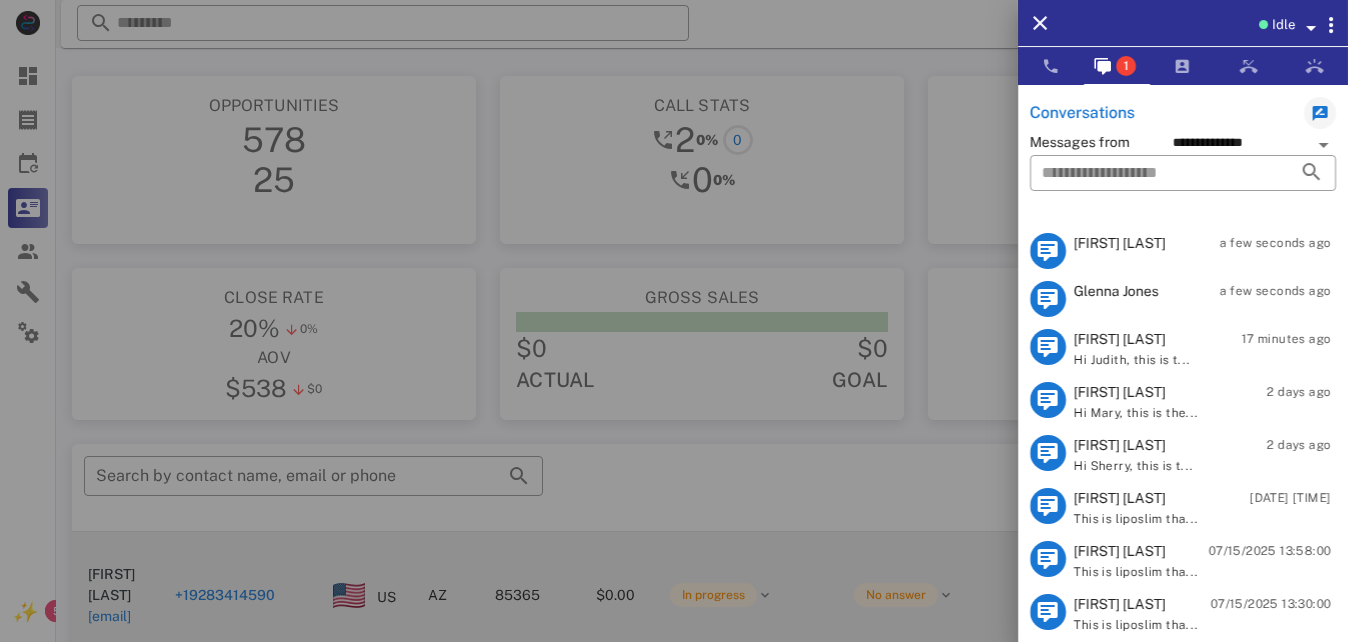 drag, startPoint x: 1143, startPoint y: 197, endPoint x: 868, endPoint y: 76, distance: 300.443 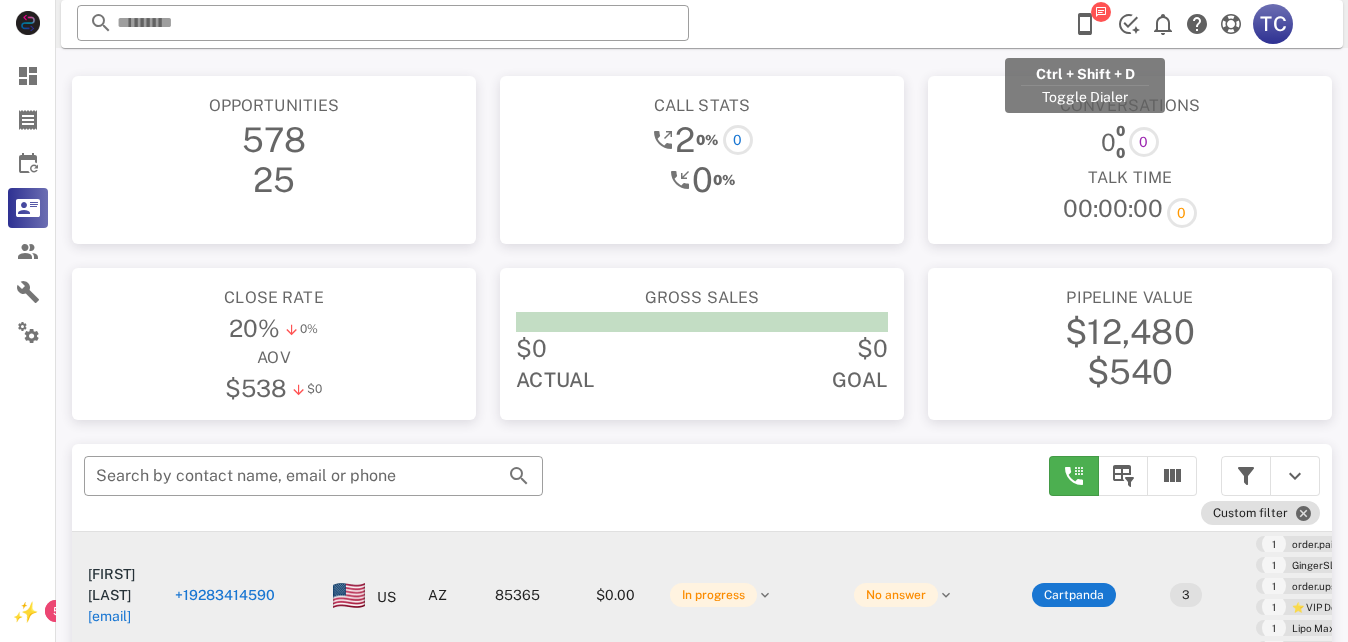 click at bounding box center [1085, 24] 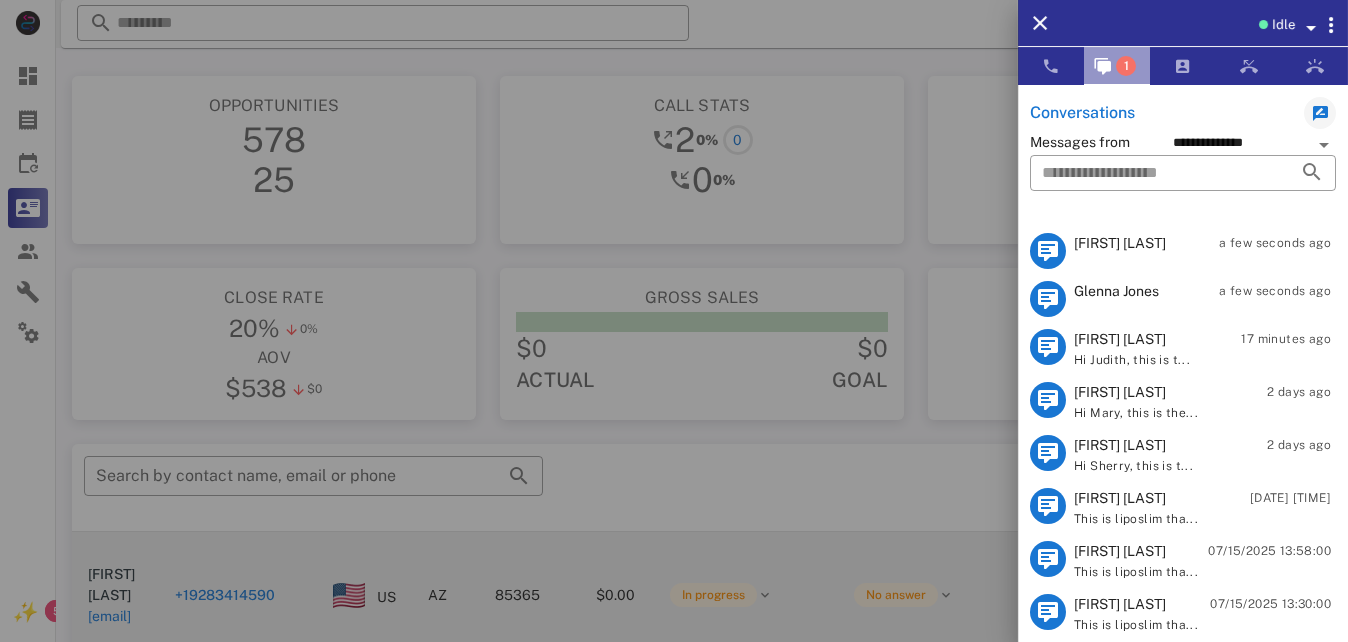click at bounding box center [1103, 66] 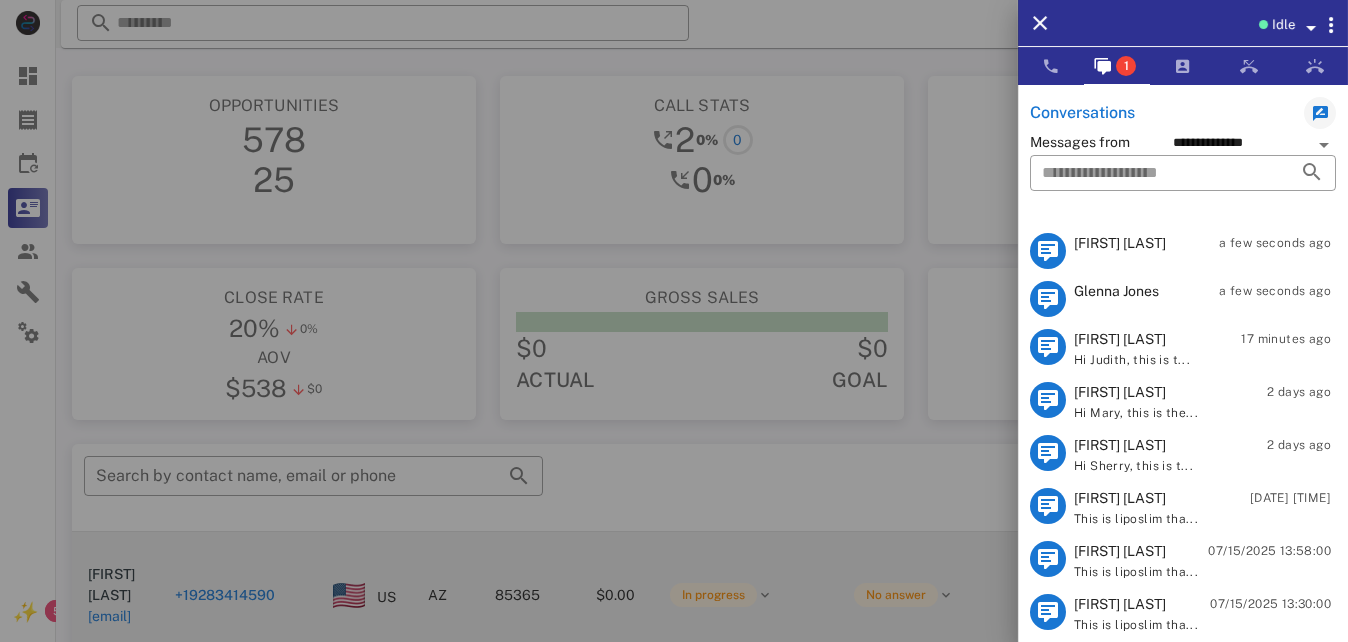 click at bounding box center (1311, 28) 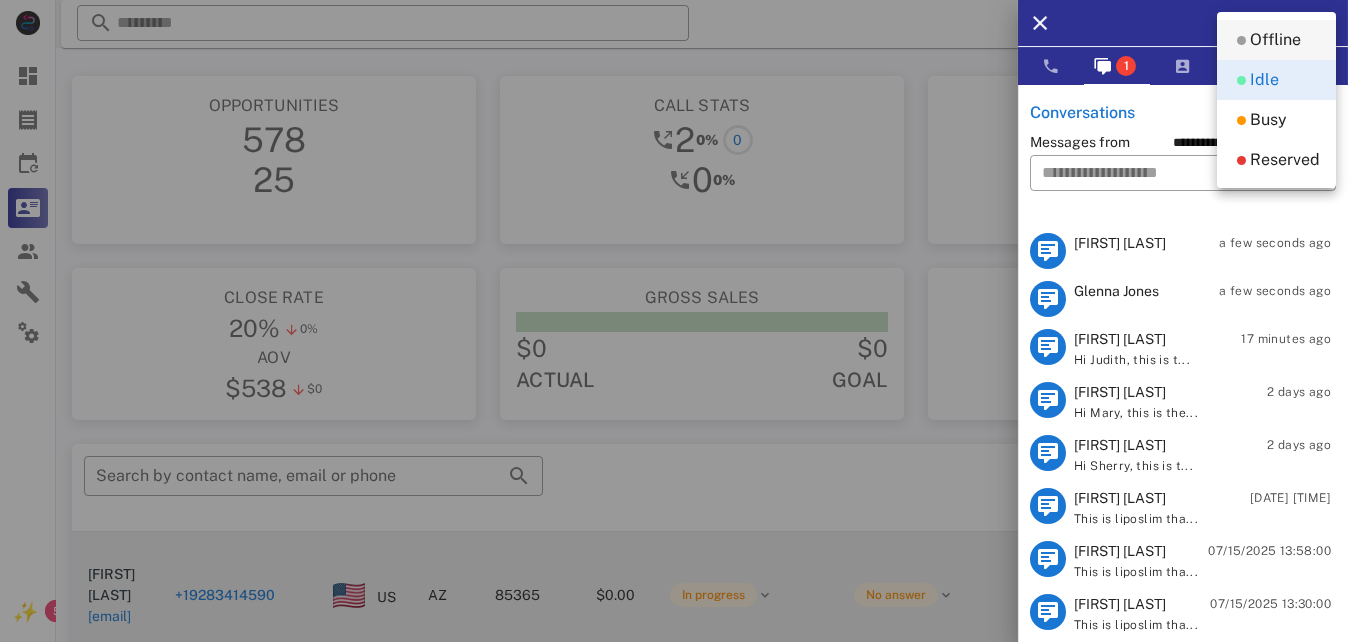 click on "Offline" at bounding box center [1275, 40] 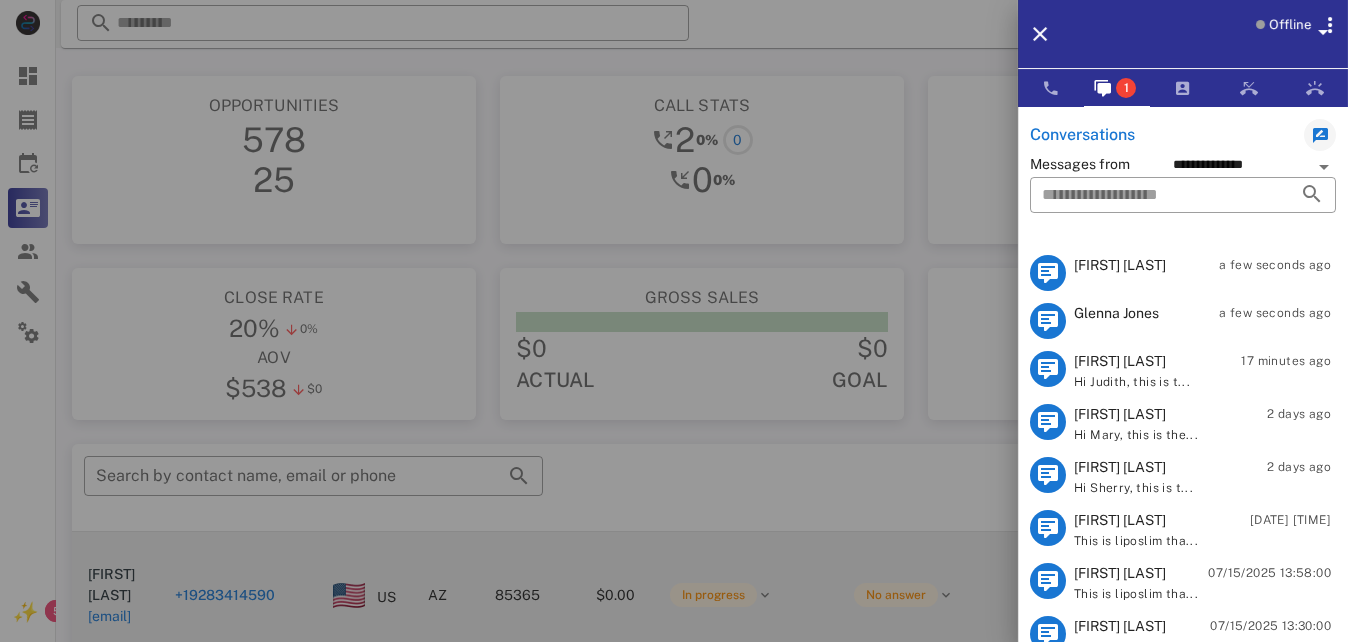 click on "Offline" at bounding box center (1290, 25) 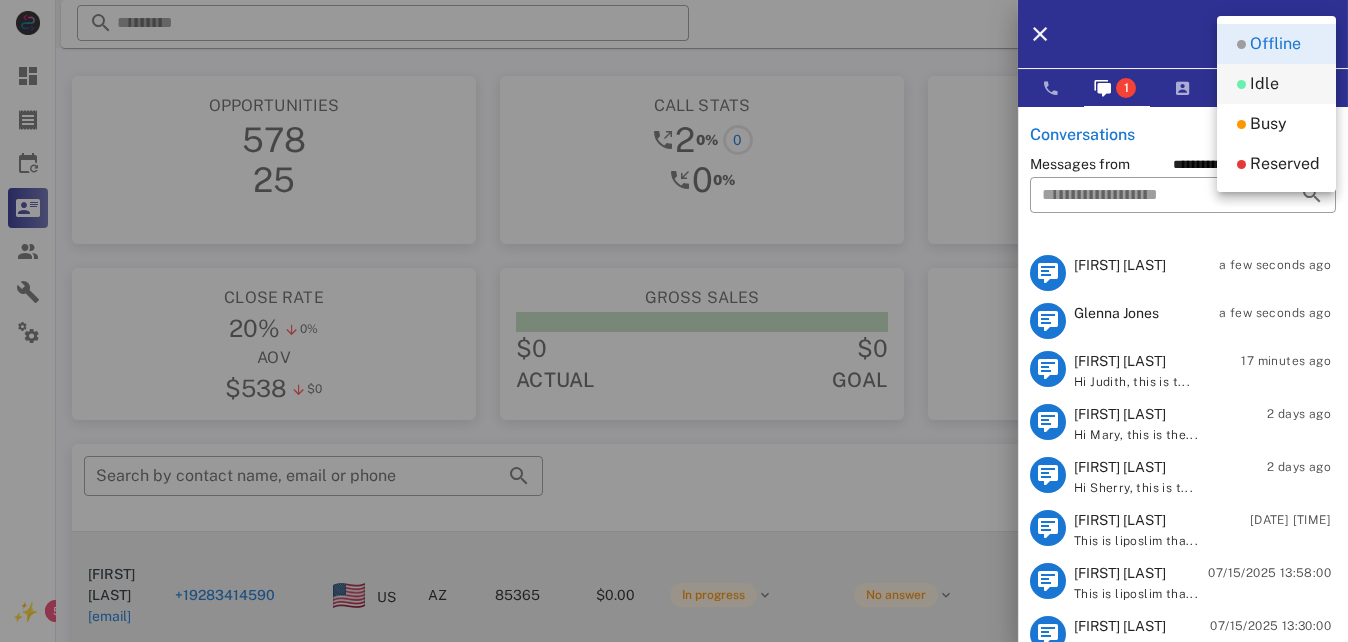 click on "Idle" at bounding box center (1264, 84) 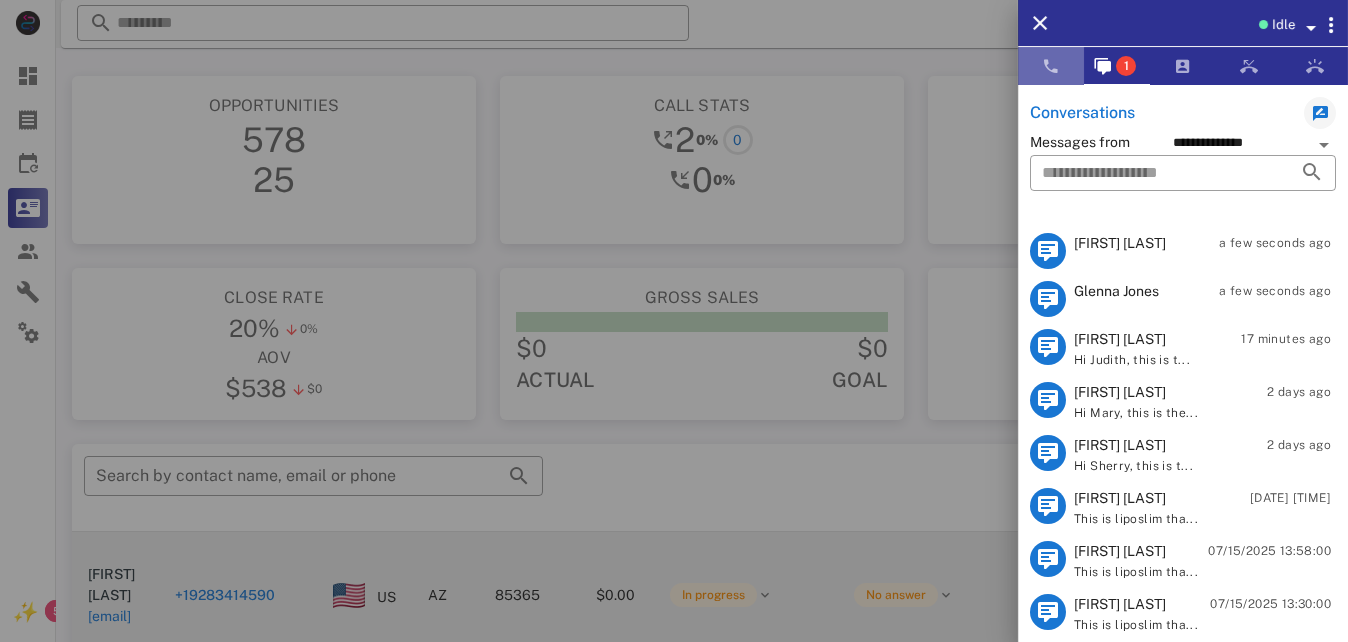 click at bounding box center (1051, 66) 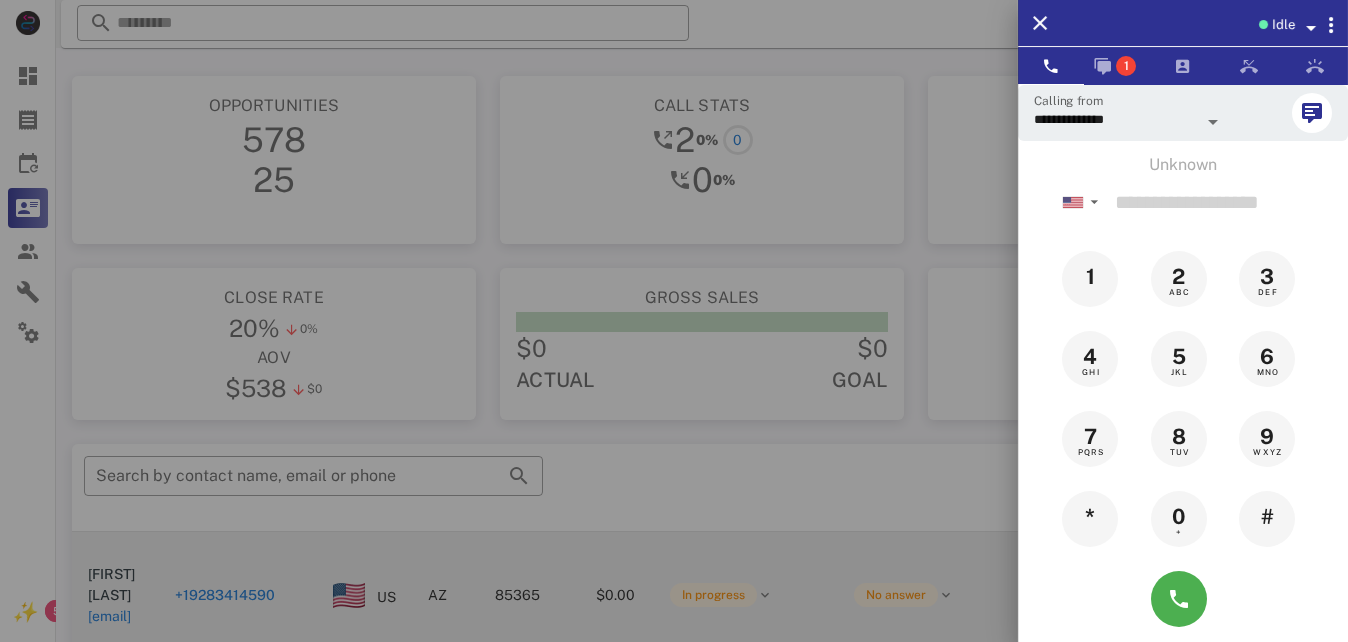 click at bounding box center (674, 321) 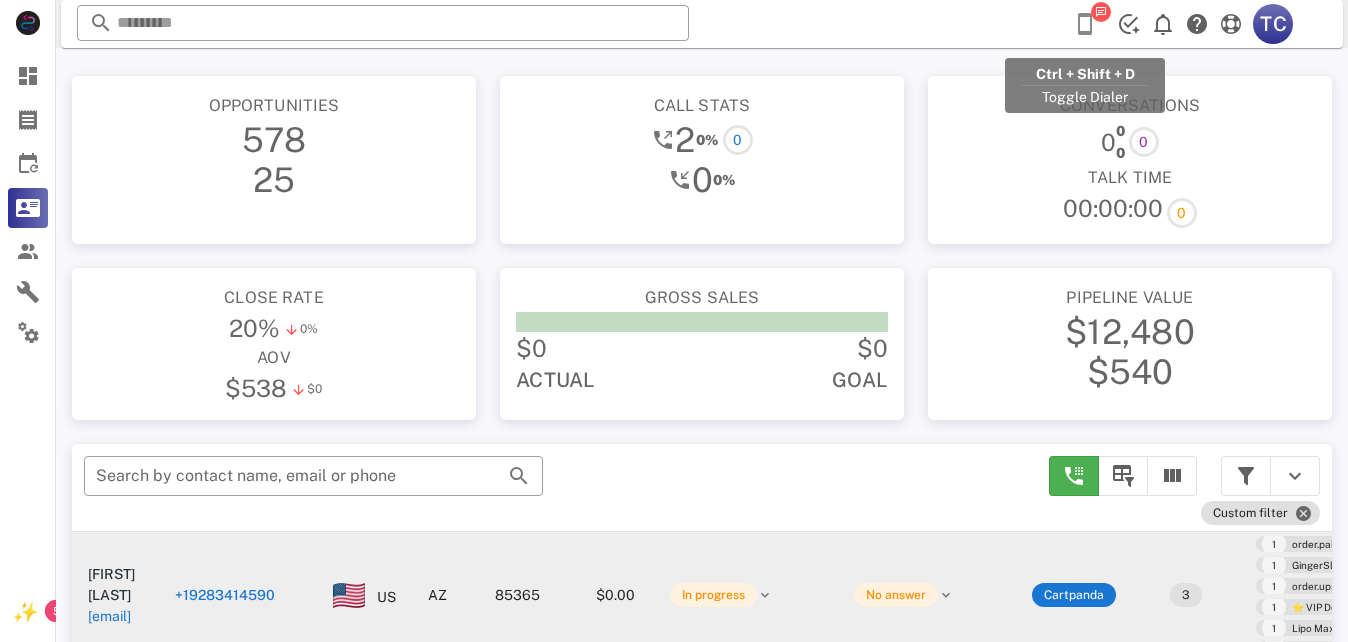 click at bounding box center (1085, 24) 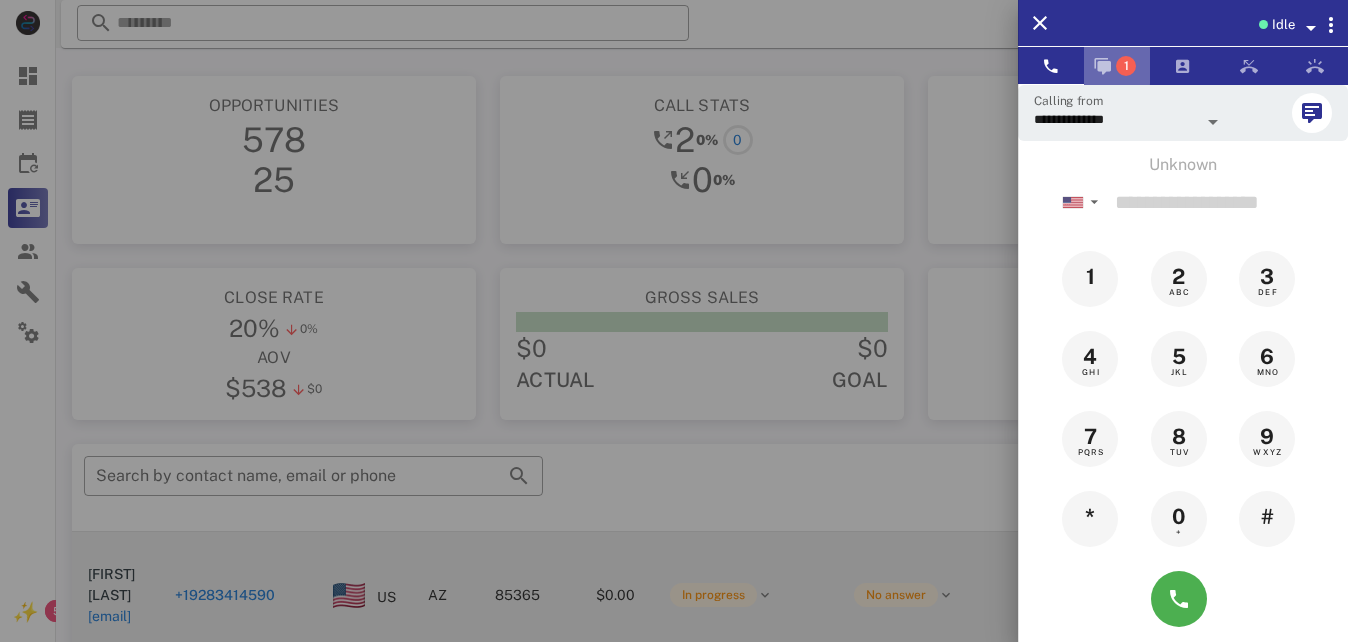 click at bounding box center (1103, 66) 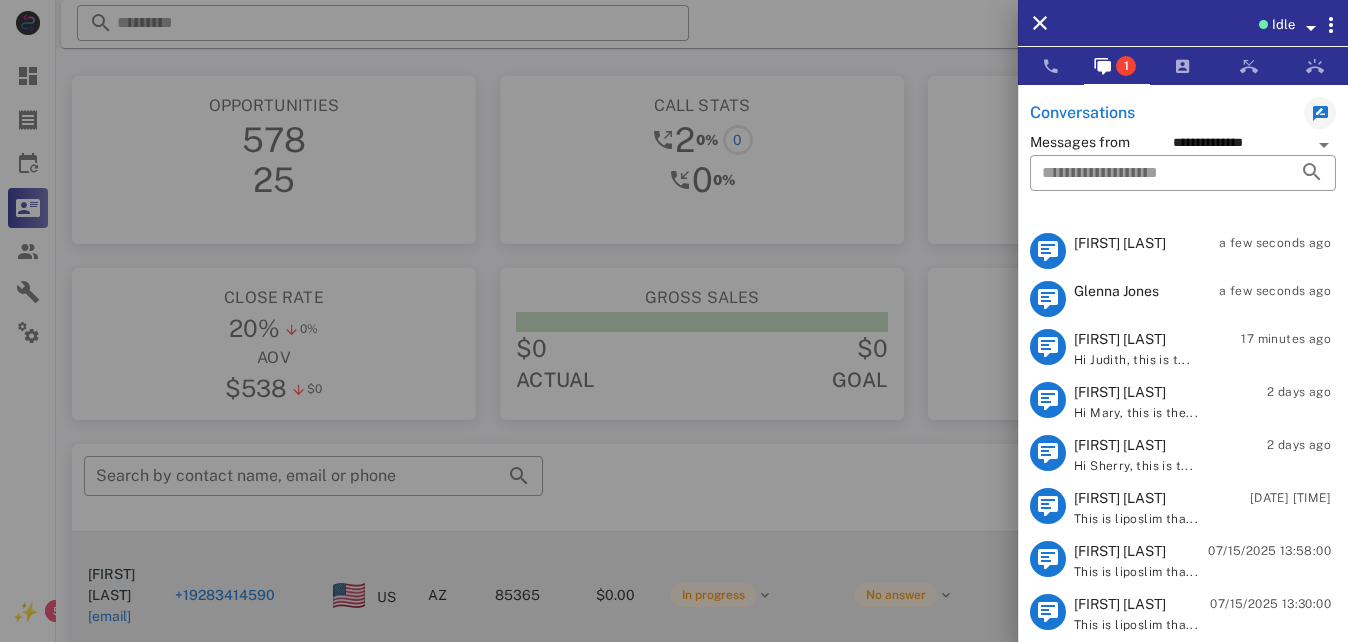 click on "Elizabeth Goar      a few seconds ago" at bounding box center [1183, 251] 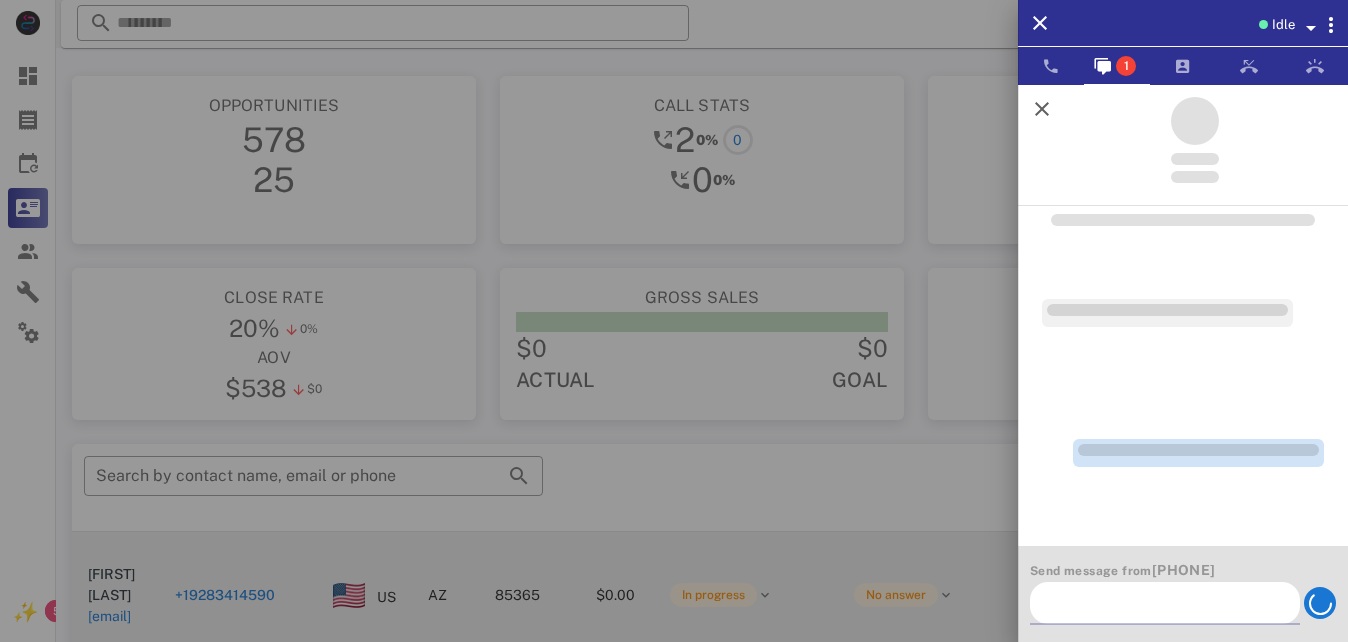 scroll, scrollTop: 0, scrollLeft: 0, axis: both 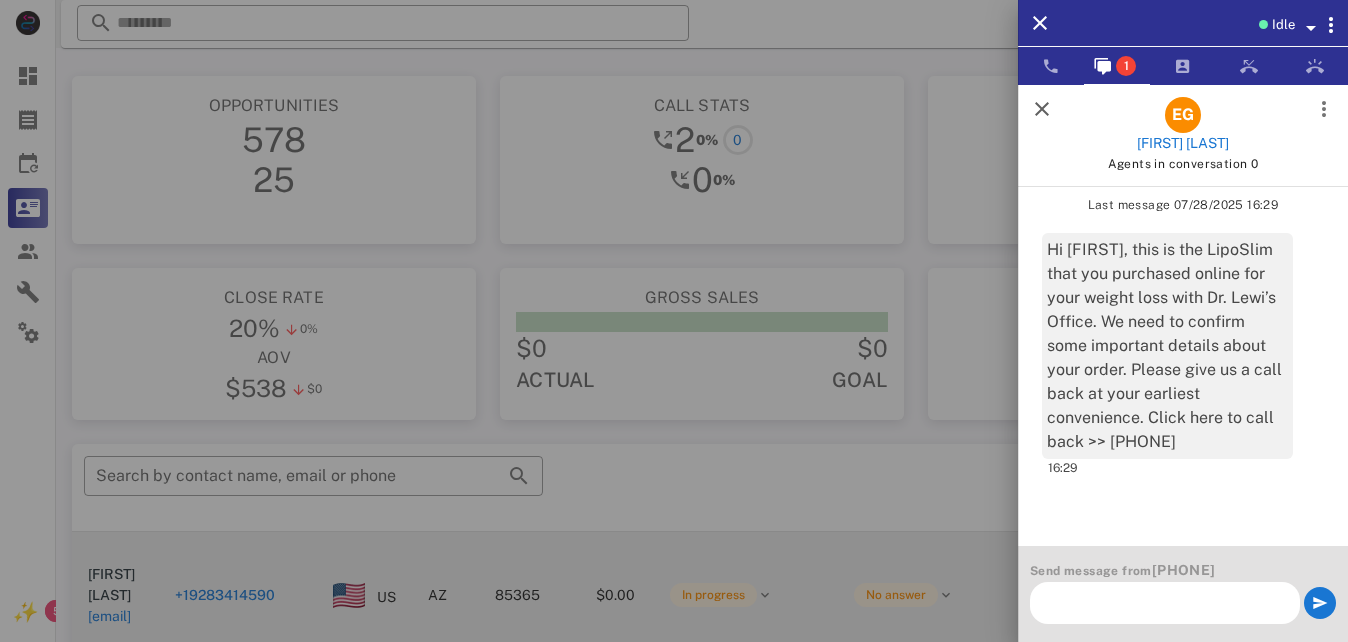 click at bounding box center (1042, 109) 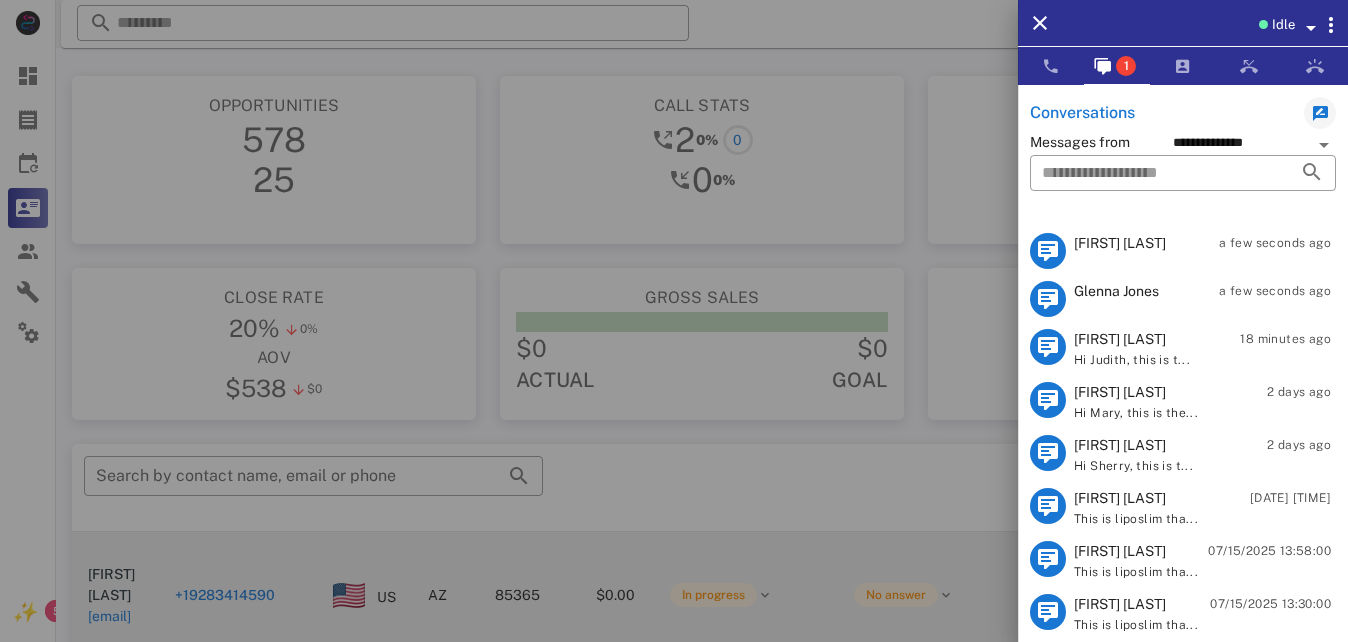click on "Glenna Jones" at bounding box center [1116, 291] 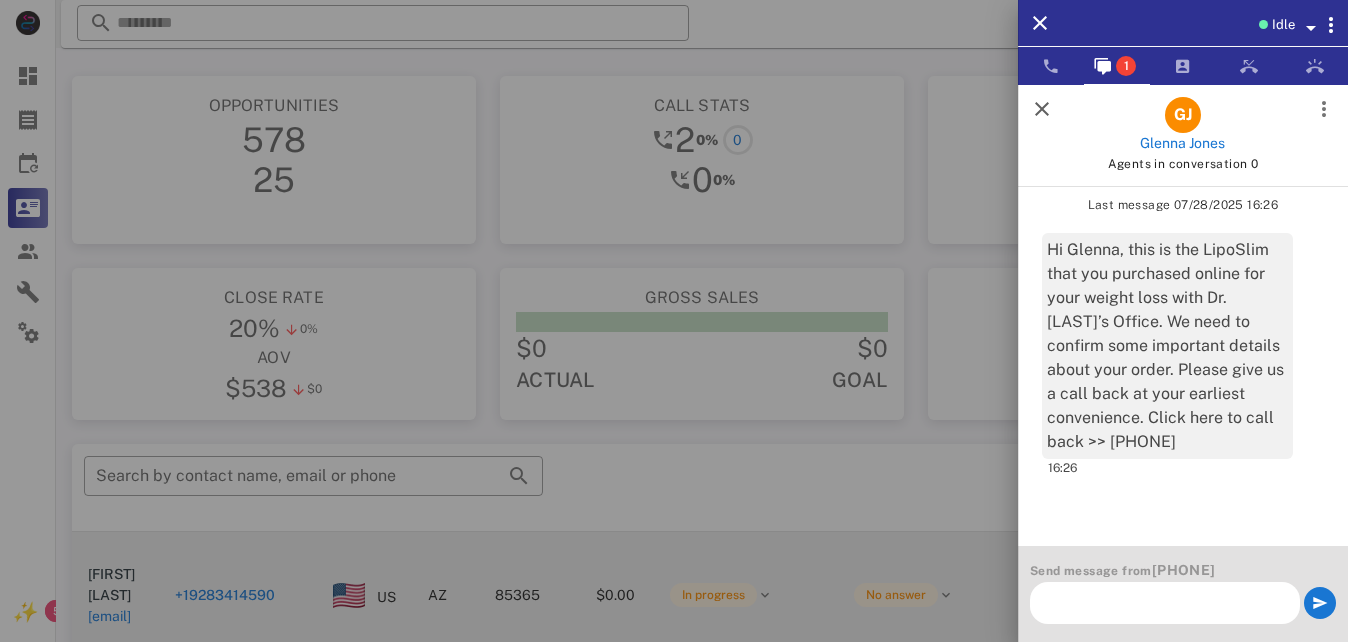scroll, scrollTop: 0, scrollLeft: 0, axis: both 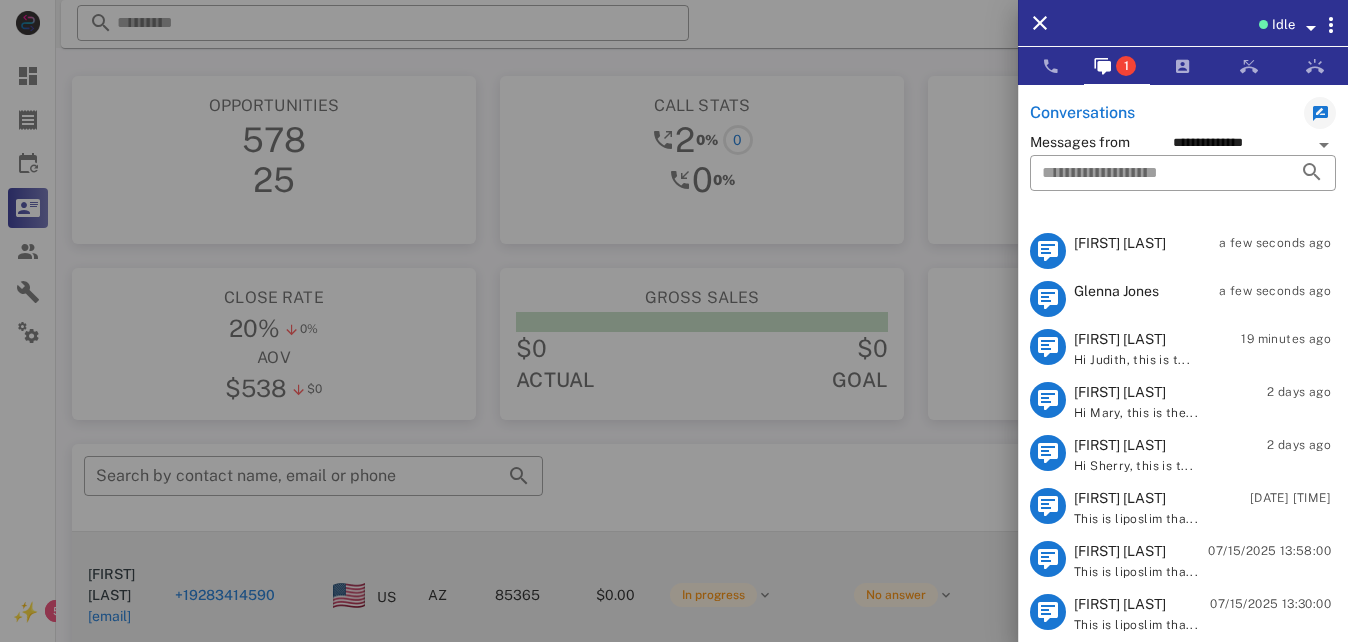 click on "Judith Fennig   Hi Judith, this is t...   19 minutes ago" at bounding box center (1183, 349) 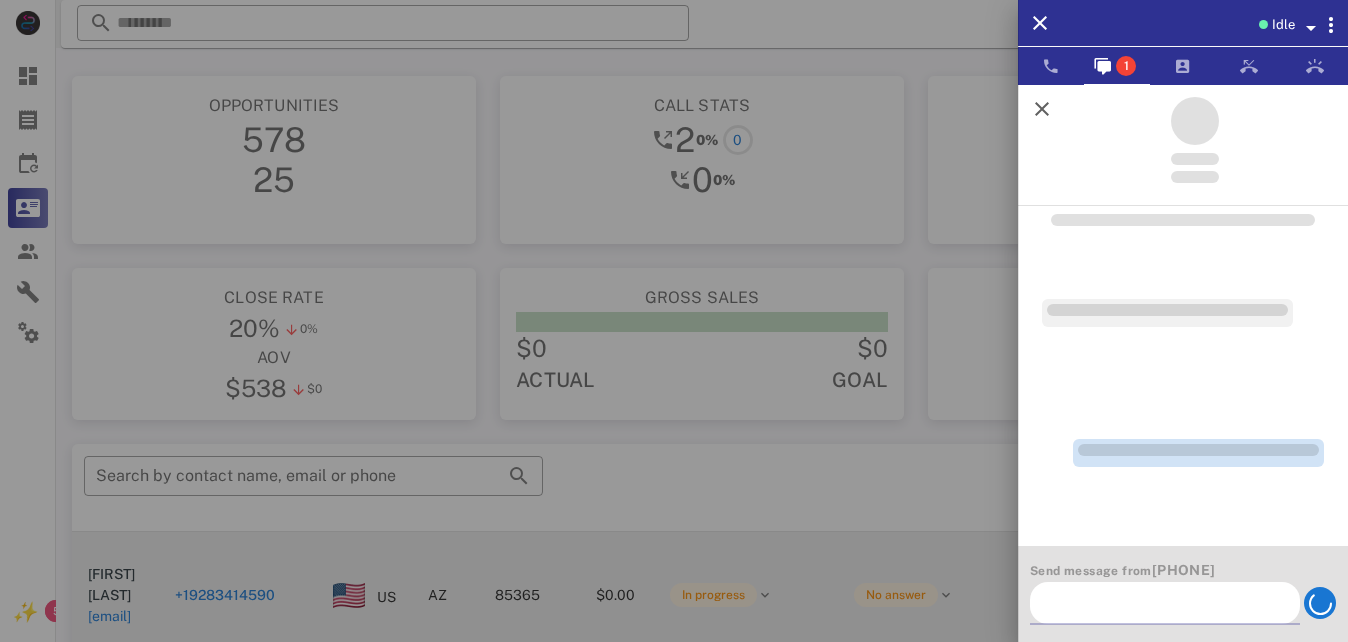 scroll, scrollTop: 0, scrollLeft: 0, axis: both 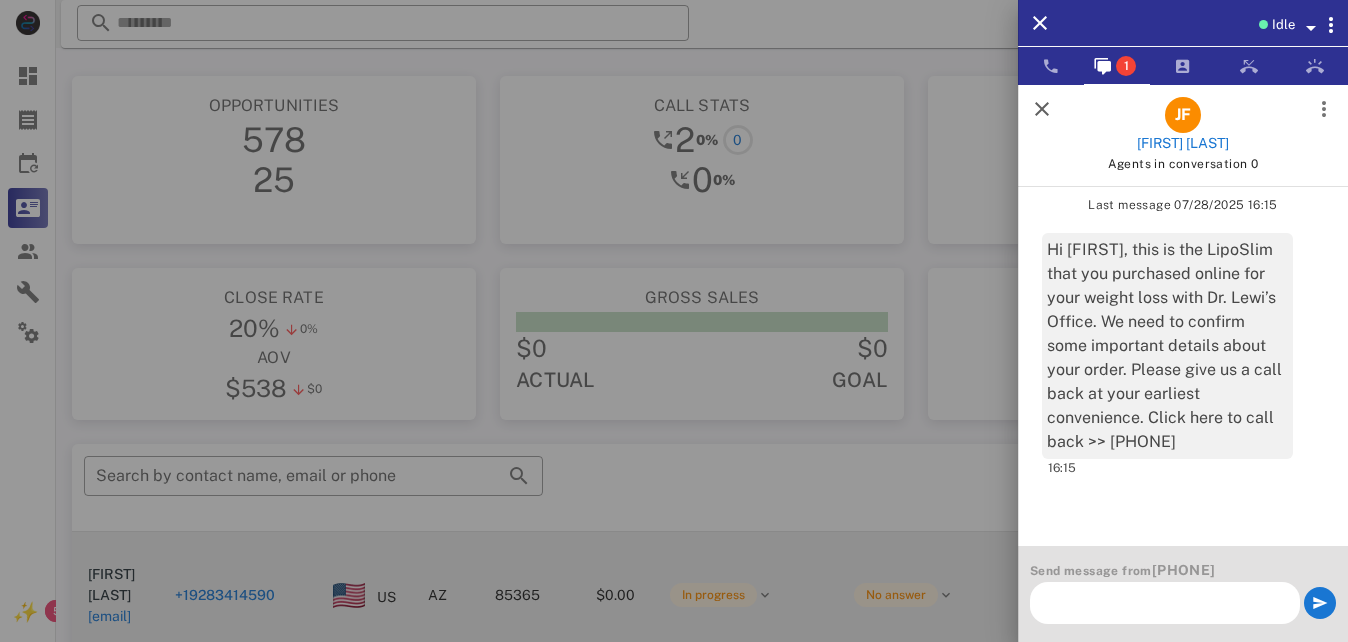 click at bounding box center (1042, 109) 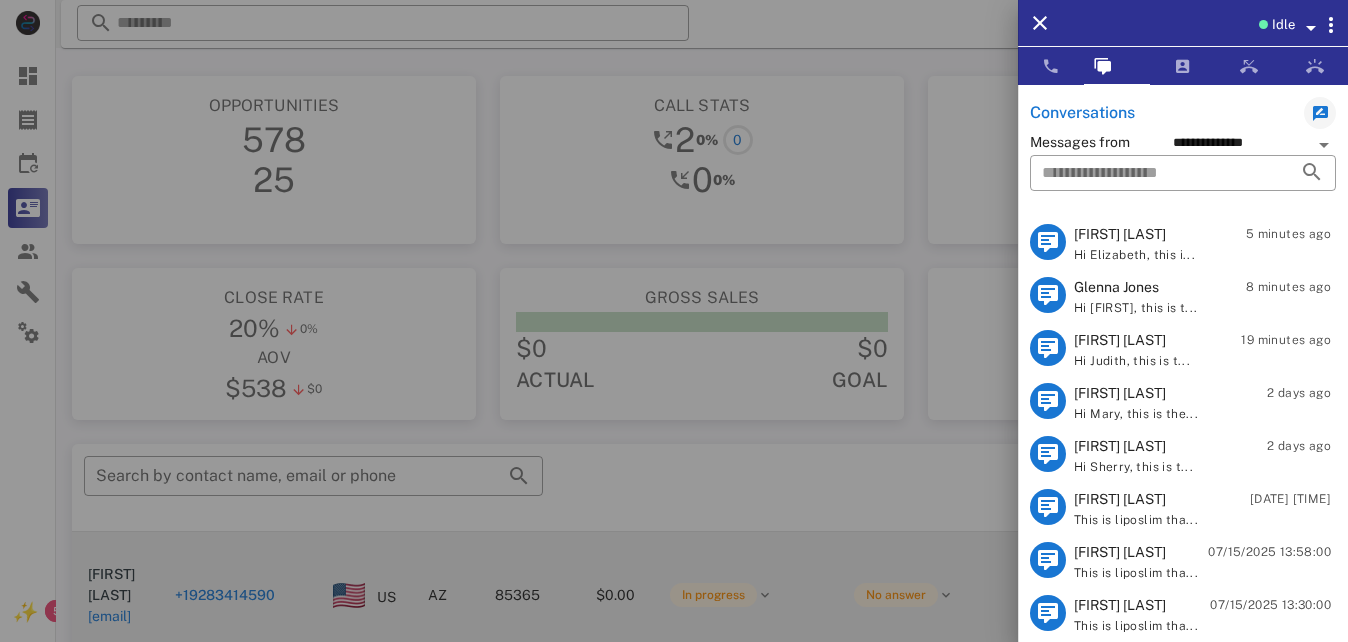 scroll, scrollTop: 0, scrollLeft: 0, axis: both 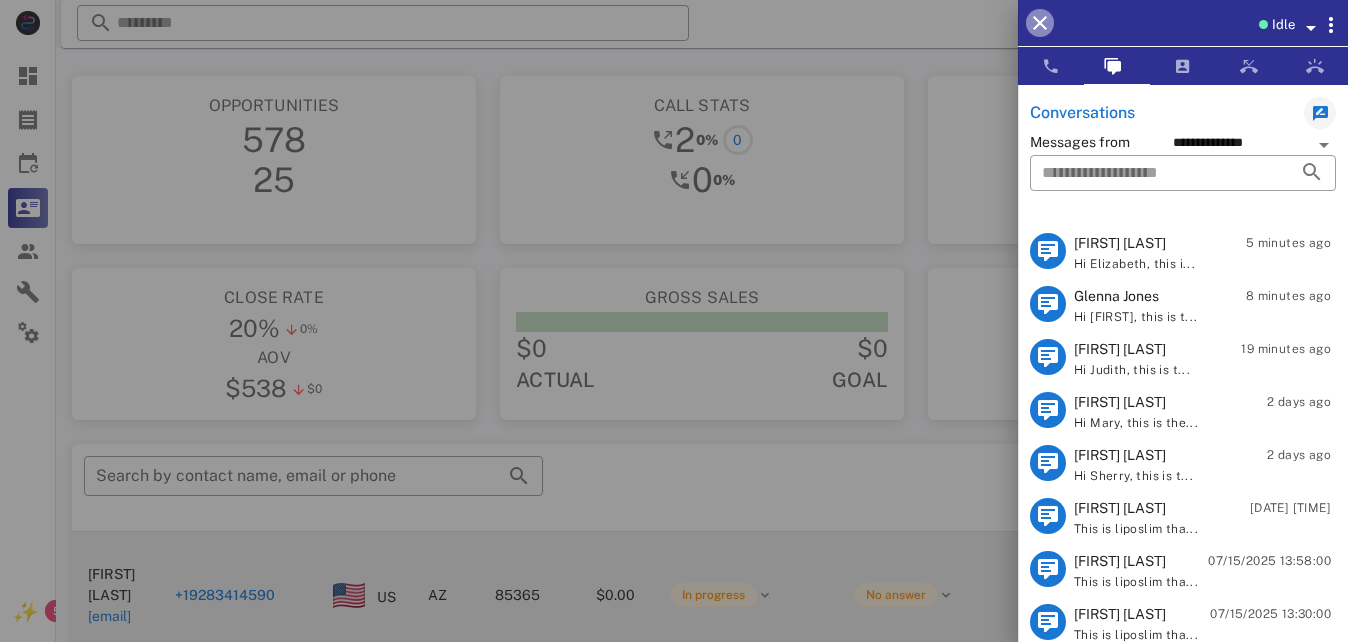 click at bounding box center (1040, 23) 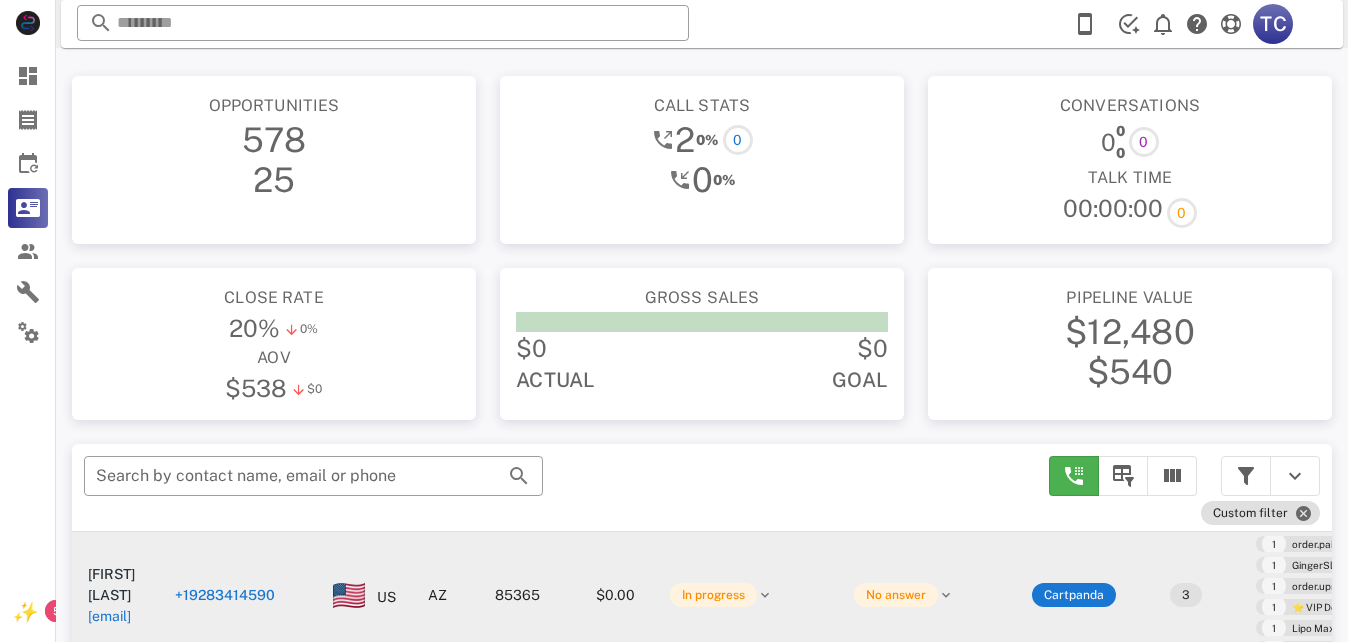 scroll, scrollTop: 380, scrollLeft: 0, axis: vertical 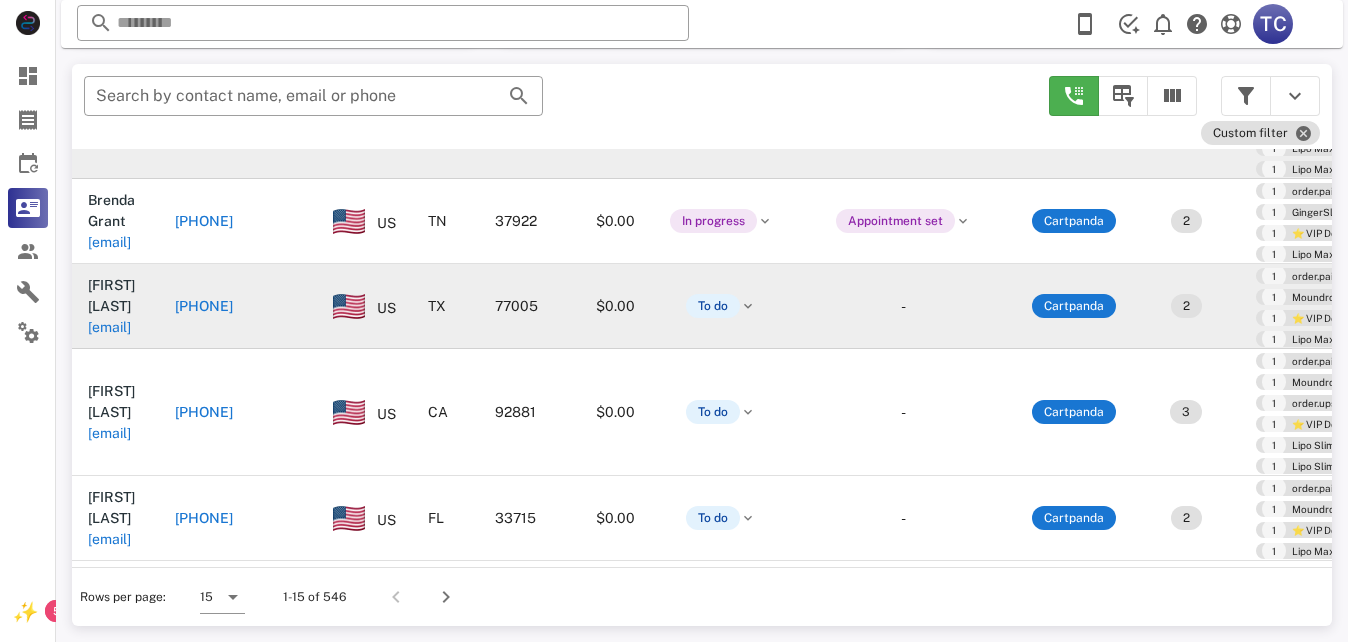 click on "[EMAIL]" at bounding box center [109, 327] 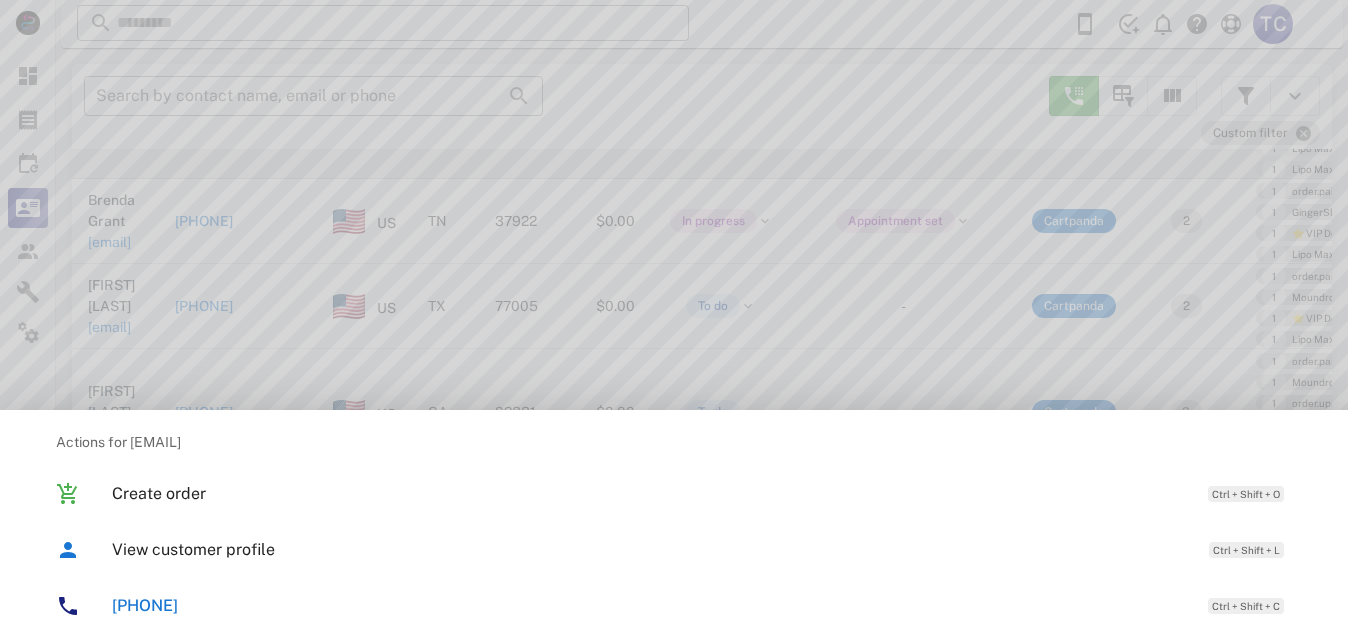 click at bounding box center [674, 321] 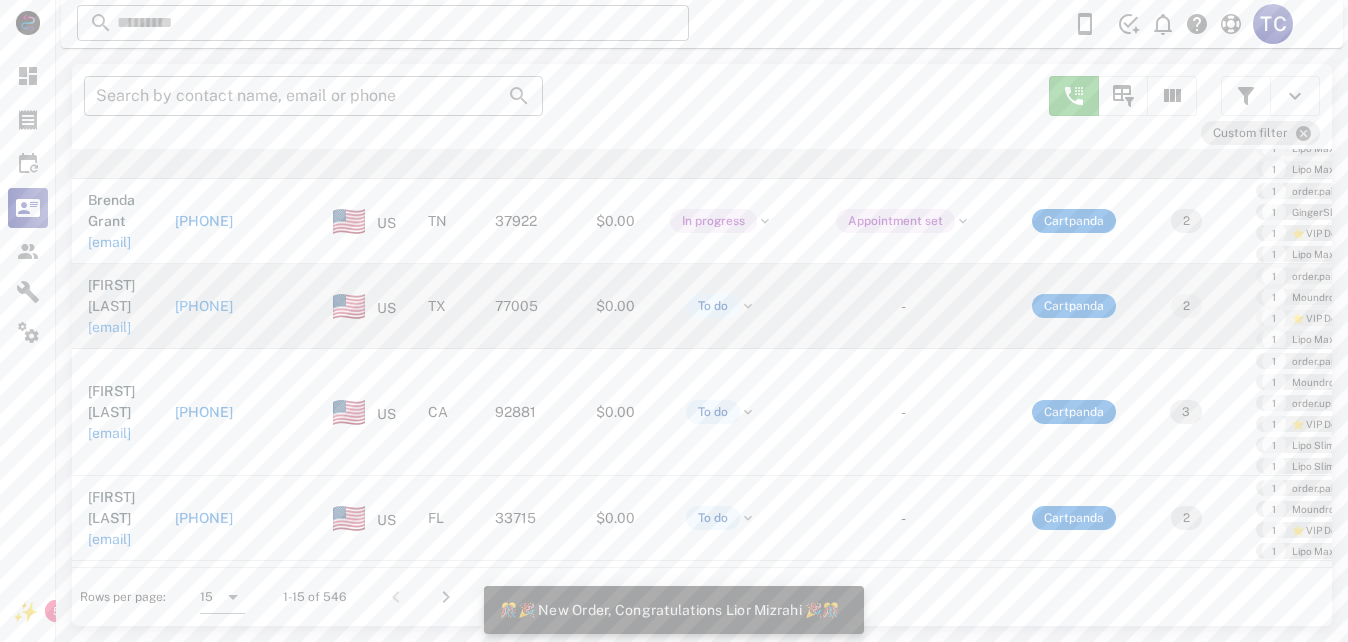 click on "[PHONE]" at bounding box center (204, 306) 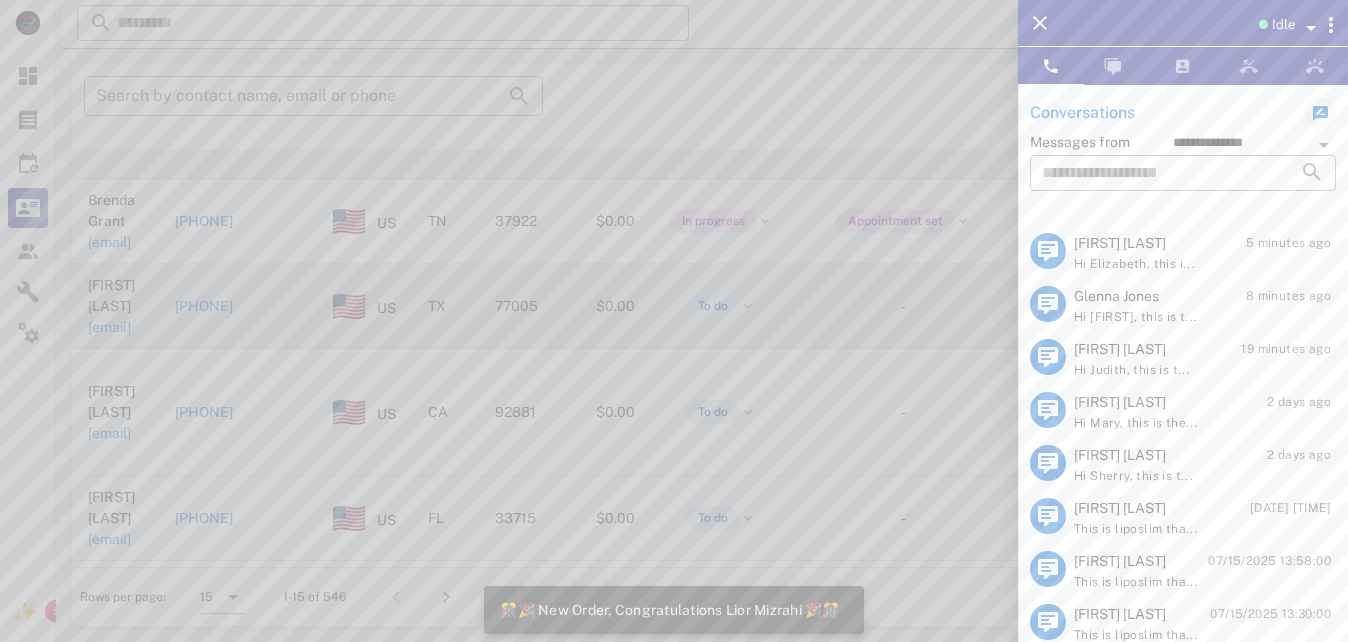 type on "**********" 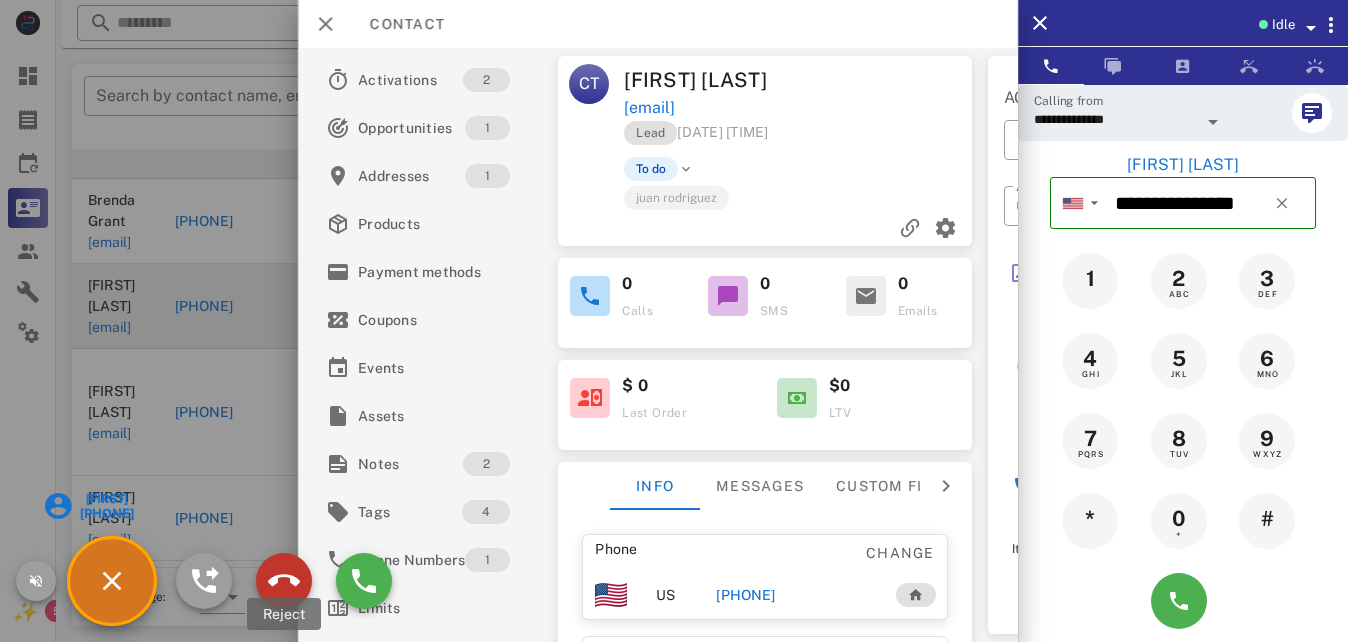 click at bounding box center (284, 581) 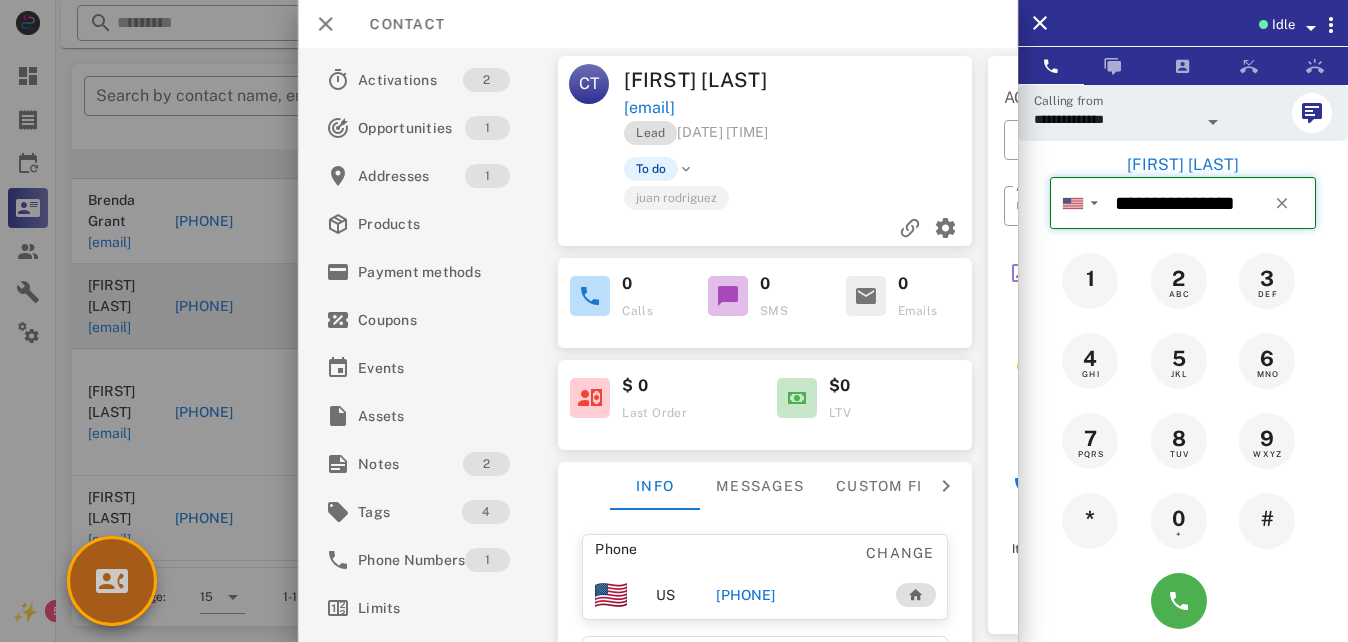 type 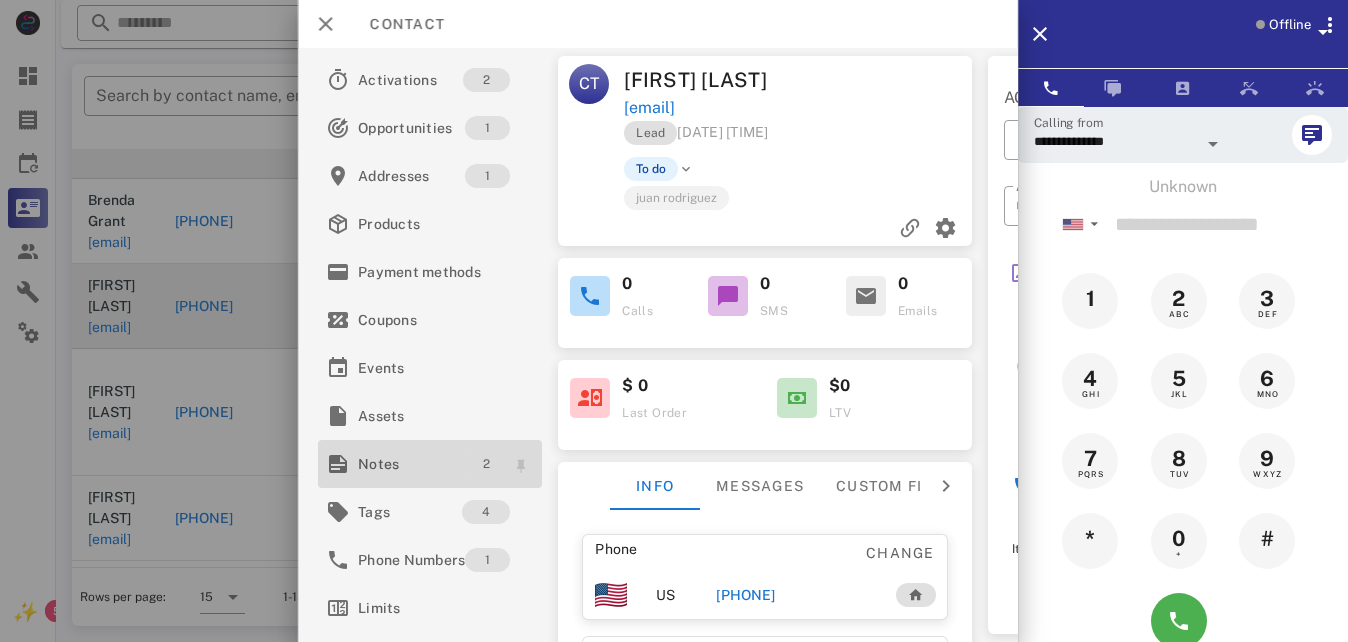click on "2" at bounding box center [487, 464] 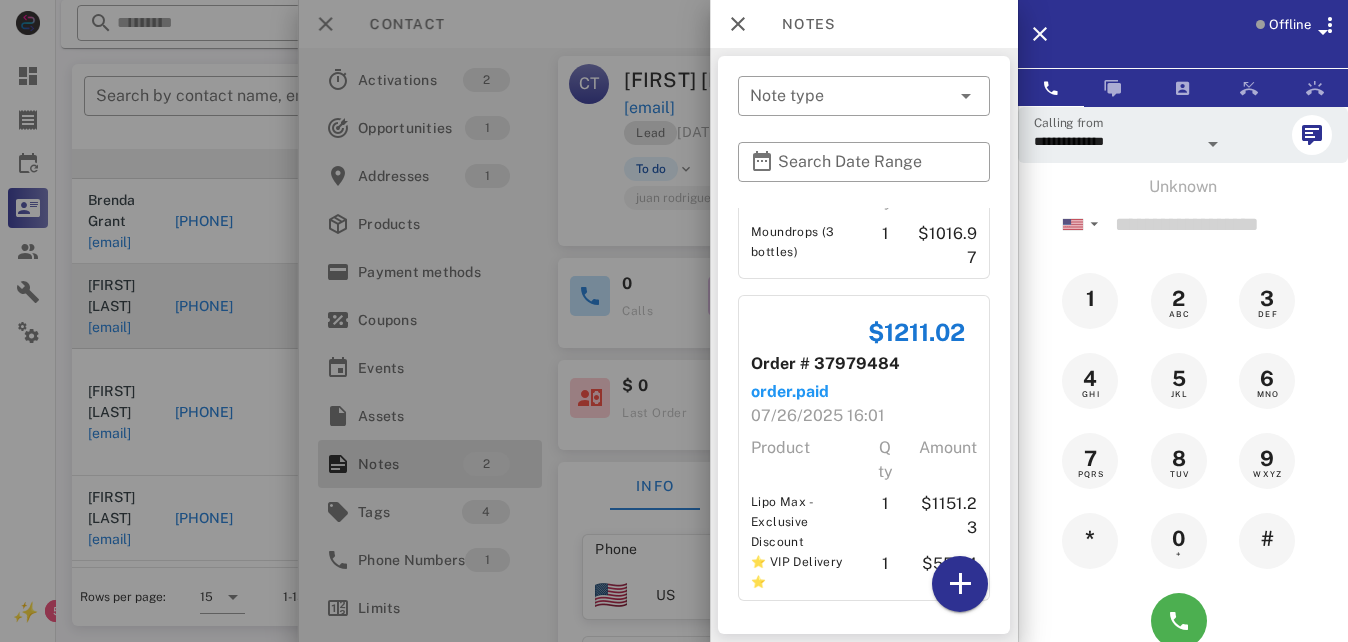 scroll, scrollTop: 187, scrollLeft: 0, axis: vertical 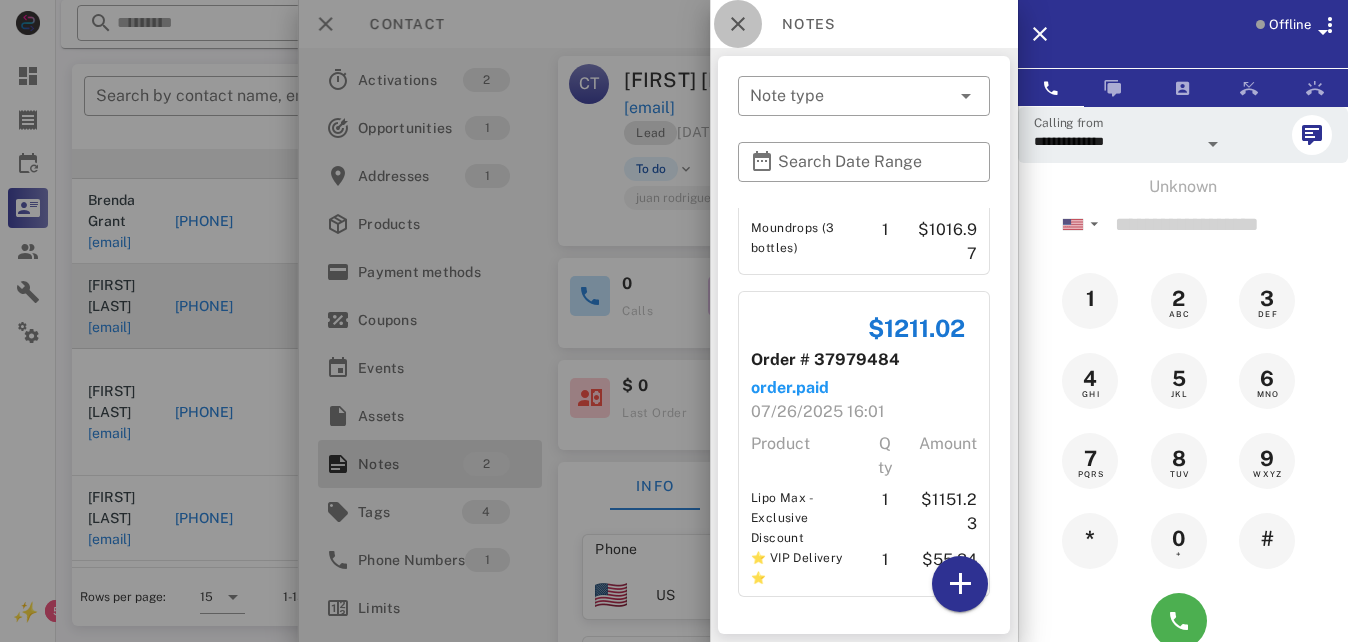 click at bounding box center (738, 24) 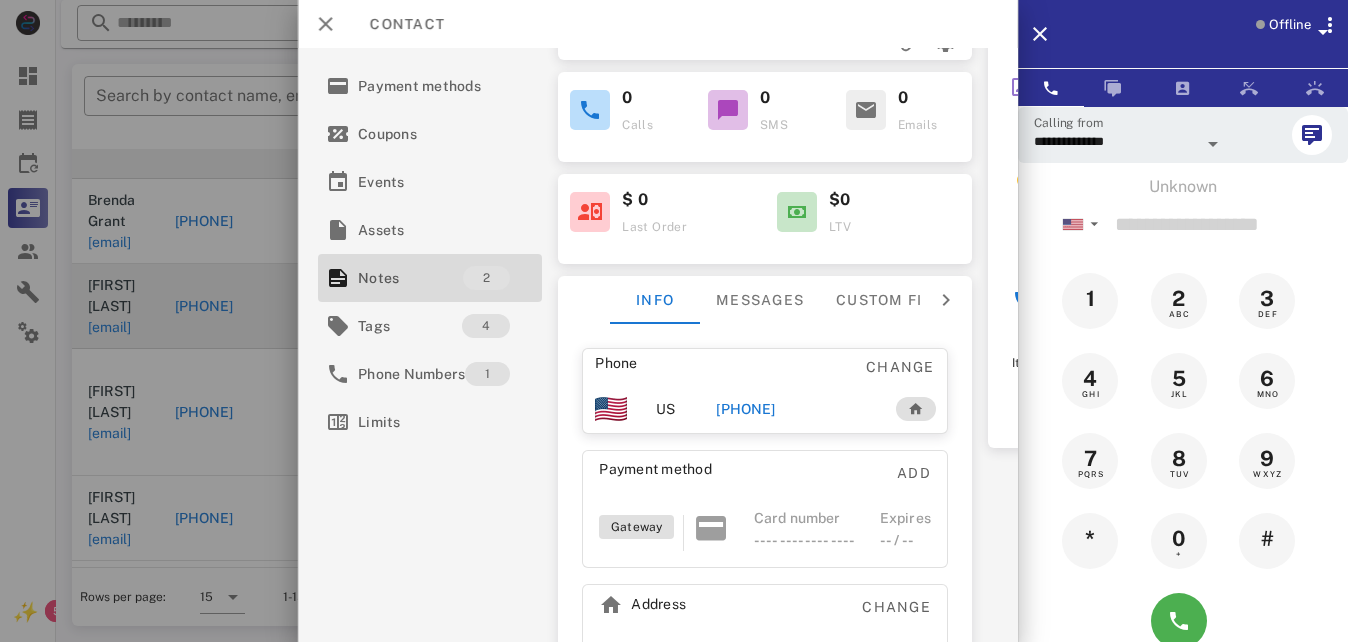 scroll, scrollTop: 200, scrollLeft: 0, axis: vertical 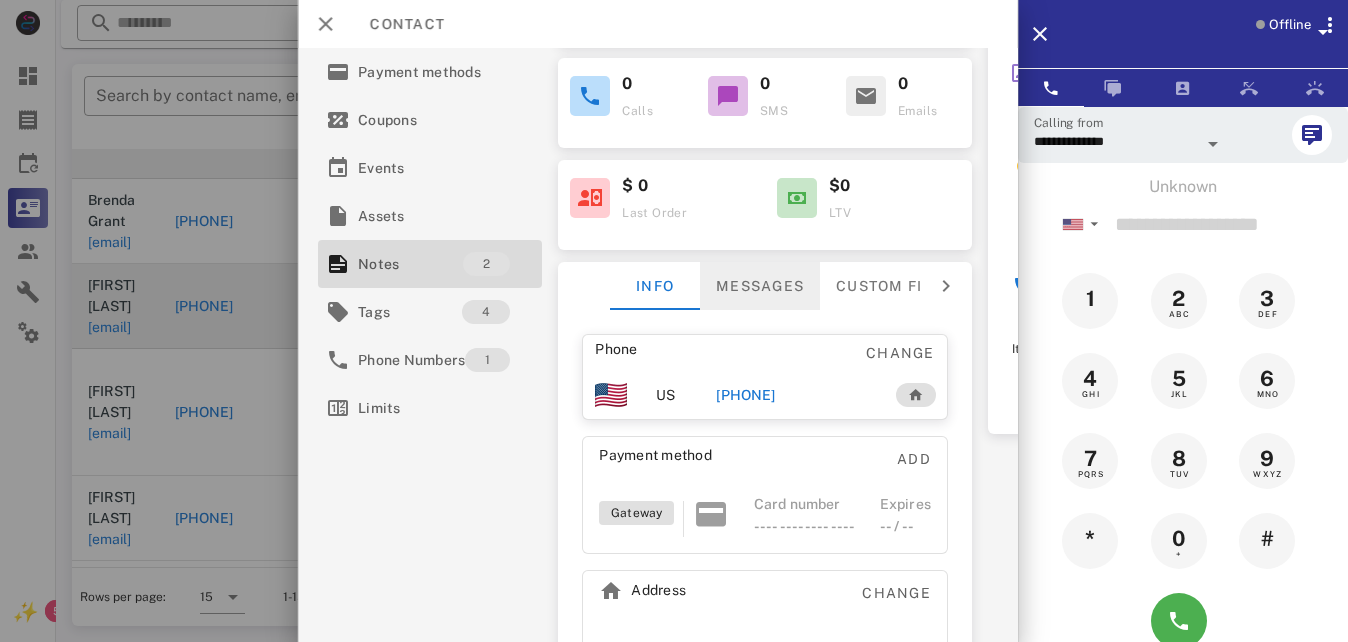 click on "Messages" at bounding box center [761, 286] 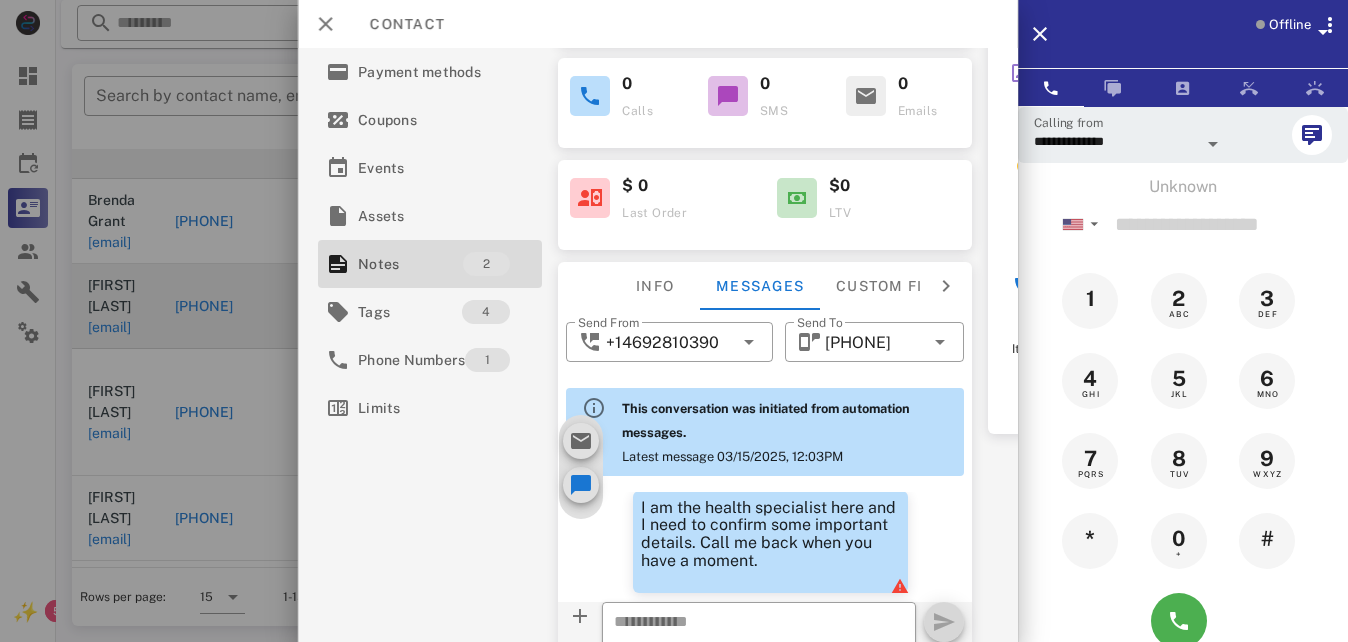 scroll, scrollTop: 705, scrollLeft: 0, axis: vertical 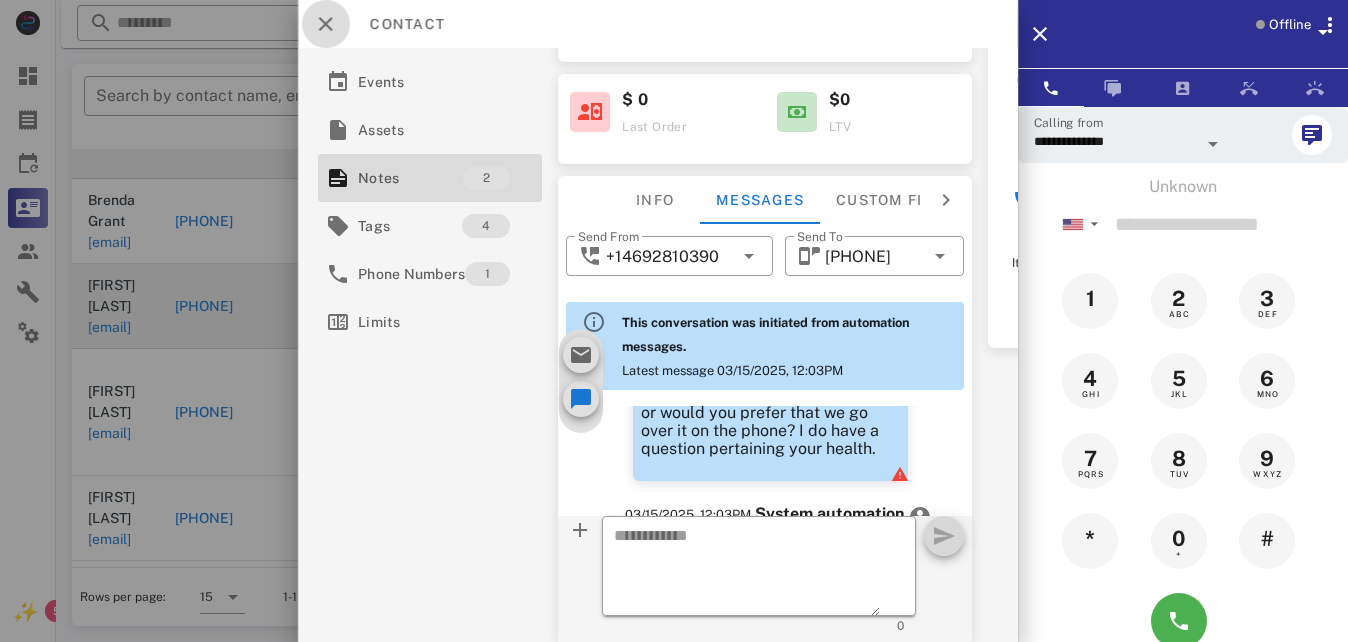 click at bounding box center [326, 24] 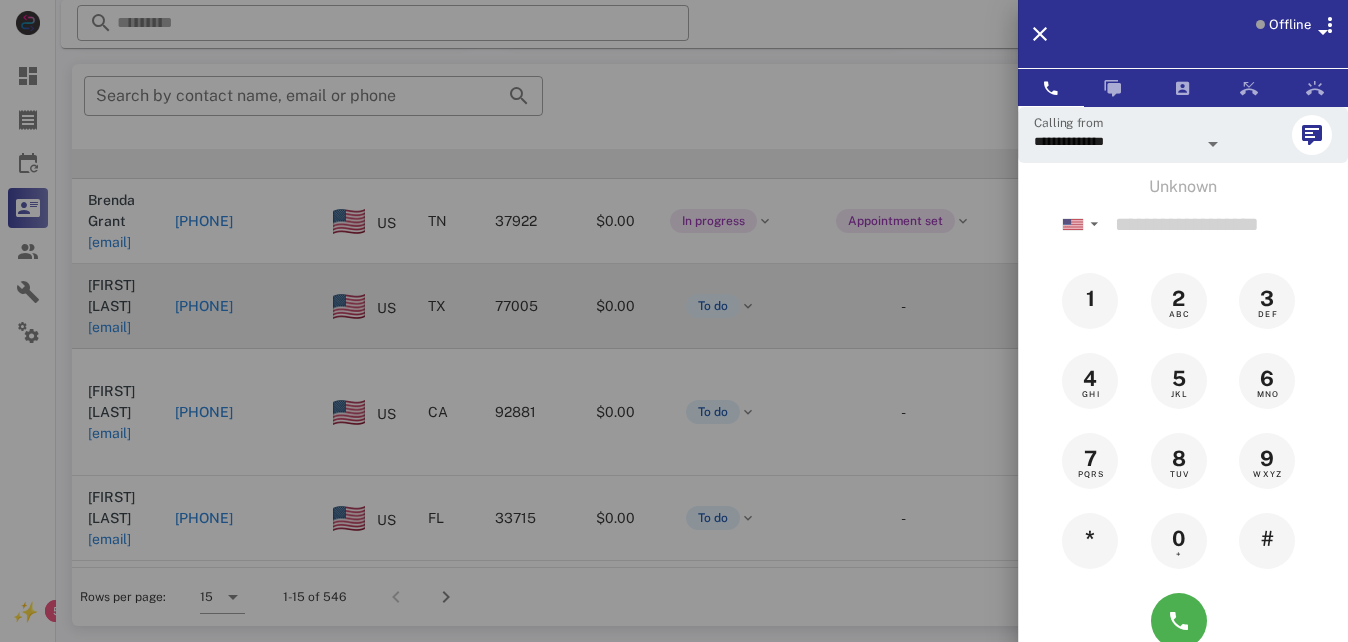 click at bounding box center (674, 321) 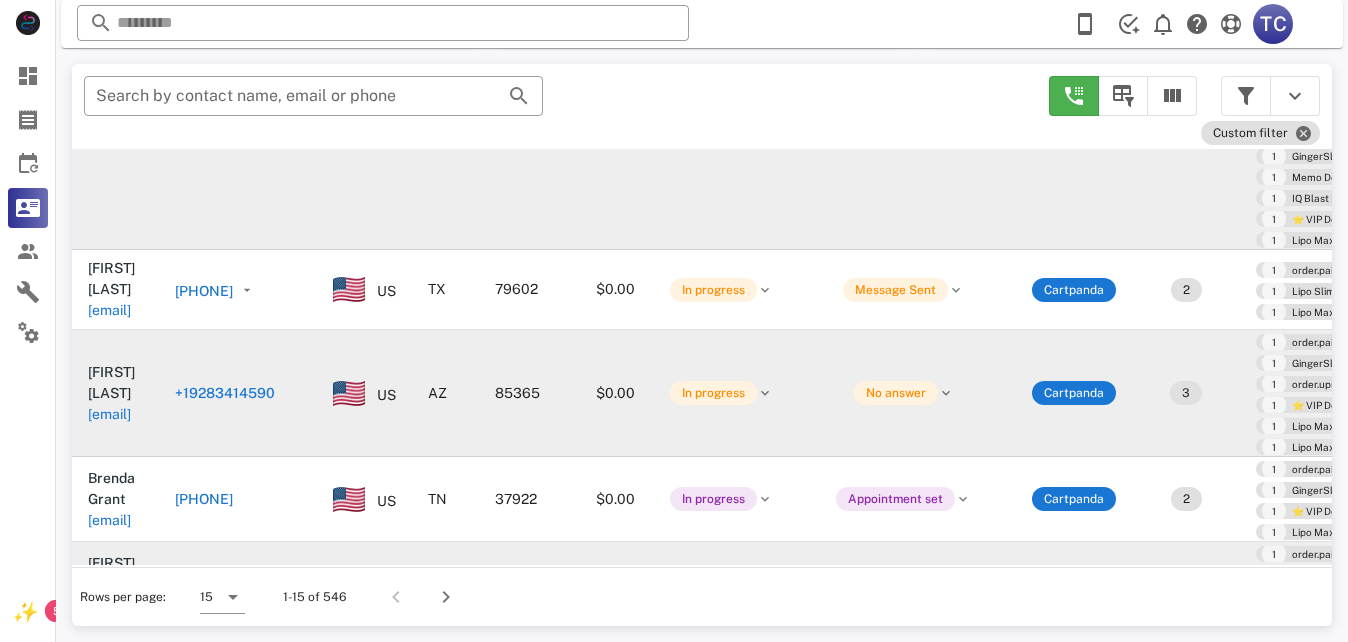 scroll, scrollTop: 800, scrollLeft: 0, axis: vertical 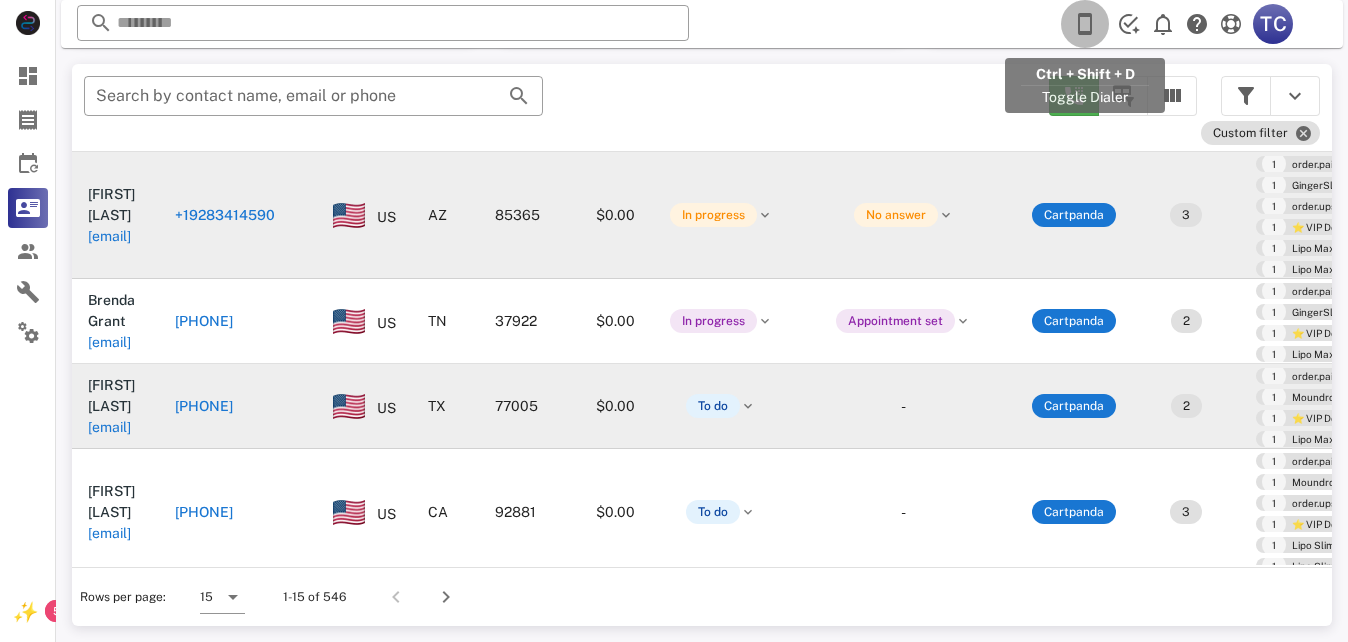click at bounding box center (1085, 24) 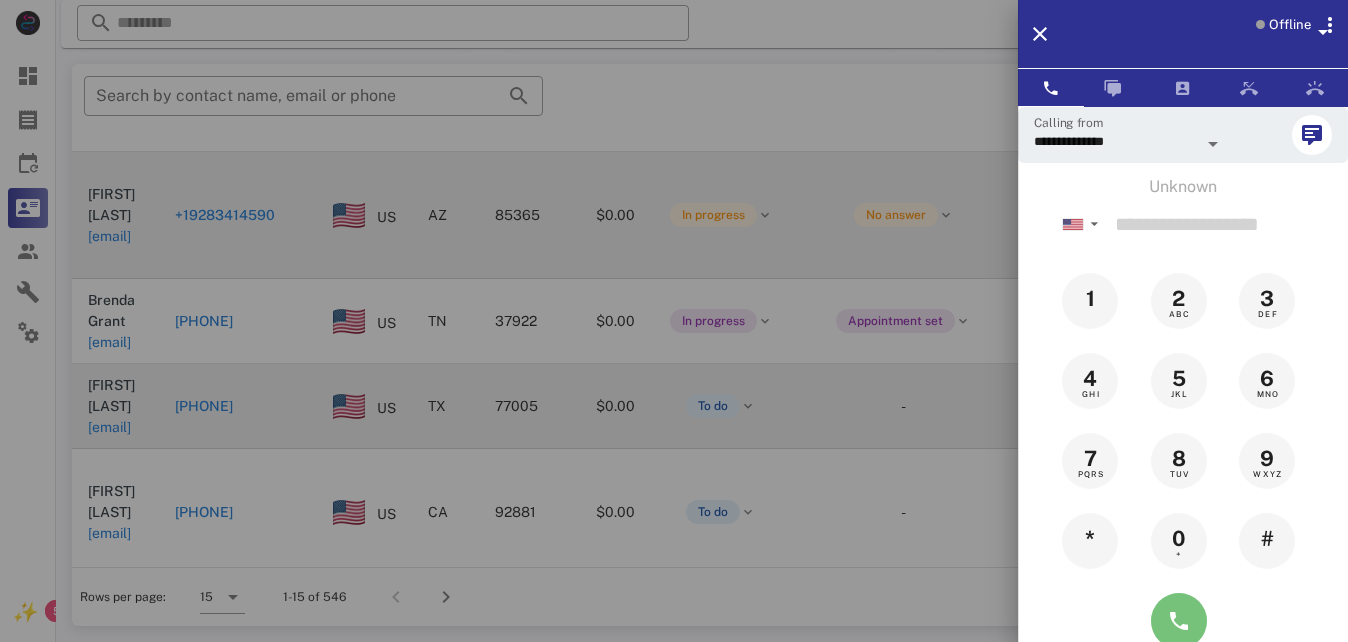 click at bounding box center (1179, 621) 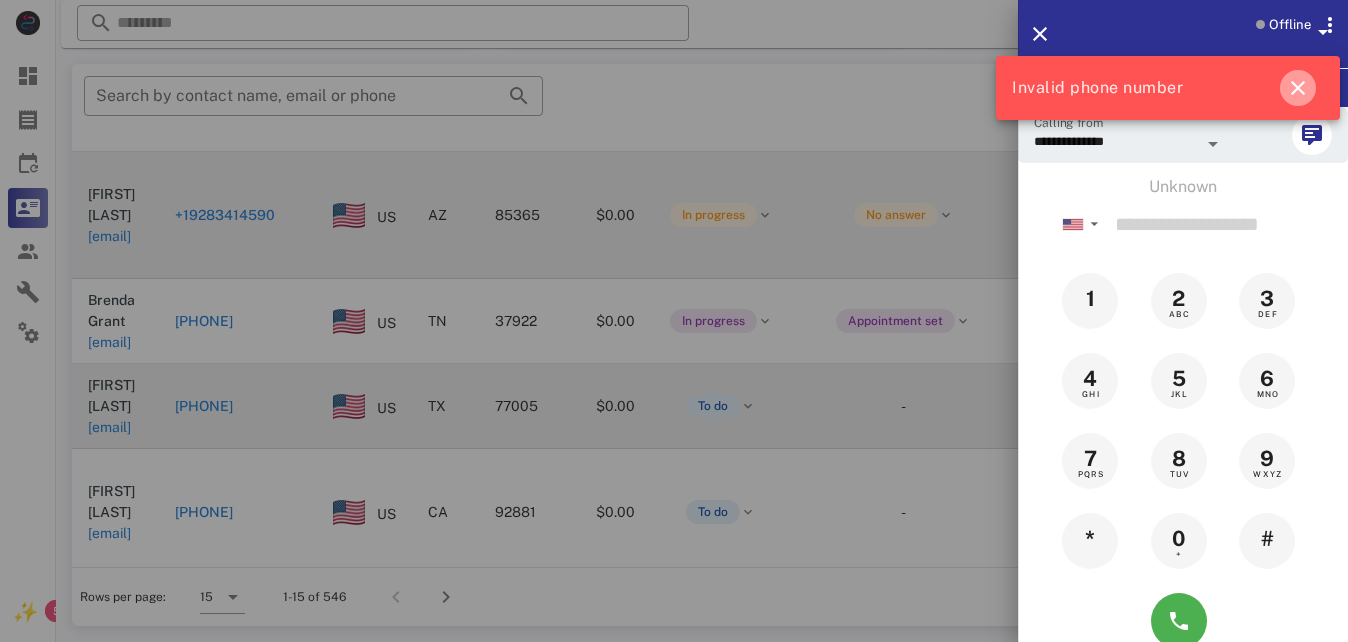 click at bounding box center [1298, 88] 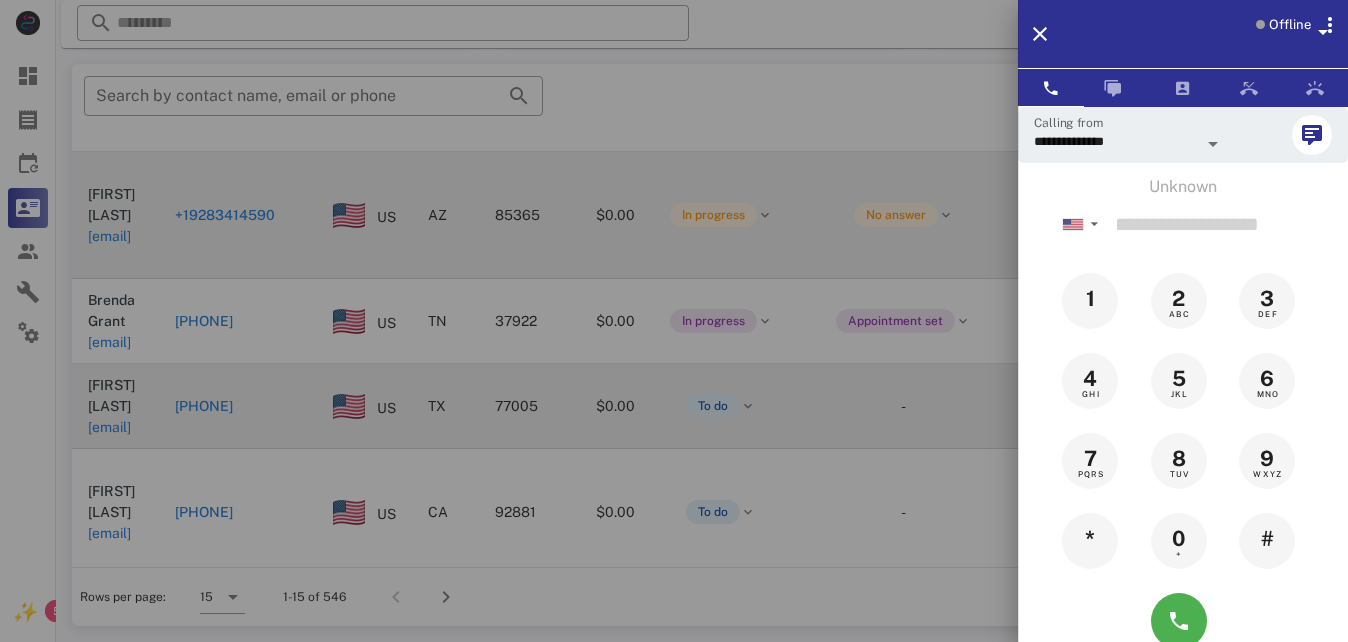 click at bounding box center [674, 321] 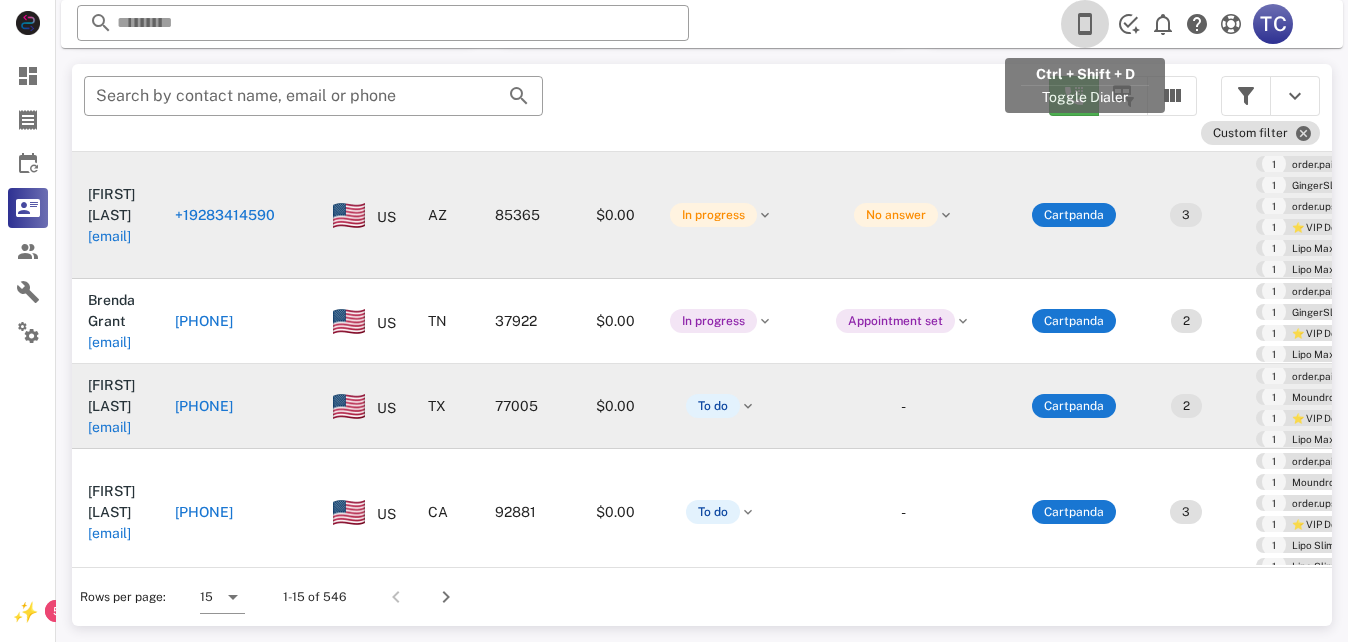 click at bounding box center (1085, 24) 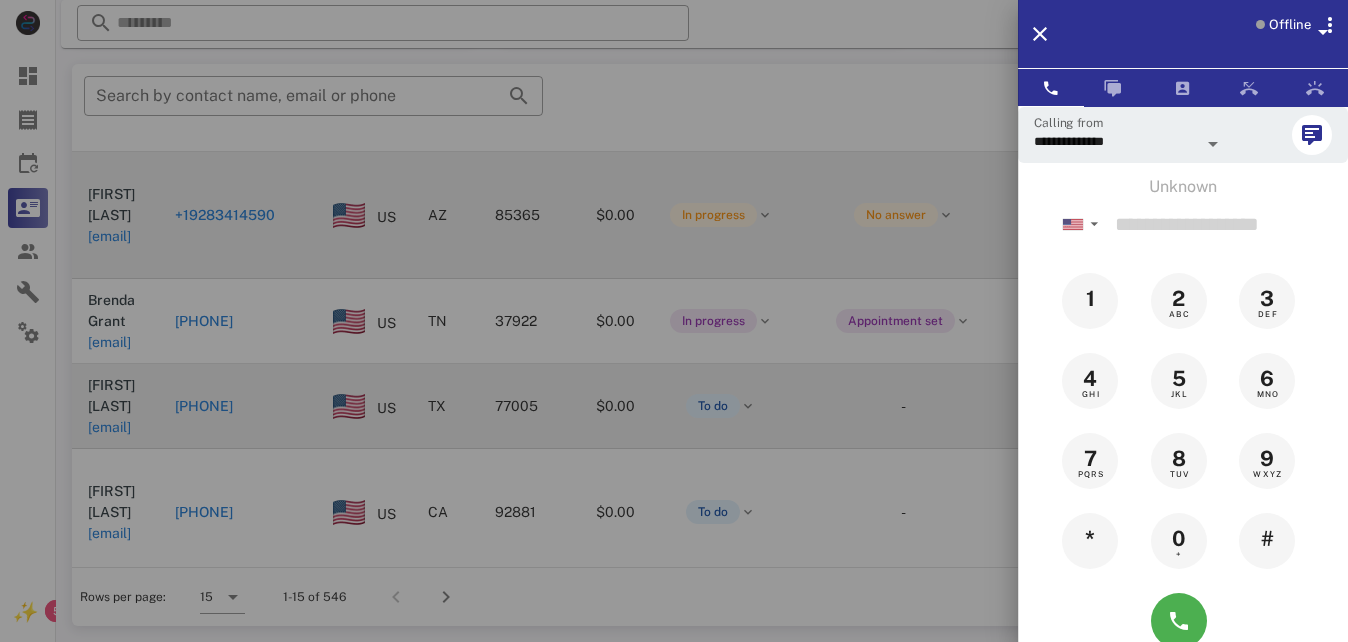 click at bounding box center [1213, 144] 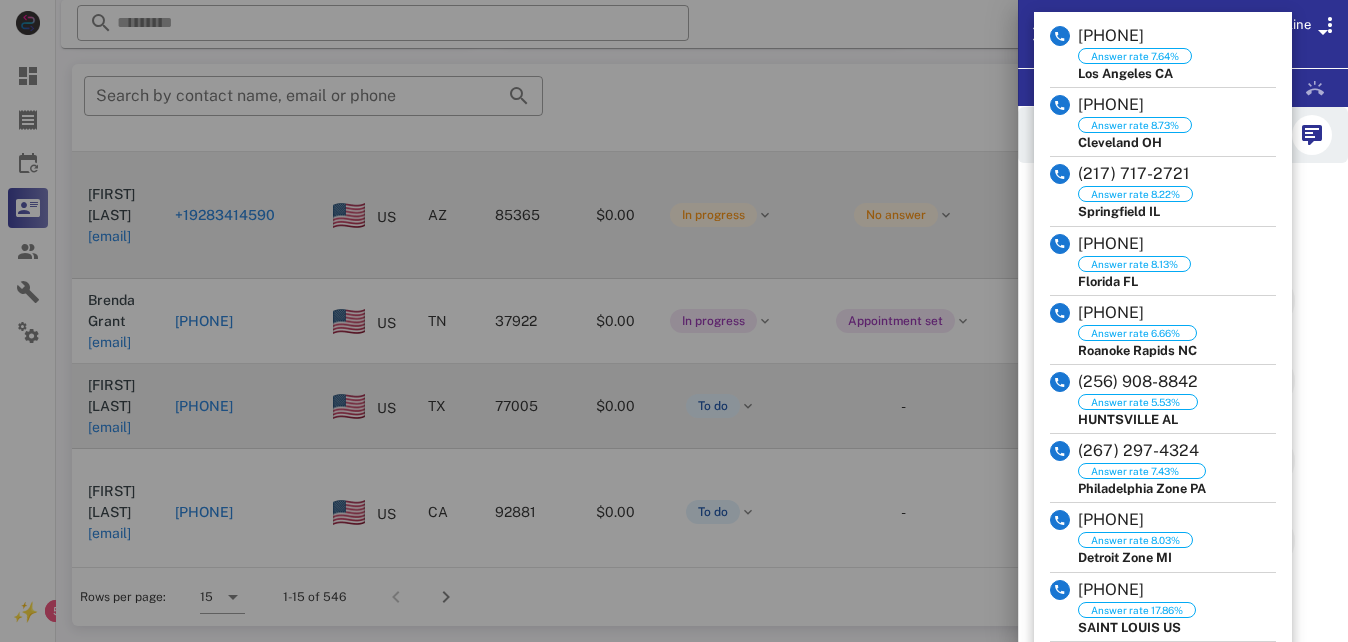 click on "(216) 306-5108   Answer rate 8.73%    Cleveland   OH" at bounding box center (1163, 123) 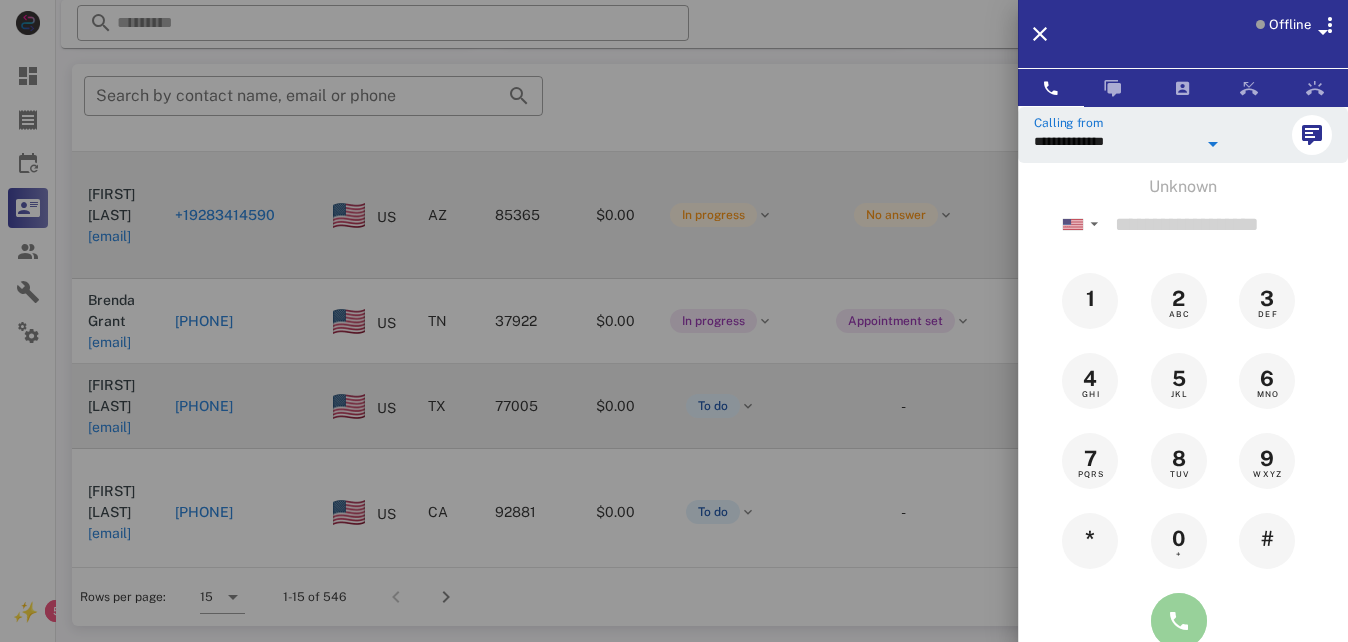 click at bounding box center [1179, 621] 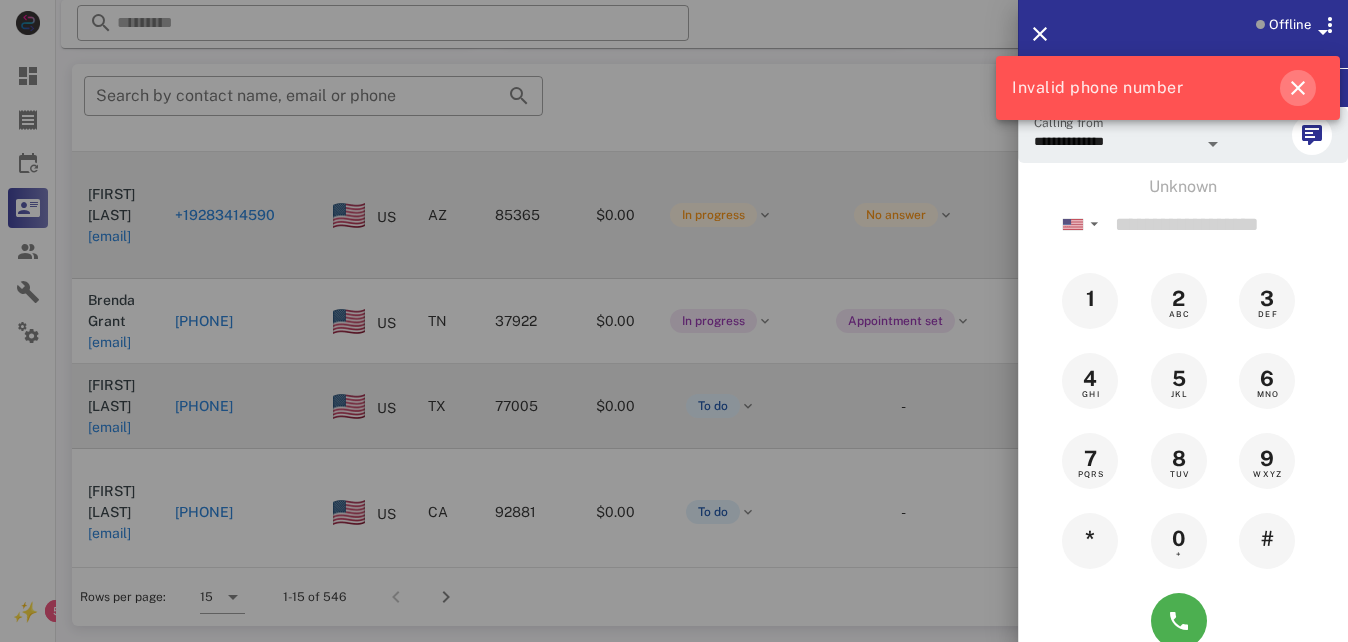 click at bounding box center [1298, 88] 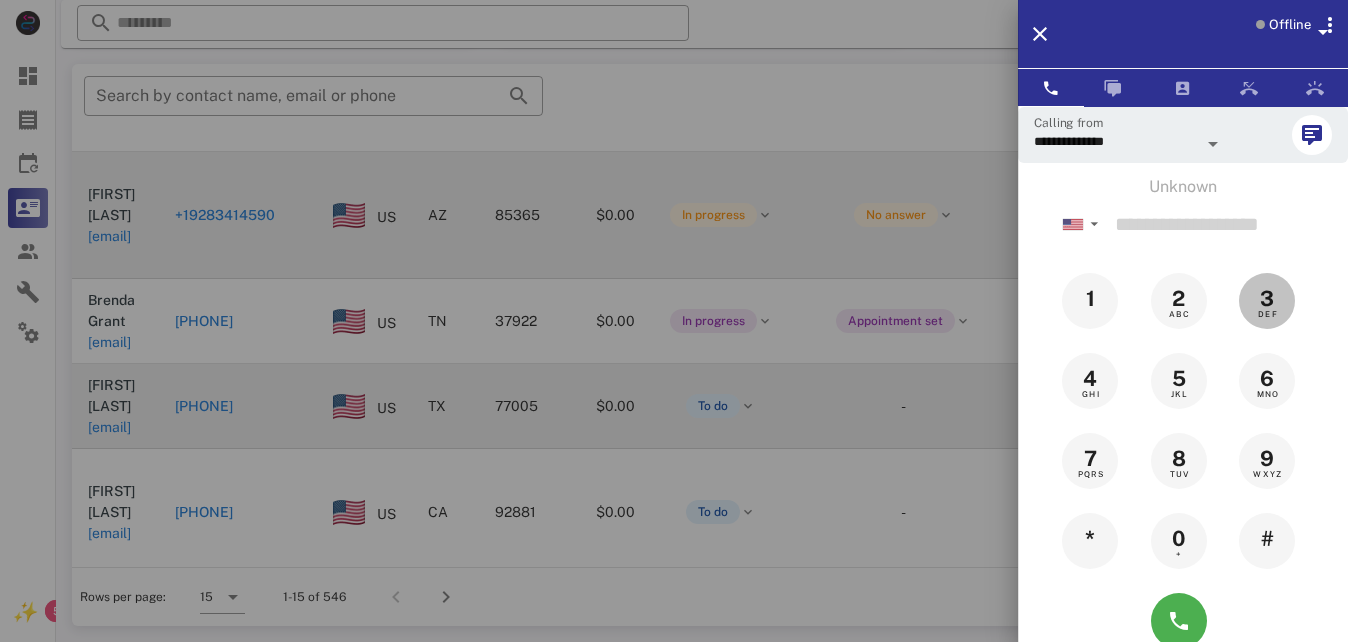 click on "3" at bounding box center [1267, 299] 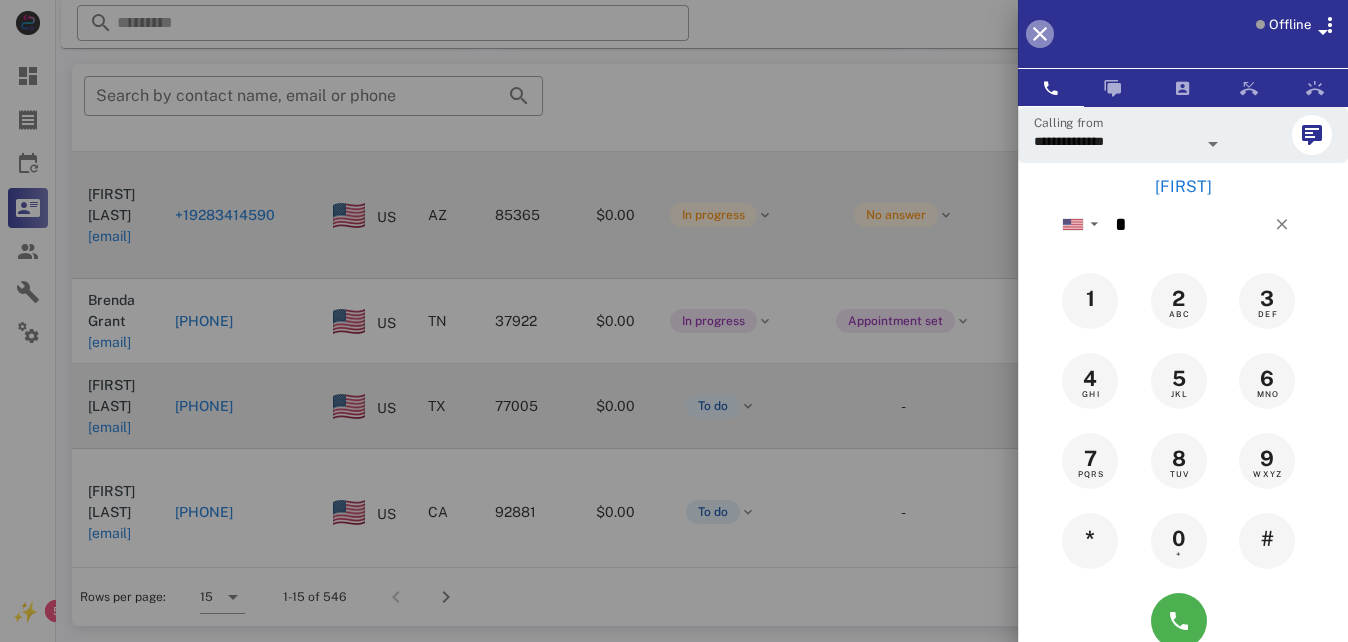 drag, startPoint x: 1035, startPoint y: 26, endPoint x: 688, endPoint y: 169, distance: 375.31055 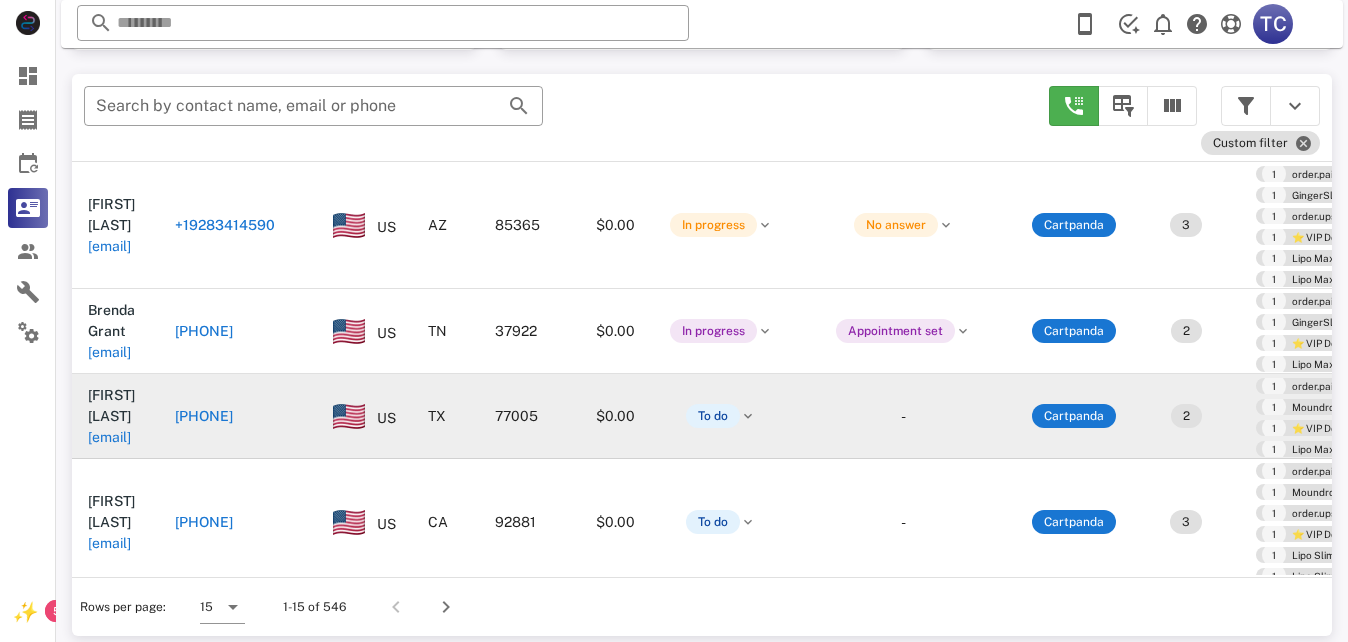 scroll, scrollTop: 380, scrollLeft: 0, axis: vertical 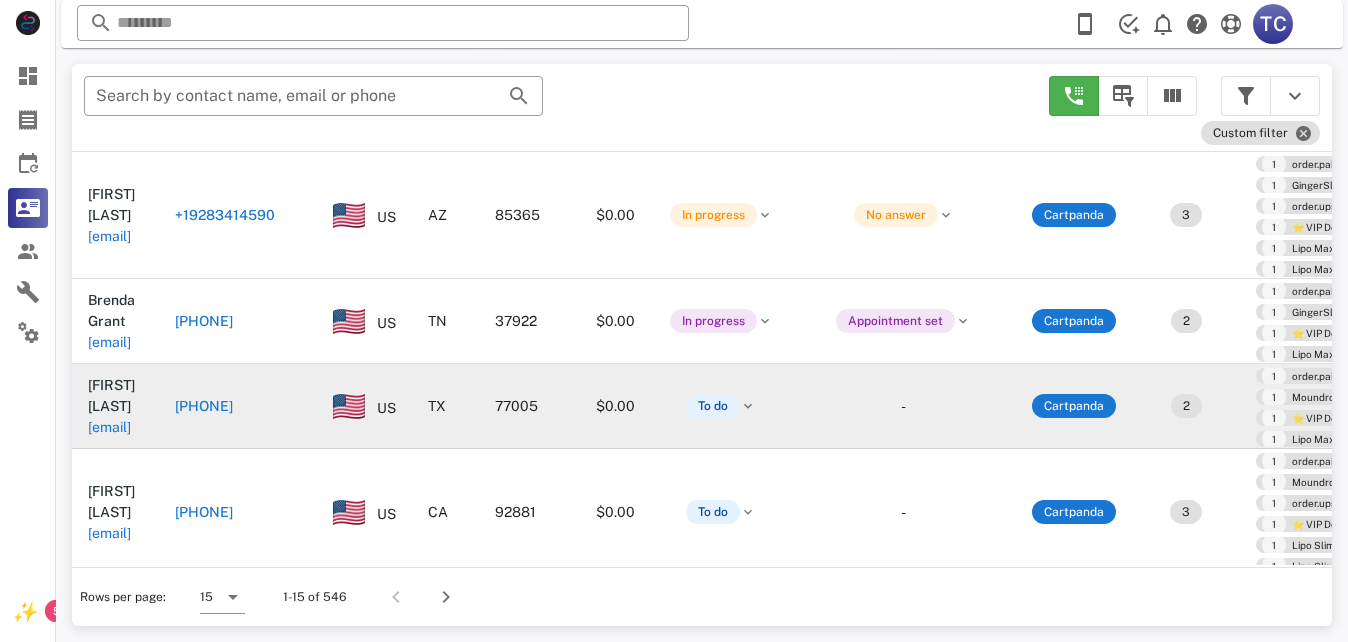 click on "+19283414590" at bounding box center [225, 215] 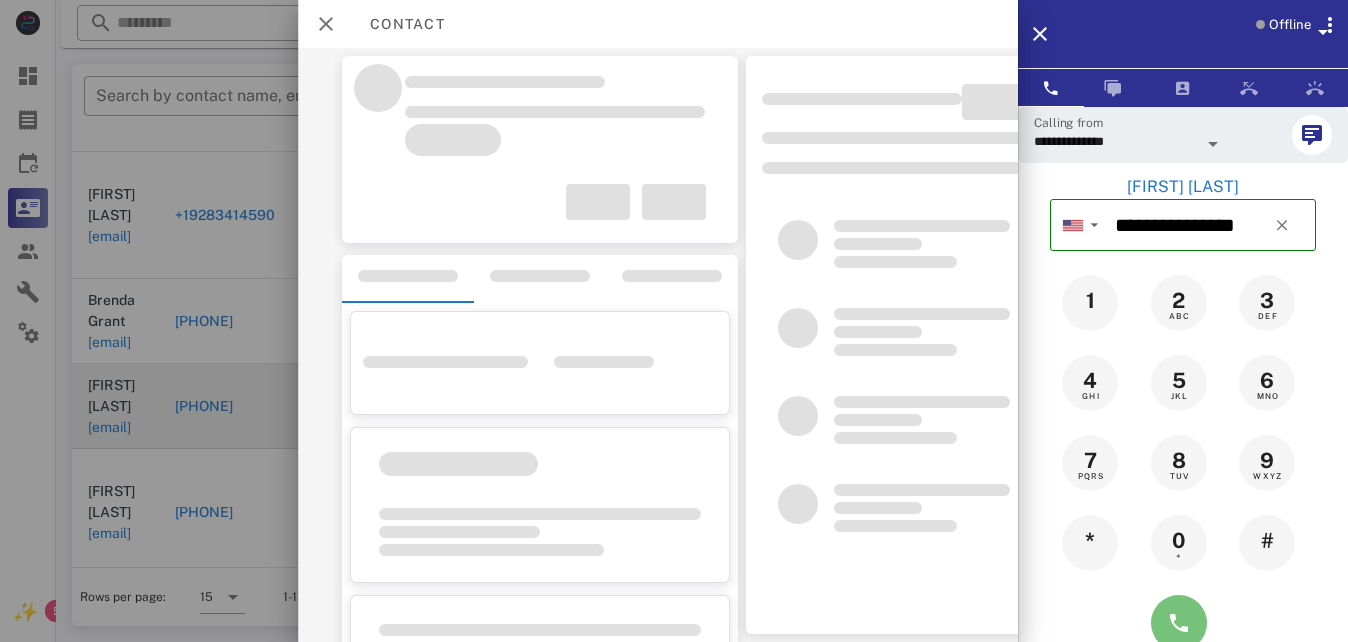 click at bounding box center (1179, 623) 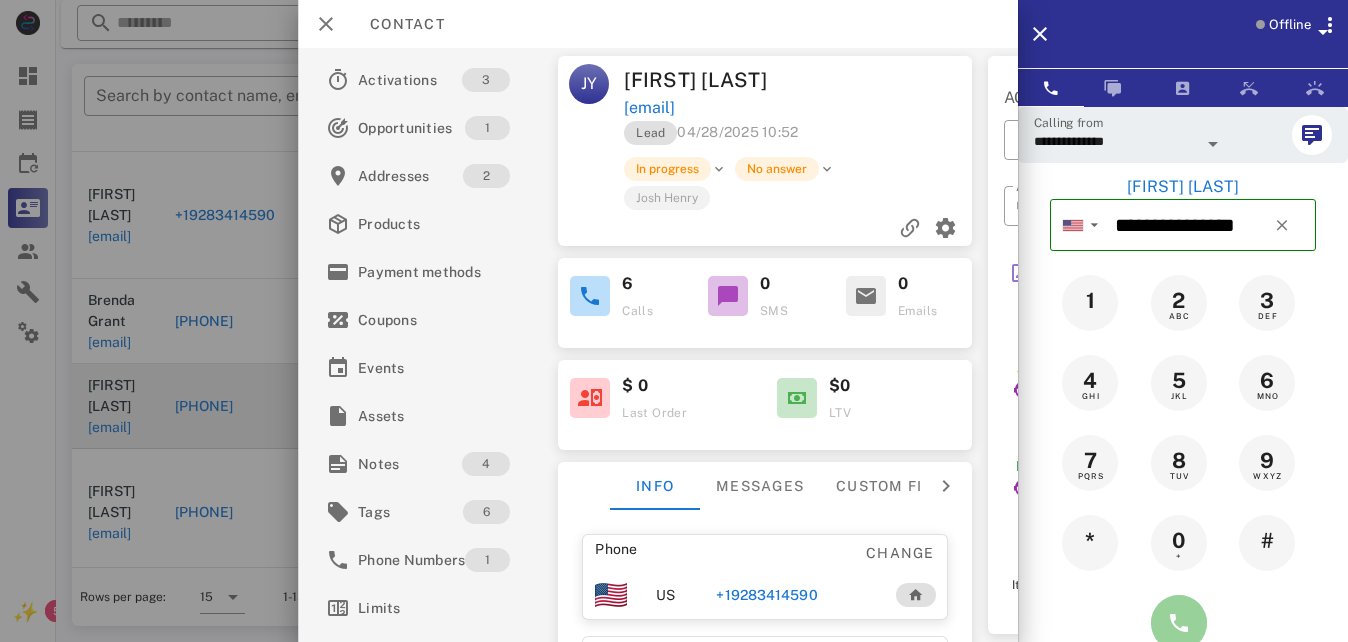 click at bounding box center [1179, 623] 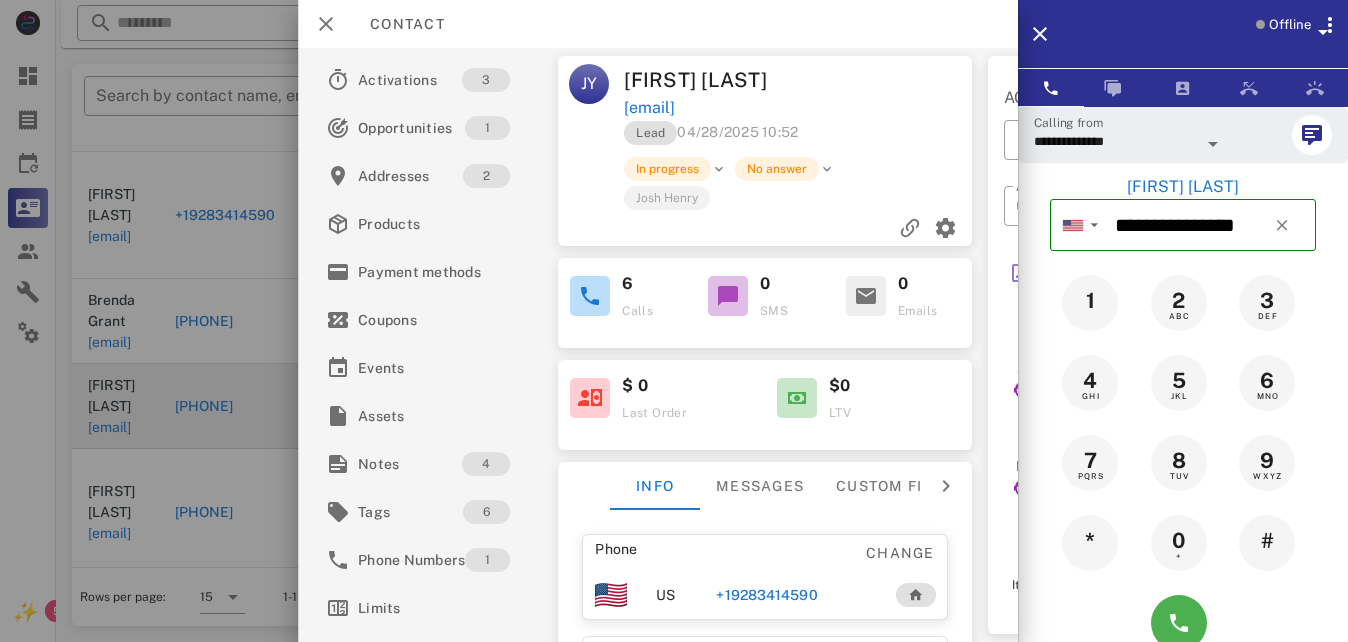 drag, startPoint x: 1146, startPoint y: 32, endPoint x: 1028, endPoint y: 19, distance: 118.71394 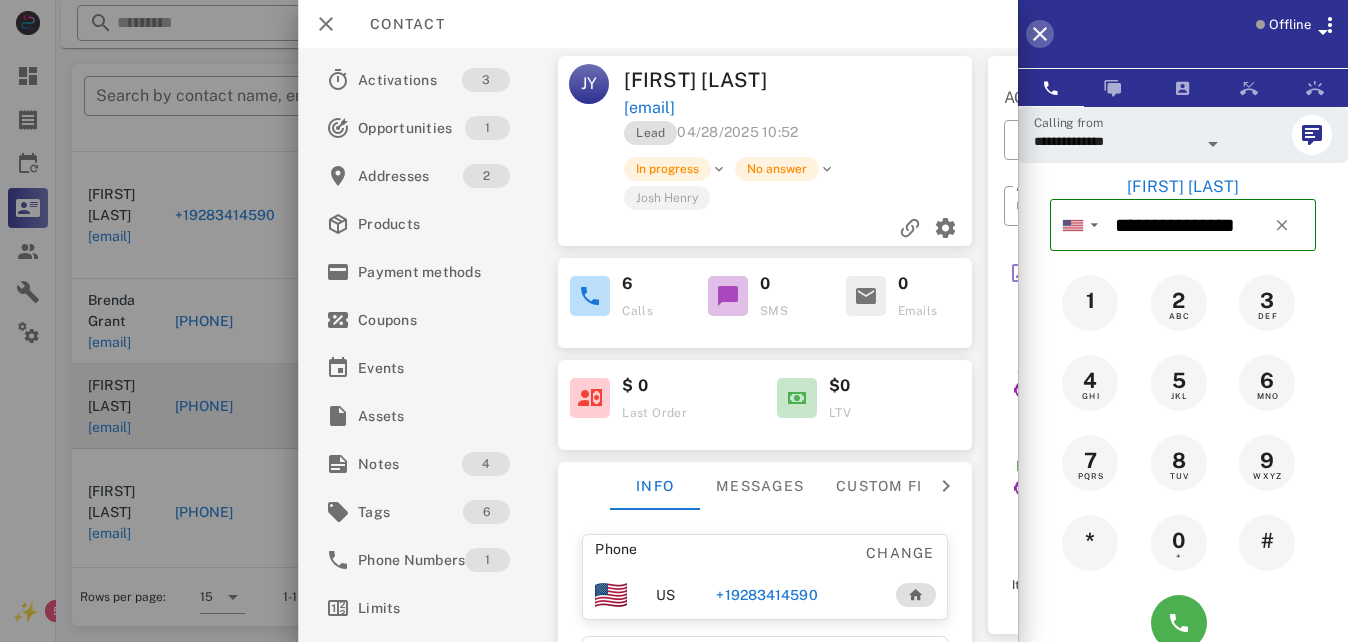 click at bounding box center (1040, 34) 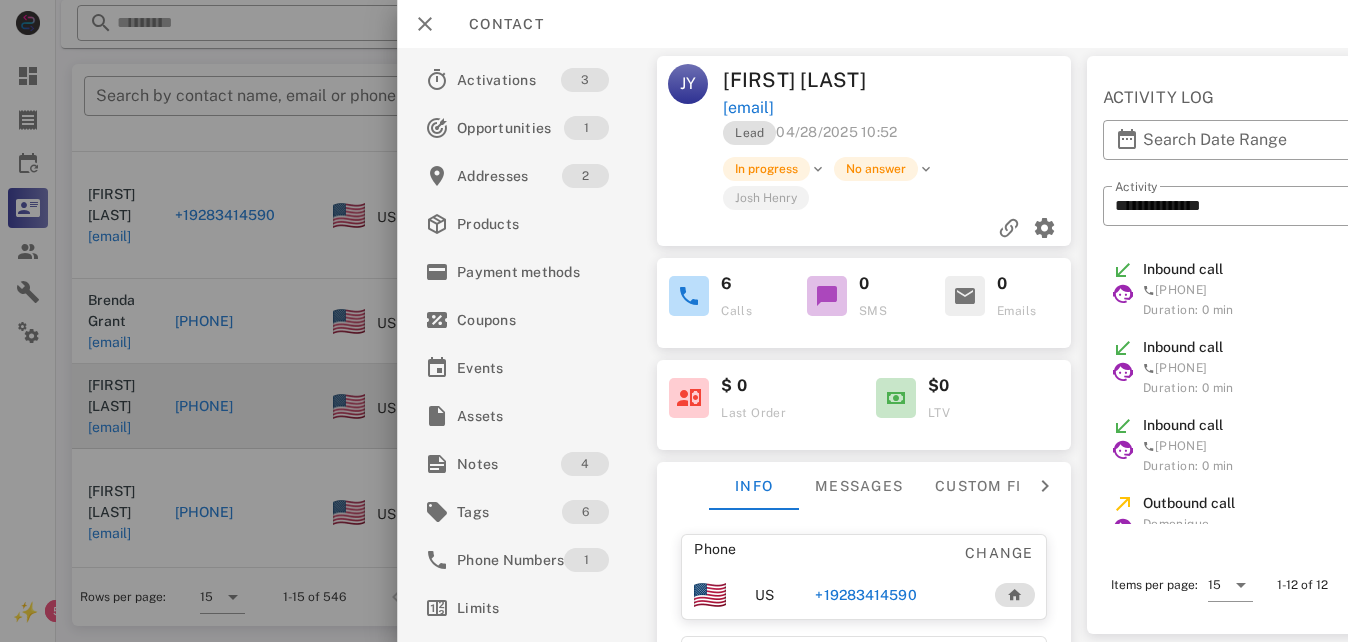 scroll, scrollTop: 300, scrollLeft: 0, axis: vertical 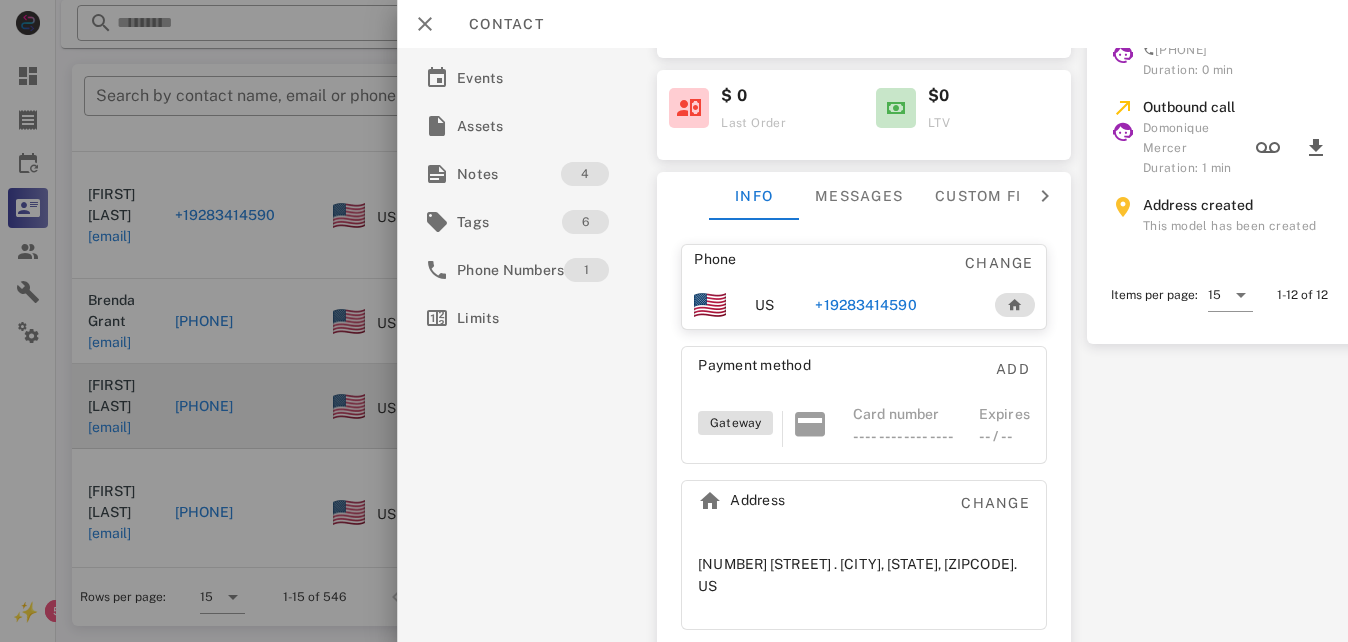 click on "+19283414590" at bounding box center [866, 305] 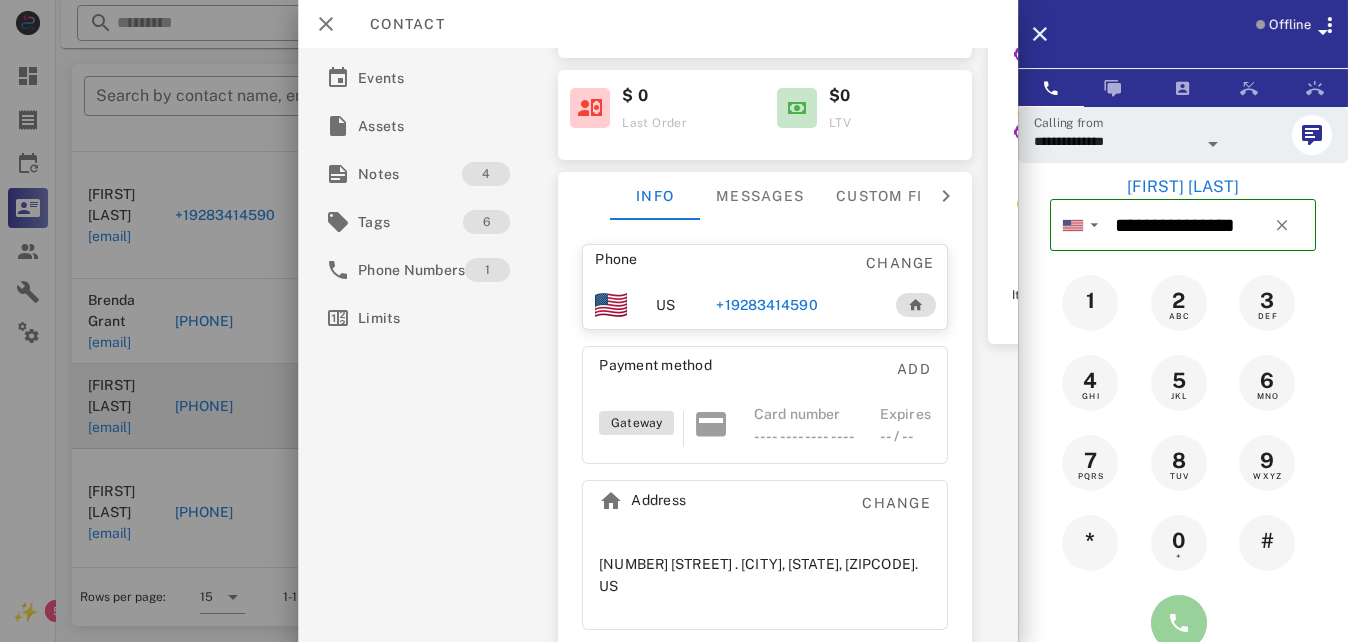 click at bounding box center (1179, 623) 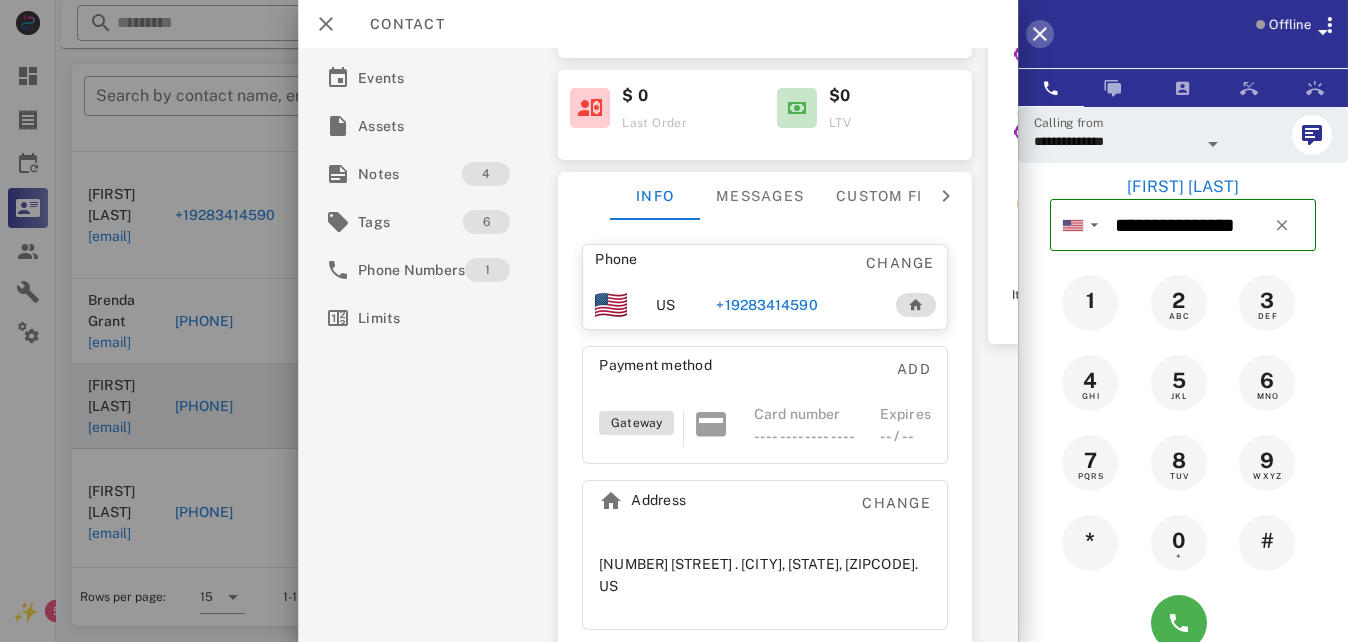 click at bounding box center [1040, 34] 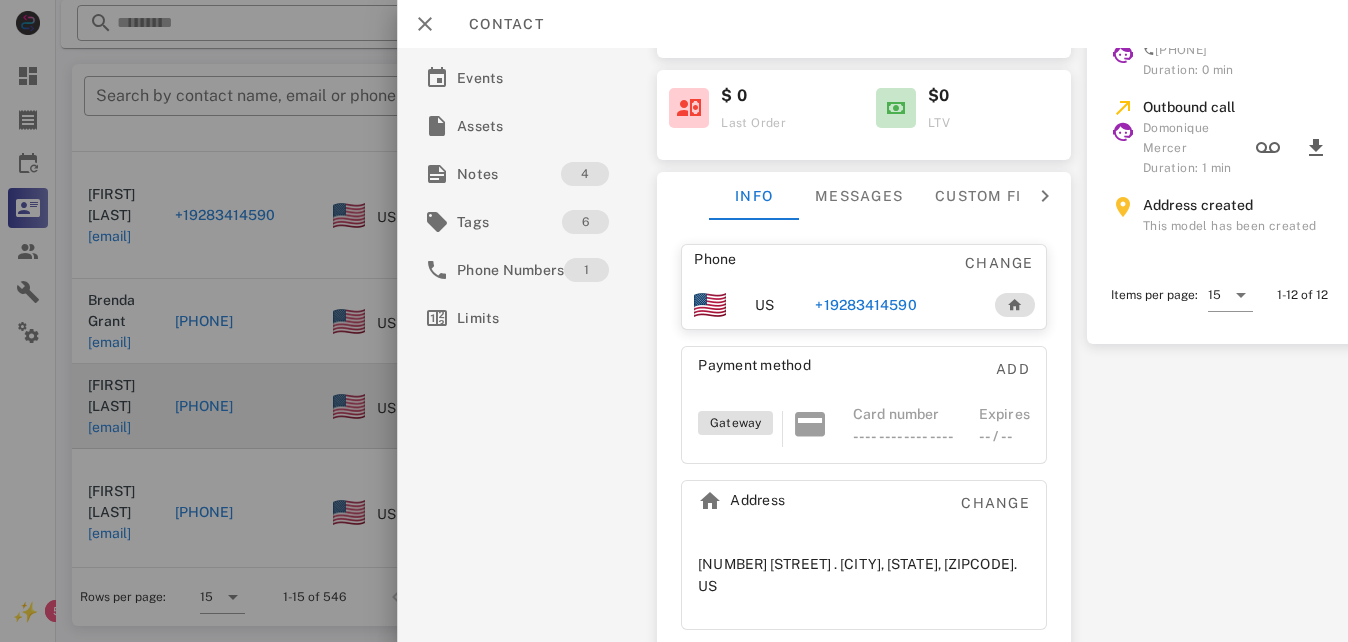 type 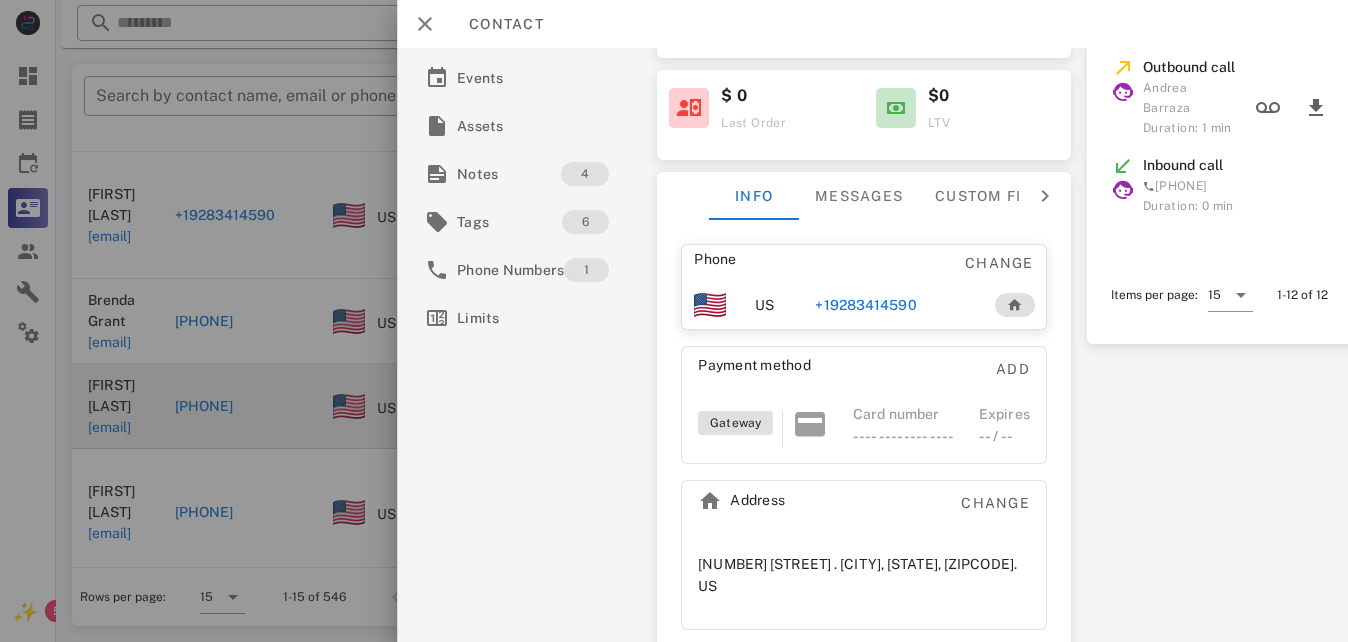 scroll, scrollTop: 0, scrollLeft: 0, axis: both 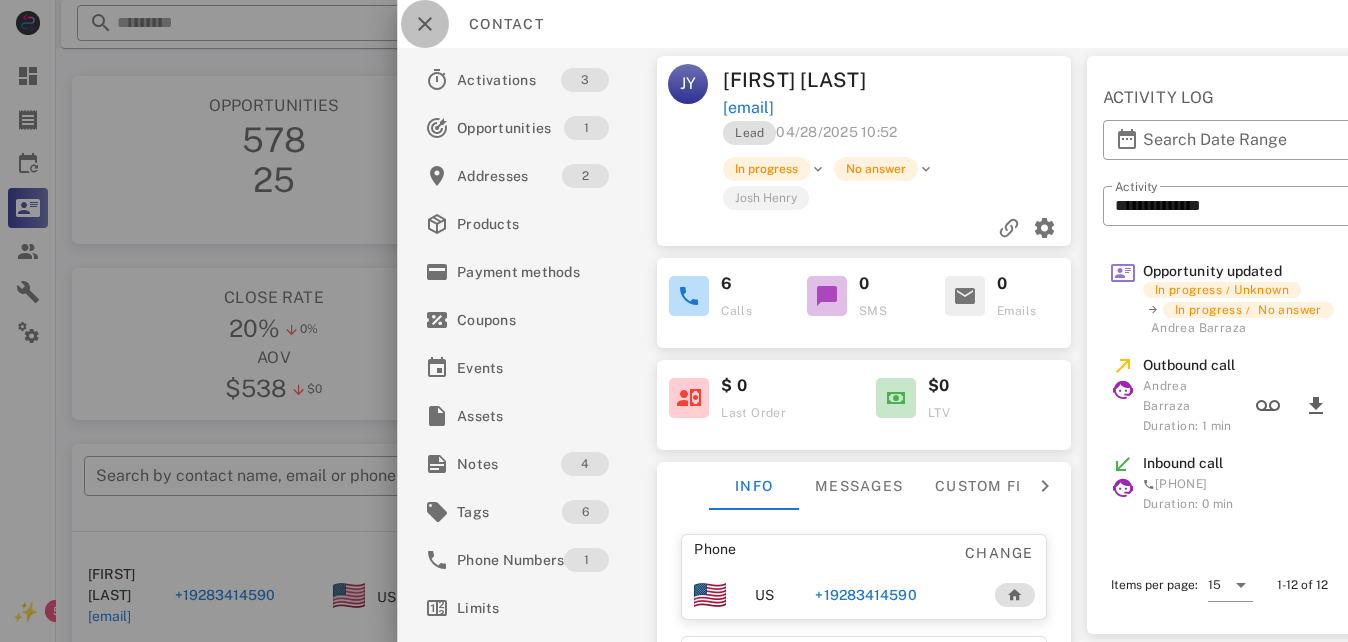 click at bounding box center [425, 24] 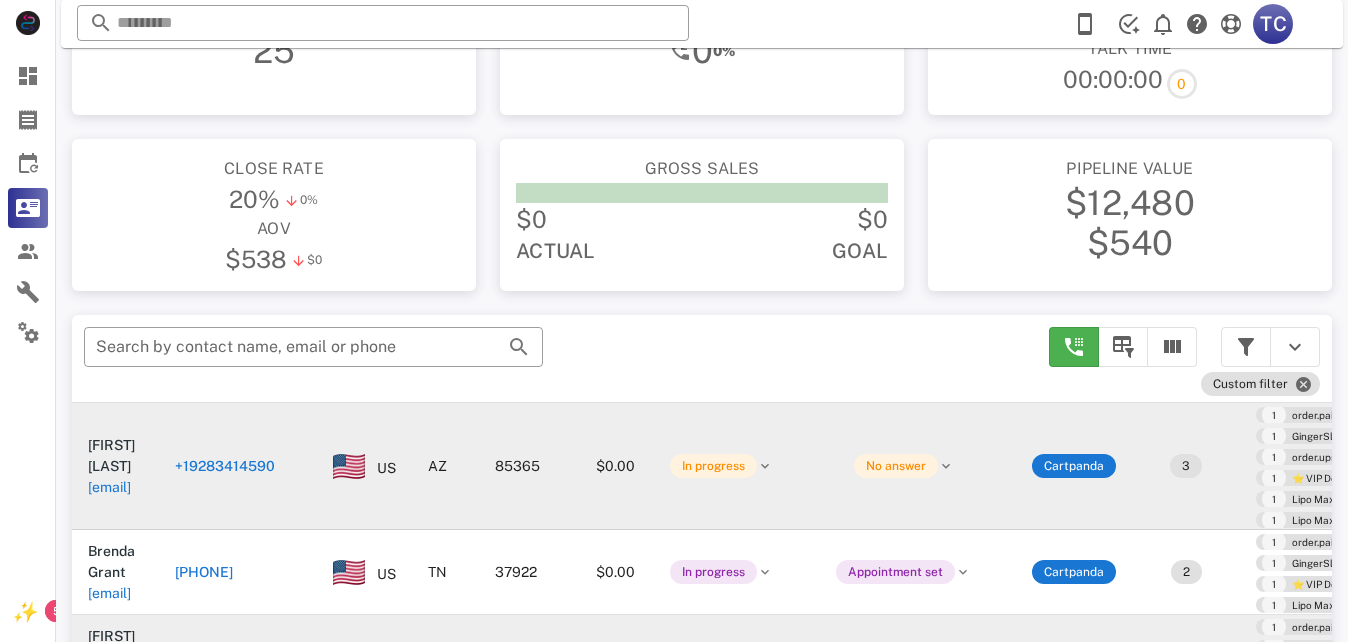 scroll, scrollTop: 380, scrollLeft: 0, axis: vertical 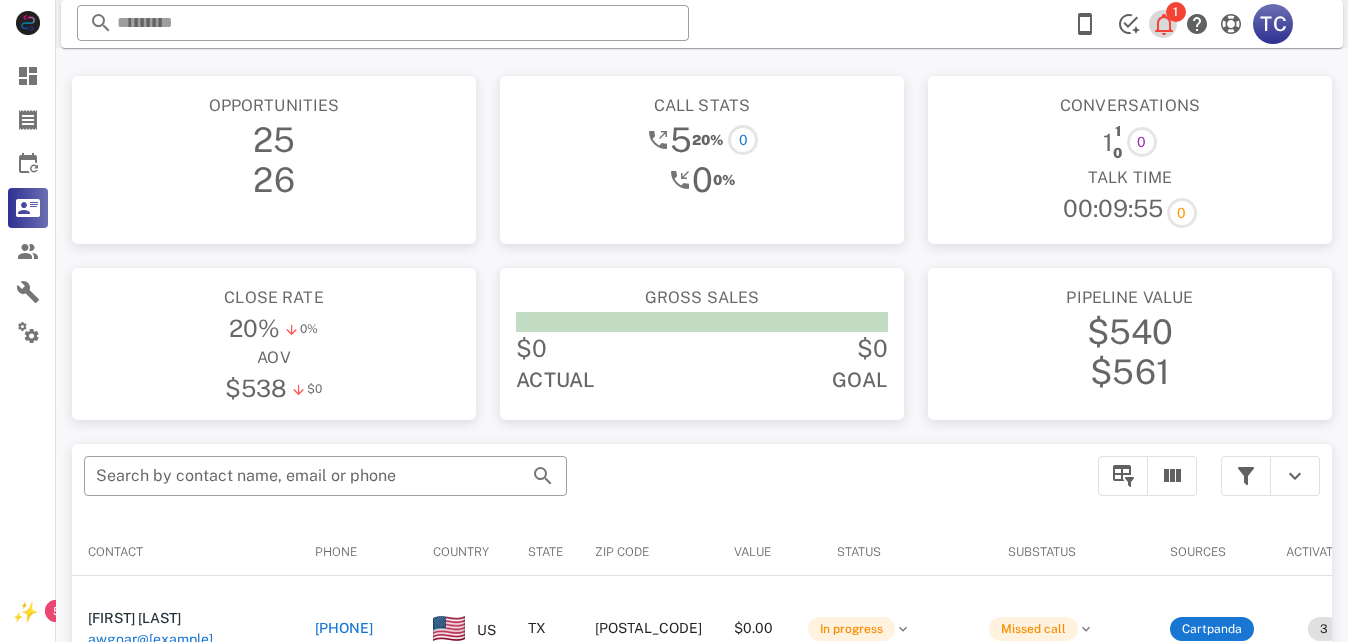 click at bounding box center (1164, 24) 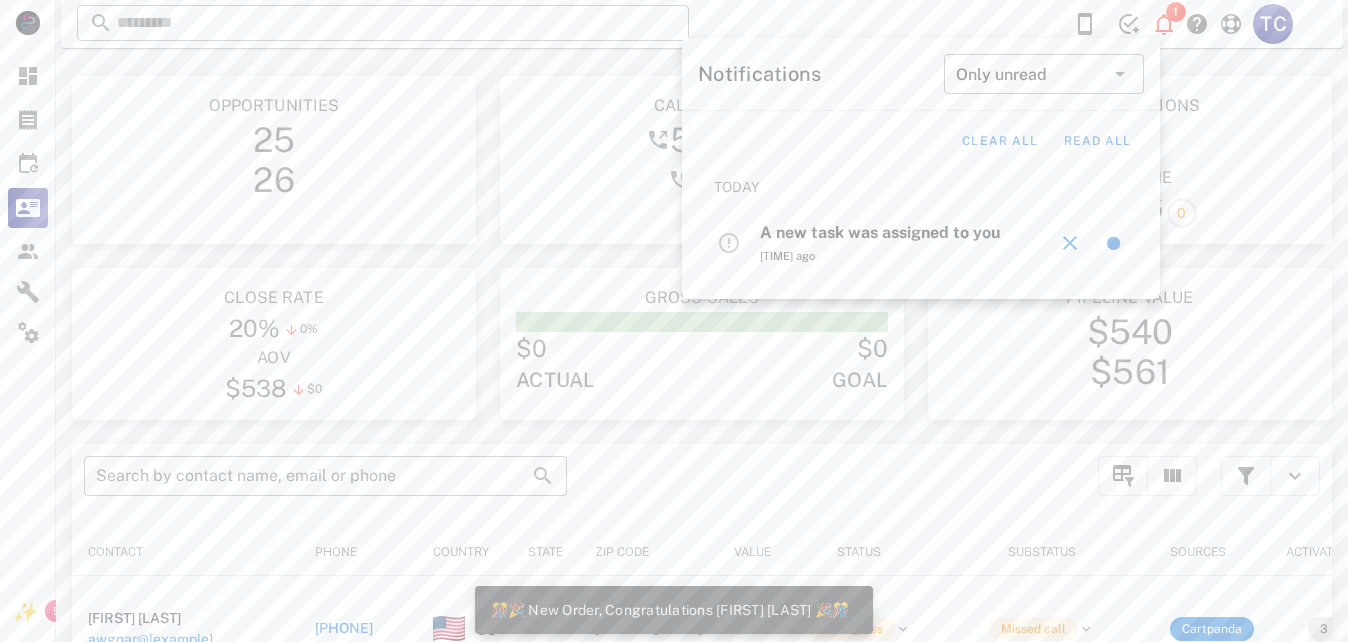 click on "A new task was assigned to you" at bounding box center [880, 232] 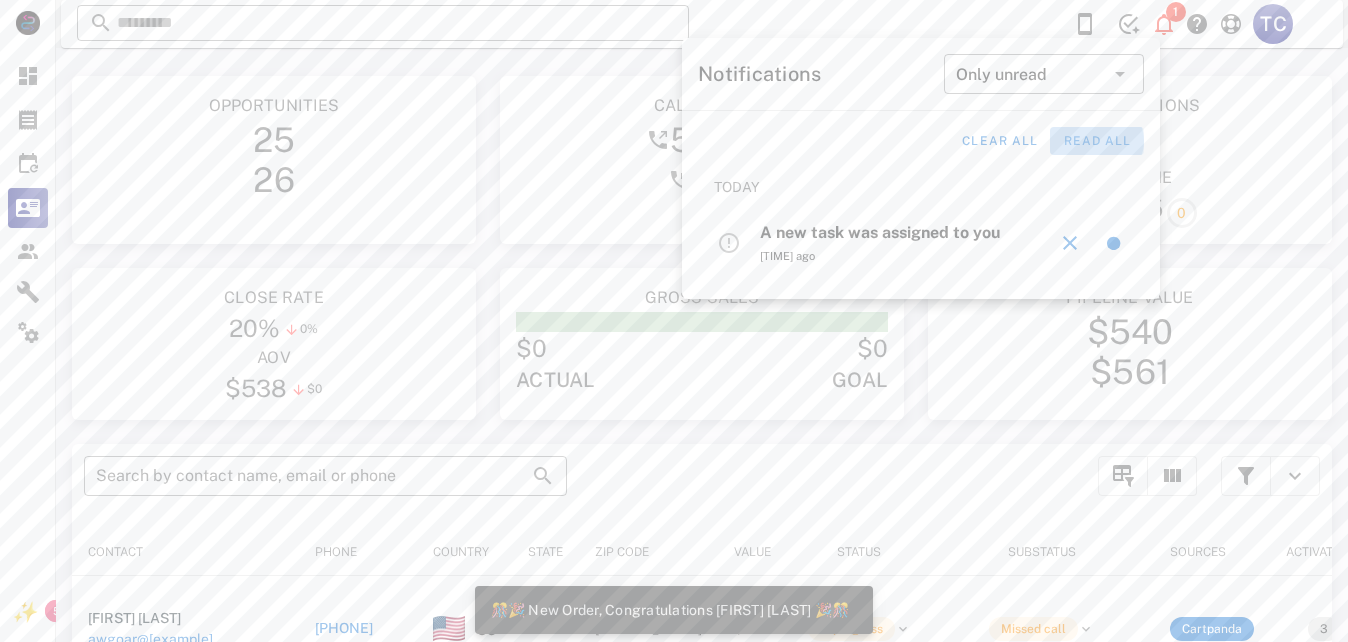 click on "Read all" at bounding box center [1097, 141] 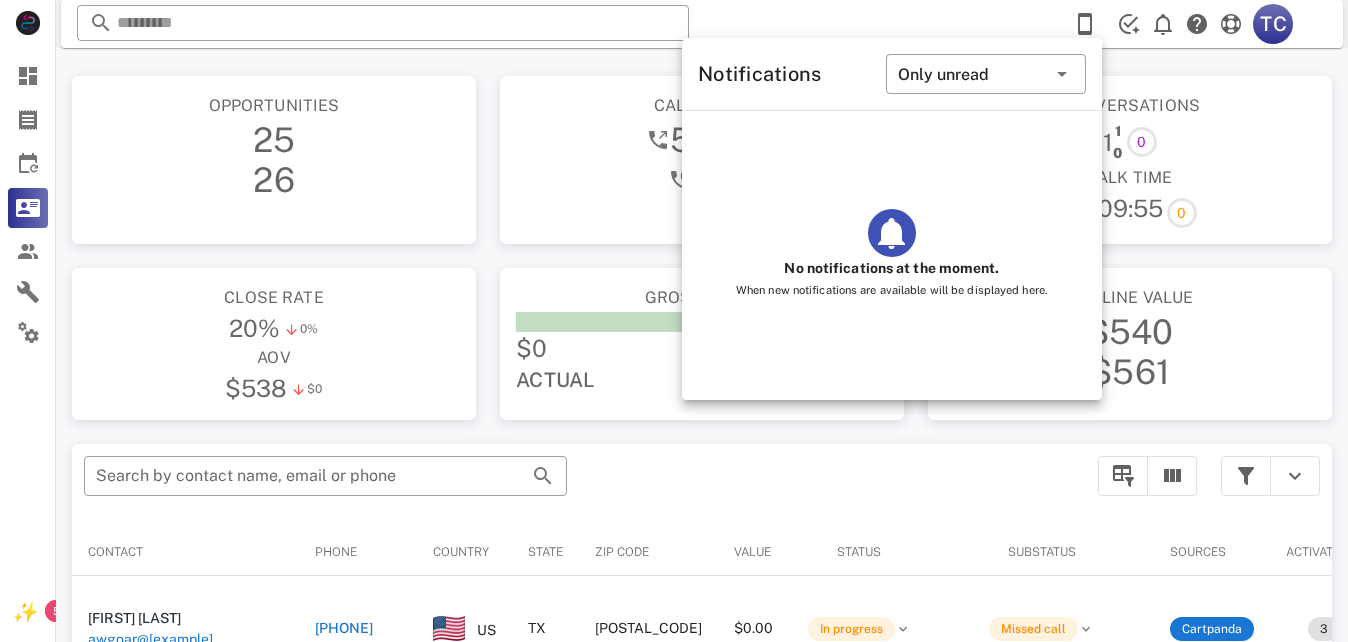 click on "Conversations 1  1  0   0  Talk Time 00:09:55  0" at bounding box center (1130, 160) 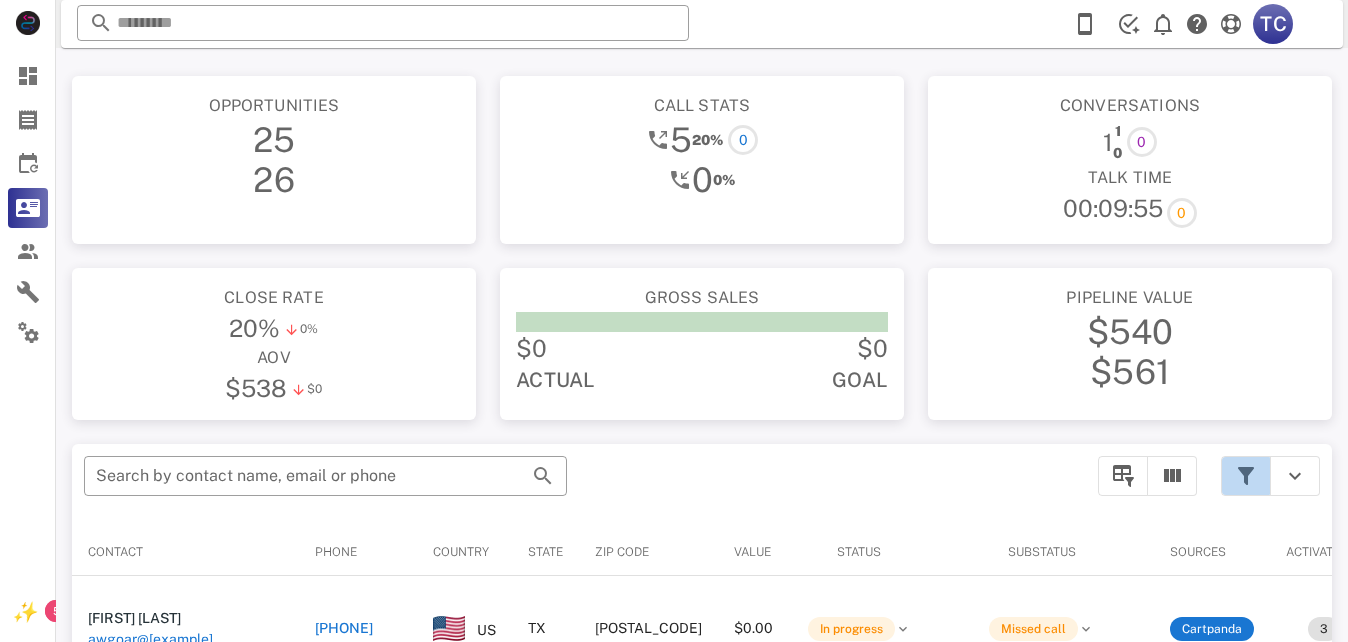 click at bounding box center [1246, 476] 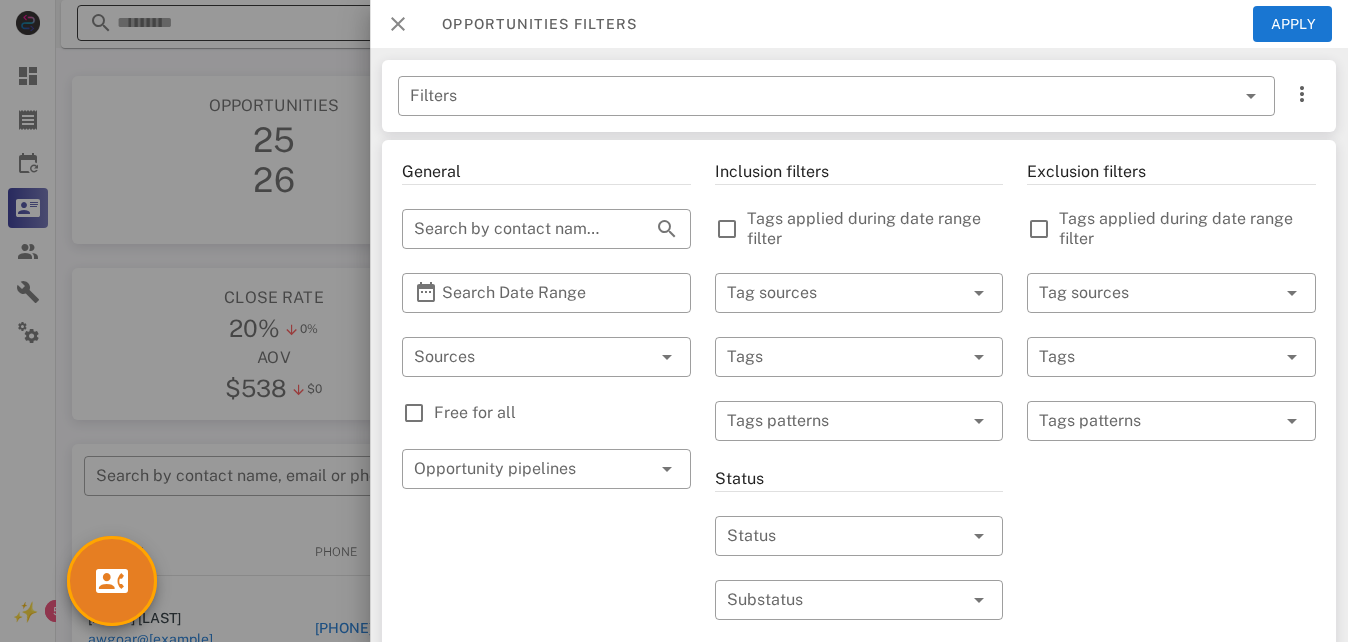 drag, startPoint x: 400, startPoint y: 23, endPoint x: 430, endPoint y: 20, distance: 30.149628 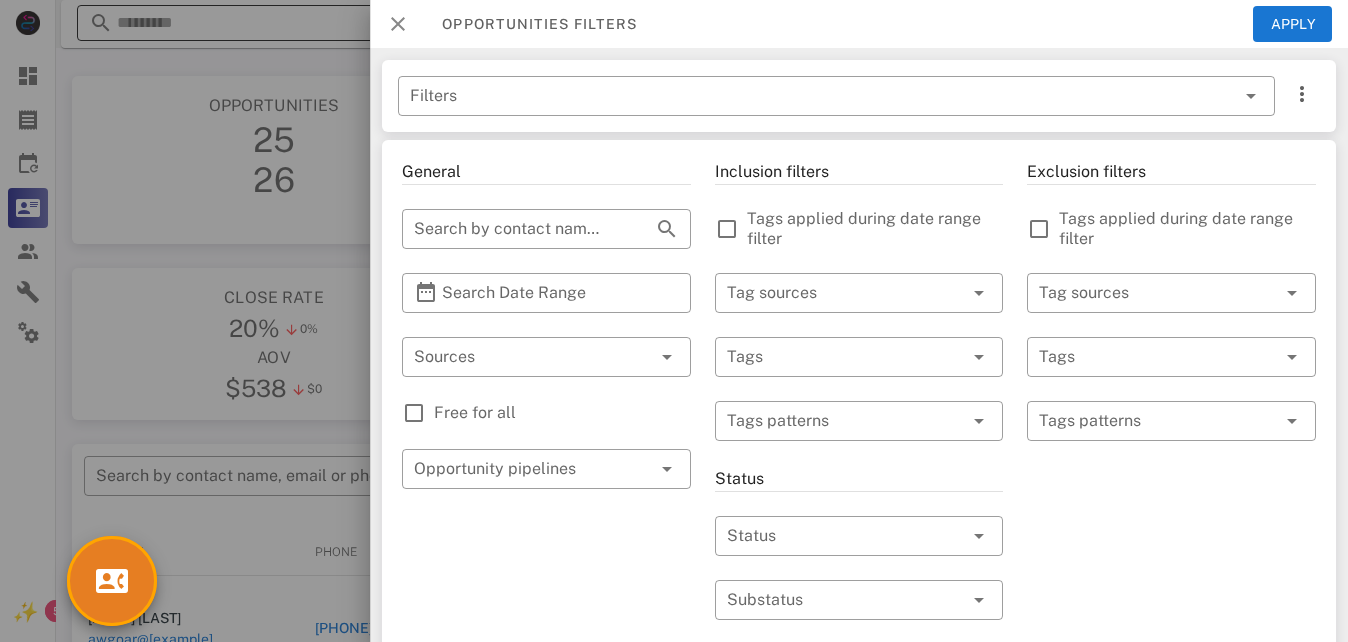 click at bounding box center [398, 24] 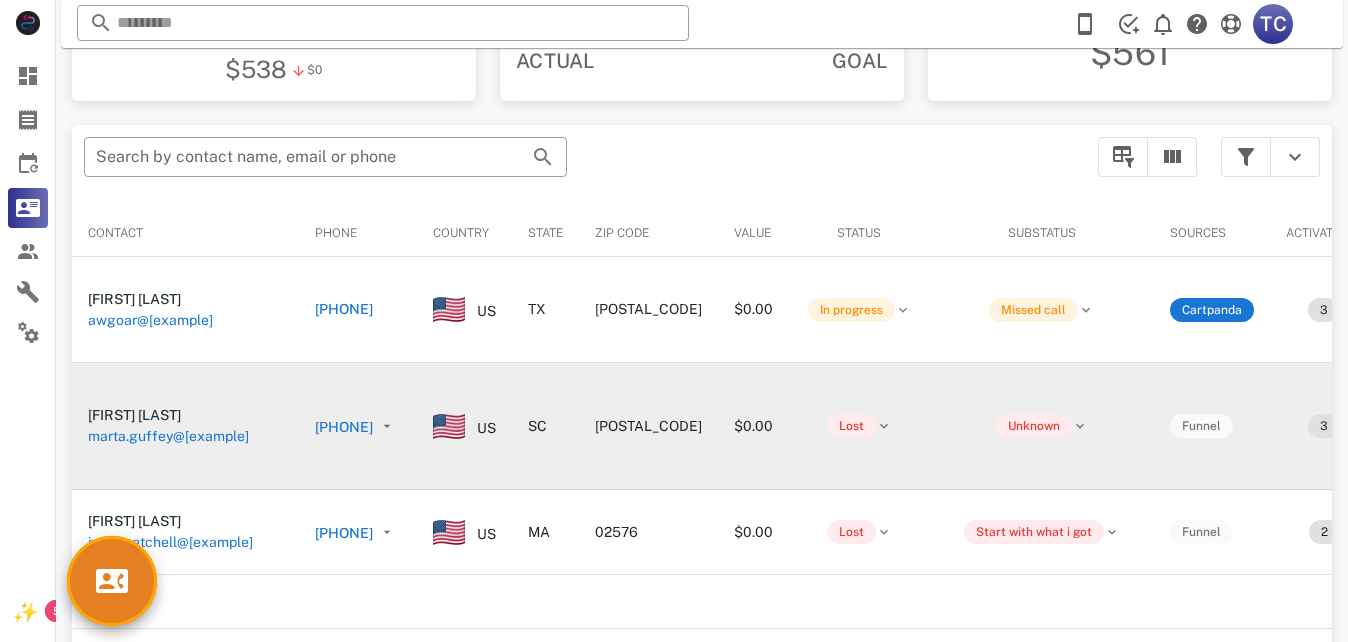 scroll, scrollTop: 380, scrollLeft: 0, axis: vertical 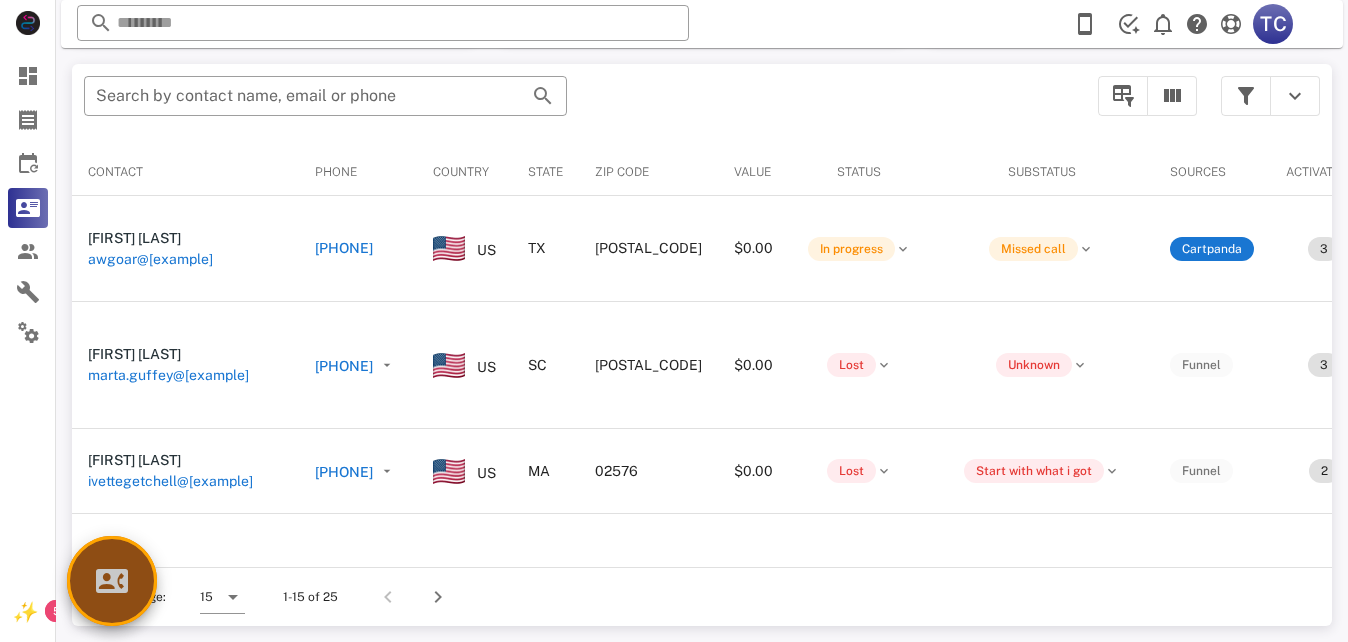 click at bounding box center [112, 581] 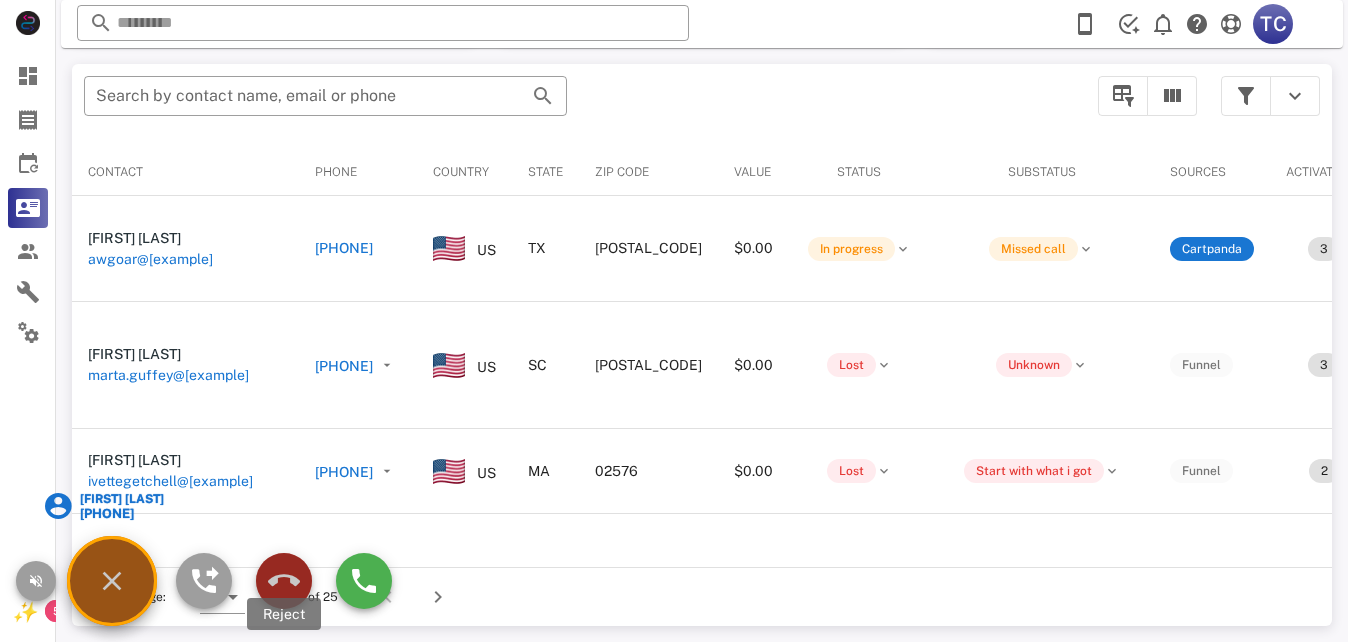 click at bounding box center (284, 581) 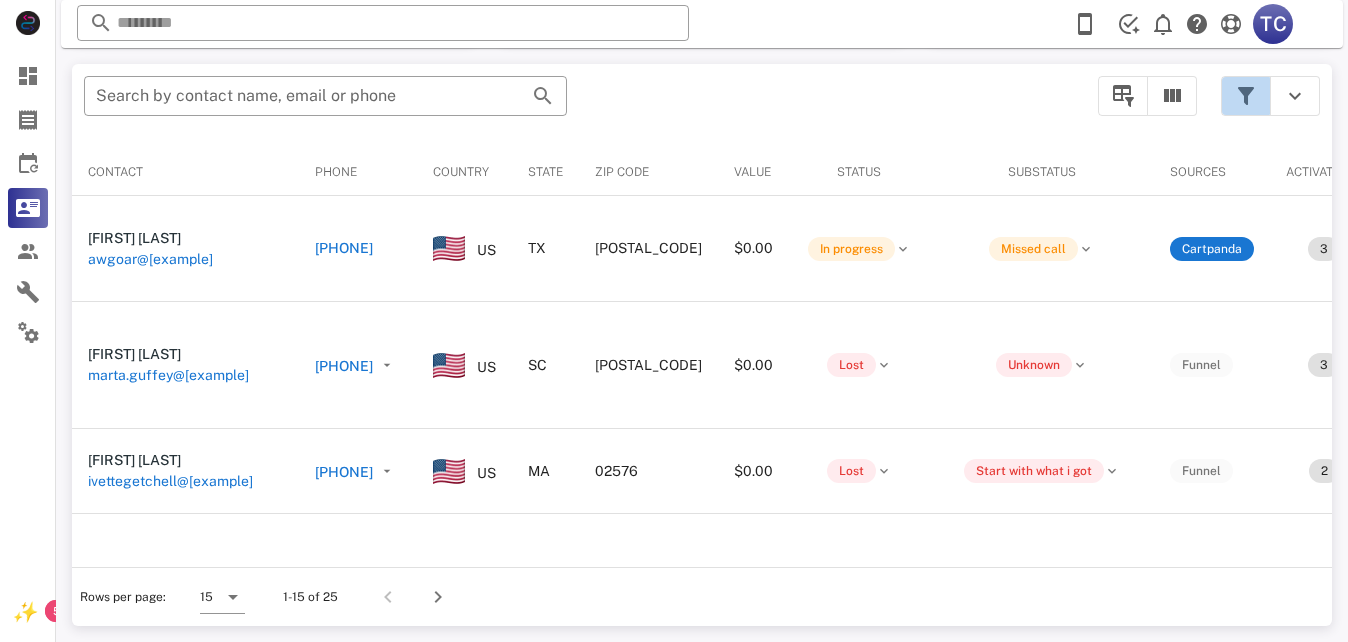 click at bounding box center [1246, 96] 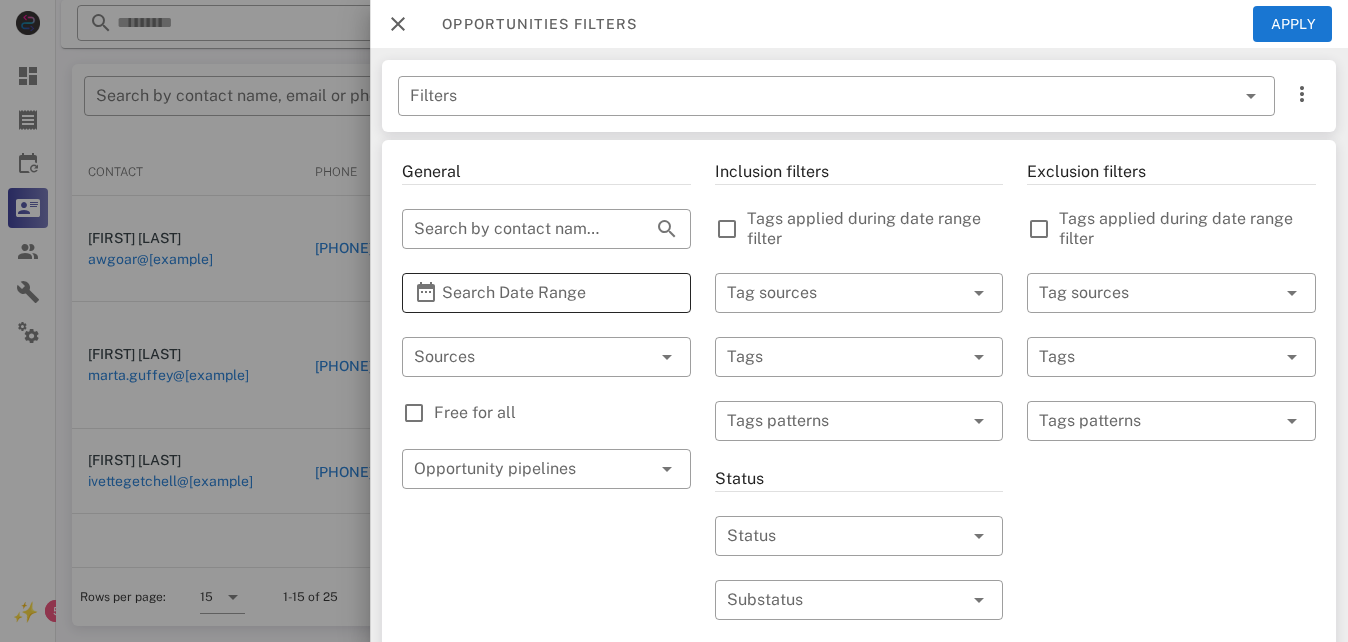 click on "Search Date Range" at bounding box center [546, 293] 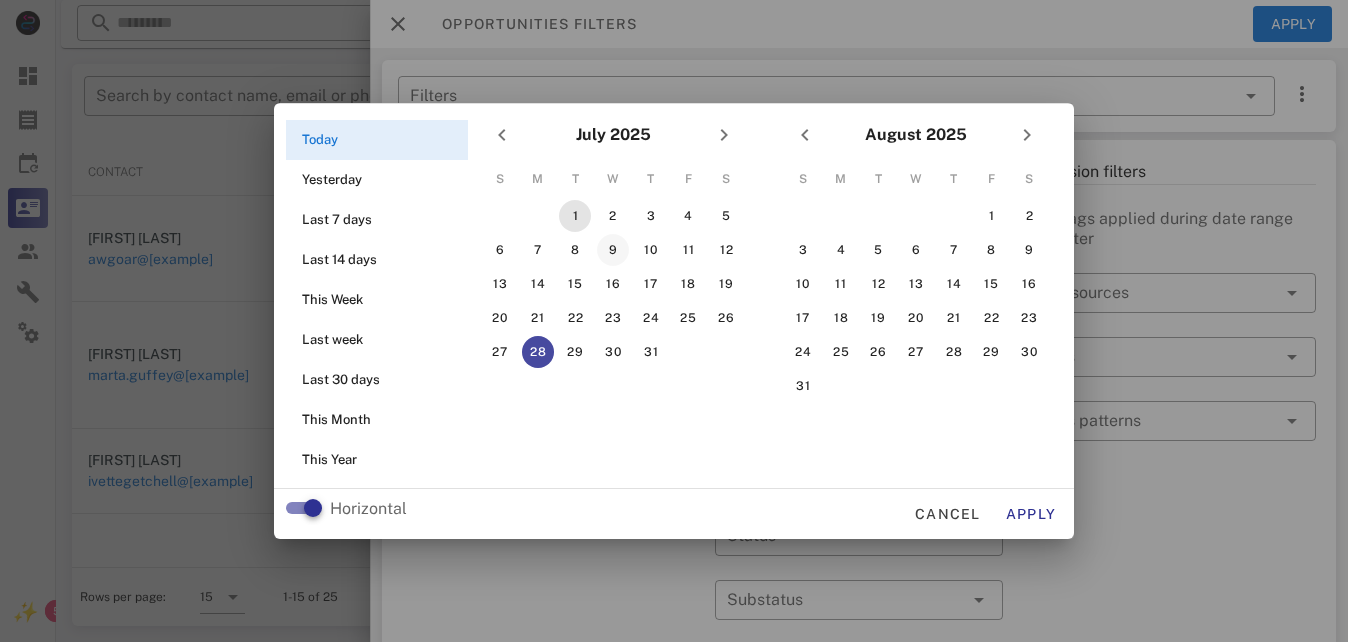 drag, startPoint x: 575, startPoint y: 207, endPoint x: 596, endPoint y: 248, distance: 46.06517 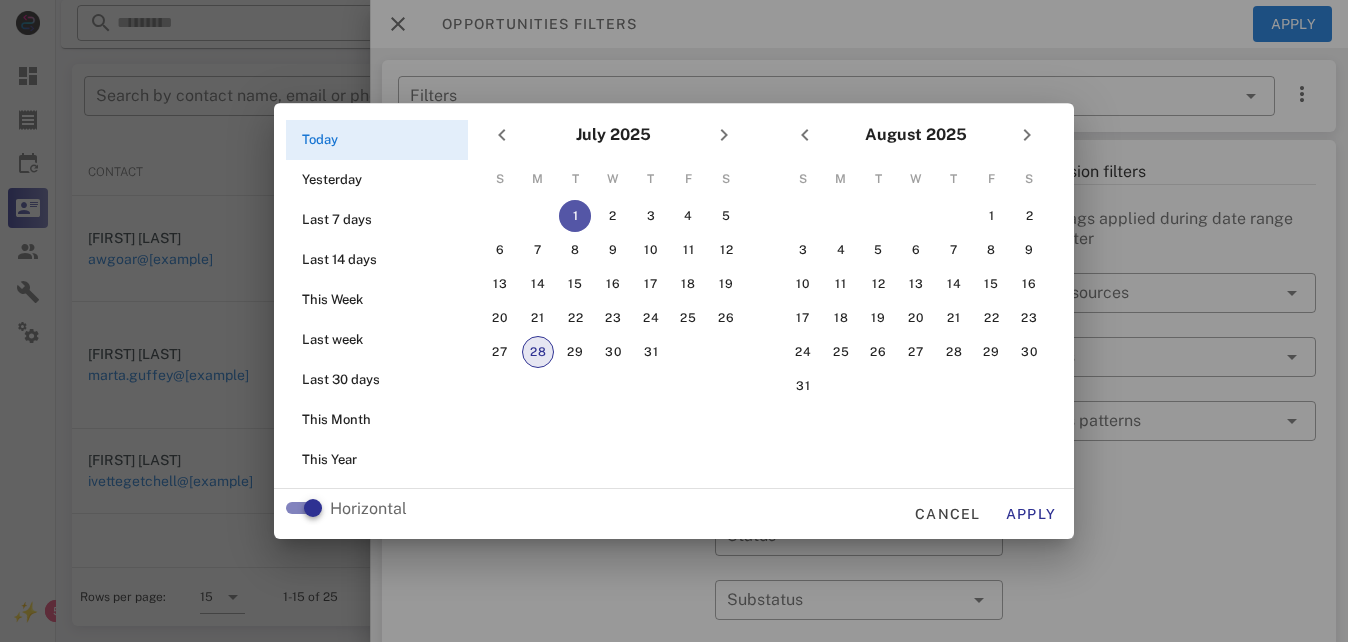 drag, startPoint x: 539, startPoint y: 349, endPoint x: 549, endPoint y: 347, distance: 10.198039 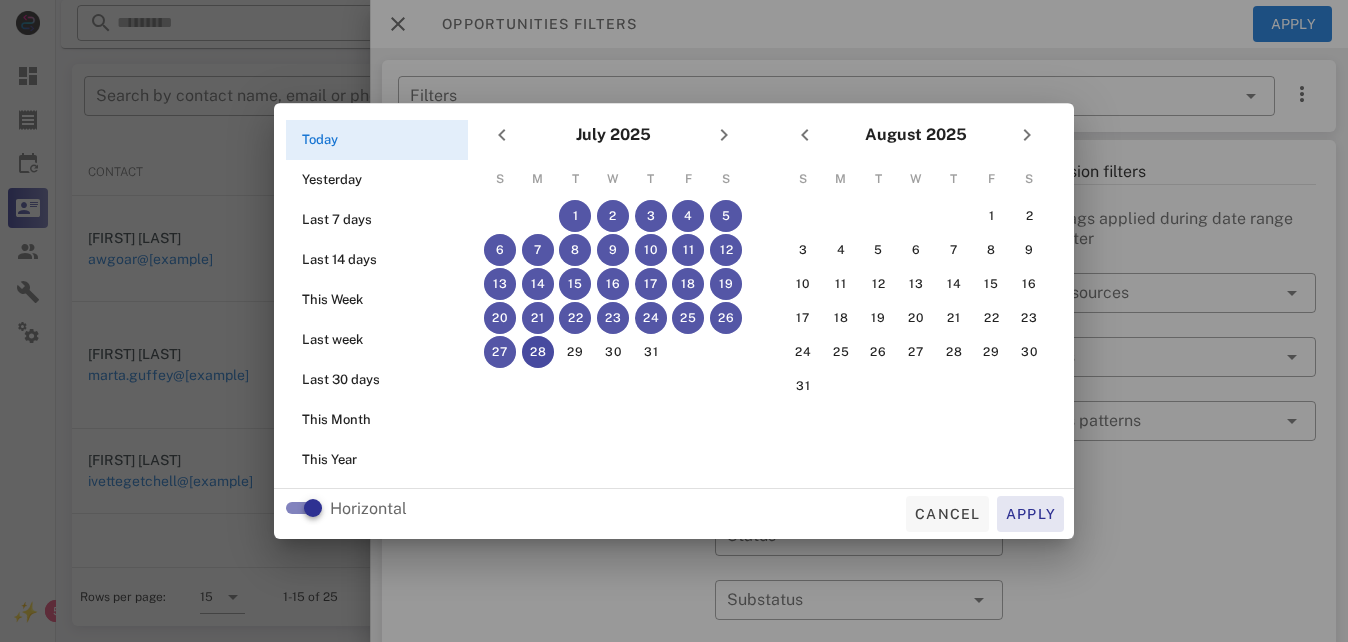 drag, startPoint x: 1017, startPoint y: 521, endPoint x: 972, endPoint y: 510, distance: 46.32494 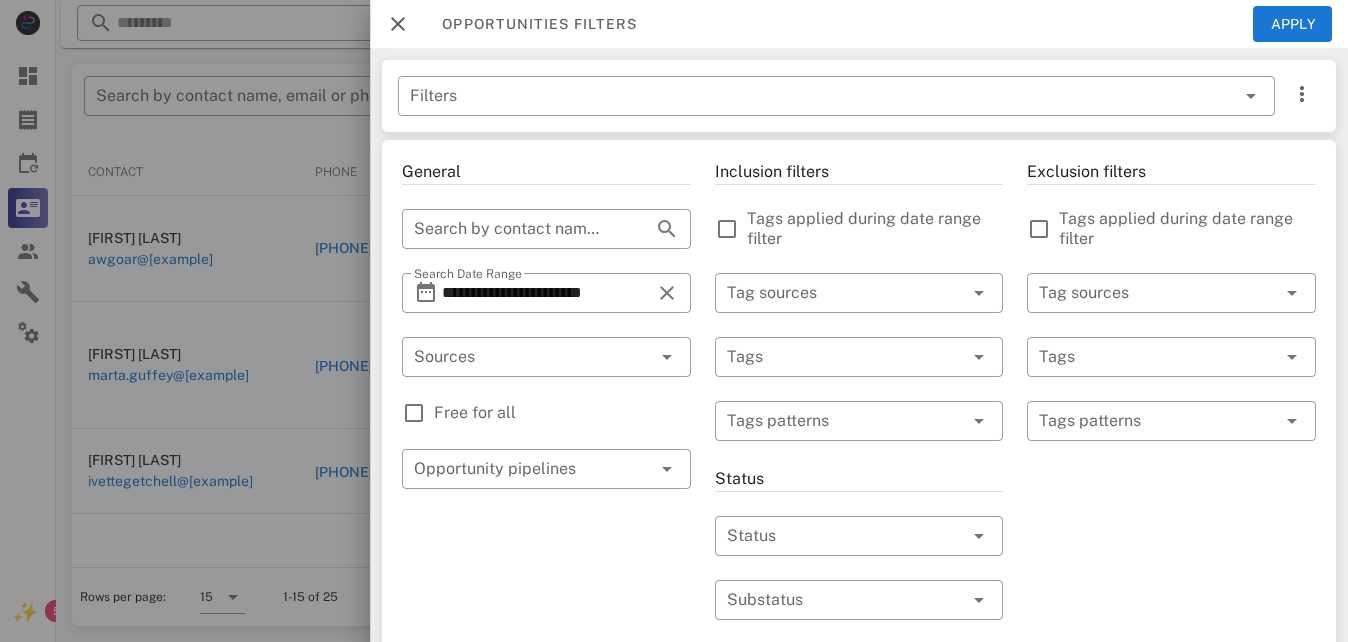 click on "Free for all" at bounding box center (562, 413) 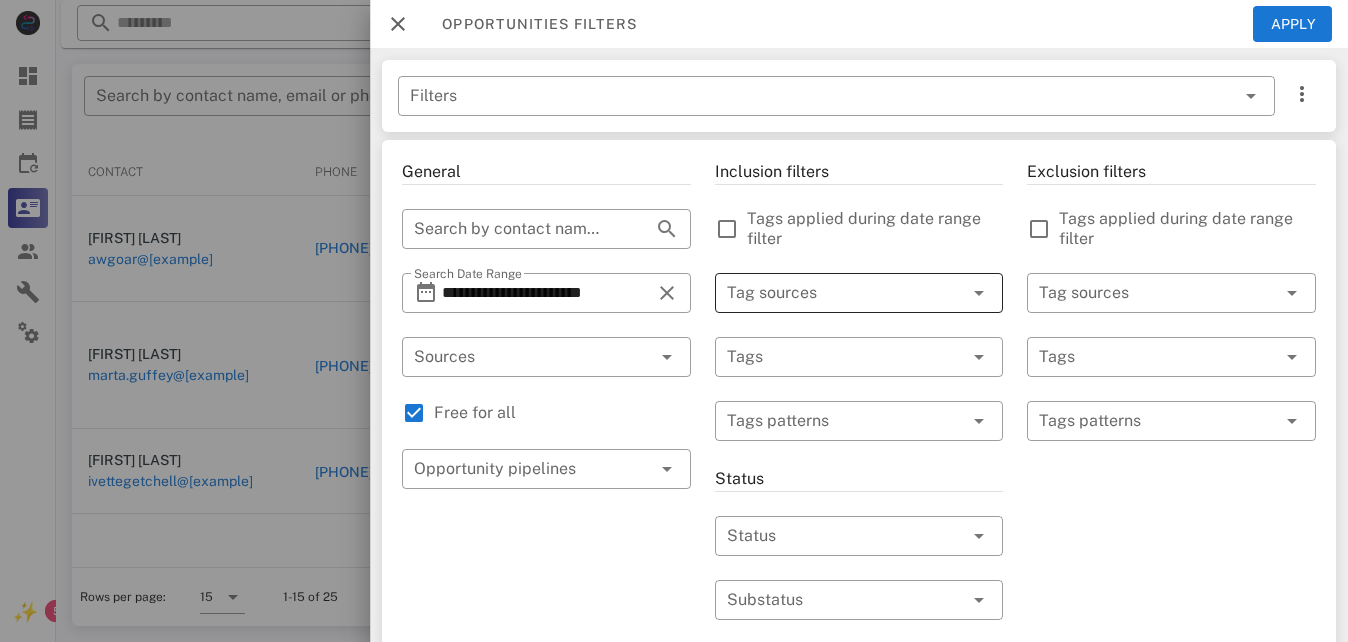 click at bounding box center [951, 293] 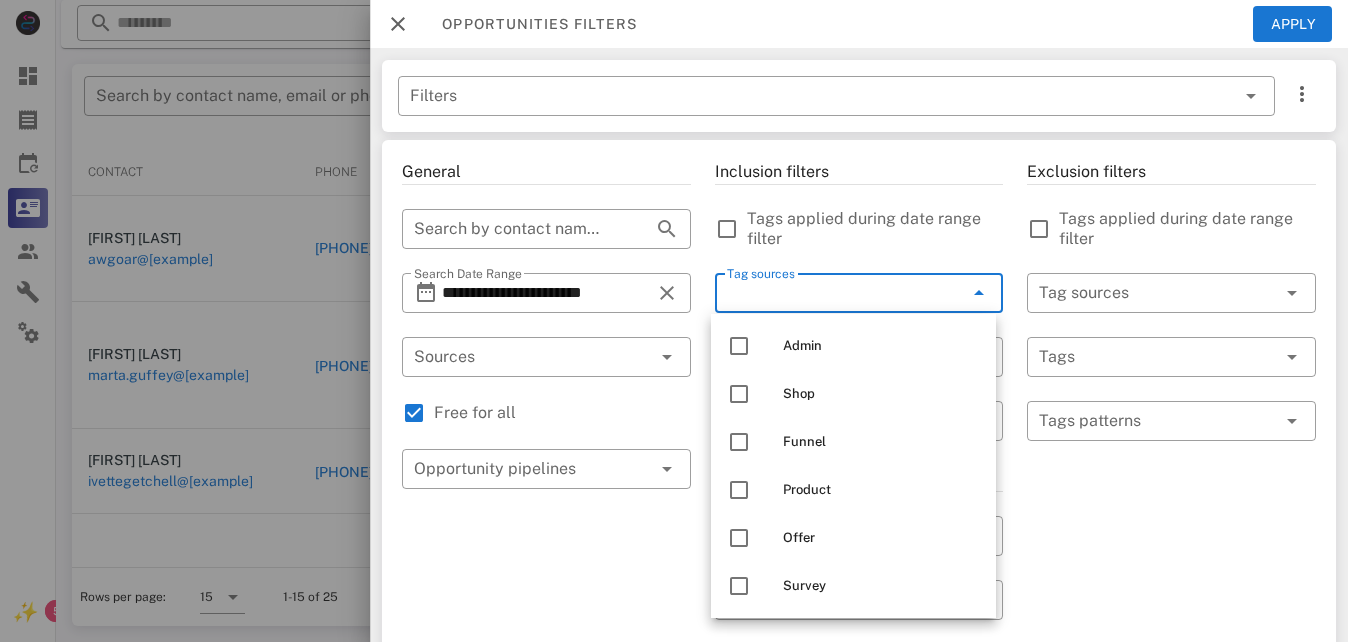 click on "Exclusion filters Tags applied during date range filter ​ Tag sources ​ Tags ​ Tags patterns" at bounding box center (1171, 717) 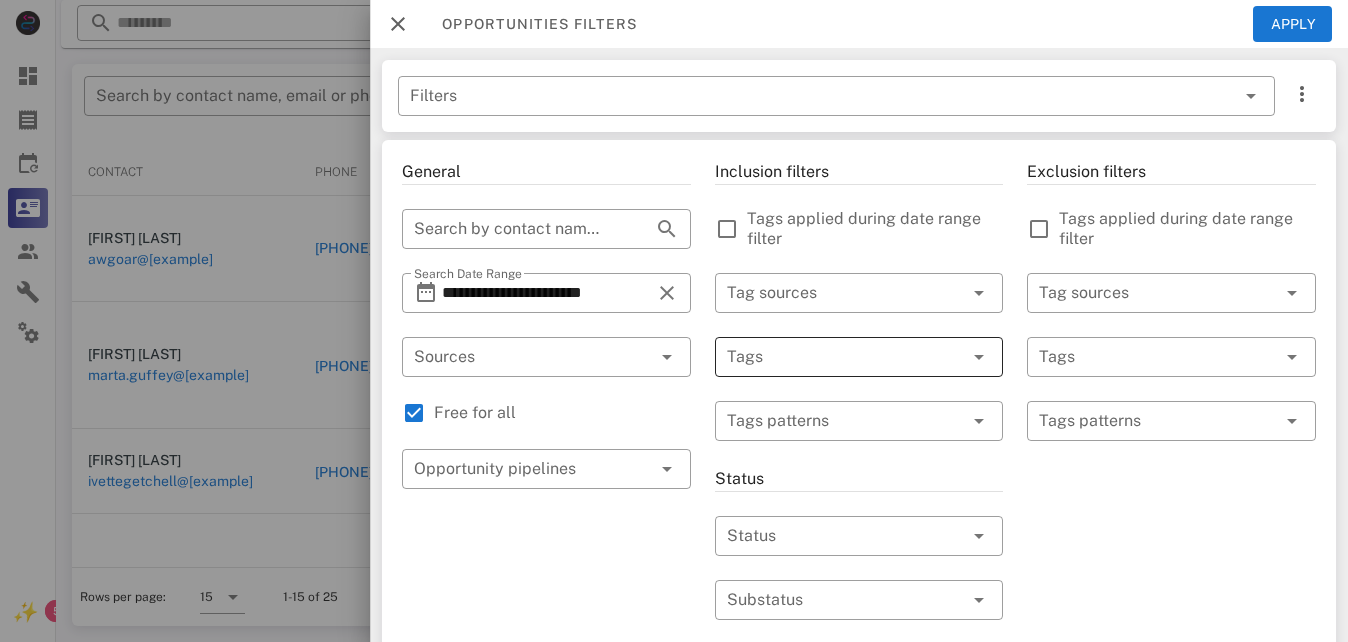 click at bounding box center (831, 357) 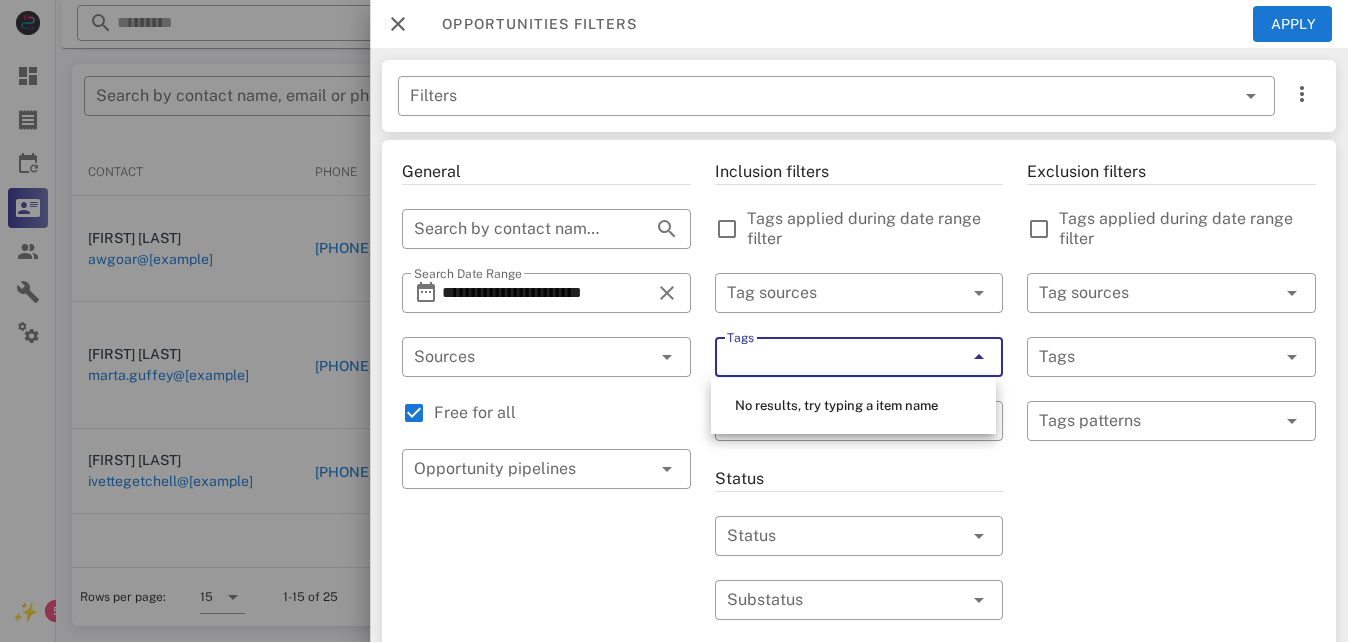 click on "Tags" at bounding box center (831, 357) 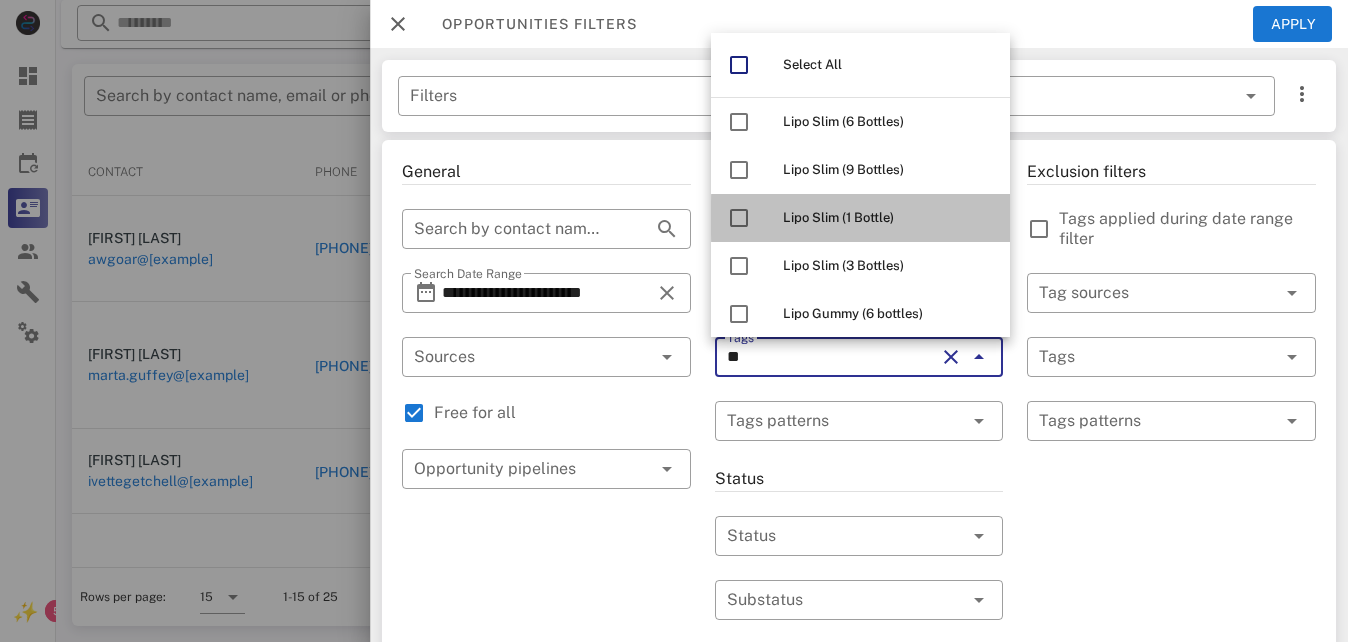 click on "Lipo Slim (1 Bottle)" at bounding box center (838, 217) 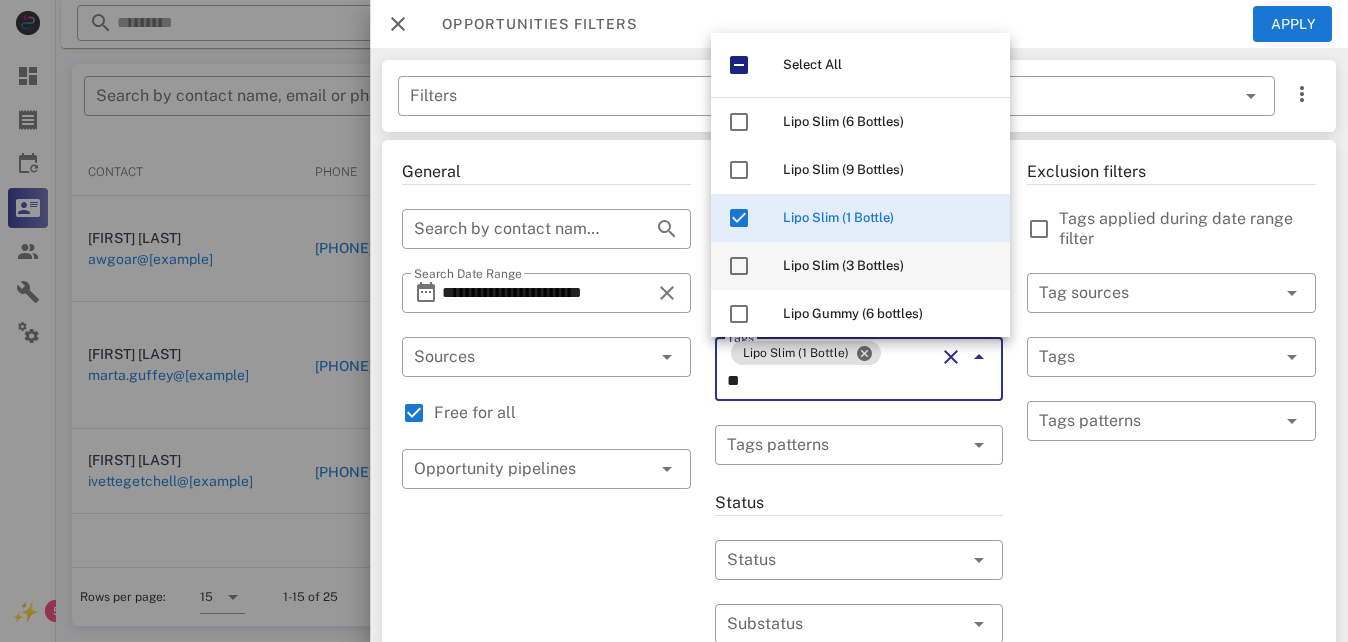 click on "Lipo Slim (3 Bottles)" at bounding box center (843, 265) 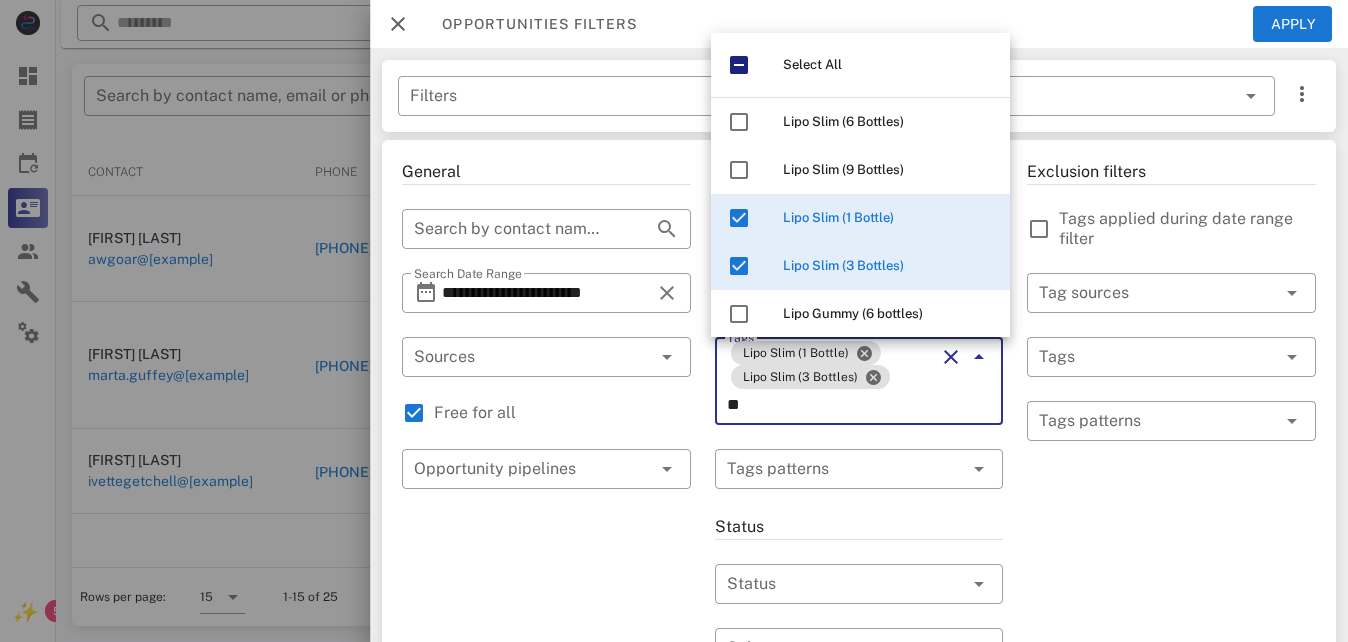 type on "*" 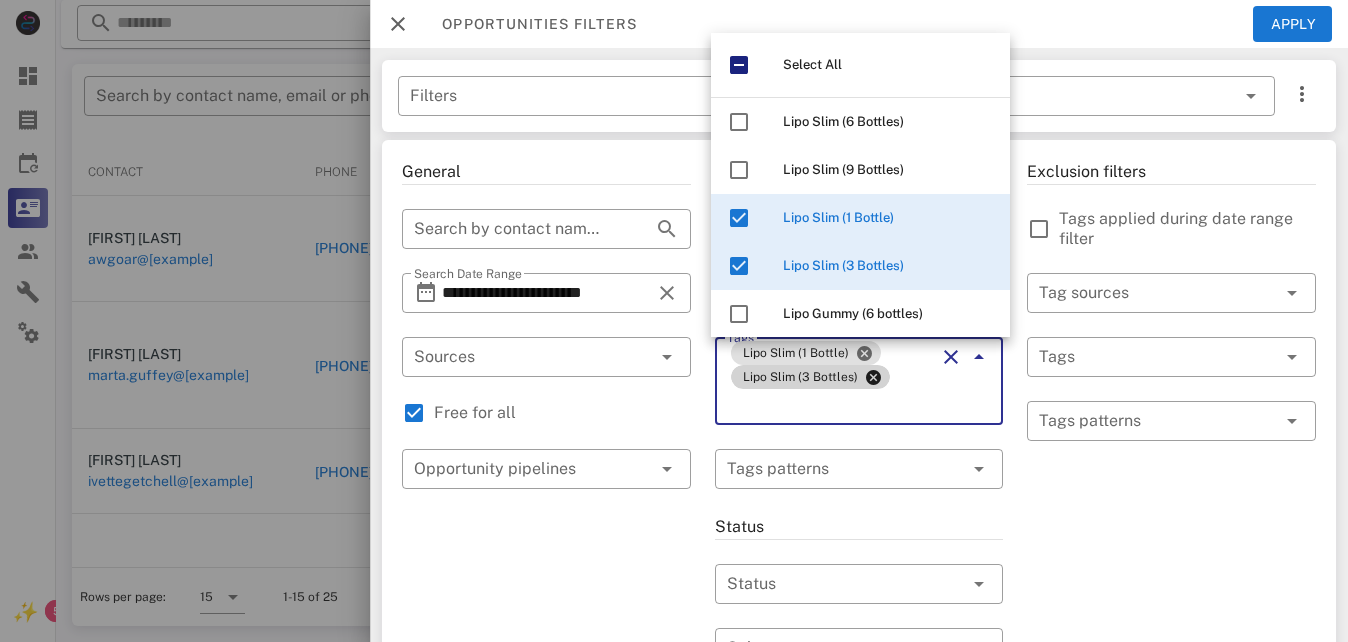 type on "*" 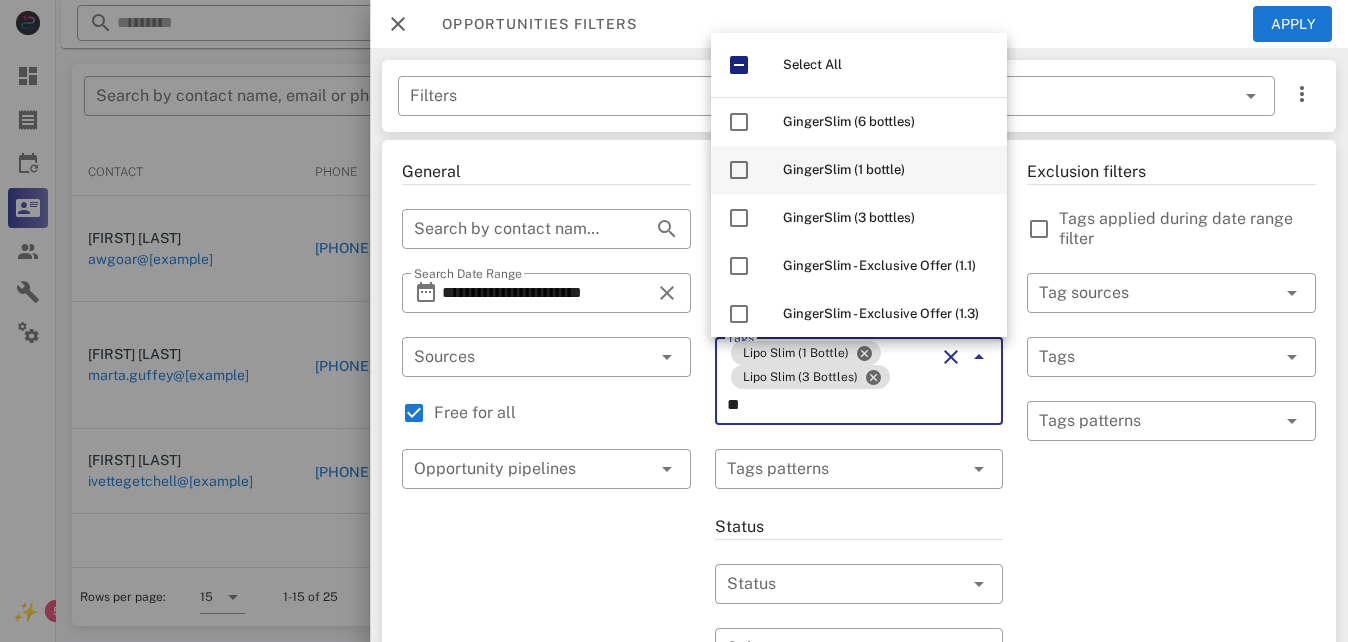 click on "GingerSlim (1 bottle)" at bounding box center [844, 169] 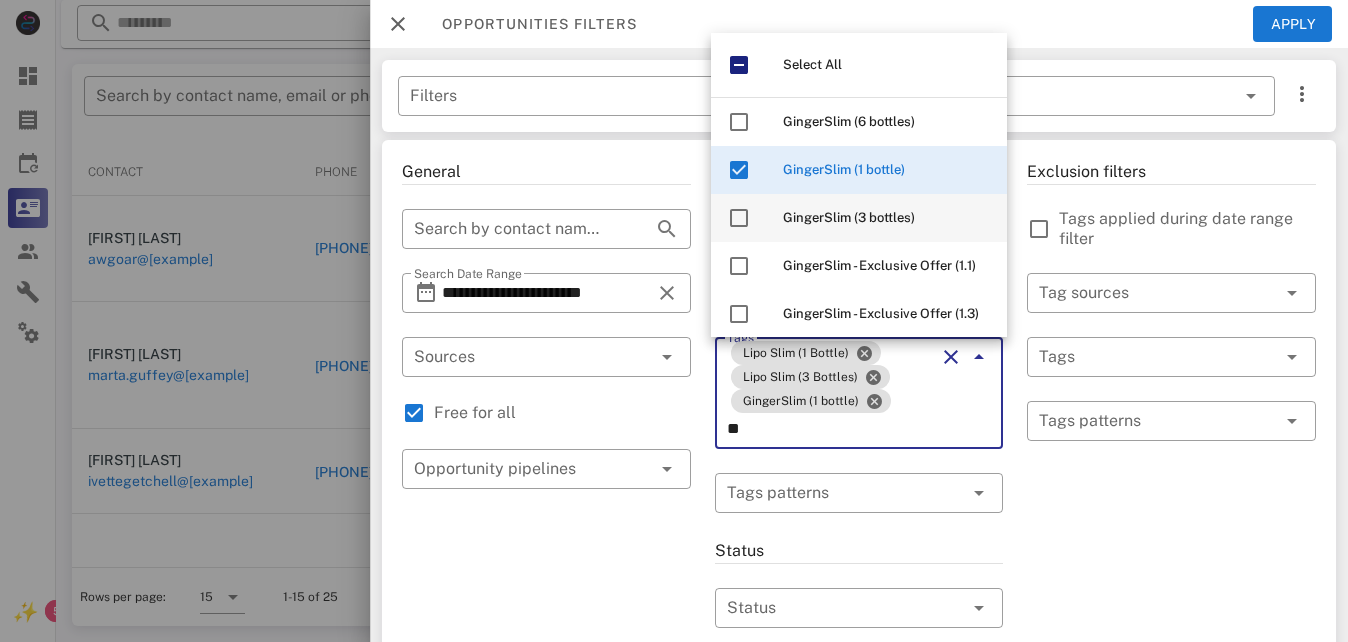 click on "GingerSlim (3 bottles)" at bounding box center [849, 217] 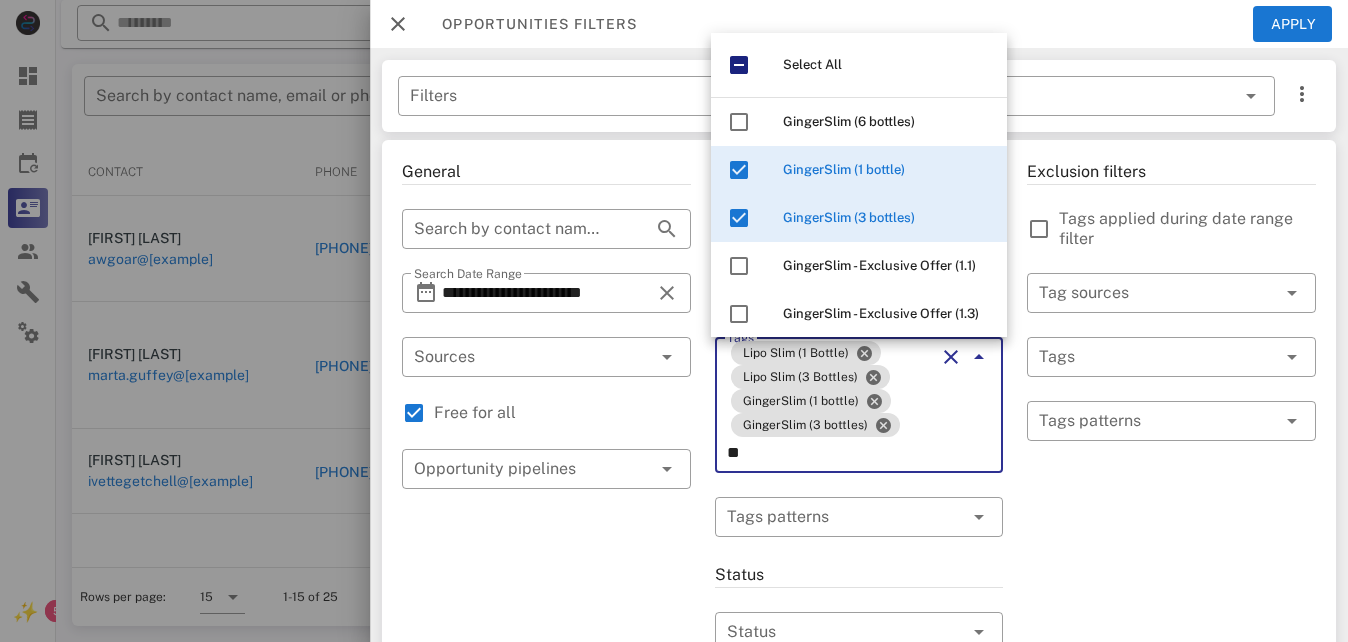 type on "*" 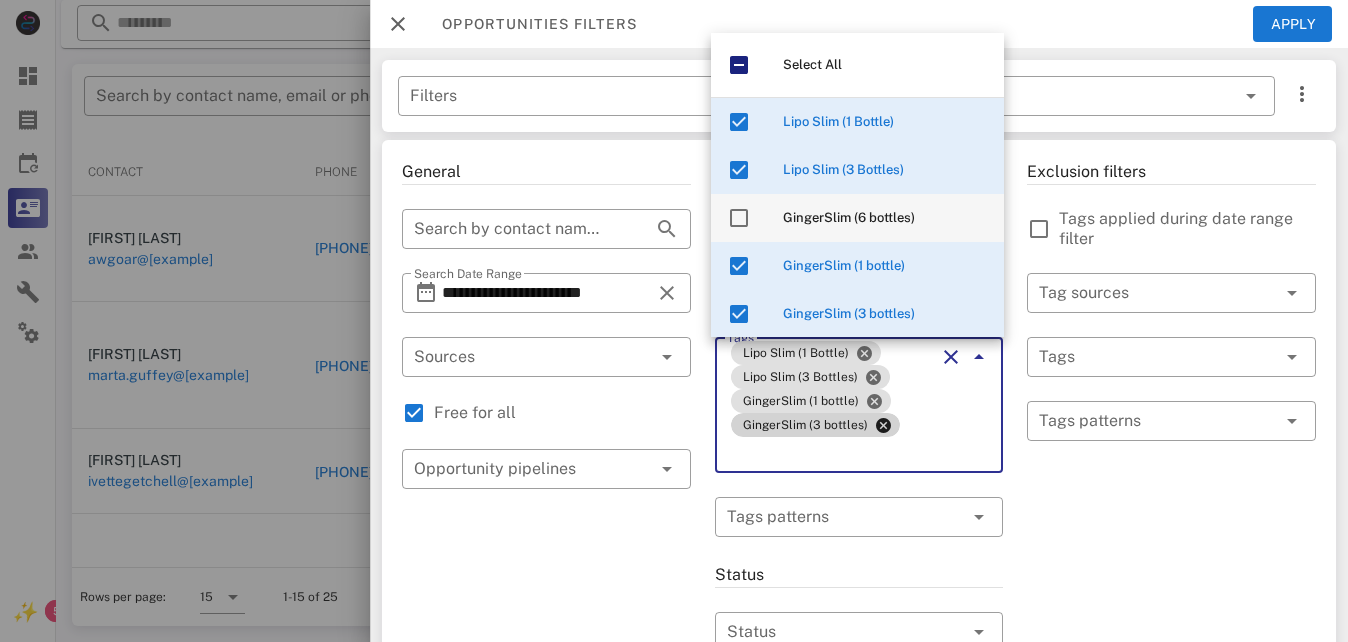 type on "*" 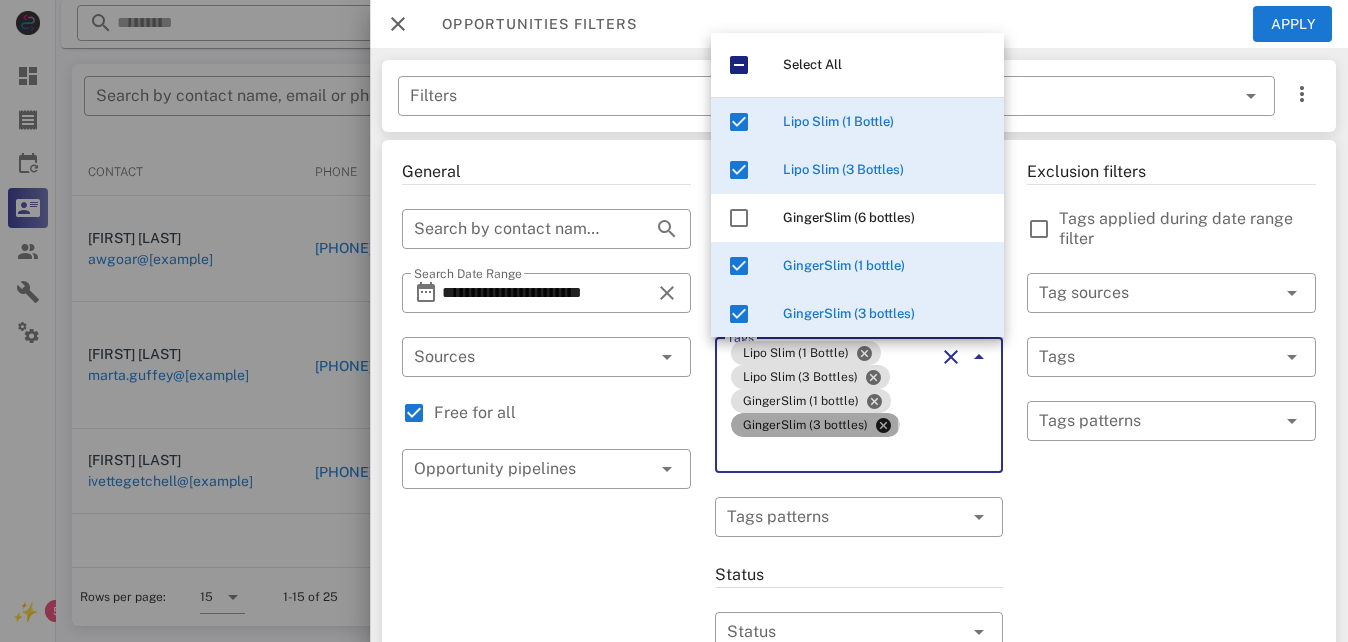 click on "GingerSlim (3 bottles)" at bounding box center [815, 425] 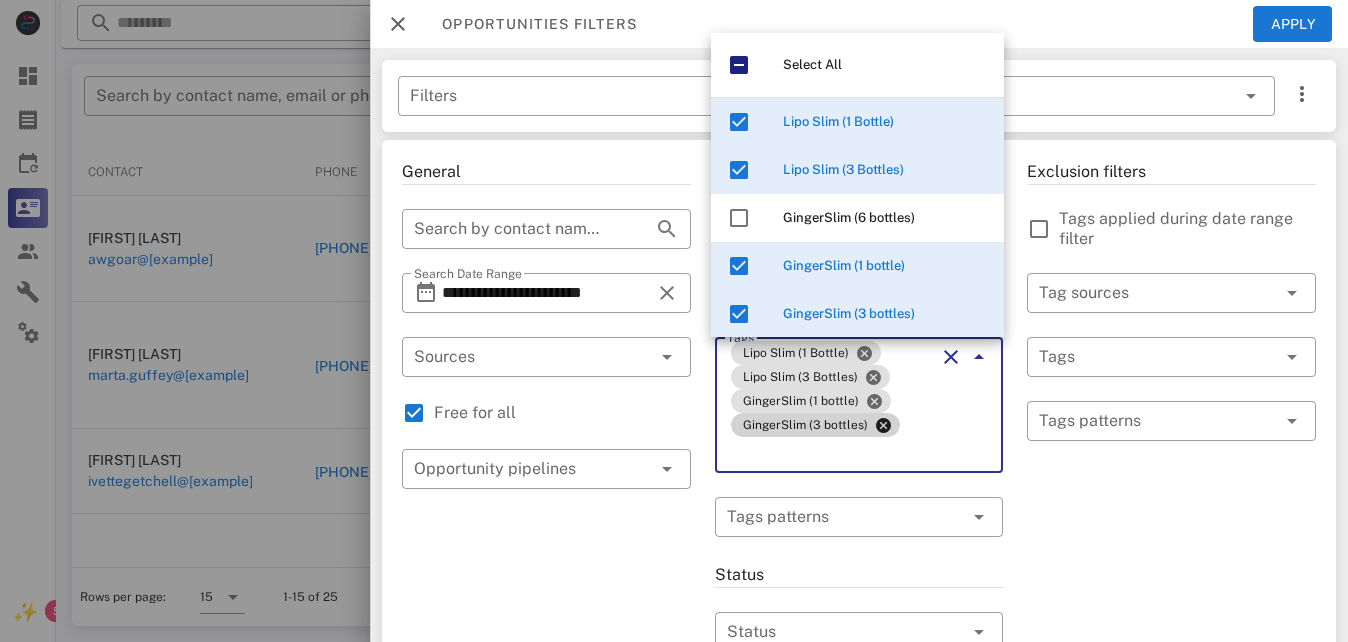 click on "*" at bounding box center [831, 453] 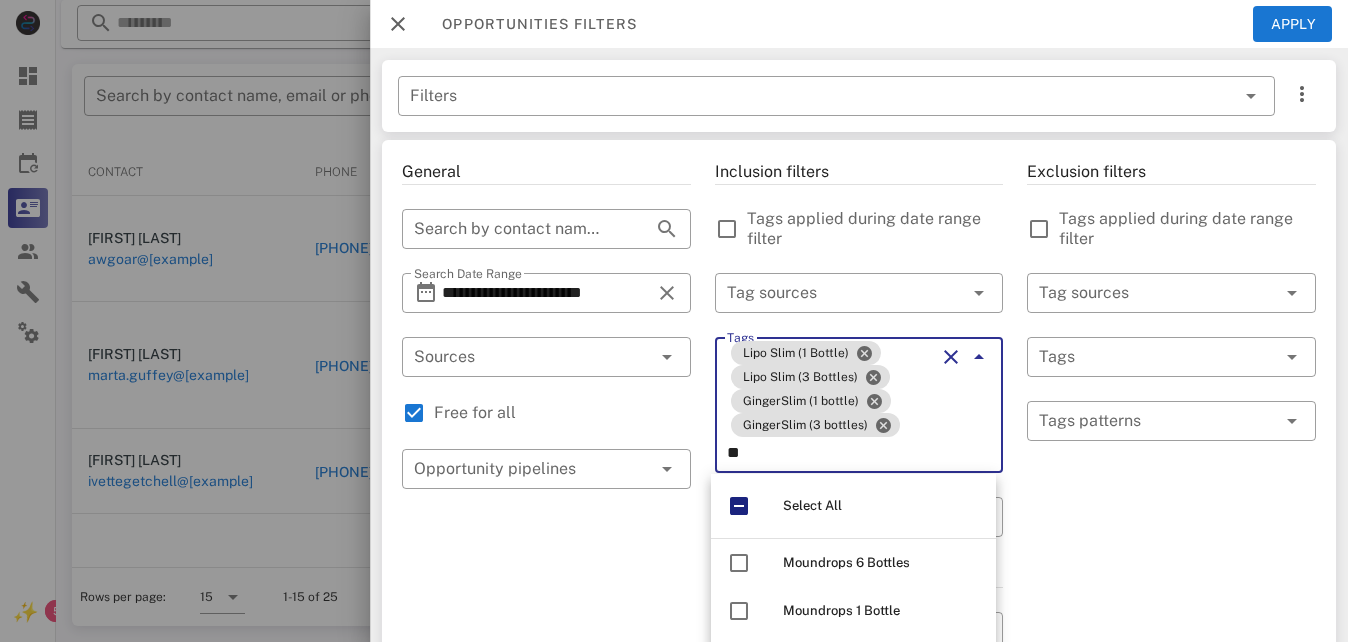 click at bounding box center [739, 611] 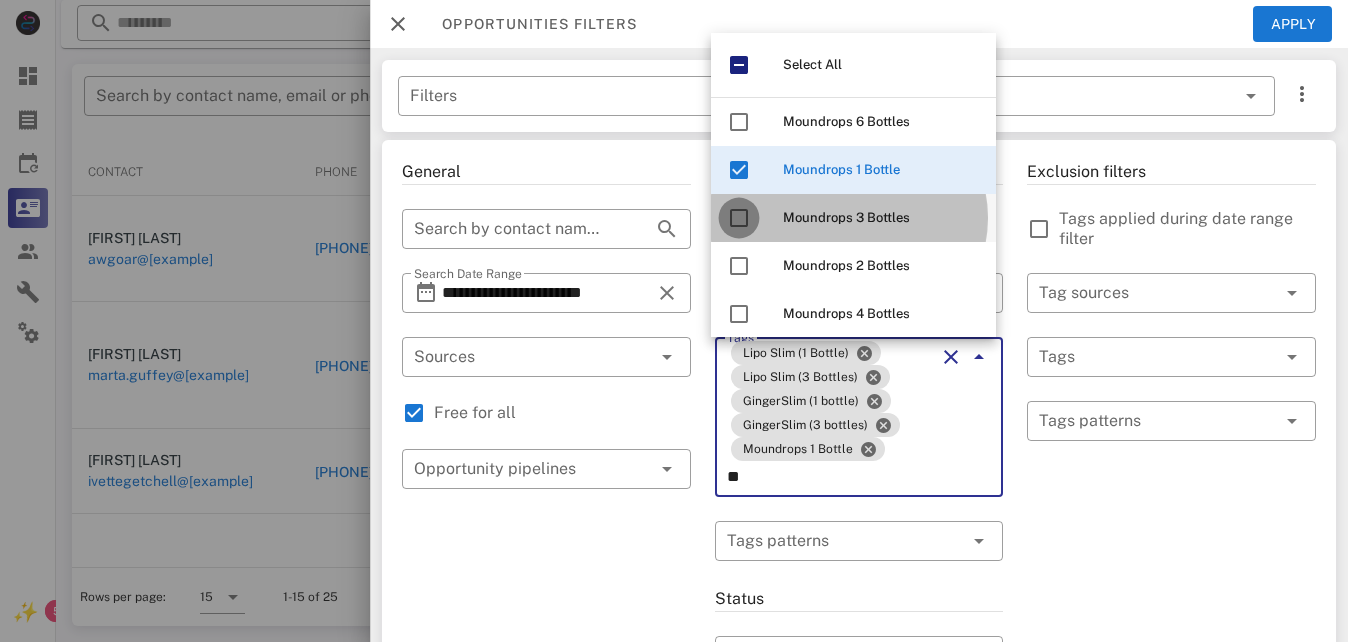 click at bounding box center [739, 218] 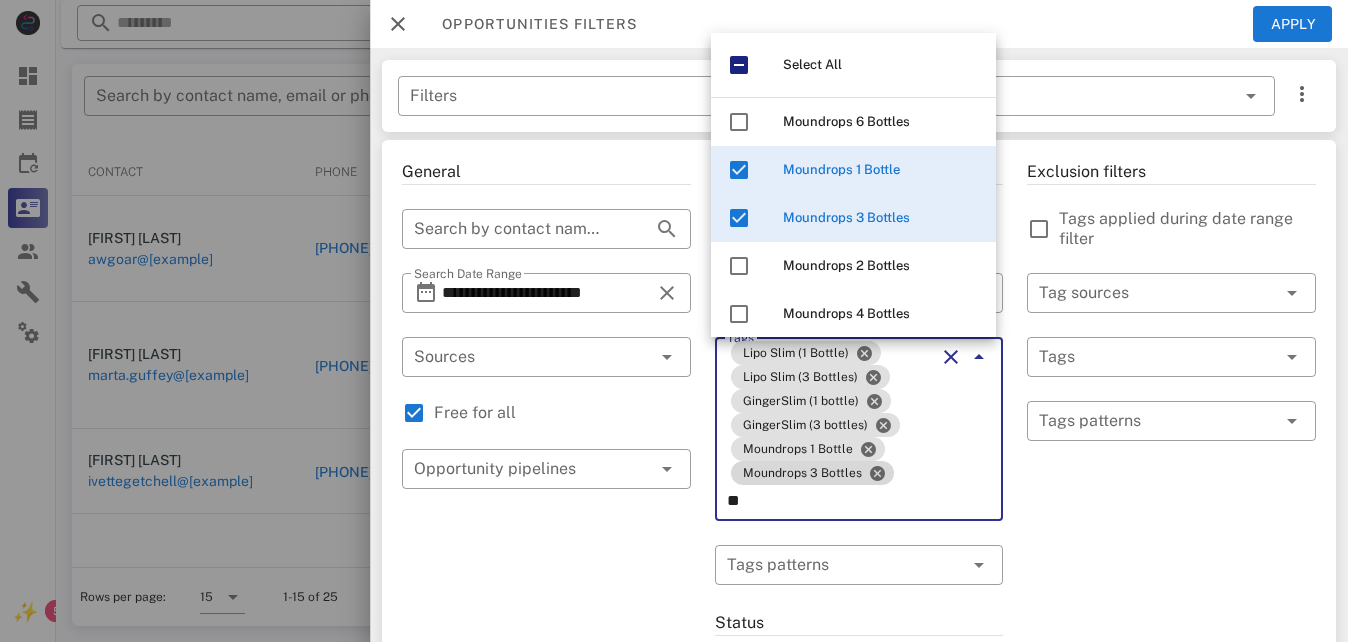 type on "*" 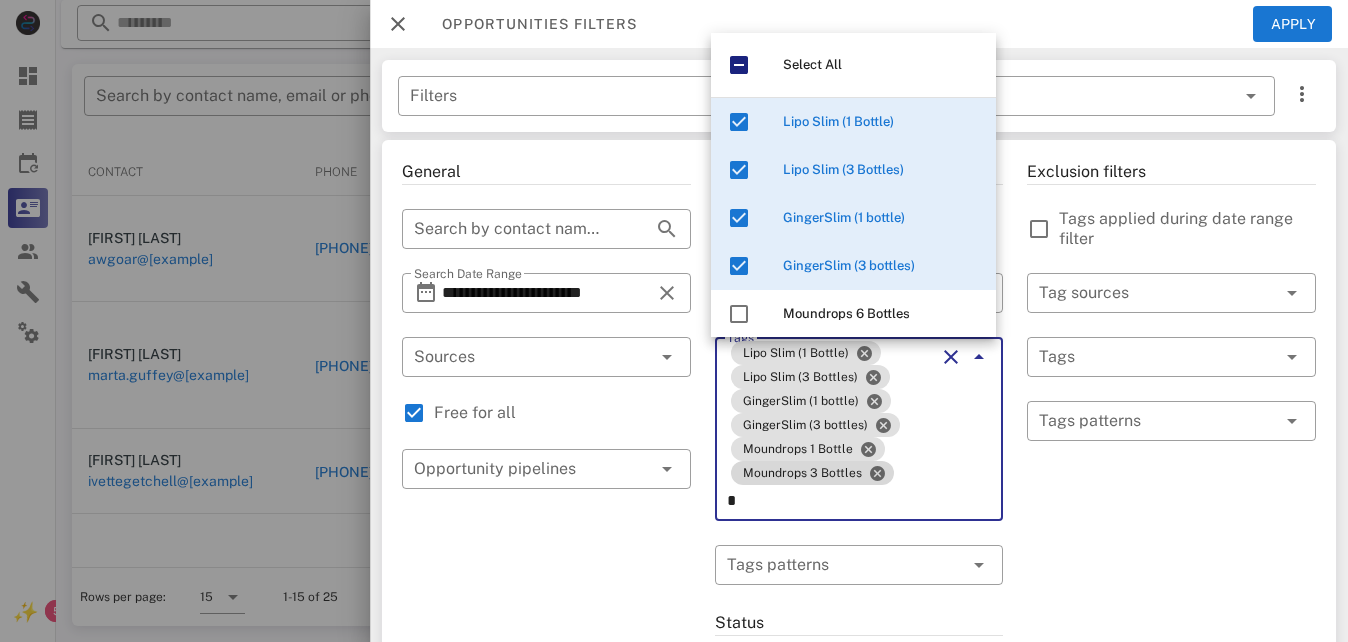type 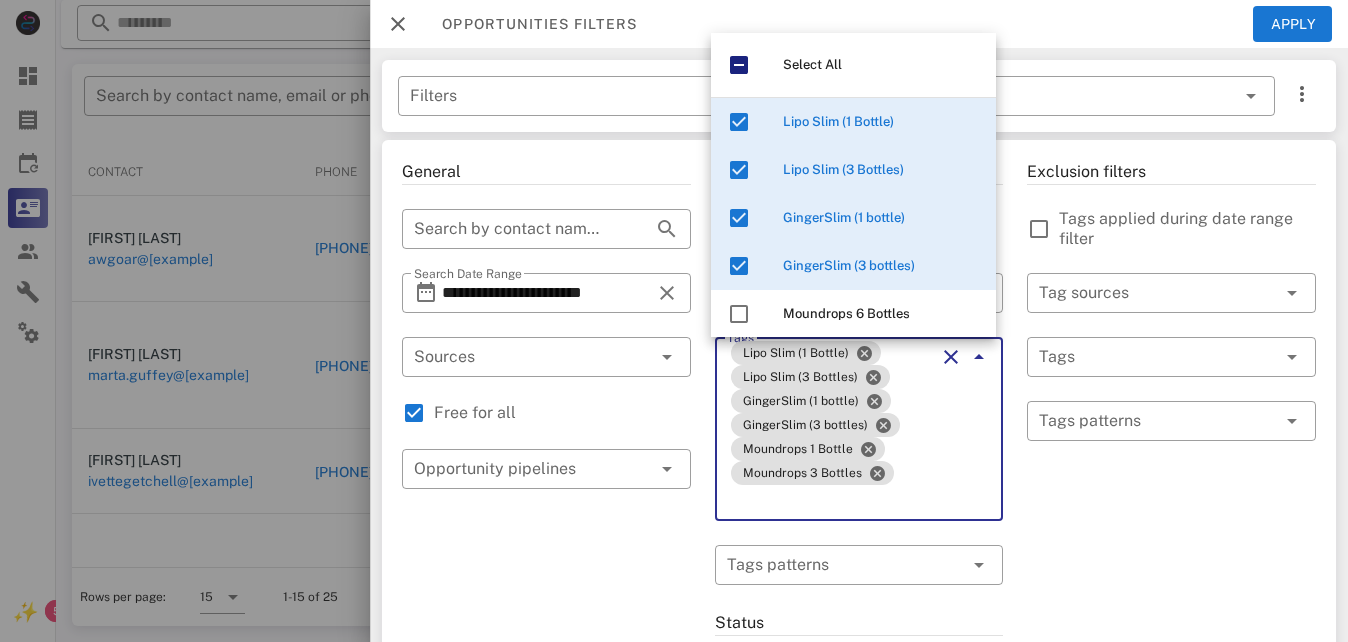 click on "Exclusion filters Tags applied during date range filter ​ Tag sources ​ Tags ​ Tags patterns" at bounding box center (1171, 789) 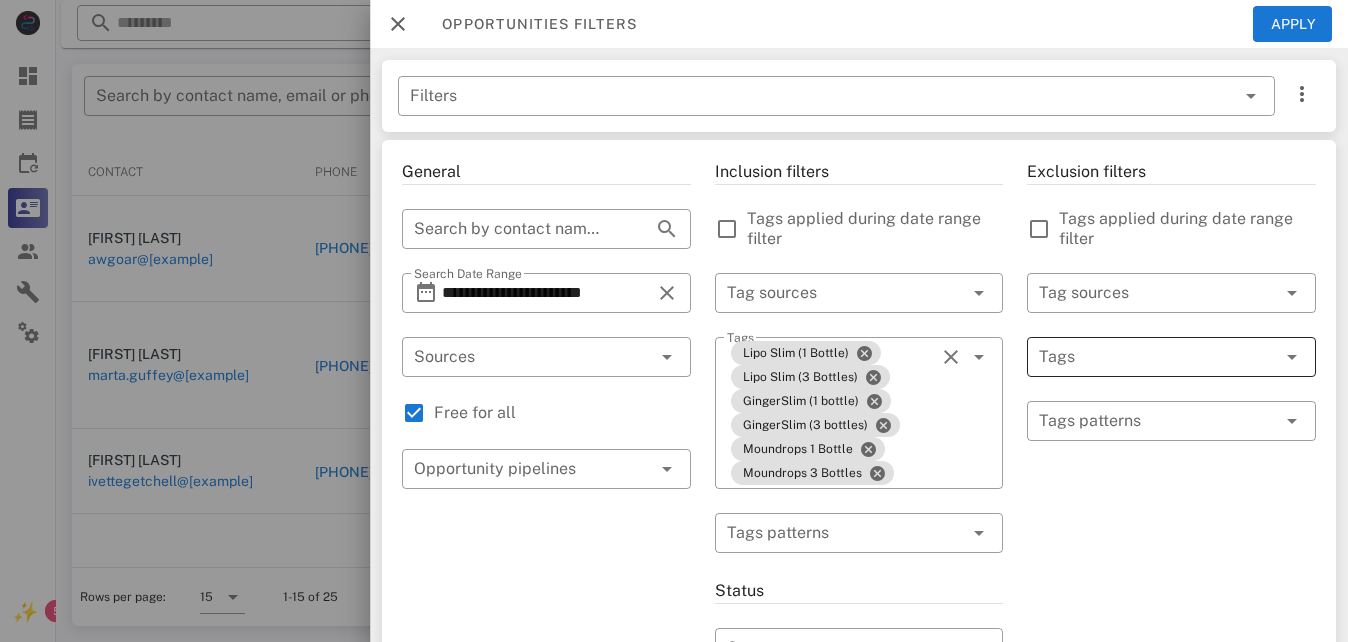 click at bounding box center [1143, 357] 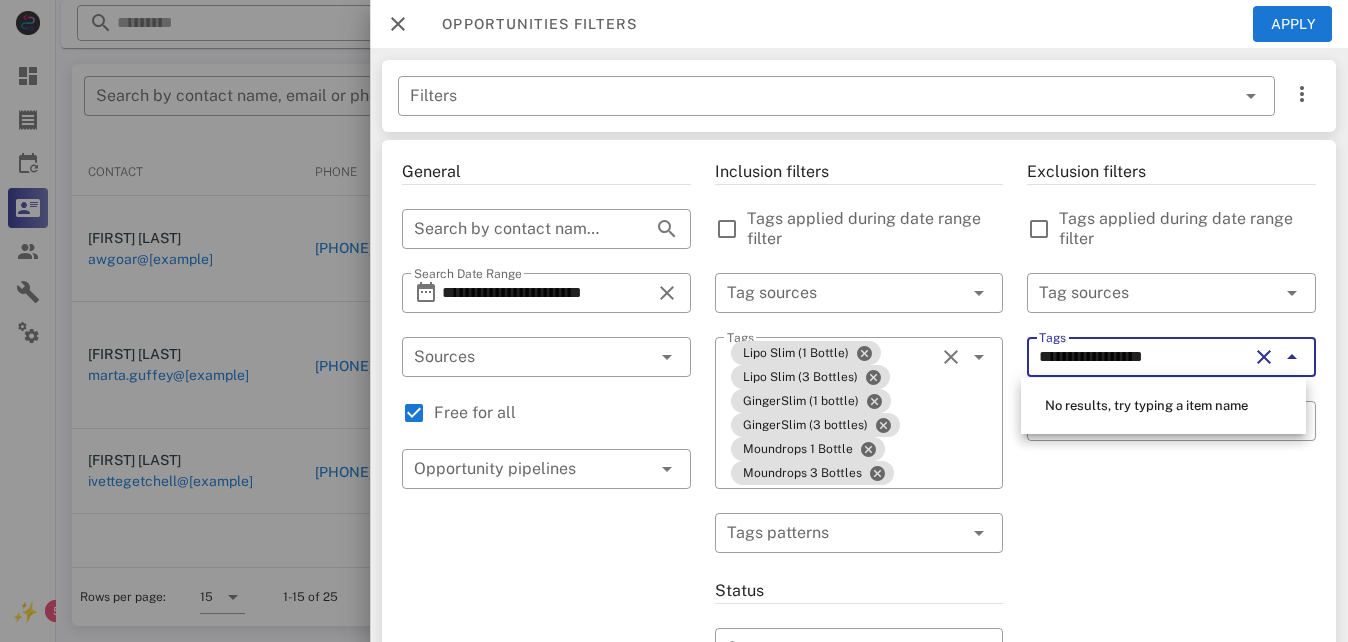 click on "**********" at bounding box center [1143, 357] 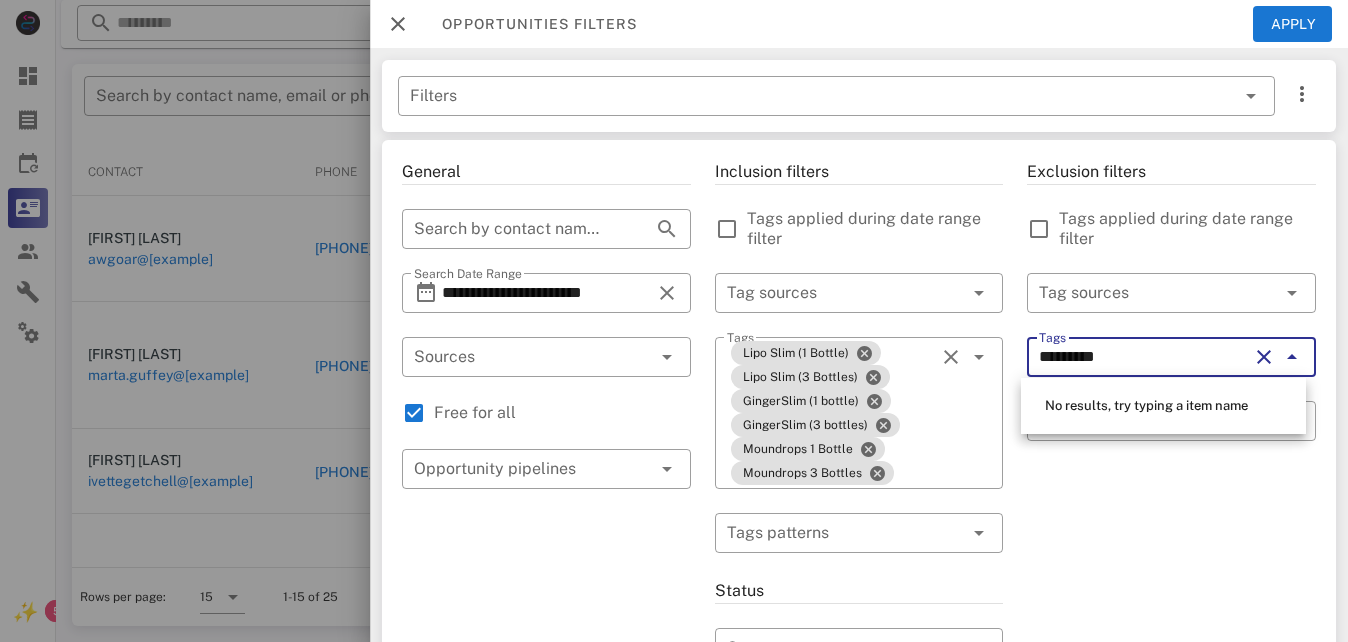 type on "*********" 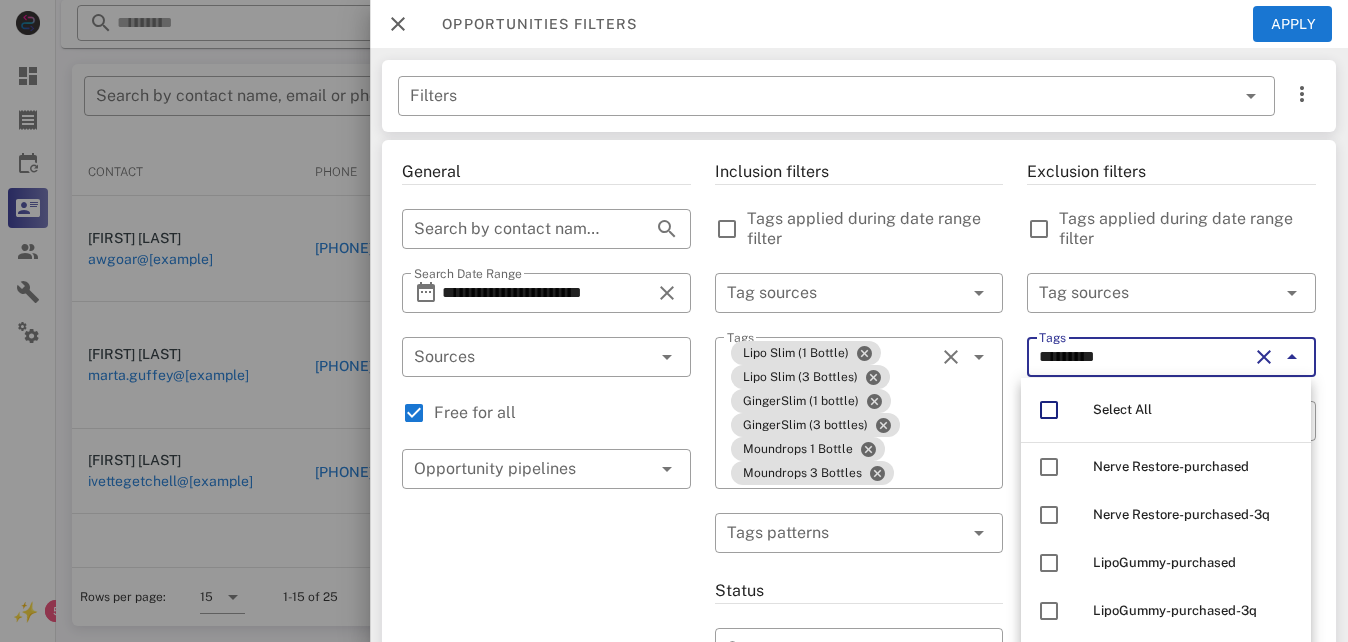 click on "*********" at bounding box center (1143, 357) 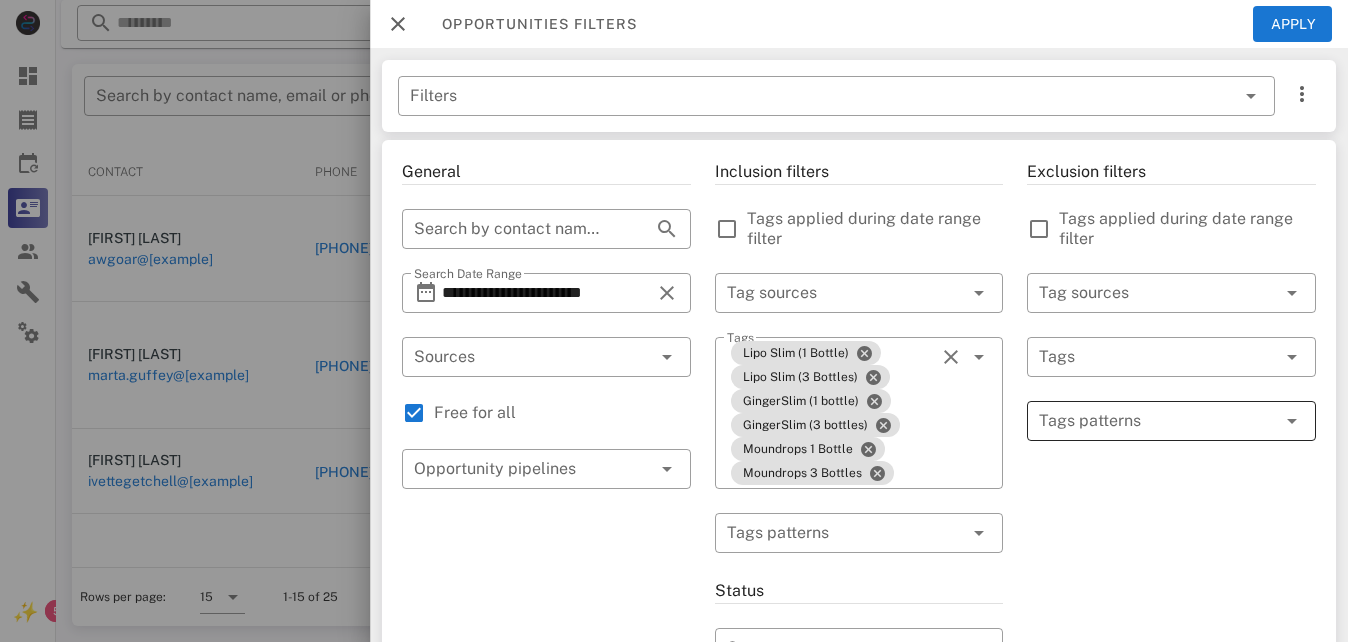 click at bounding box center [1157, 421] 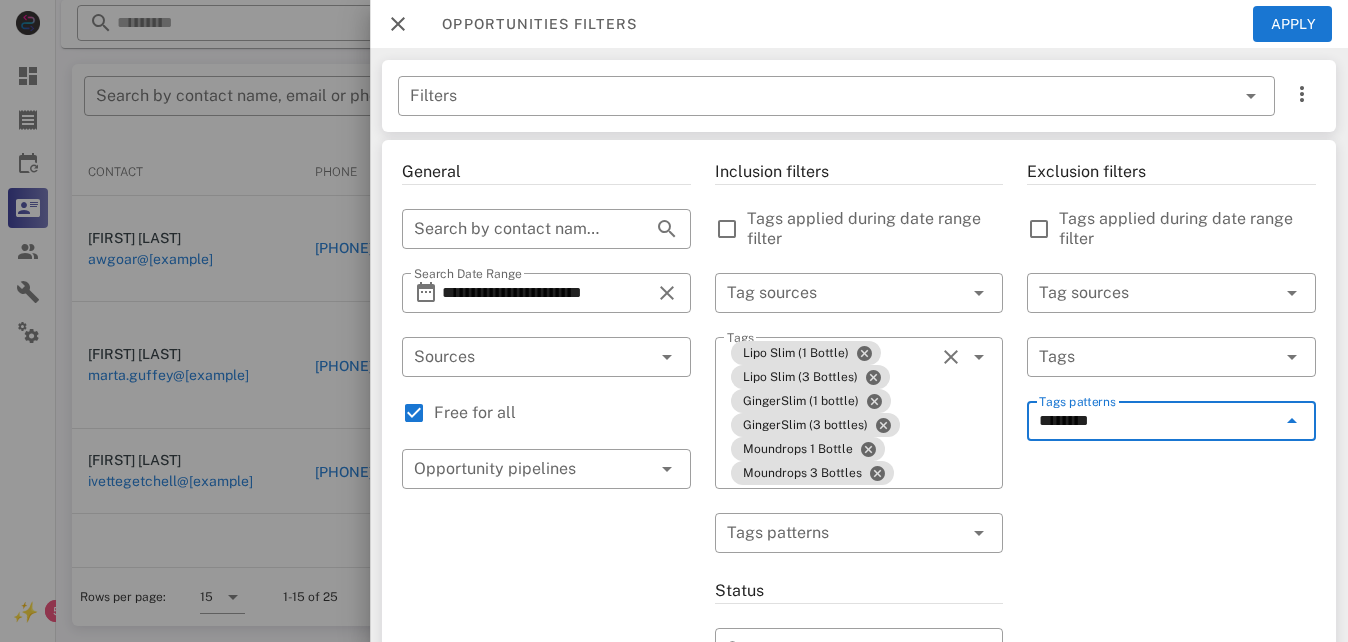 type on "*********" 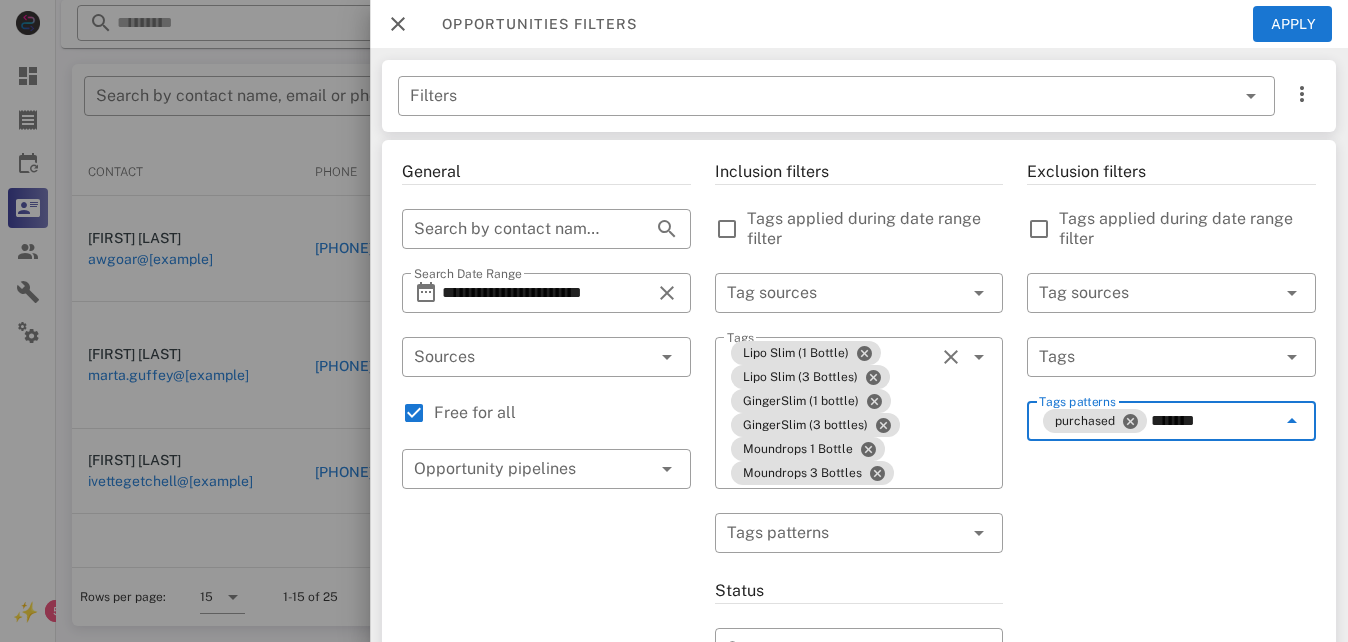 type on "********" 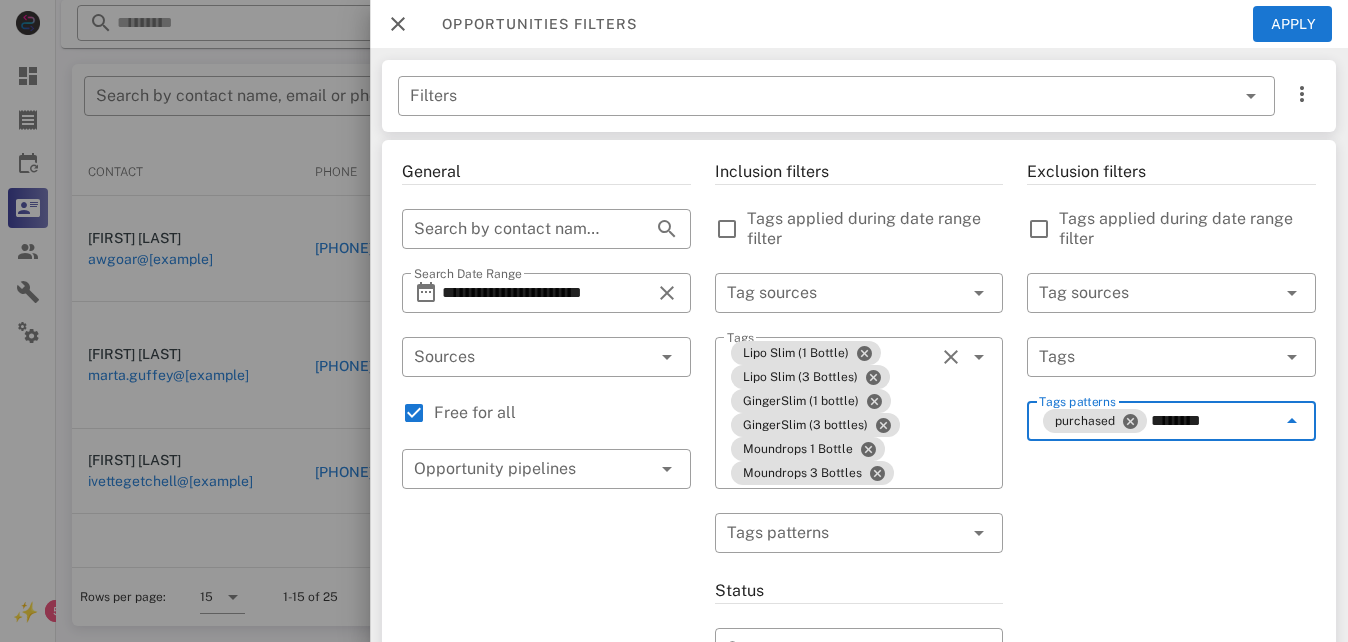 type 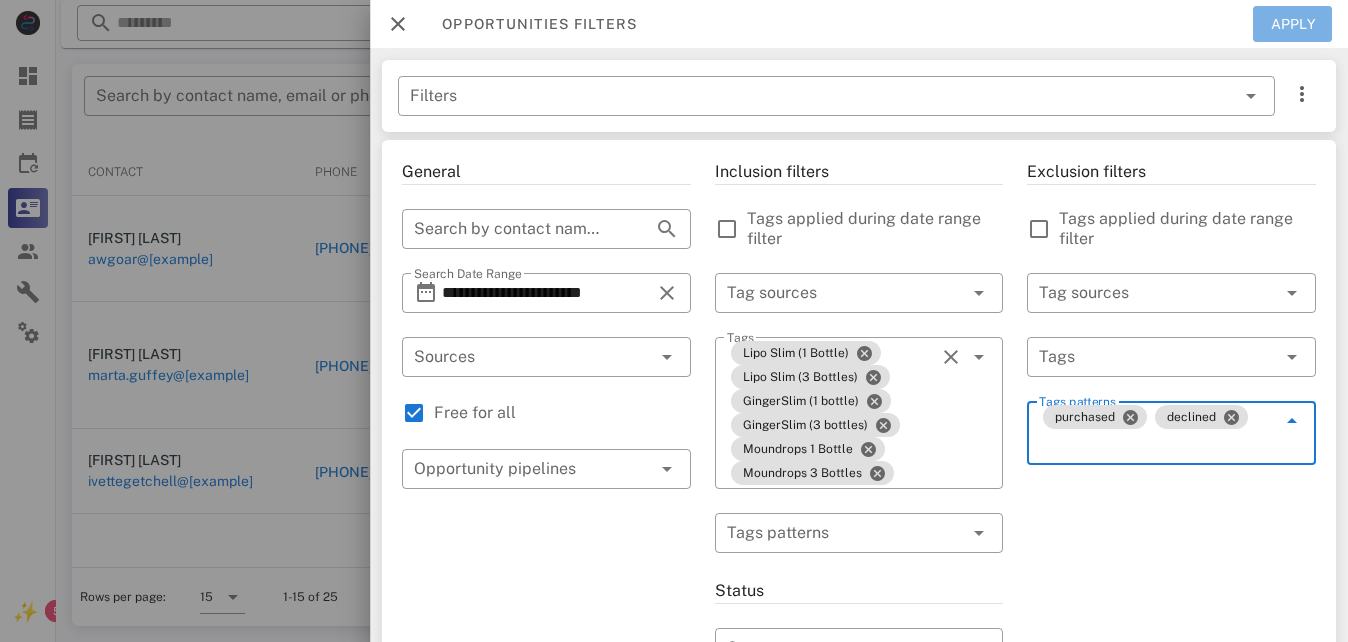 drag, startPoint x: 1308, startPoint y: 21, endPoint x: 1252, endPoint y: 46, distance: 61.326992 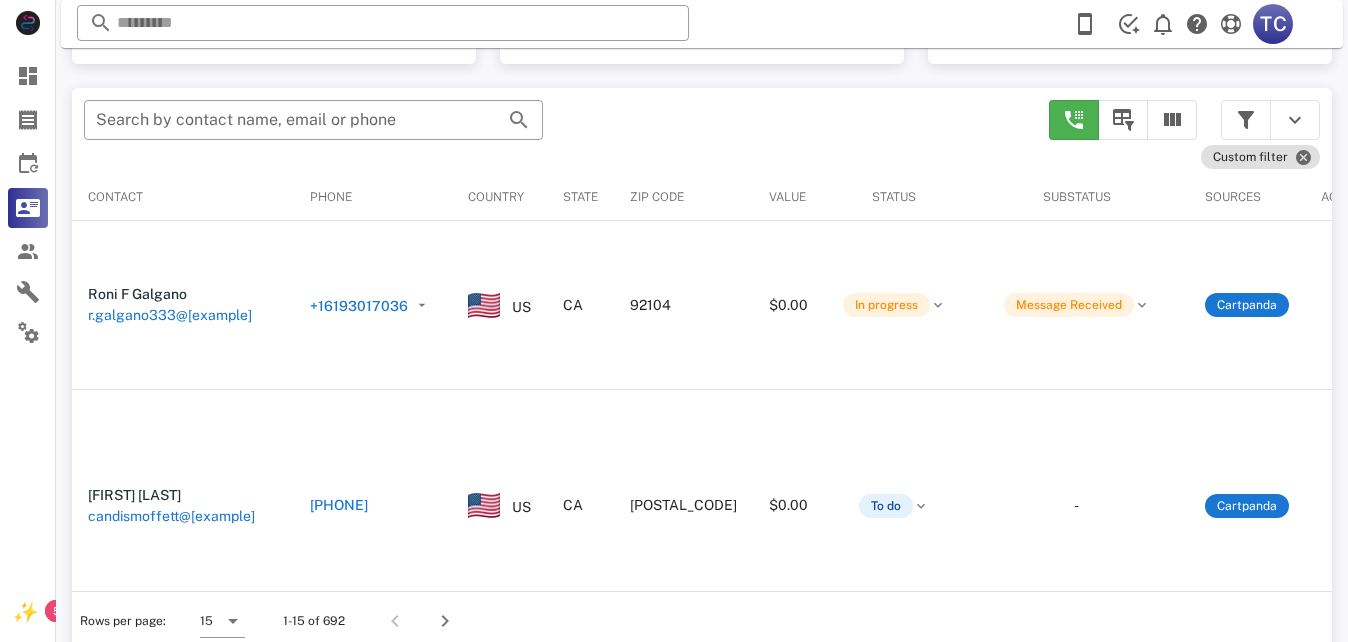 scroll, scrollTop: 380, scrollLeft: 0, axis: vertical 